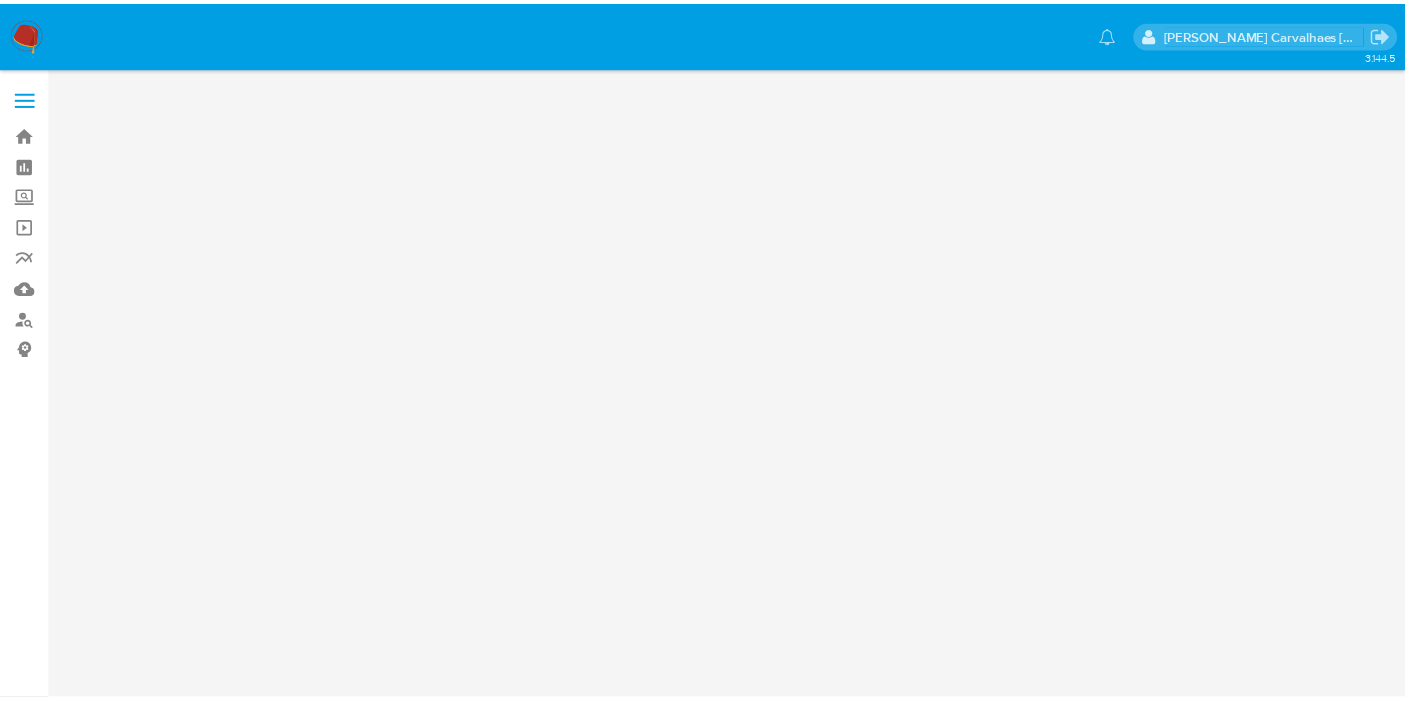 scroll, scrollTop: 0, scrollLeft: 0, axis: both 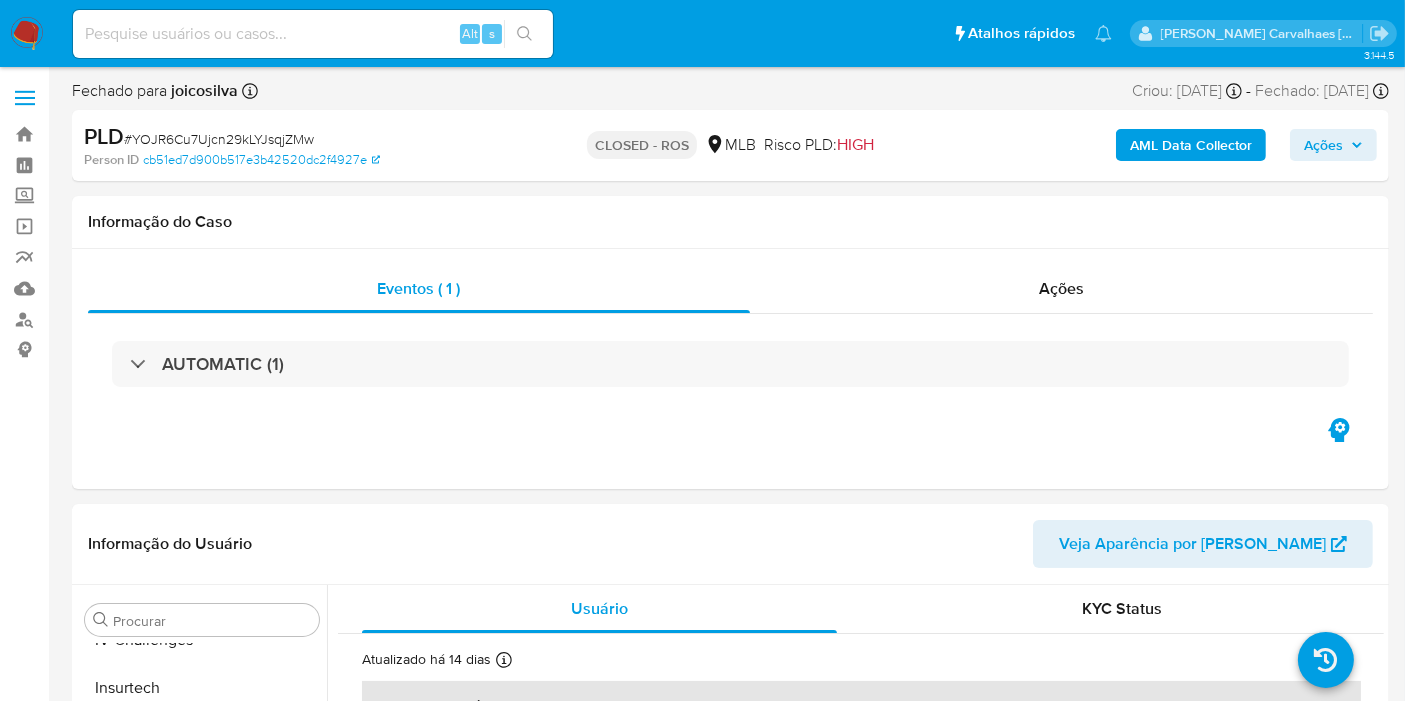 select on "10" 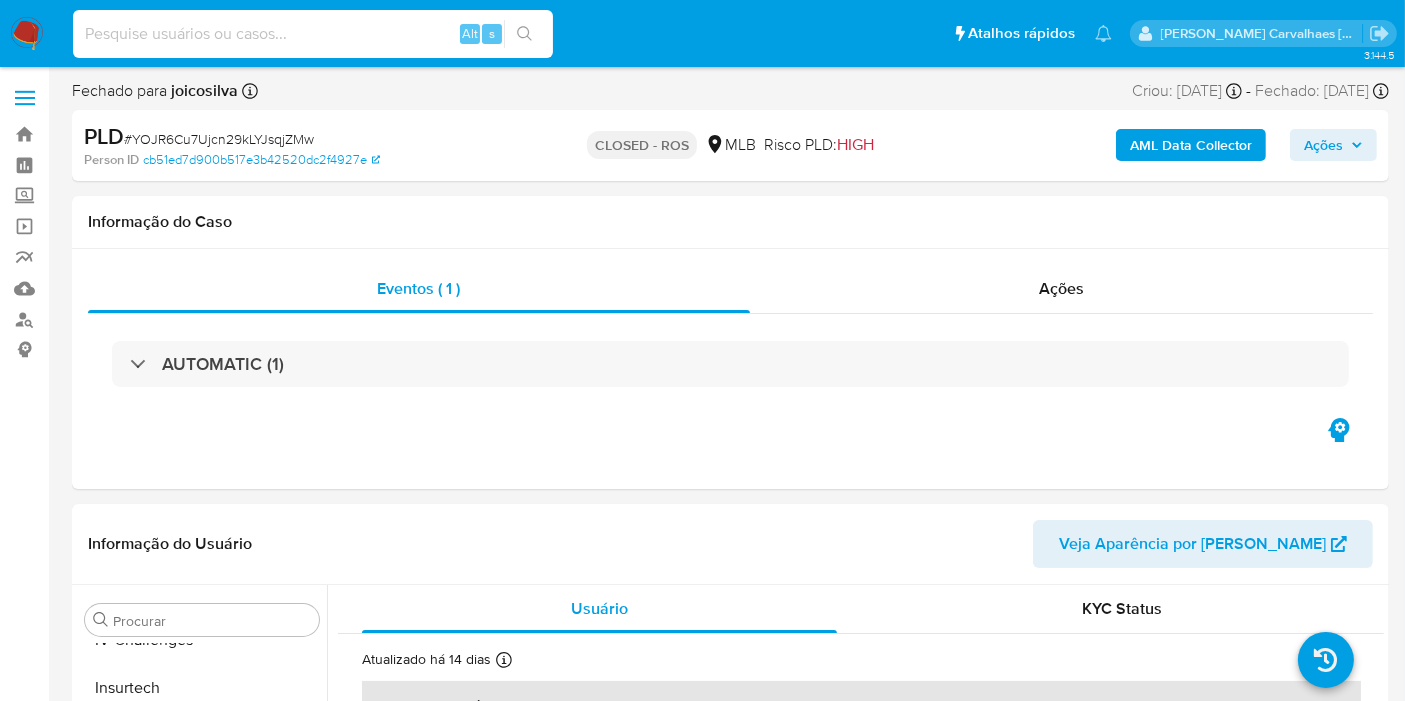 paste on "YLZi6IbHW8XiNamlMF35CMuB" 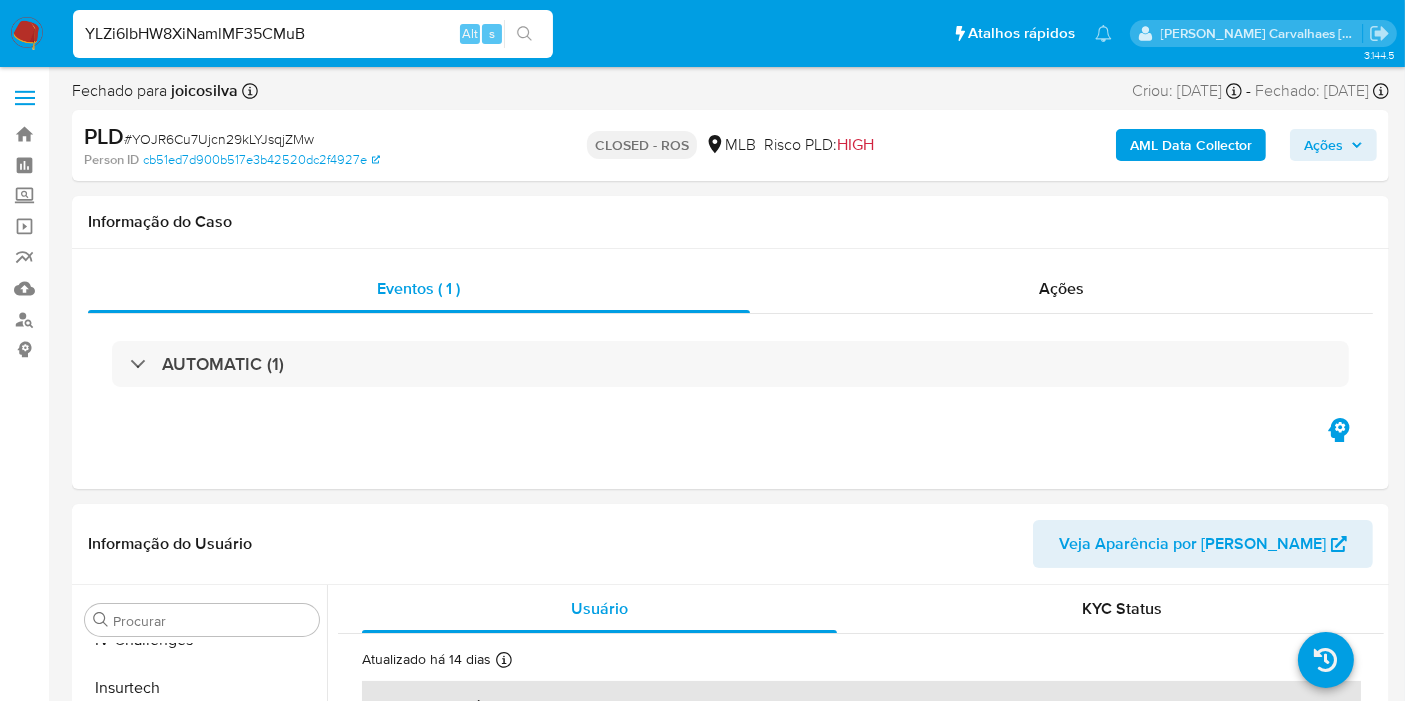 type on "YLZi6IbHW8XiNamlMF35CMuB" 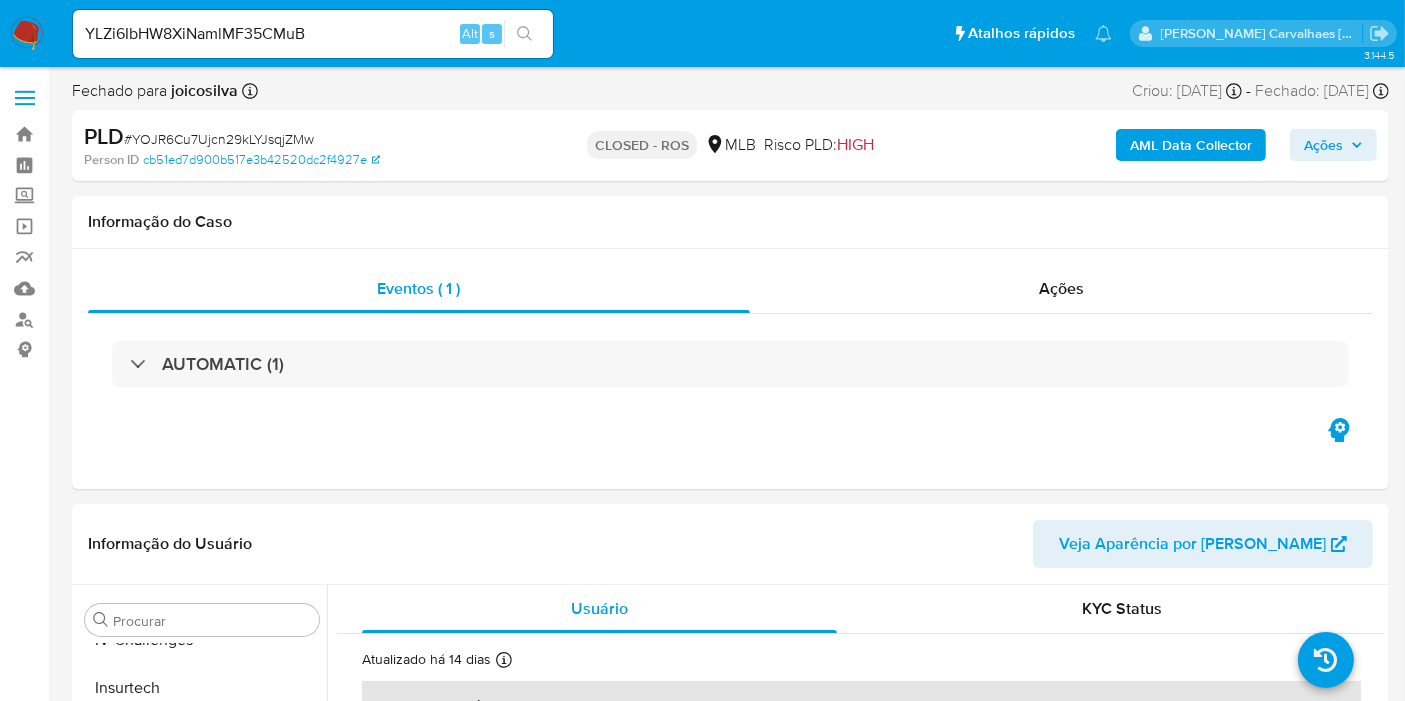 click on "YLZi6IbHW8XiNamlMF35CMuB Alt s" at bounding box center [313, 34] 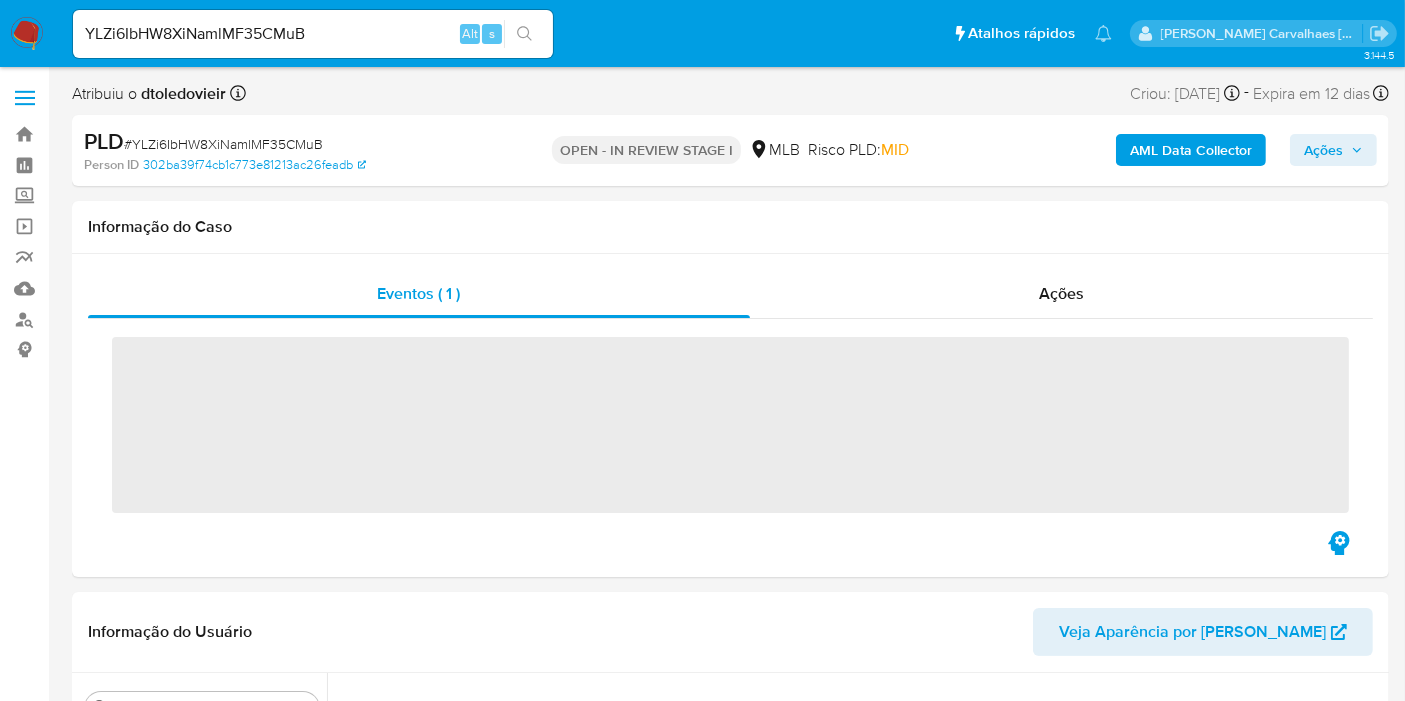 scroll, scrollTop: 844, scrollLeft: 0, axis: vertical 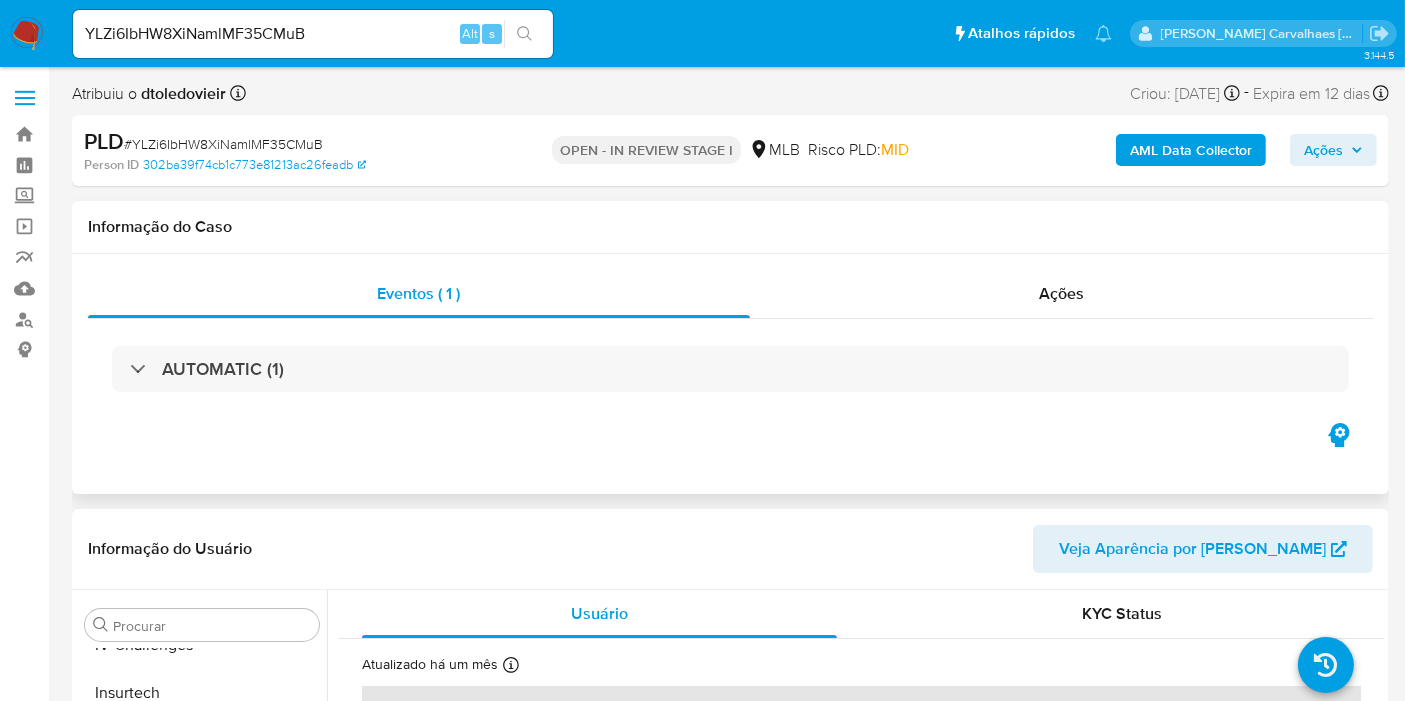 select on "10" 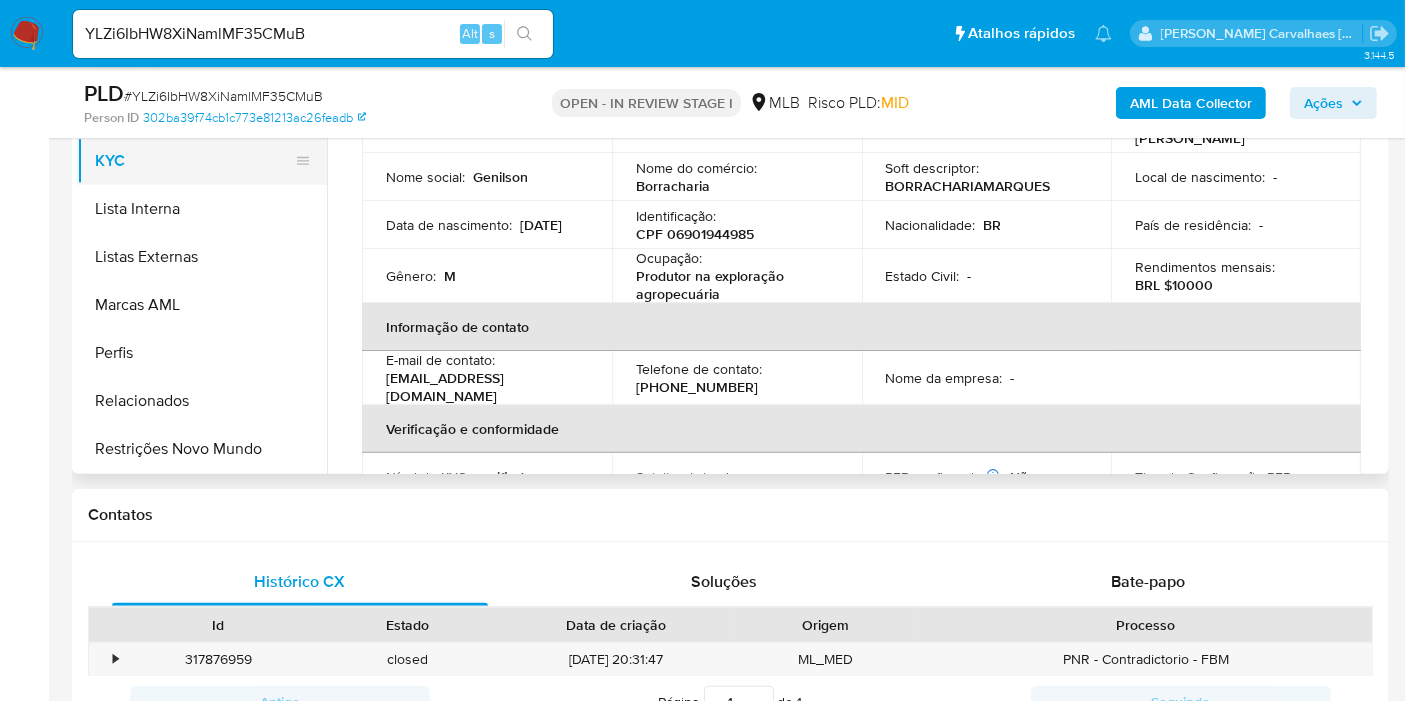 scroll, scrollTop: 333, scrollLeft: 0, axis: vertical 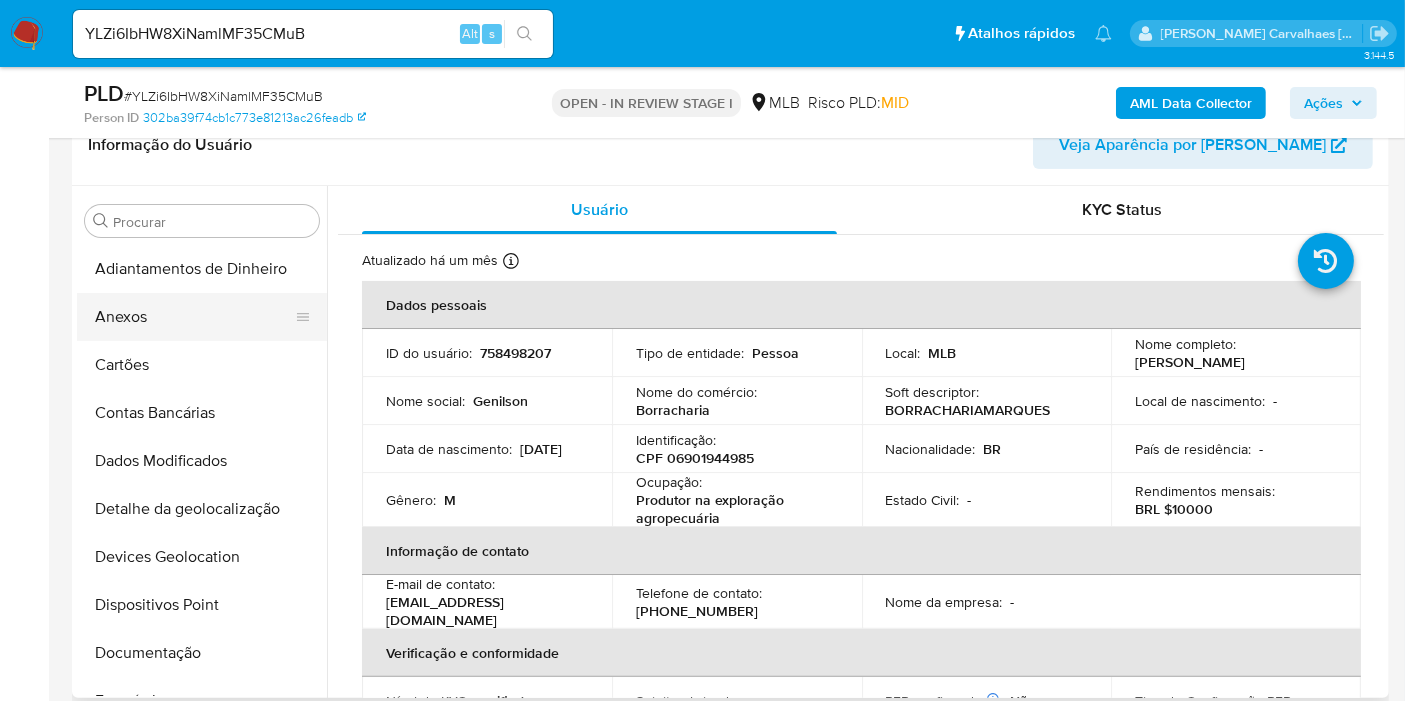 click on "Anexos" at bounding box center [194, 317] 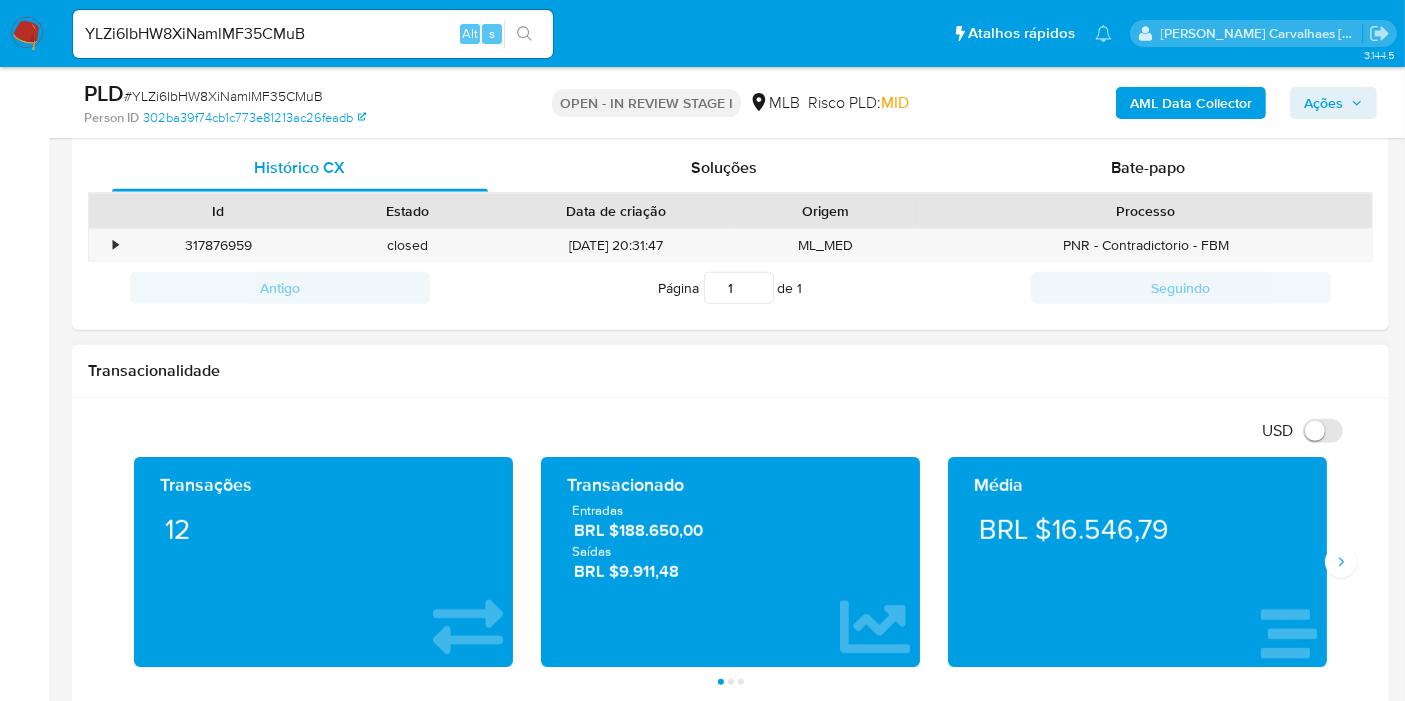 scroll, scrollTop: 888, scrollLeft: 0, axis: vertical 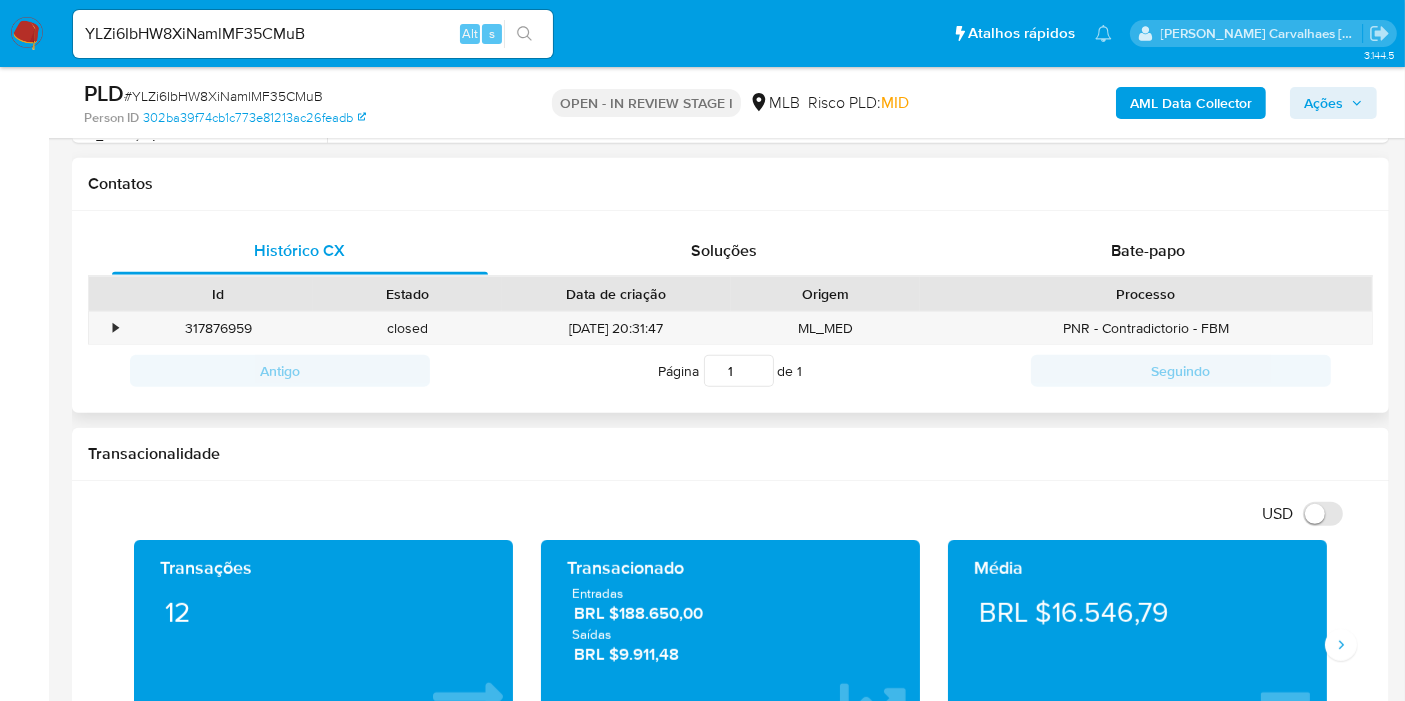 click on "Histórico CX Soluções Bate-papo Id Estado Data de criação Origem Processo • 317876959 closed [DATE] 20:31:47 ML_MED PNR - Contradictorio - FBM Antigo Página   1   de   1 Seguindo Carregando..." at bounding box center (730, 312) 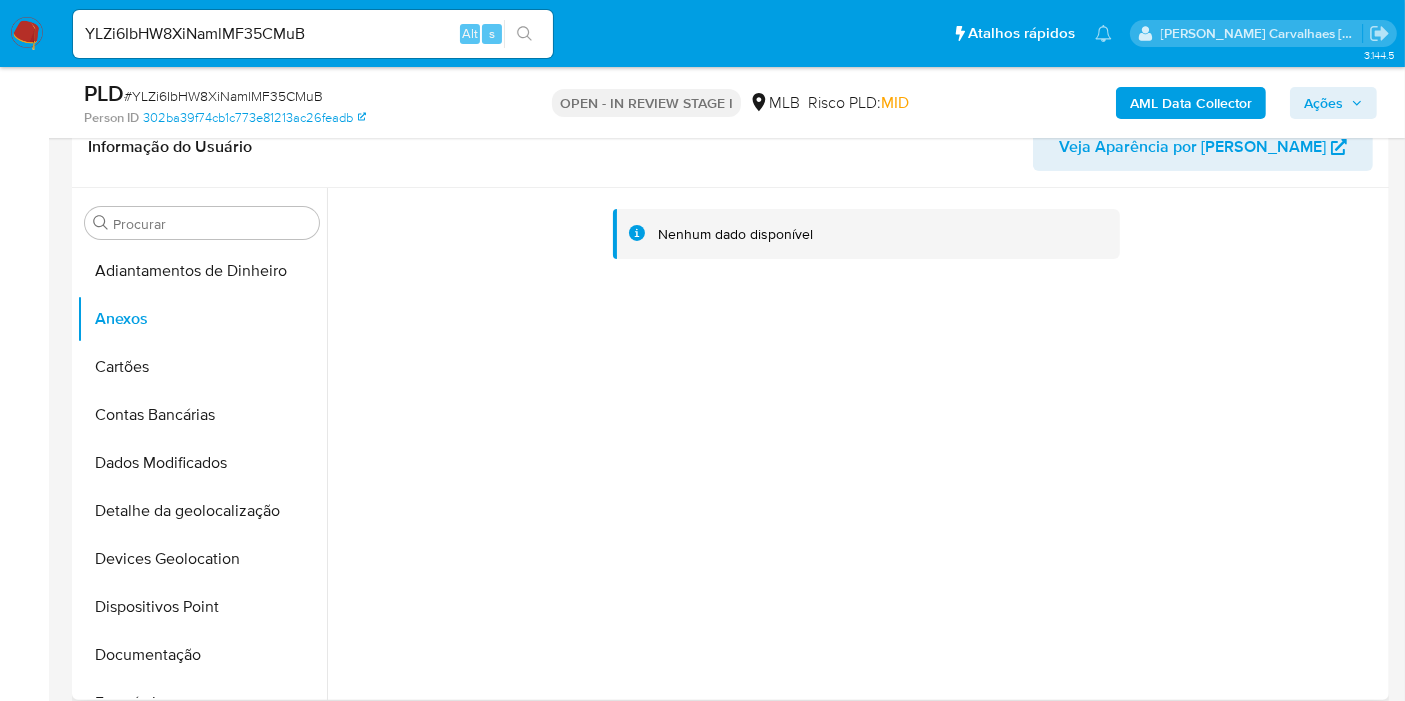 scroll, scrollTop: 333, scrollLeft: 0, axis: vertical 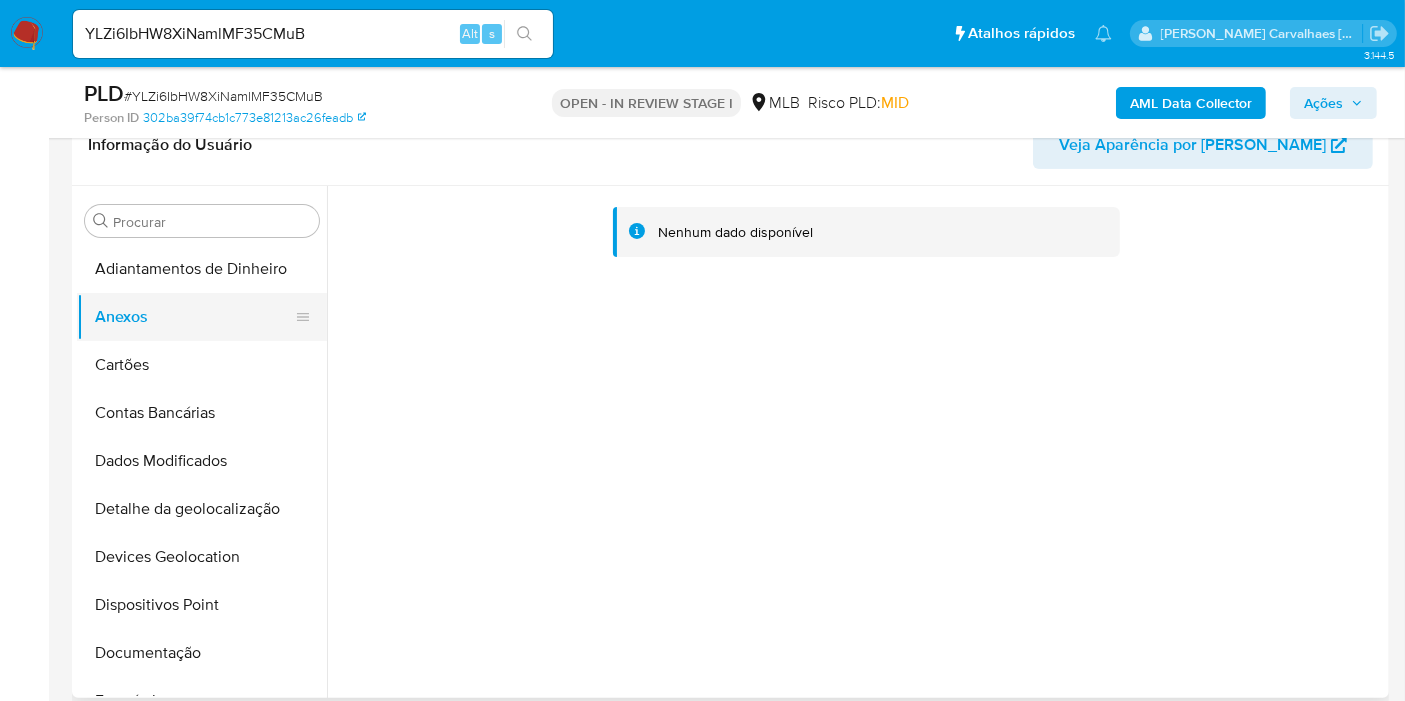 click on "Anexos" at bounding box center (194, 317) 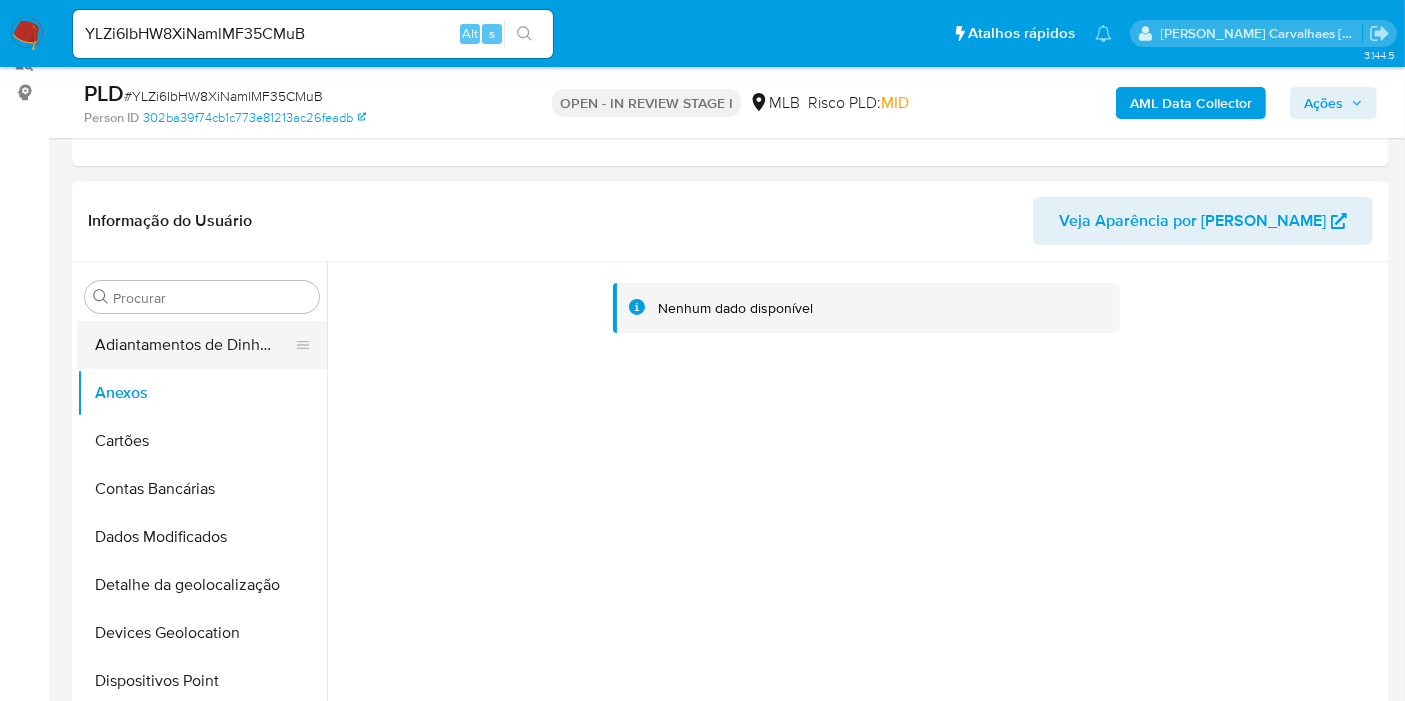 scroll, scrollTop: 222, scrollLeft: 0, axis: vertical 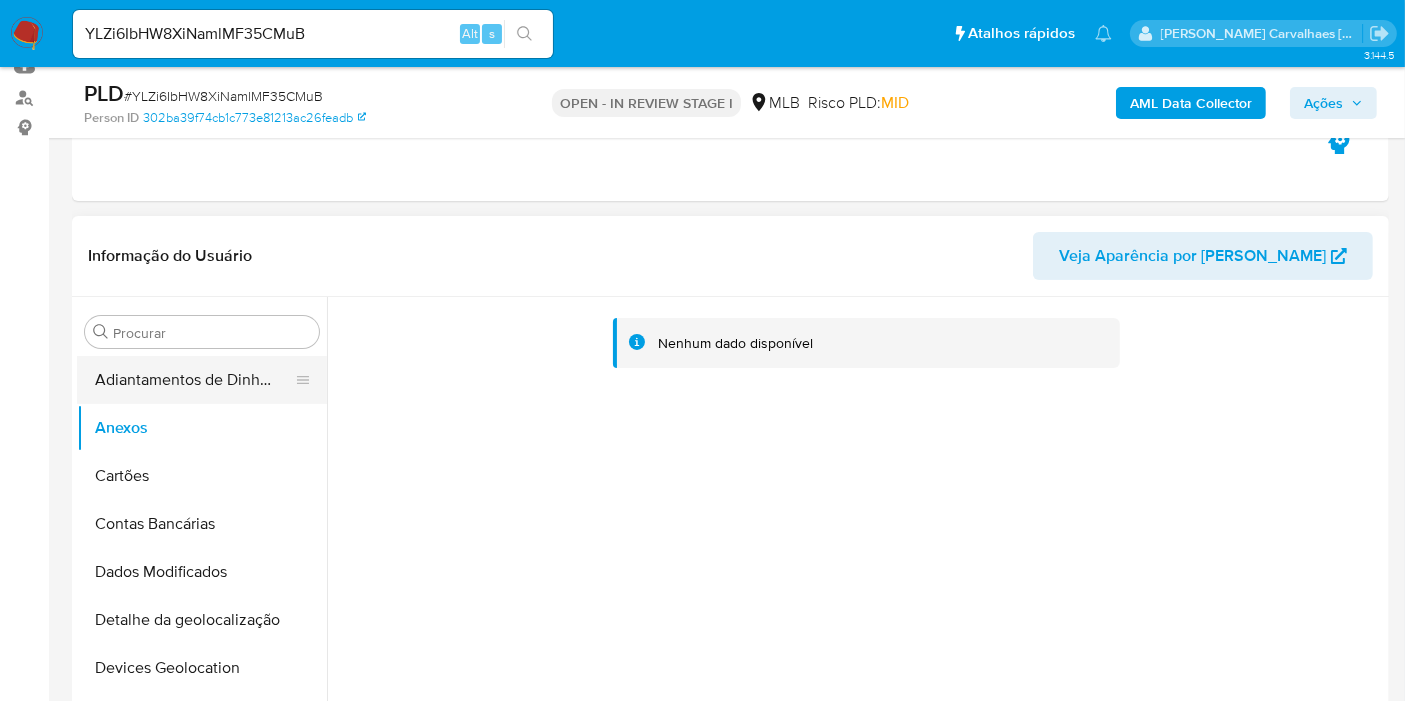 click on "Adiantamentos de Dinheiro" at bounding box center [194, 380] 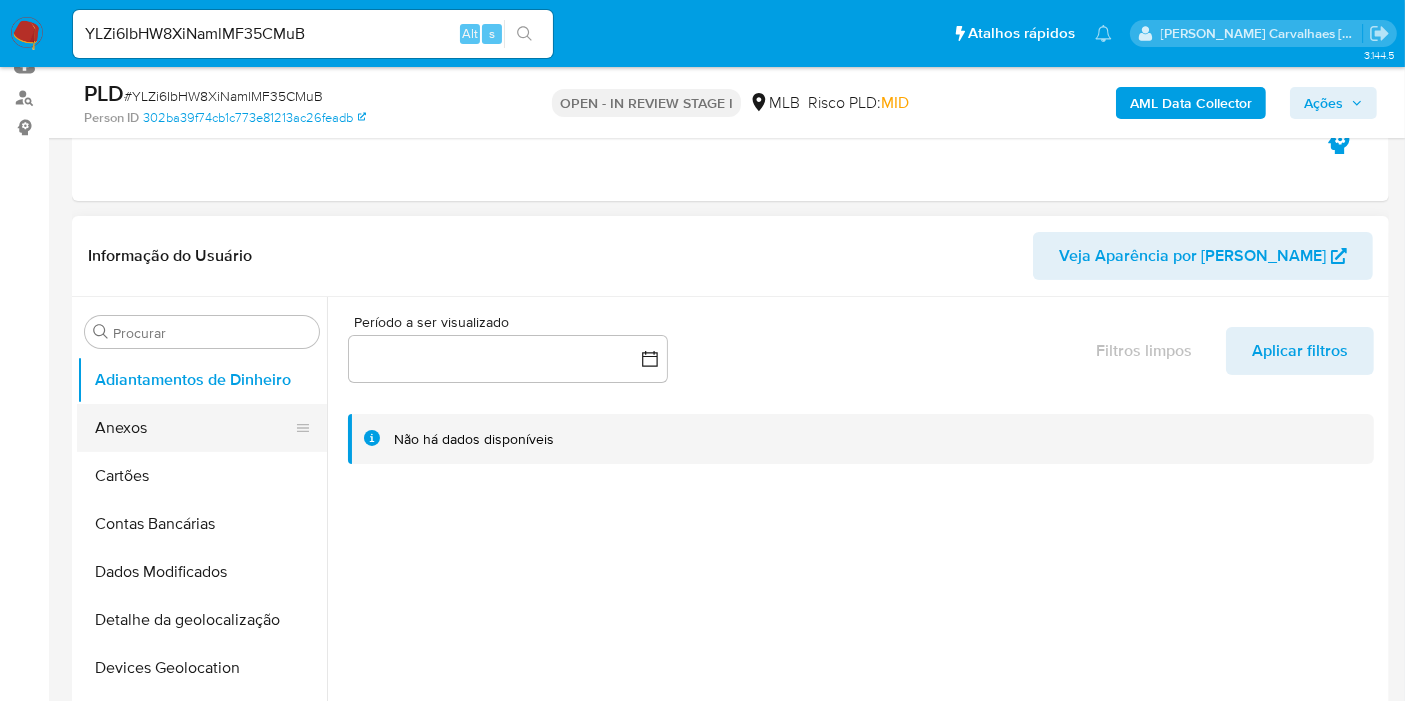 click on "Anexos" at bounding box center [194, 428] 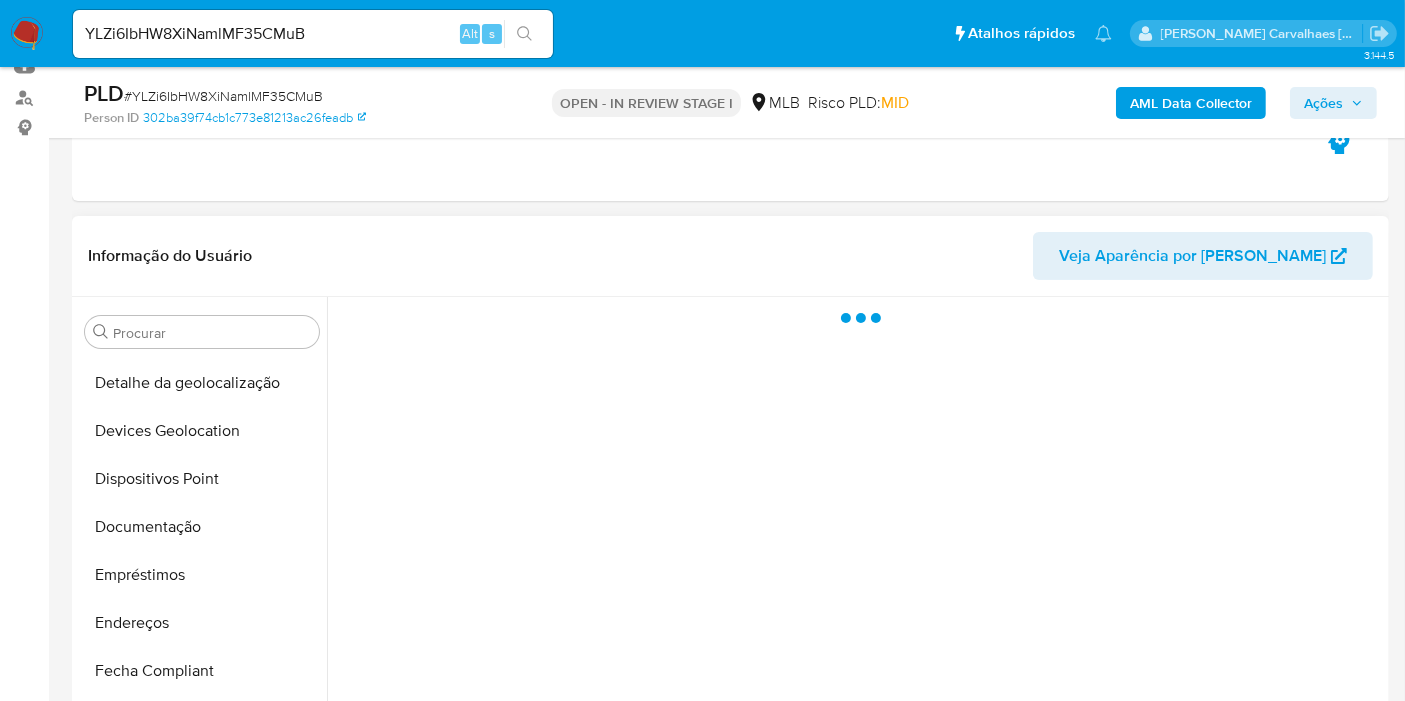 scroll, scrollTop: 333, scrollLeft: 0, axis: vertical 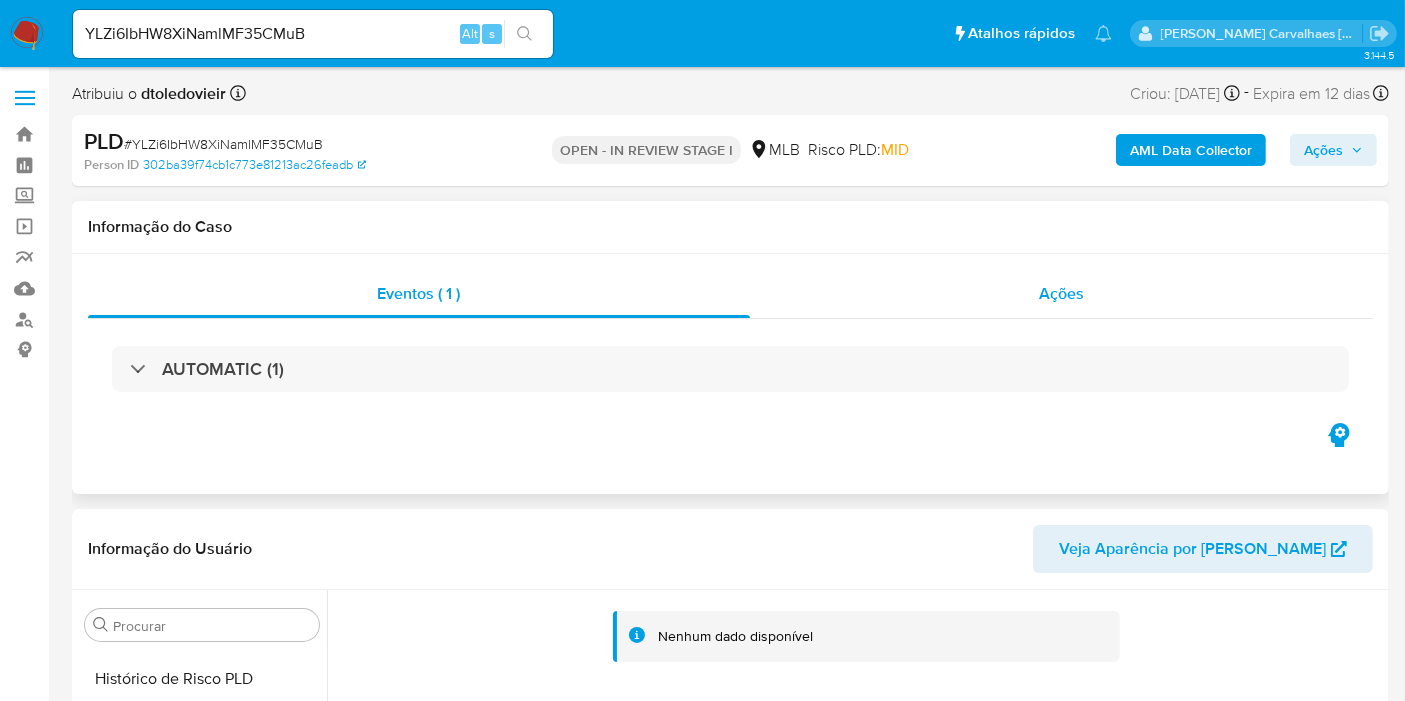 click on "Ações" at bounding box center [1062, 294] 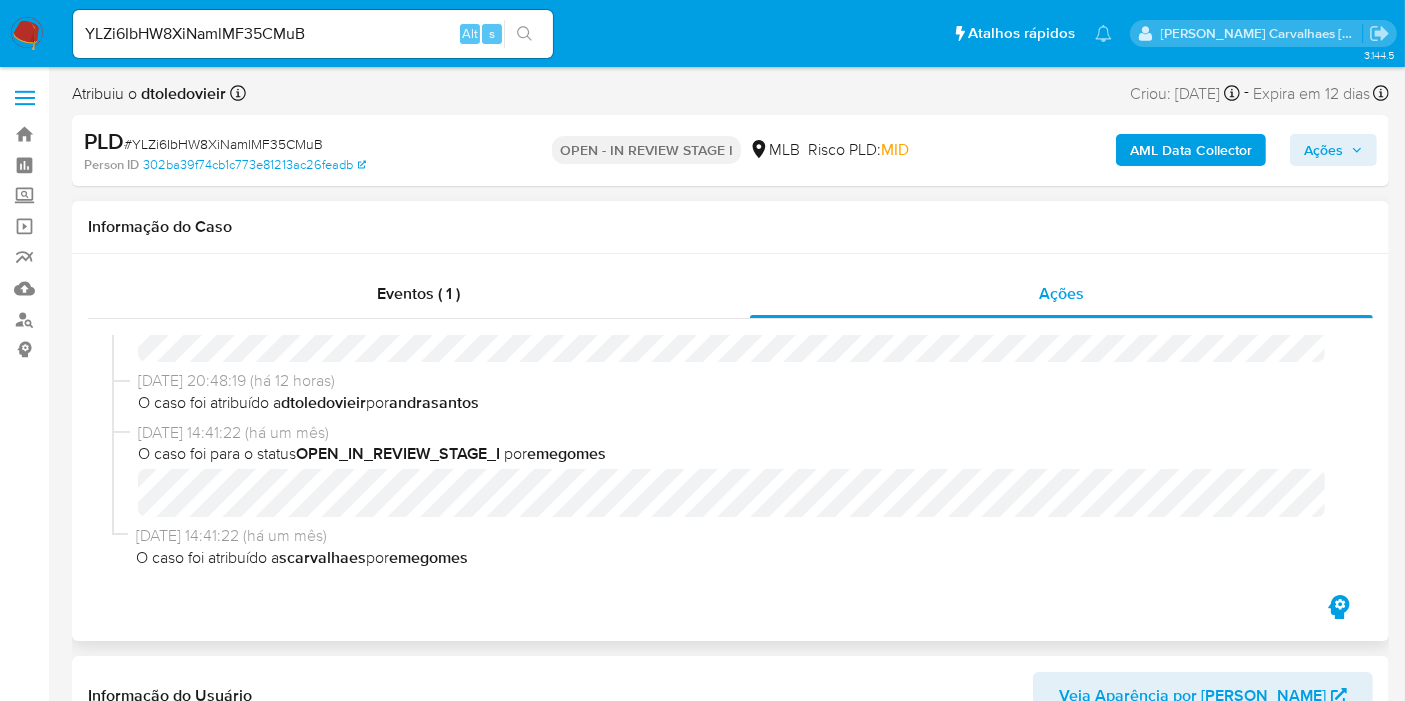 scroll, scrollTop: 0, scrollLeft: 0, axis: both 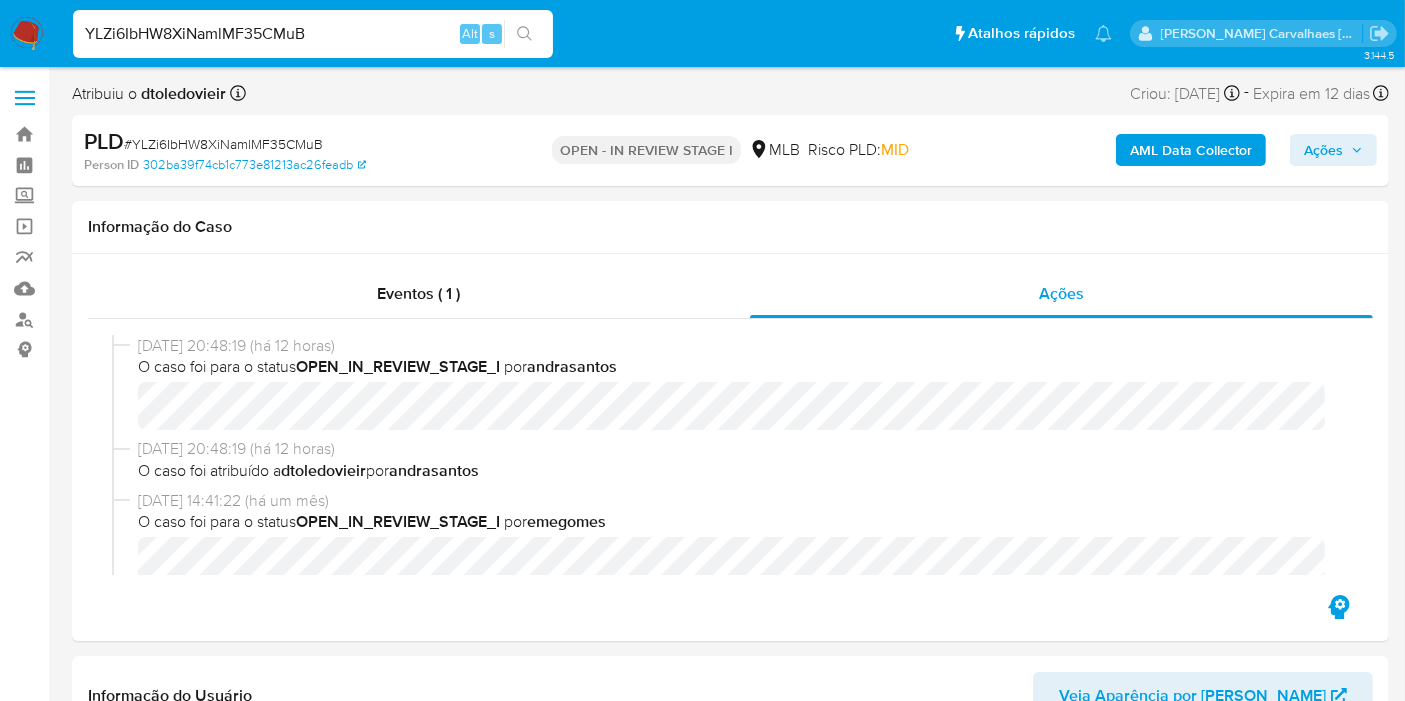 drag, startPoint x: 338, startPoint y: 37, endPoint x: 80, endPoint y: 28, distance: 258.15692 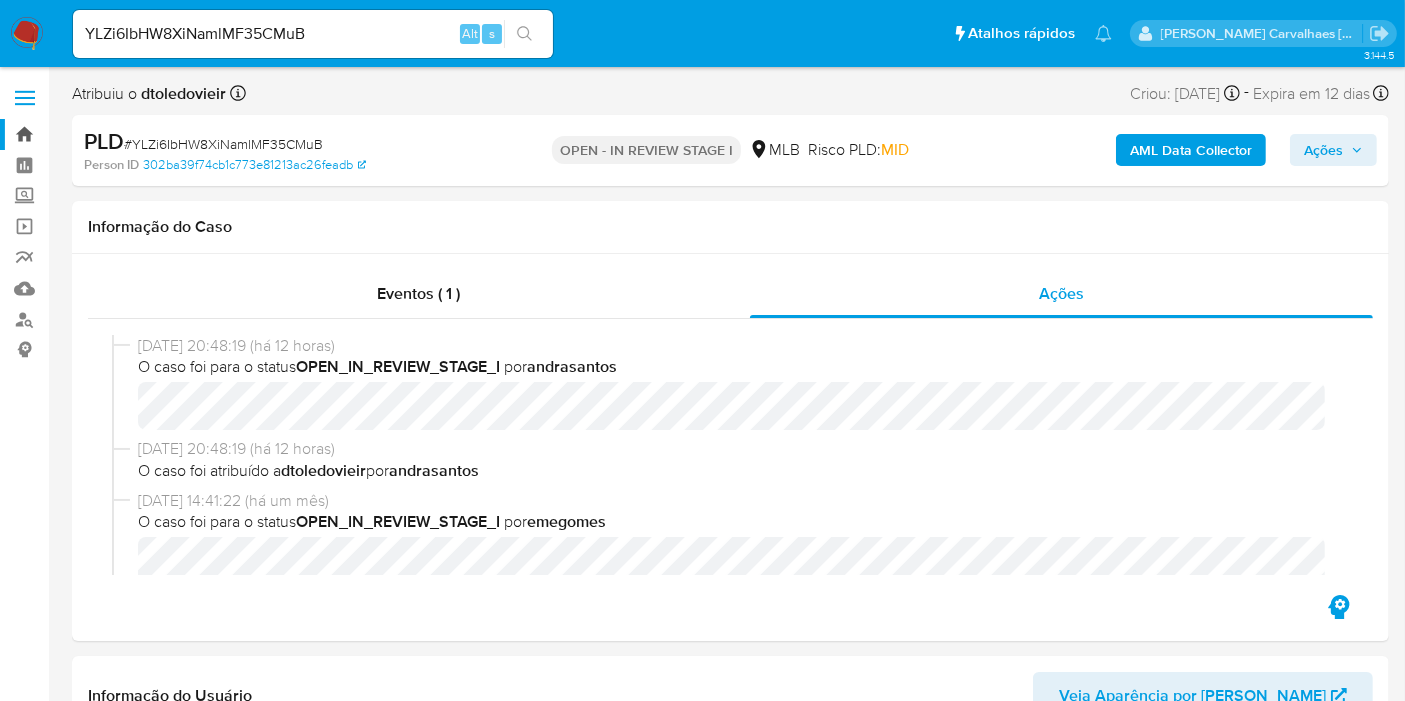 click on "Bandeja" at bounding box center (119, 134) 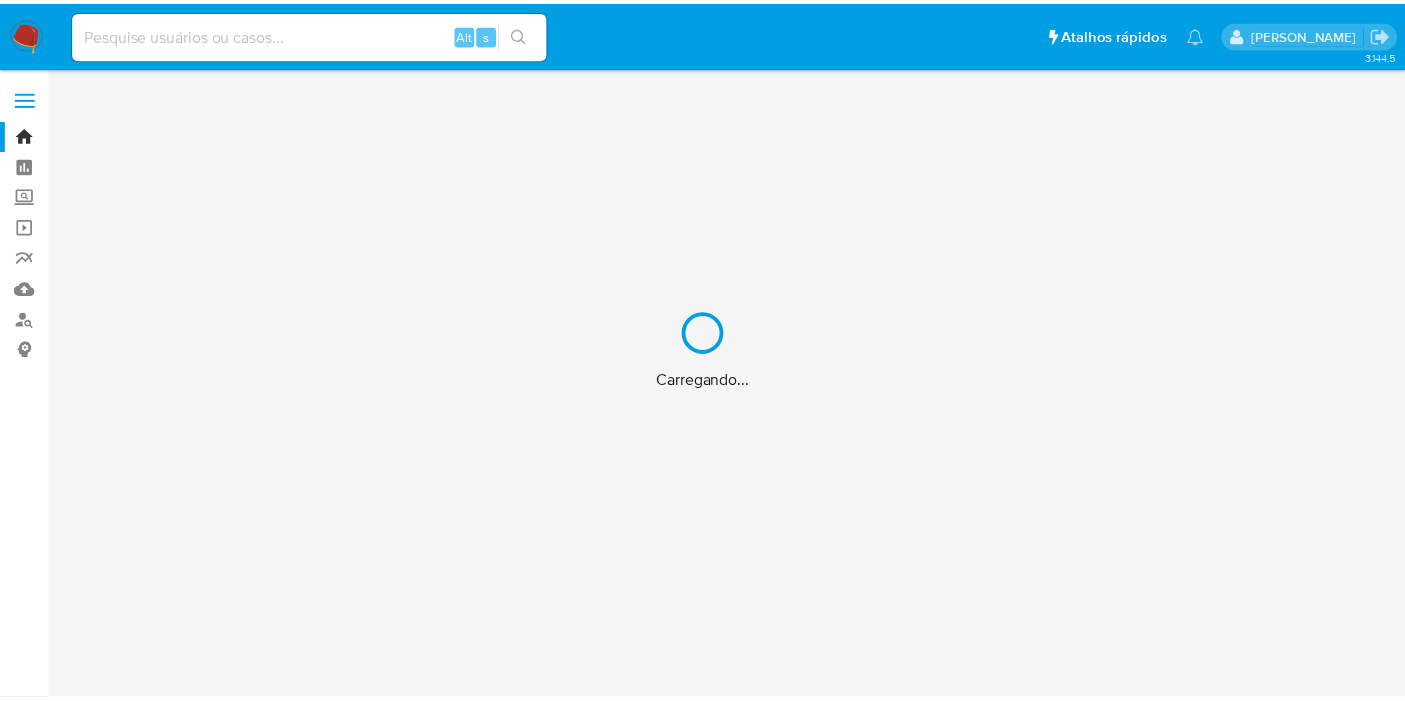 scroll, scrollTop: 0, scrollLeft: 0, axis: both 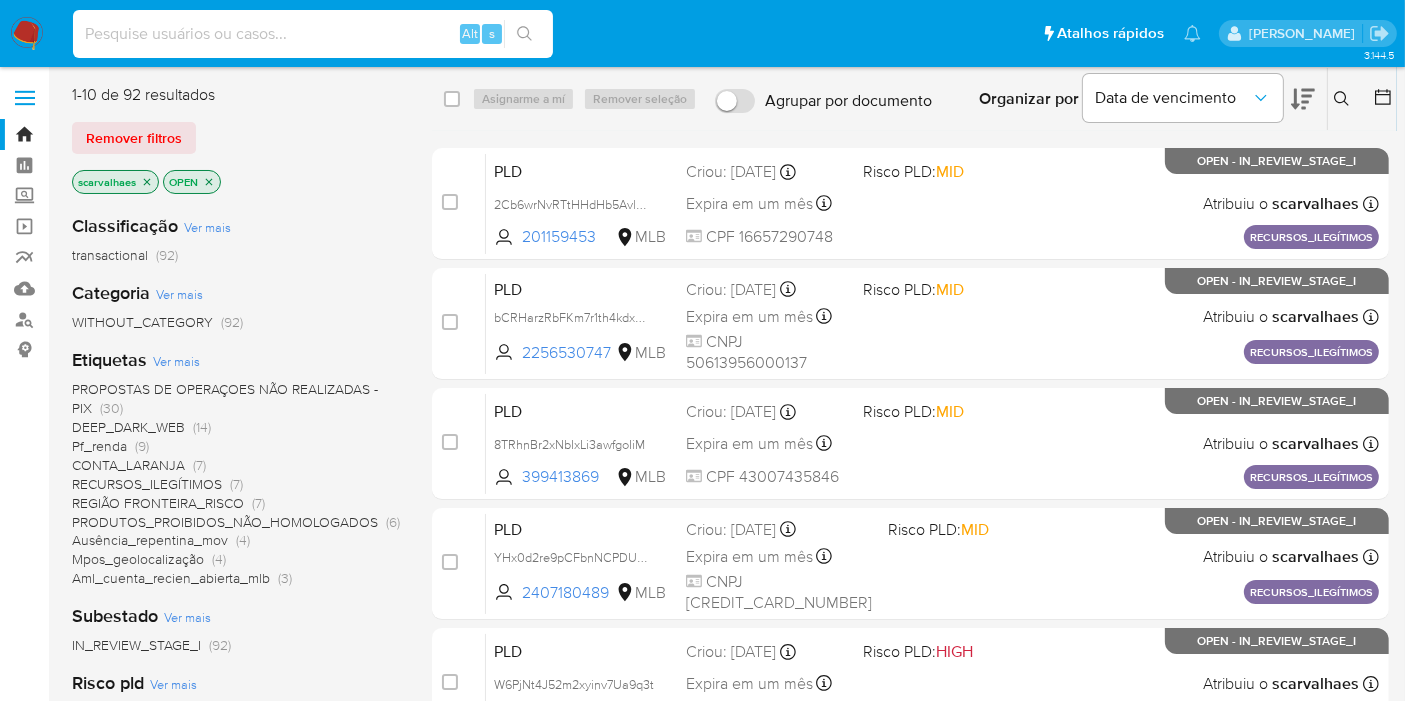 click at bounding box center [313, 34] 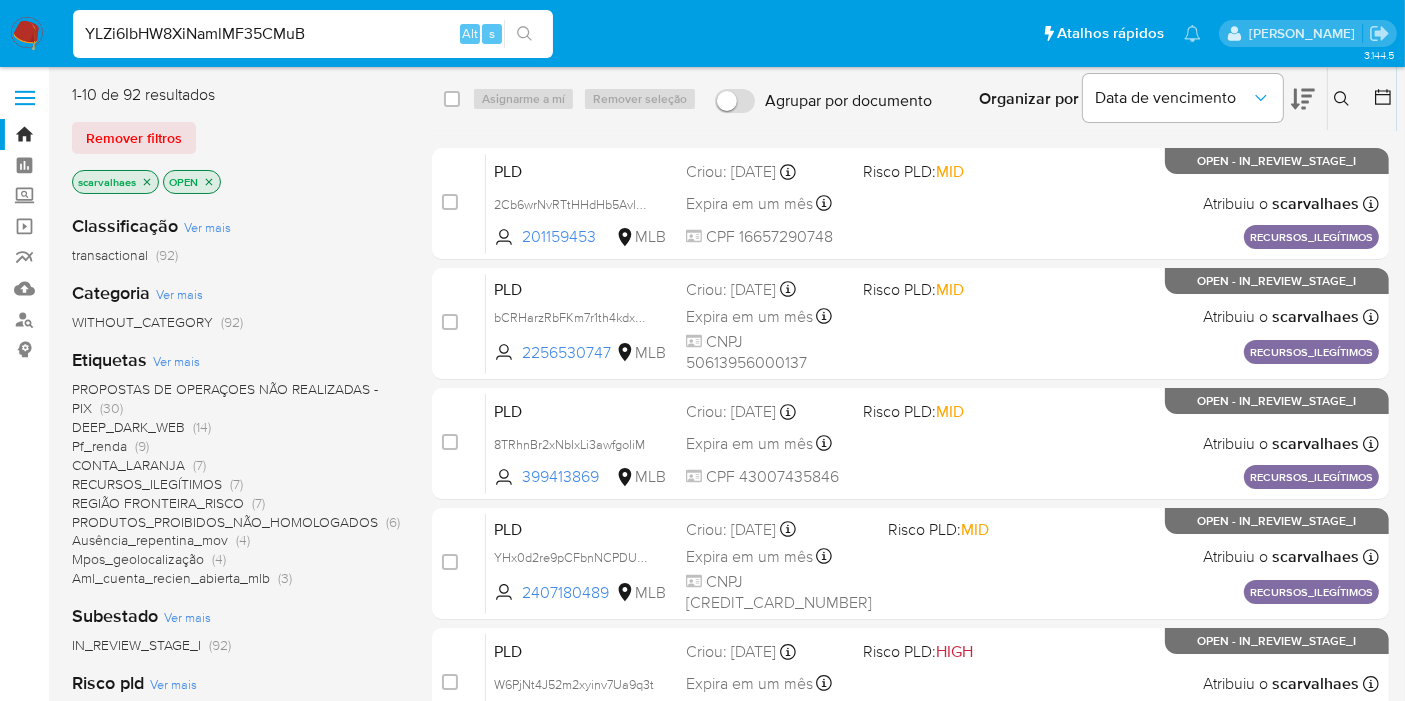 type on "YLZi6IbHW8XiNamlMF35CMuB" 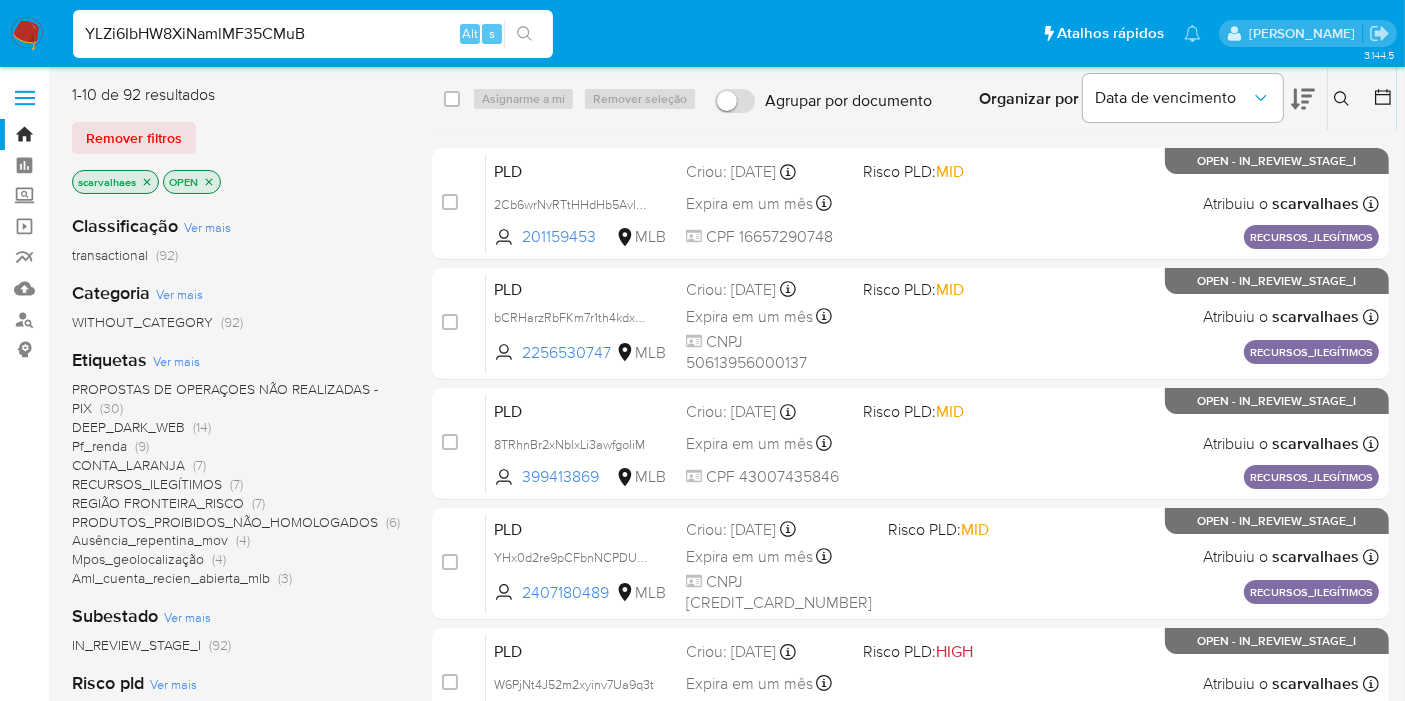 click 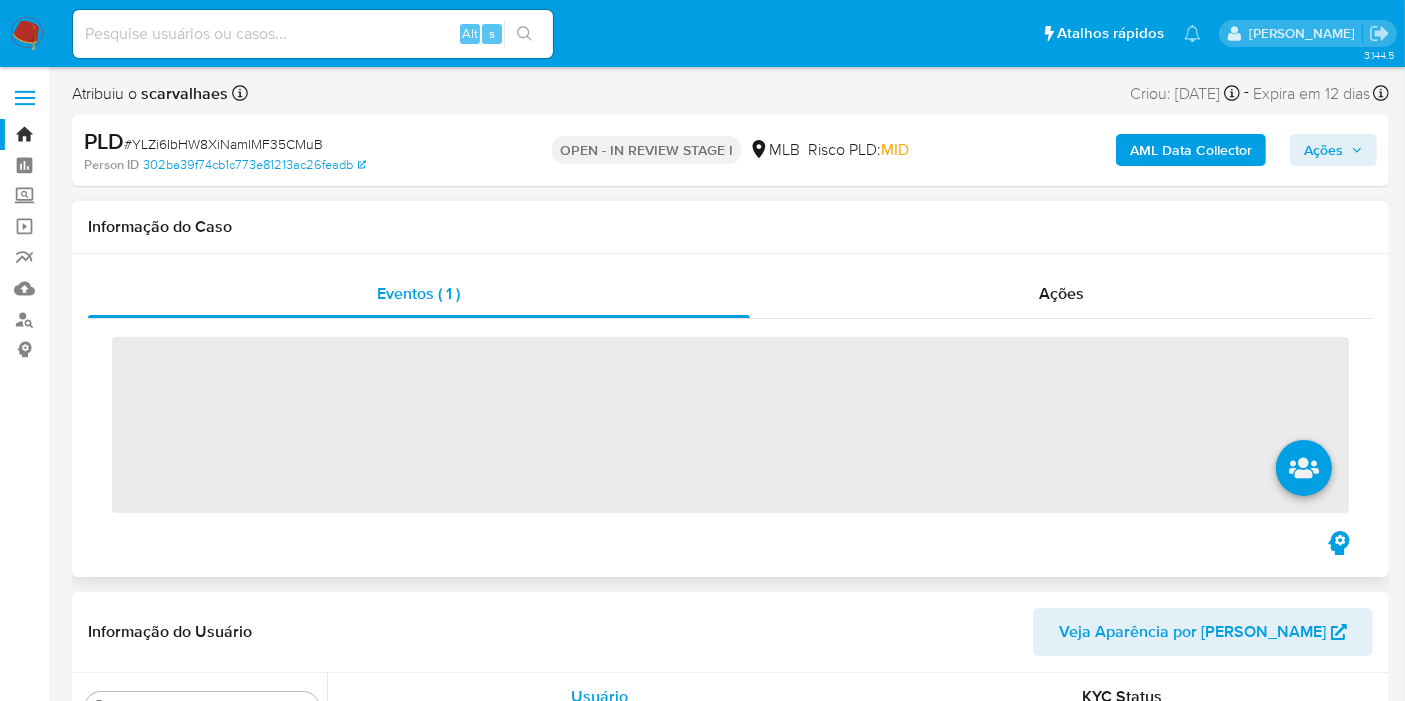 scroll, scrollTop: 844, scrollLeft: 0, axis: vertical 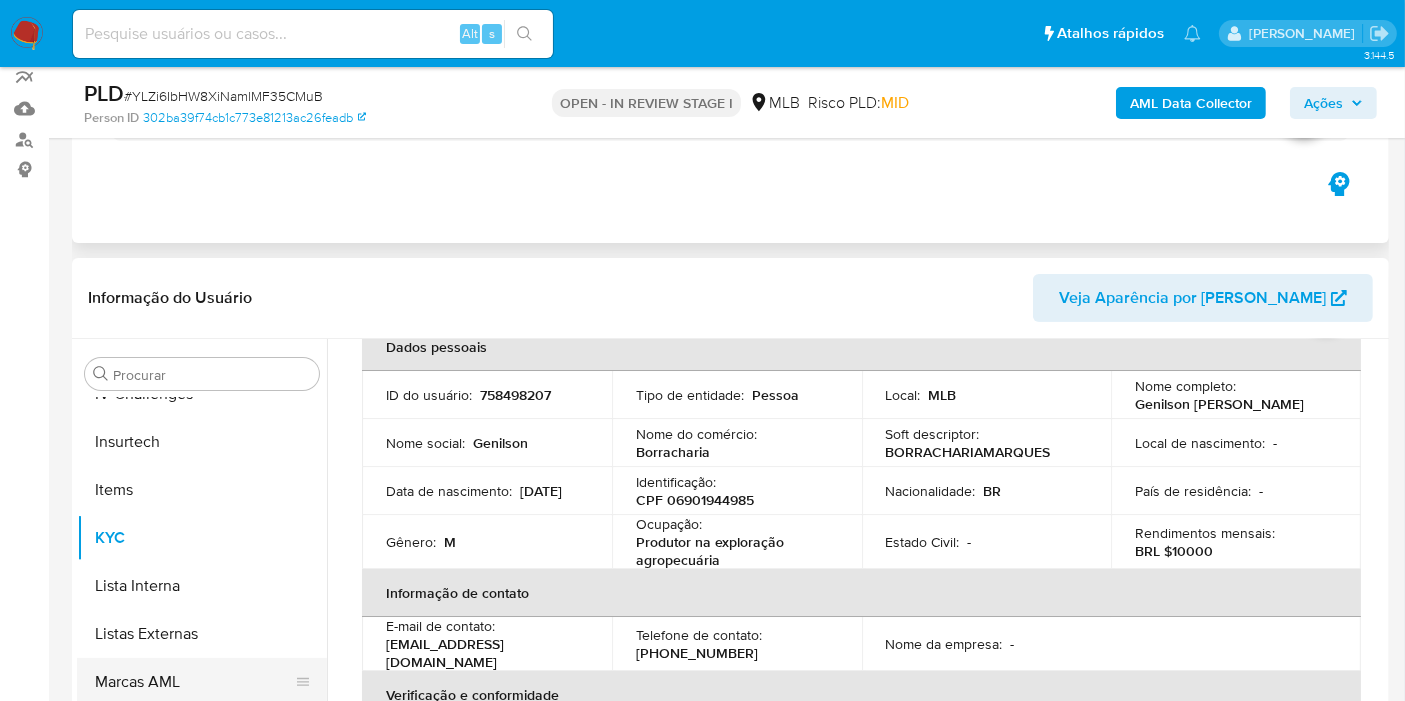 select on "10" 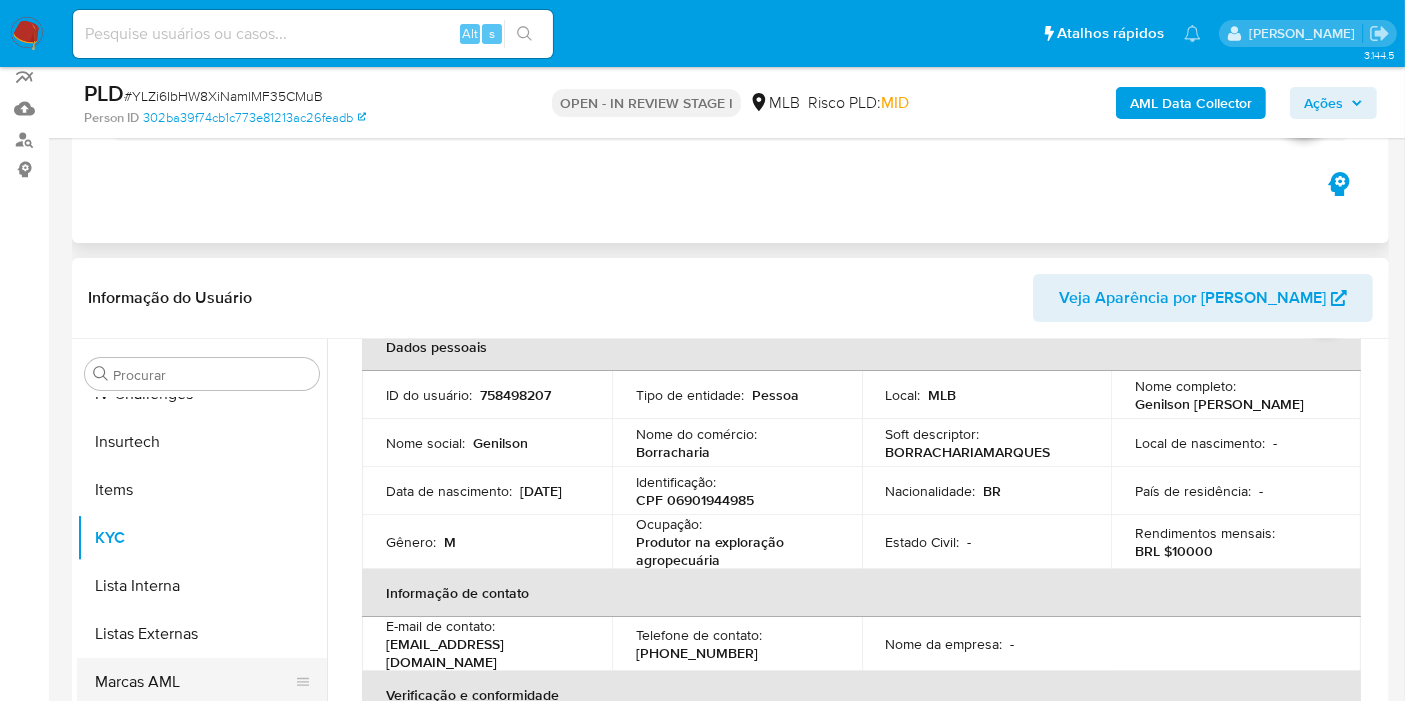 scroll, scrollTop: 333, scrollLeft: 0, axis: vertical 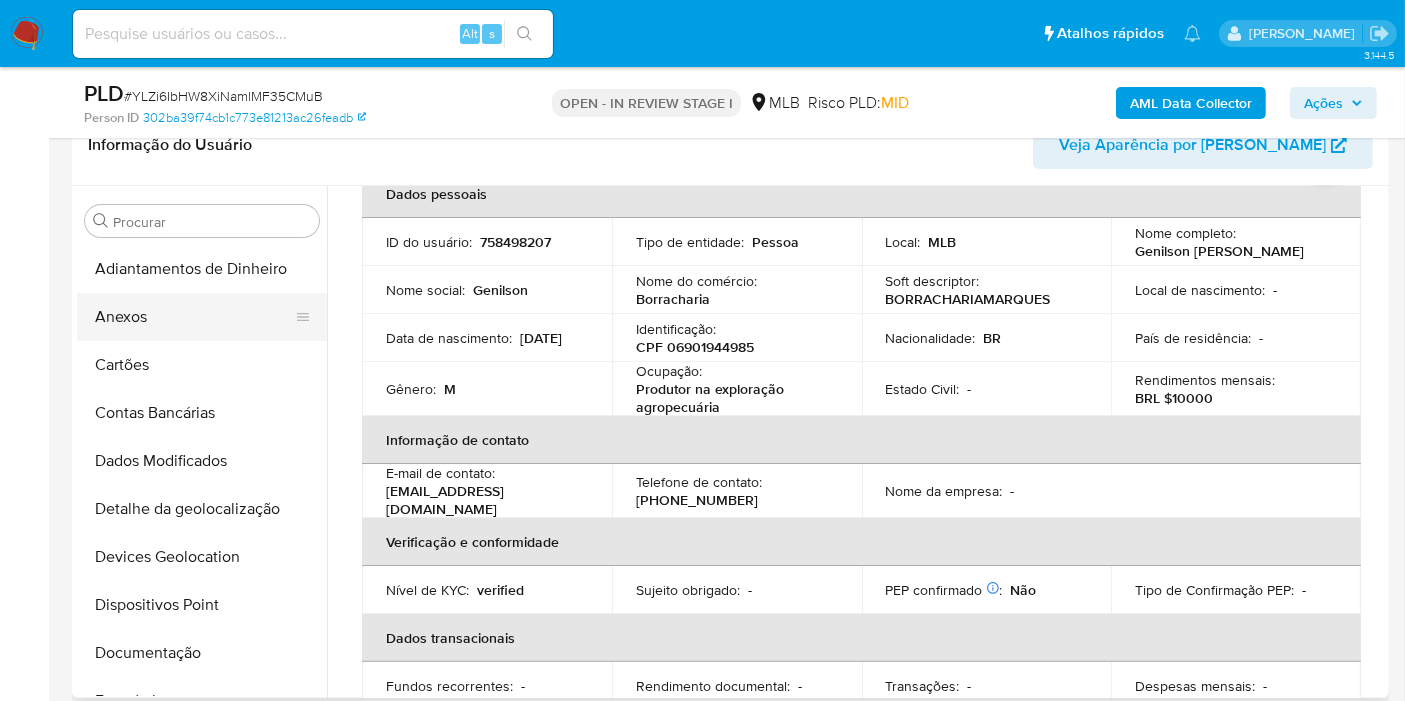 click on "Anexos" at bounding box center (194, 317) 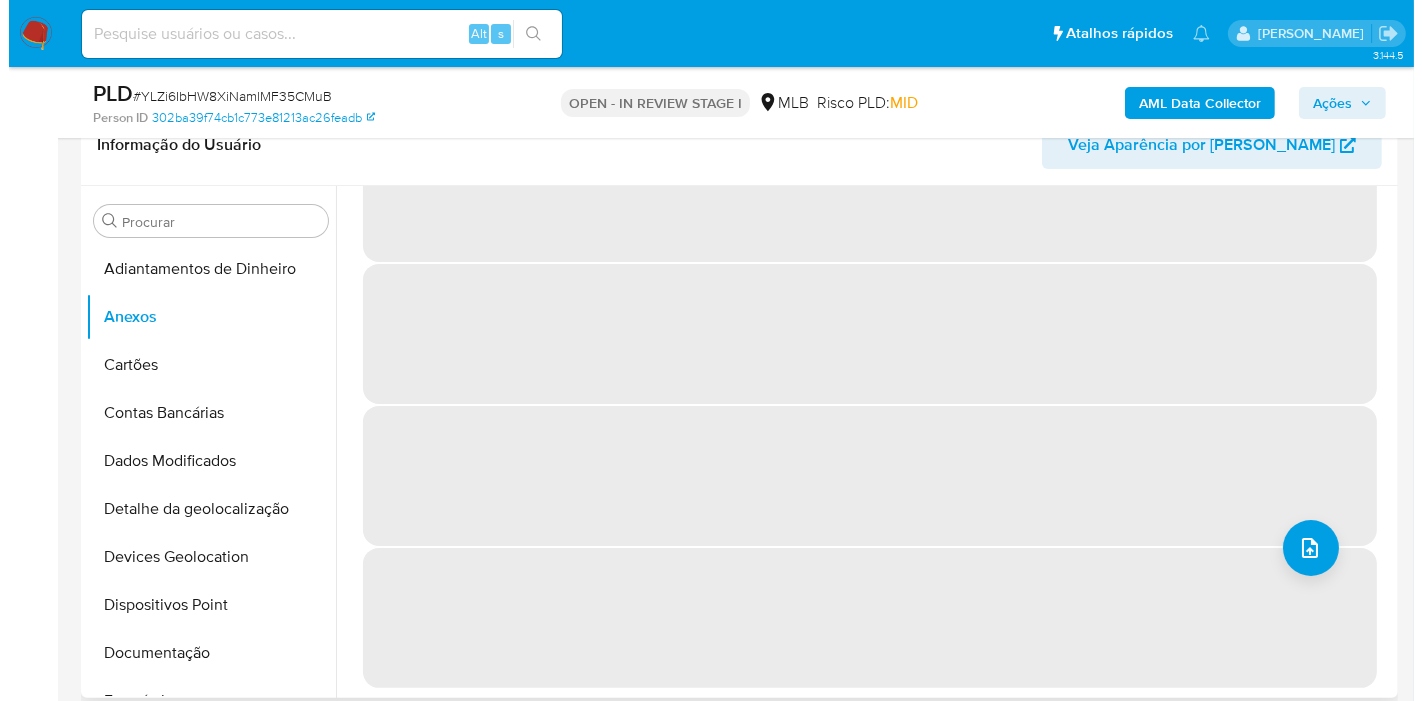 scroll, scrollTop: 0, scrollLeft: 0, axis: both 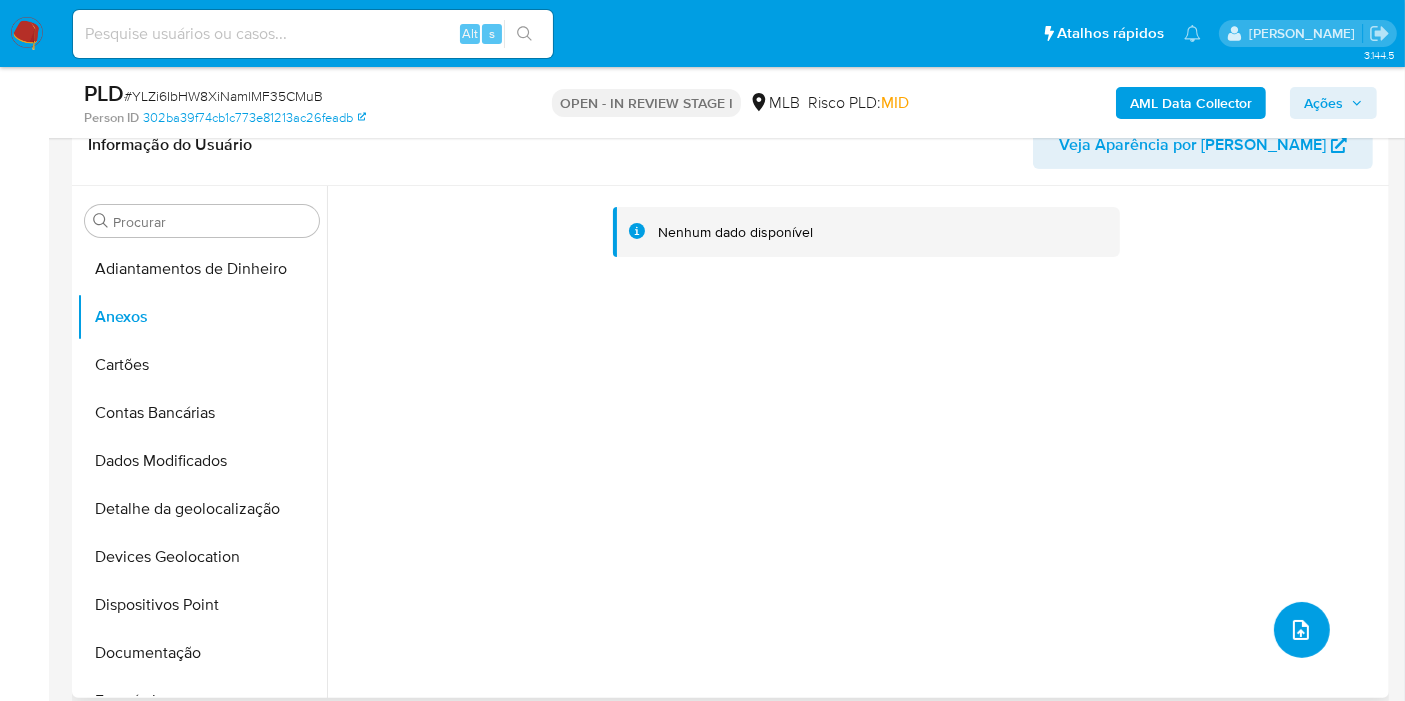 click 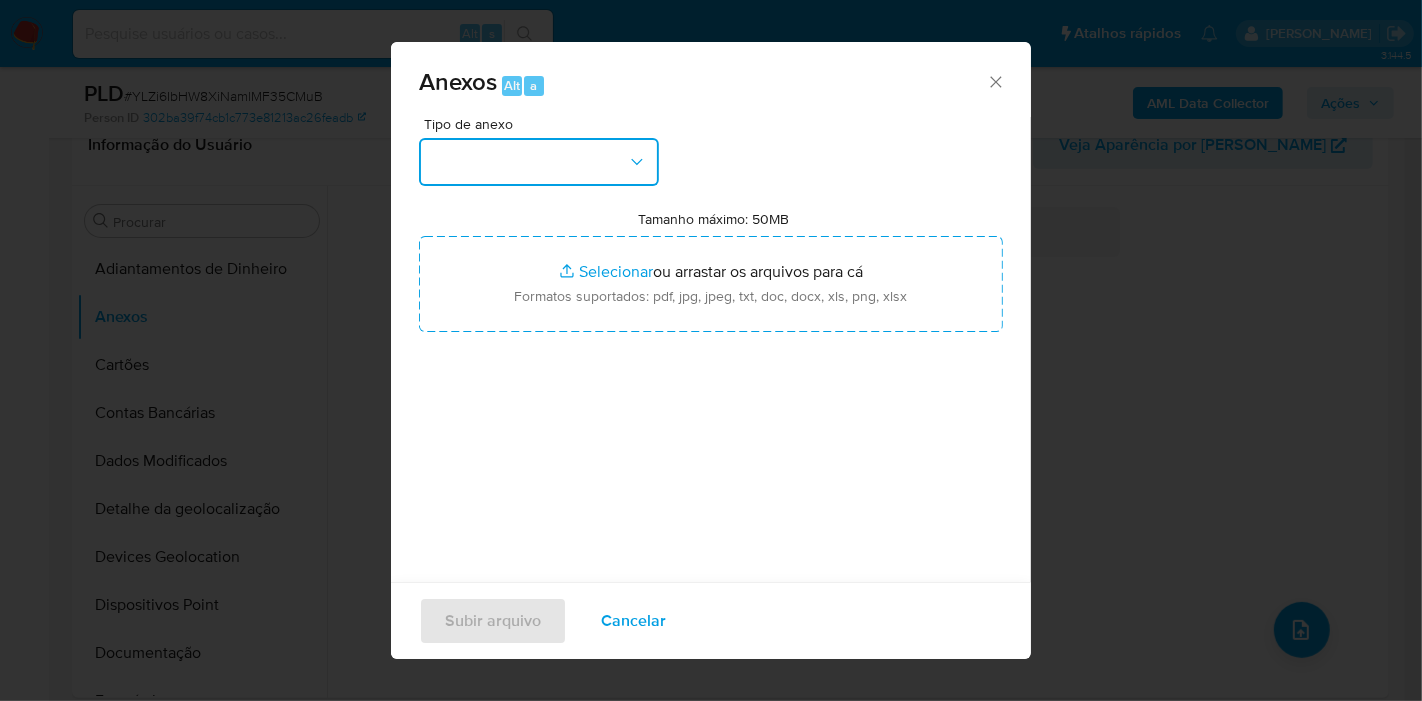 click 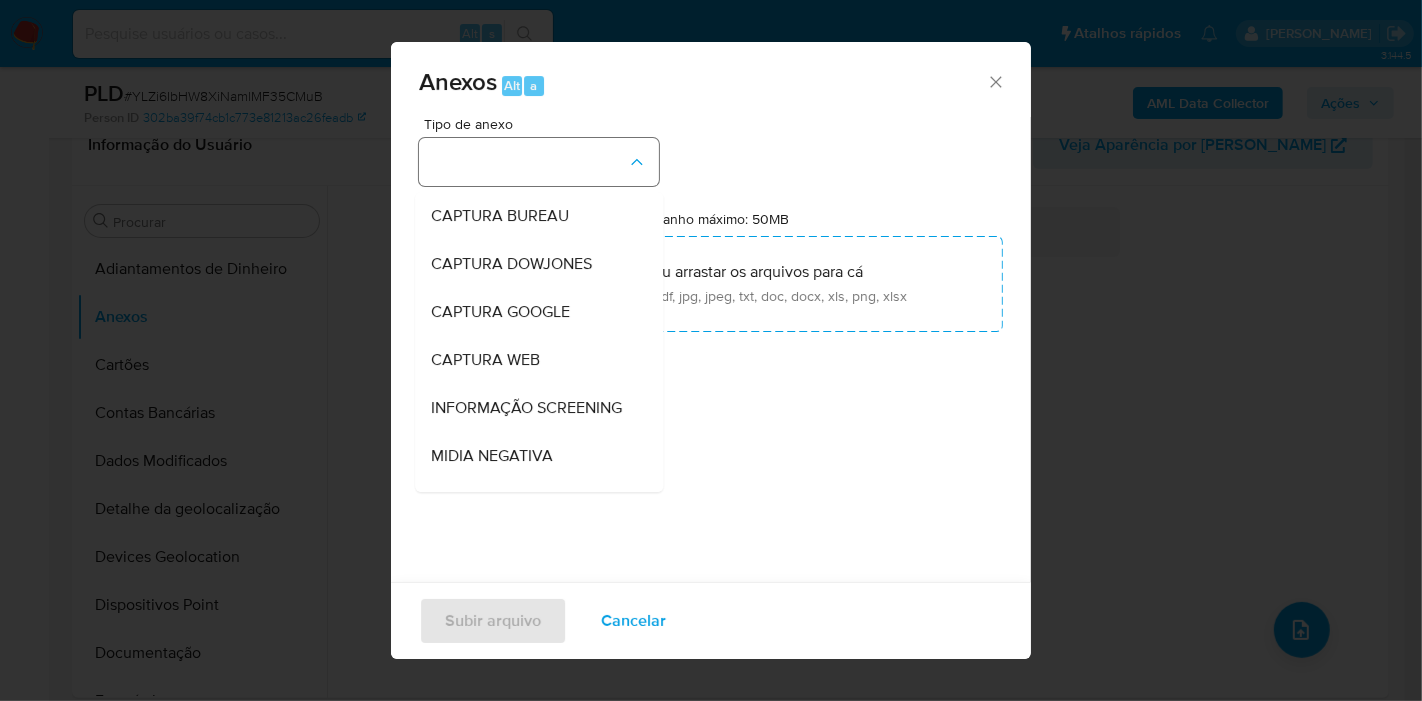 type 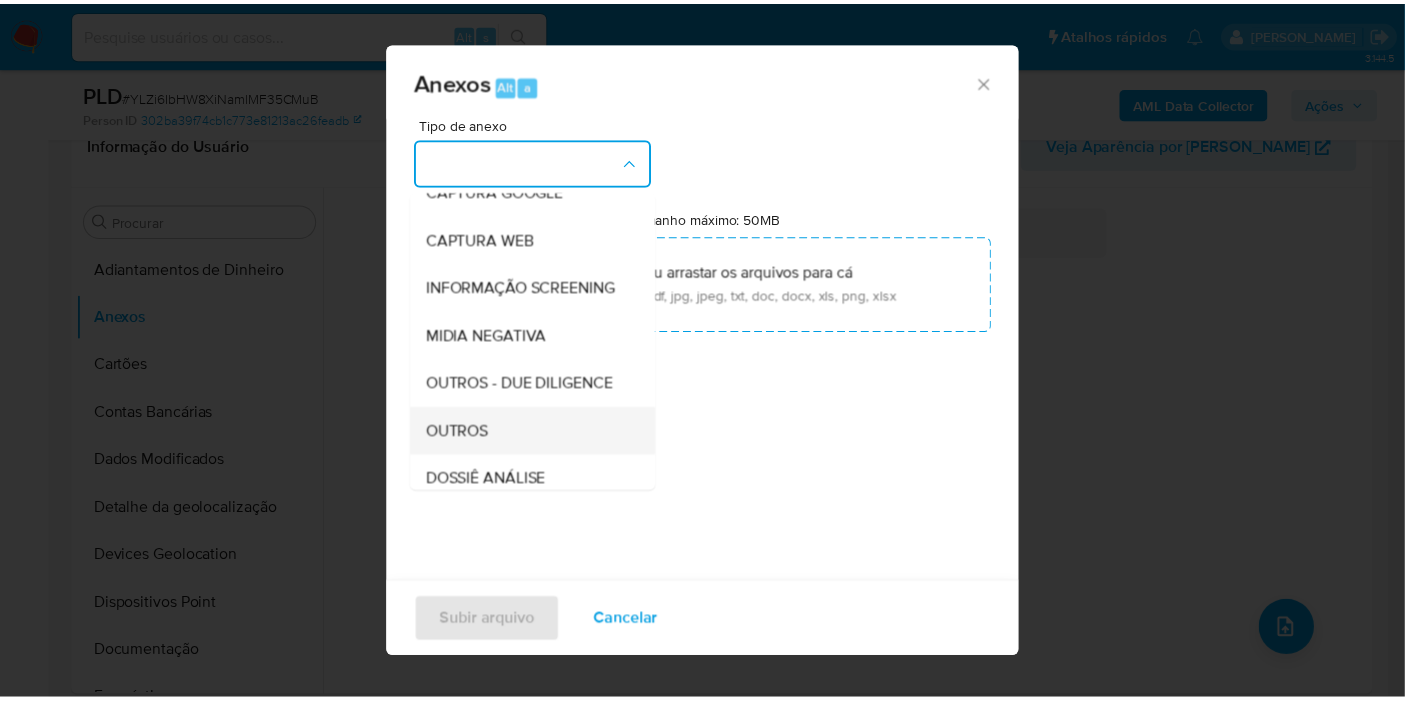 scroll, scrollTop: 187, scrollLeft: 0, axis: vertical 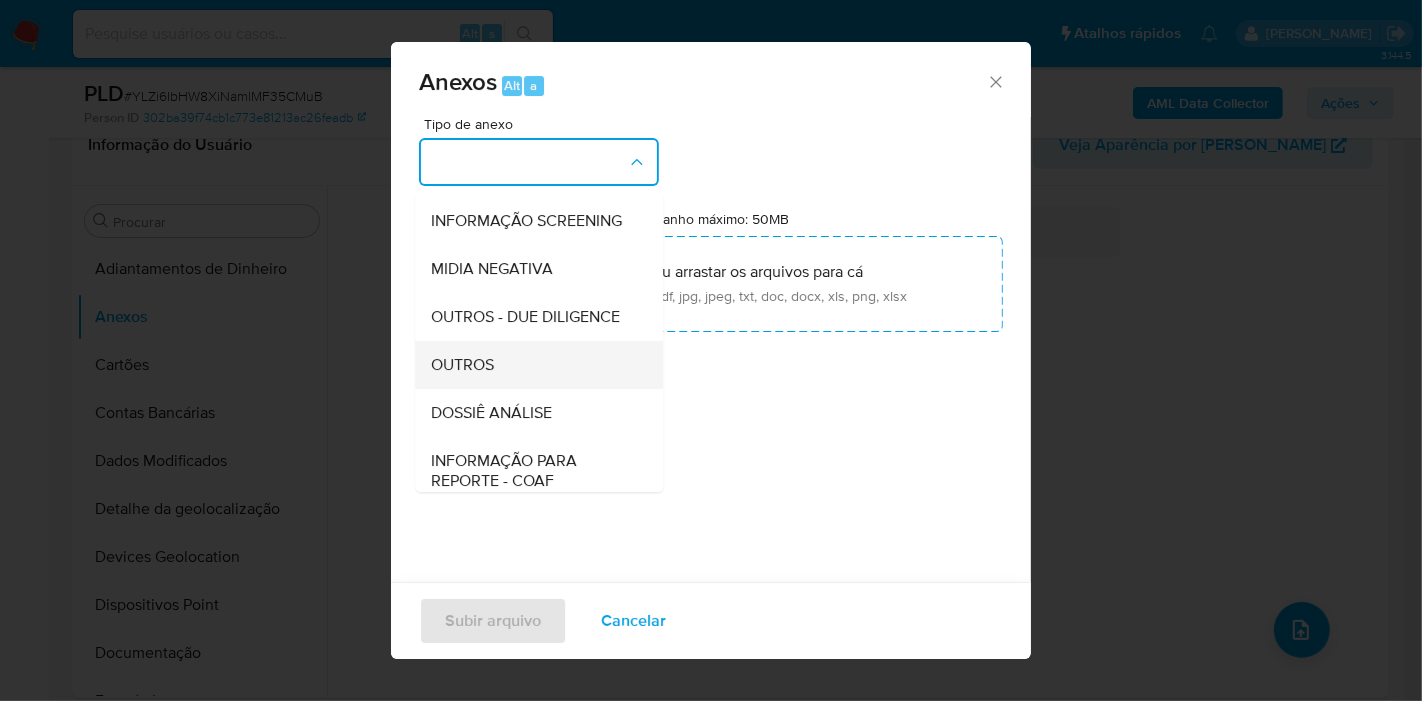 click on "OUTROS" at bounding box center (462, 365) 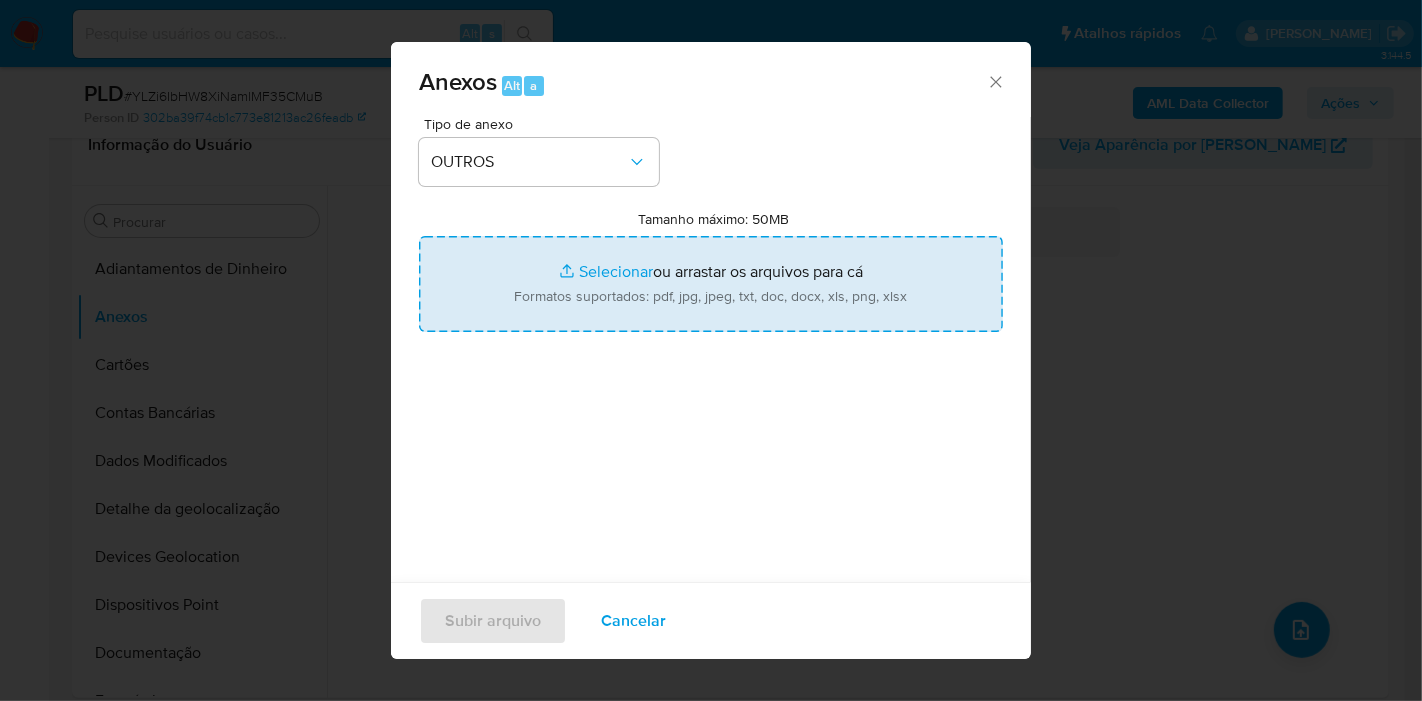 click on "Tamanho máximo: 50MB Selecionar arquivos" at bounding box center (711, 284) 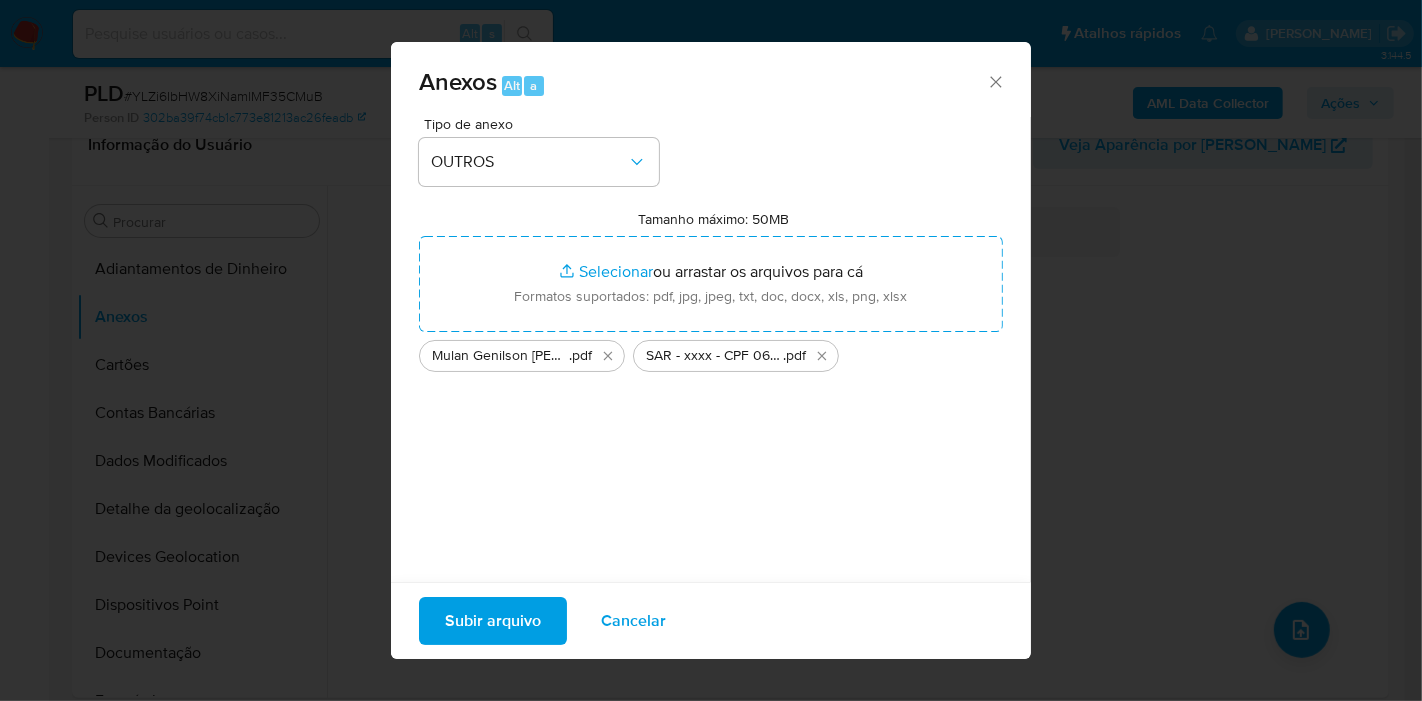 click on "Subir arquivo" at bounding box center (493, 621) 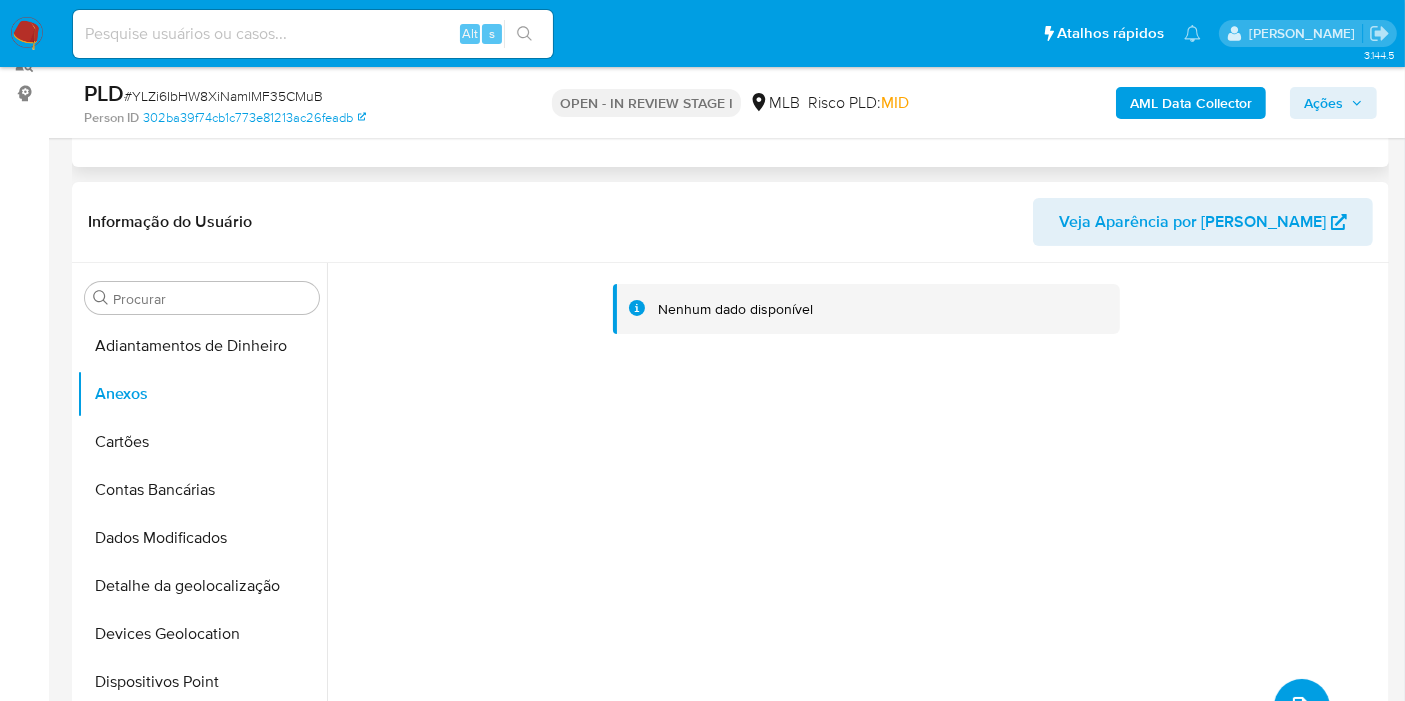 scroll, scrollTop: 222, scrollLeft: 0, axis: vertical 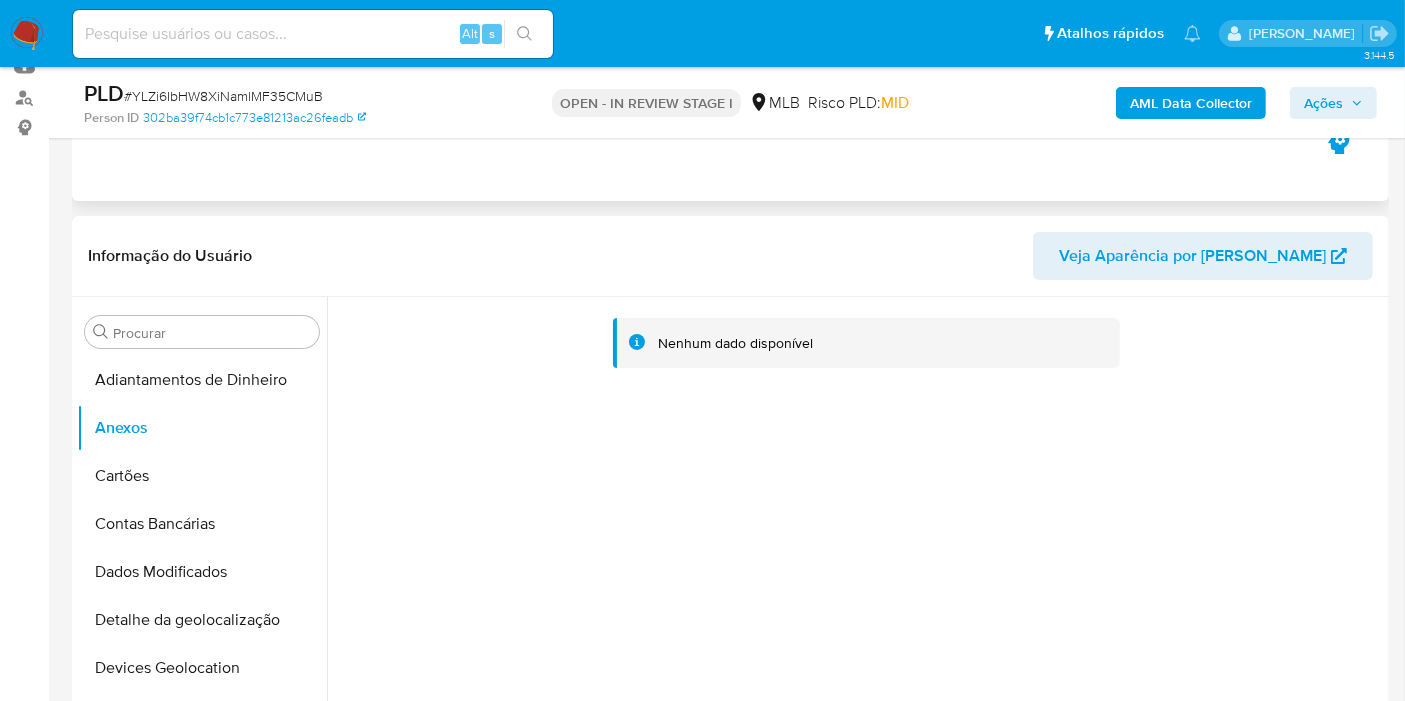 click on "Ações" at bounding box center (1323, 103) 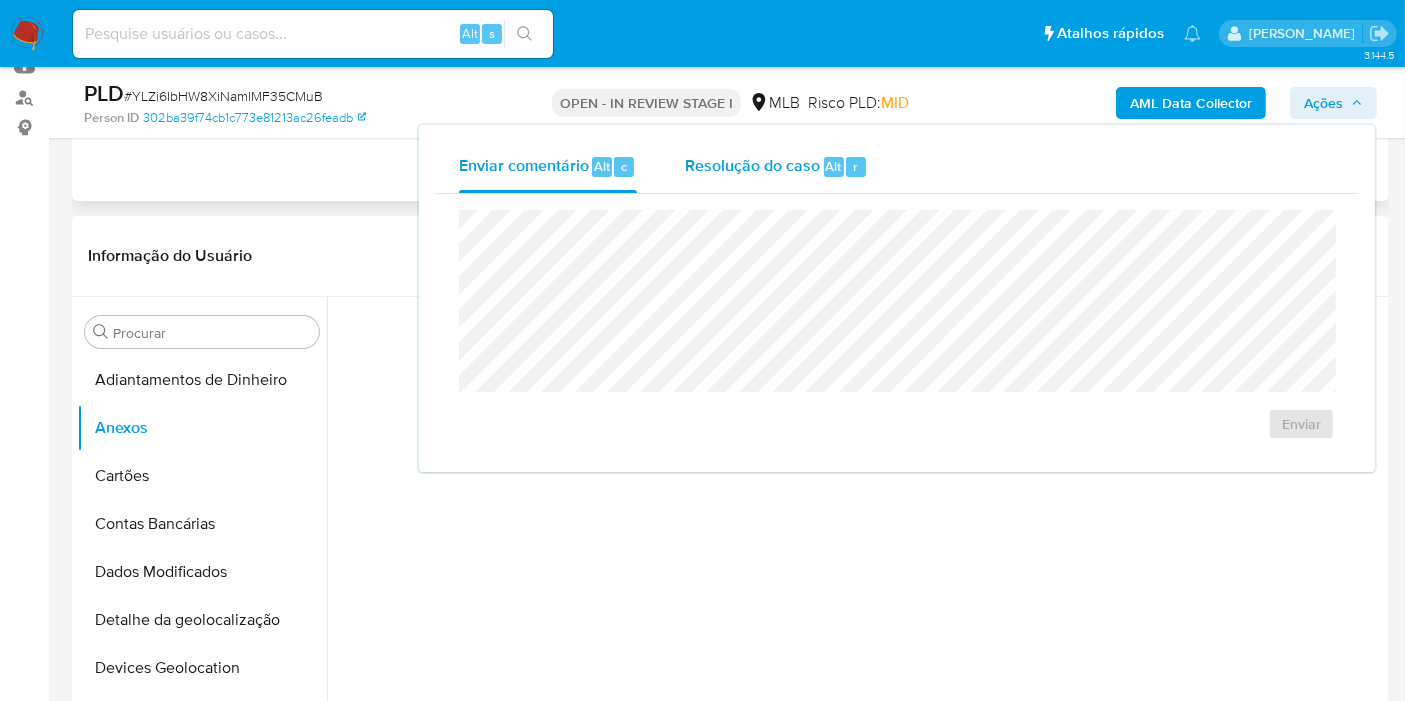 click on "Resolução do caso" at bounding box center (752, 165) 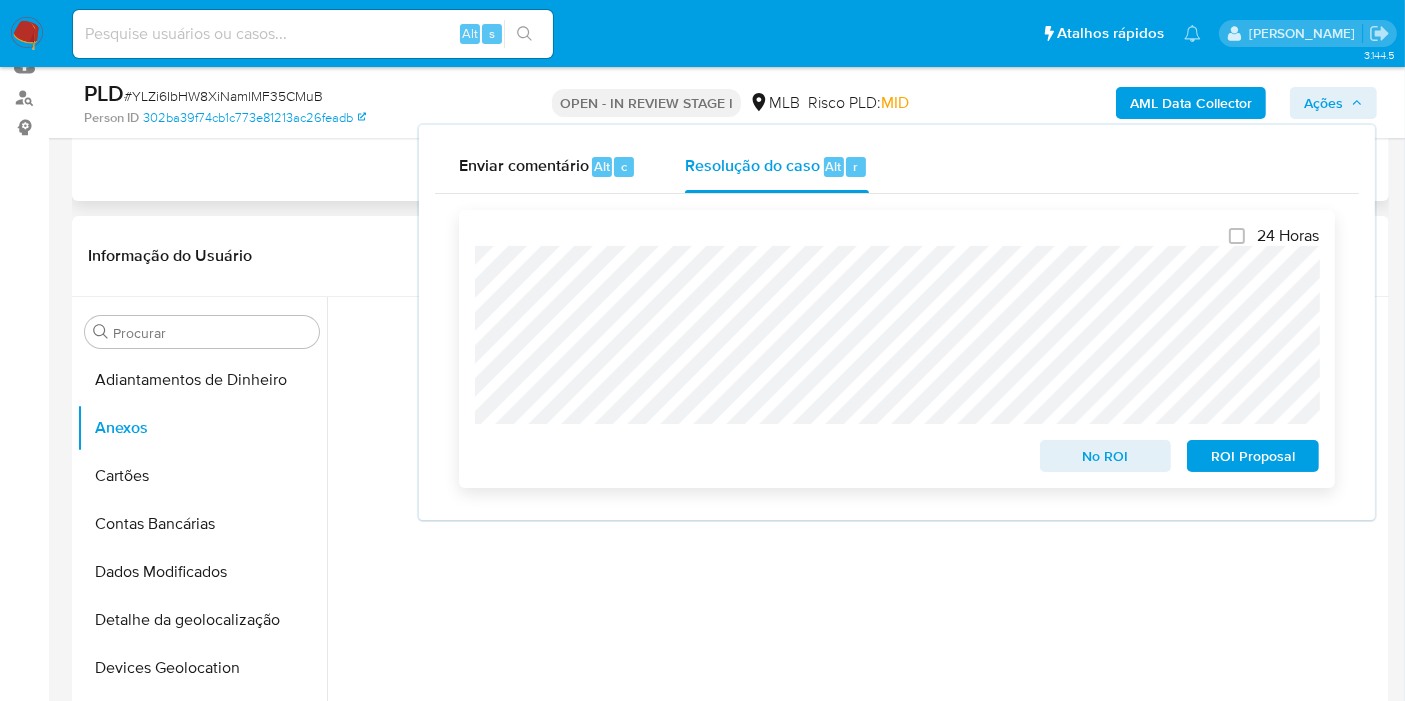click on "ROI Proposal" at bounding box center [1253, 456] 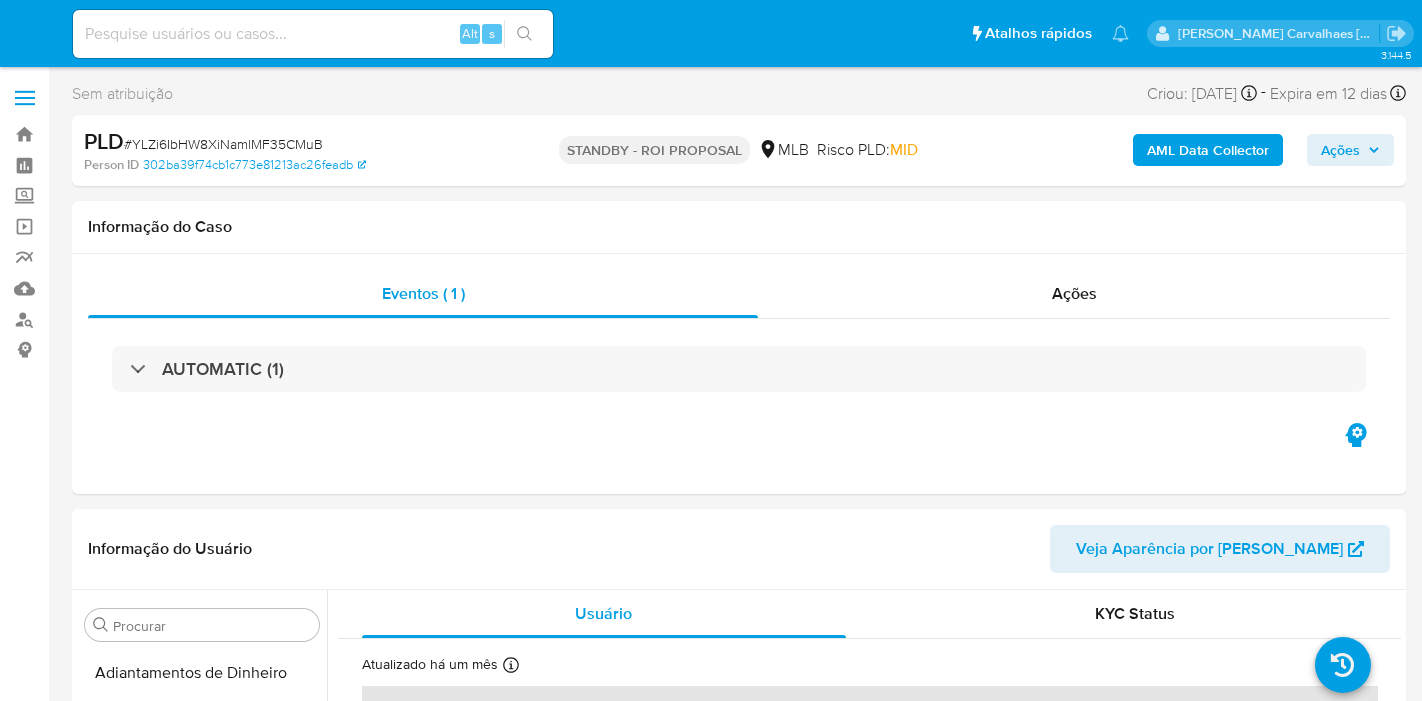 select on "10" 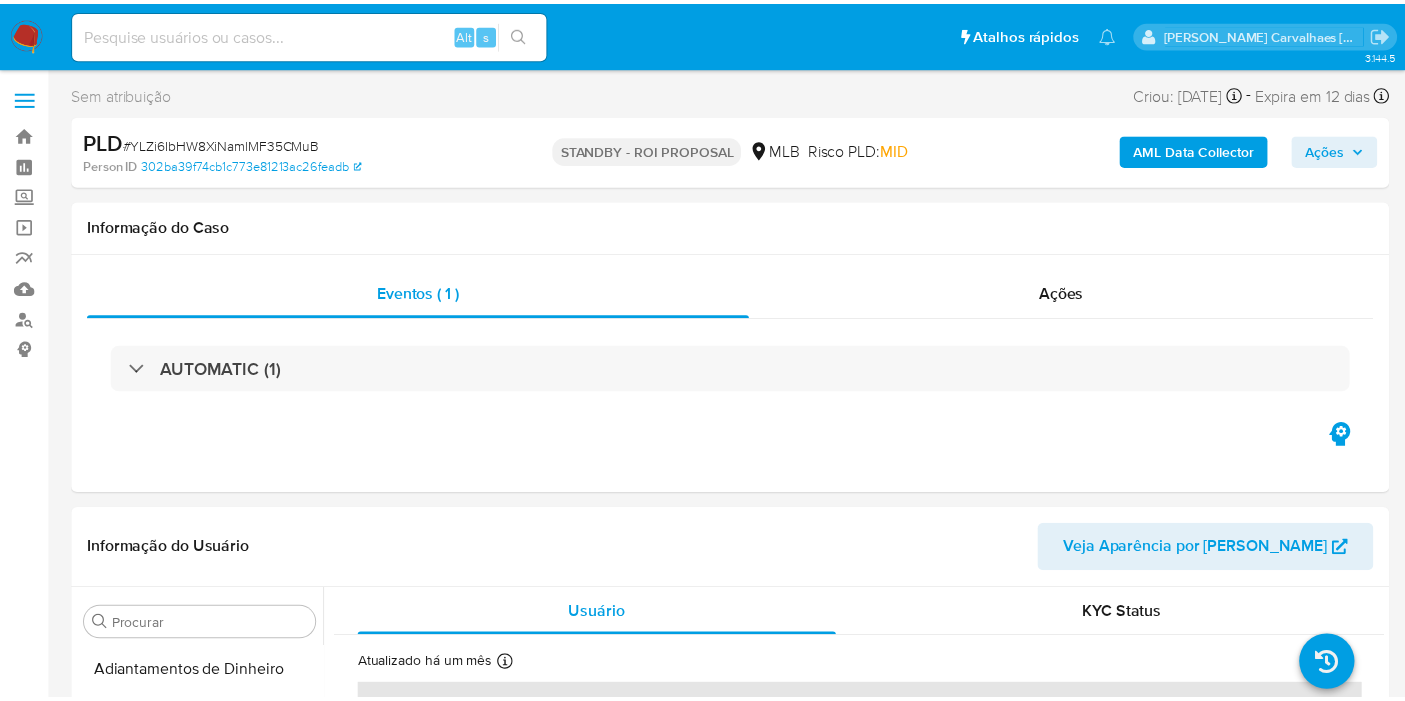 scroll, scrollTop: 0, scrollLeft: 0, axis: both 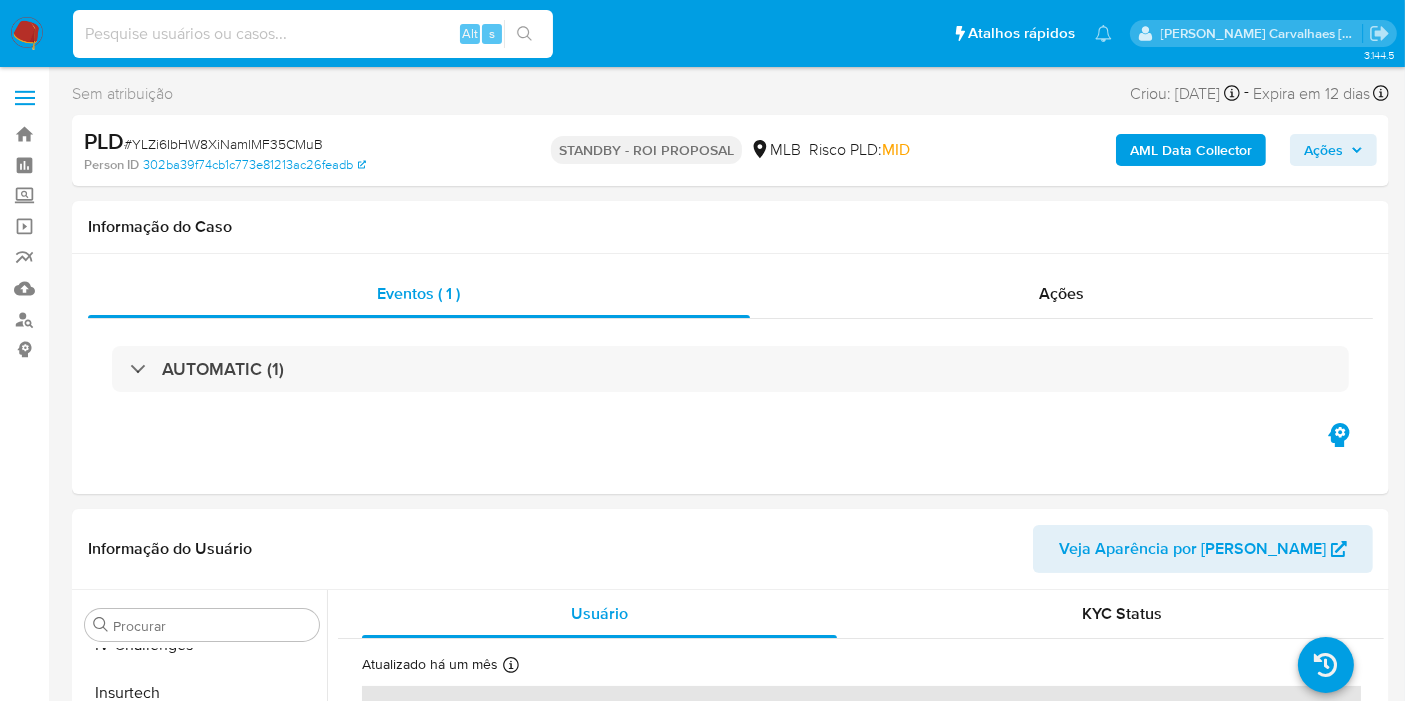 drag, startPoint x: 314, startPoint y: 18, endPoint x: 266, endPoint y: 32, distance: 50 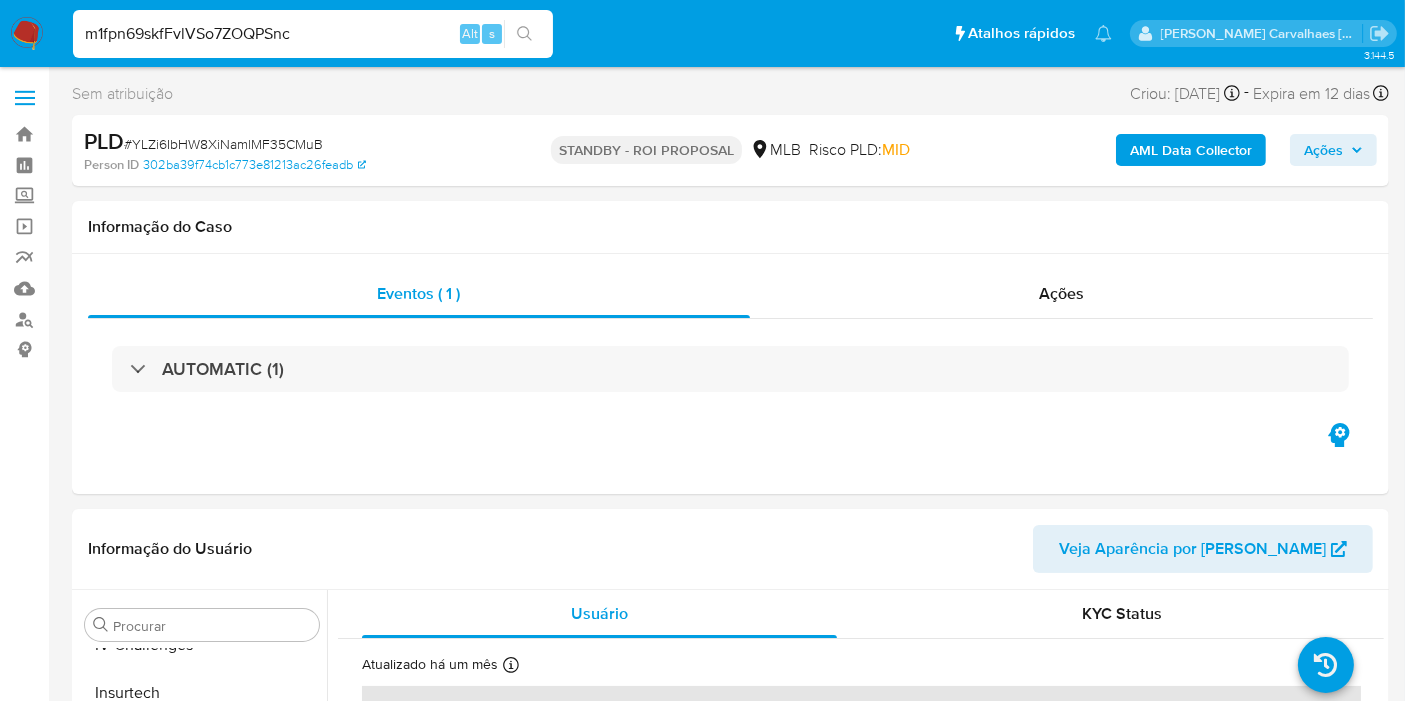 type on "m1fpn69skfFvlVSo7ZOQPSnc" 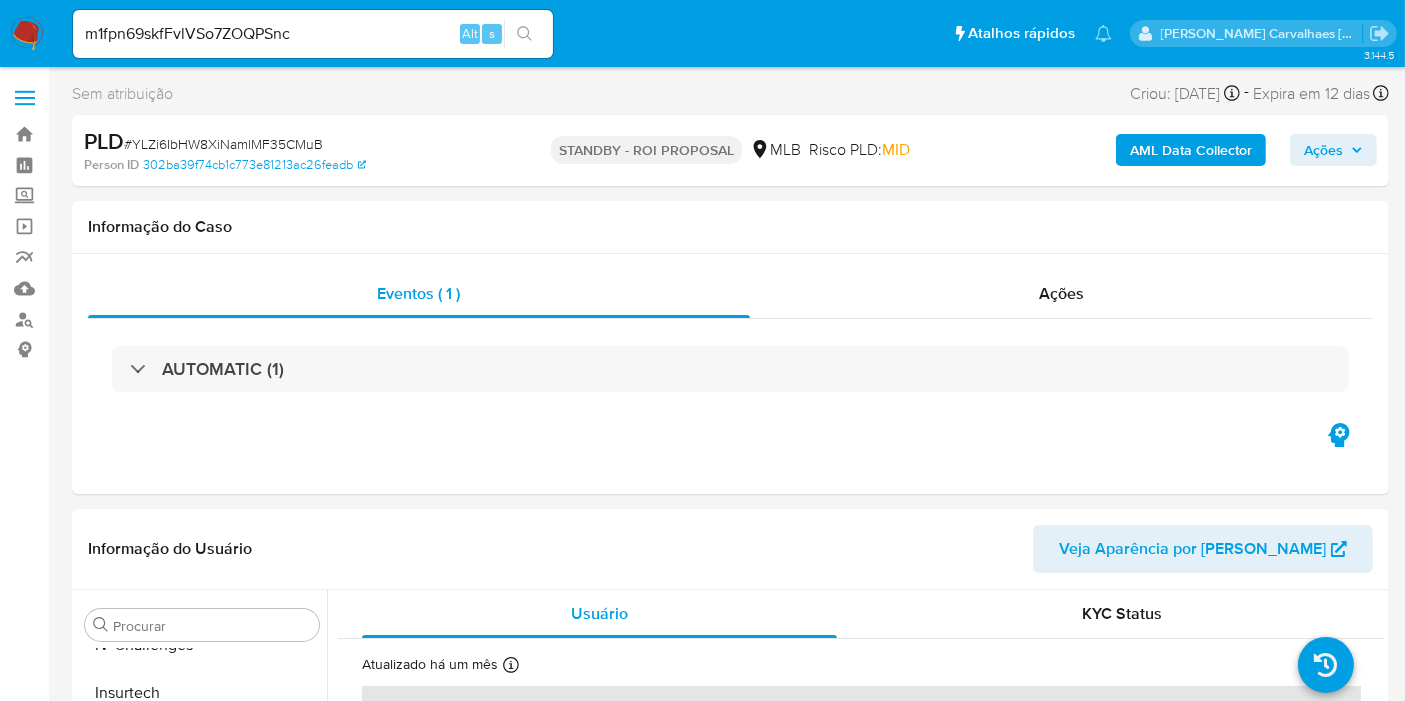click at bounding box center (524, 34) 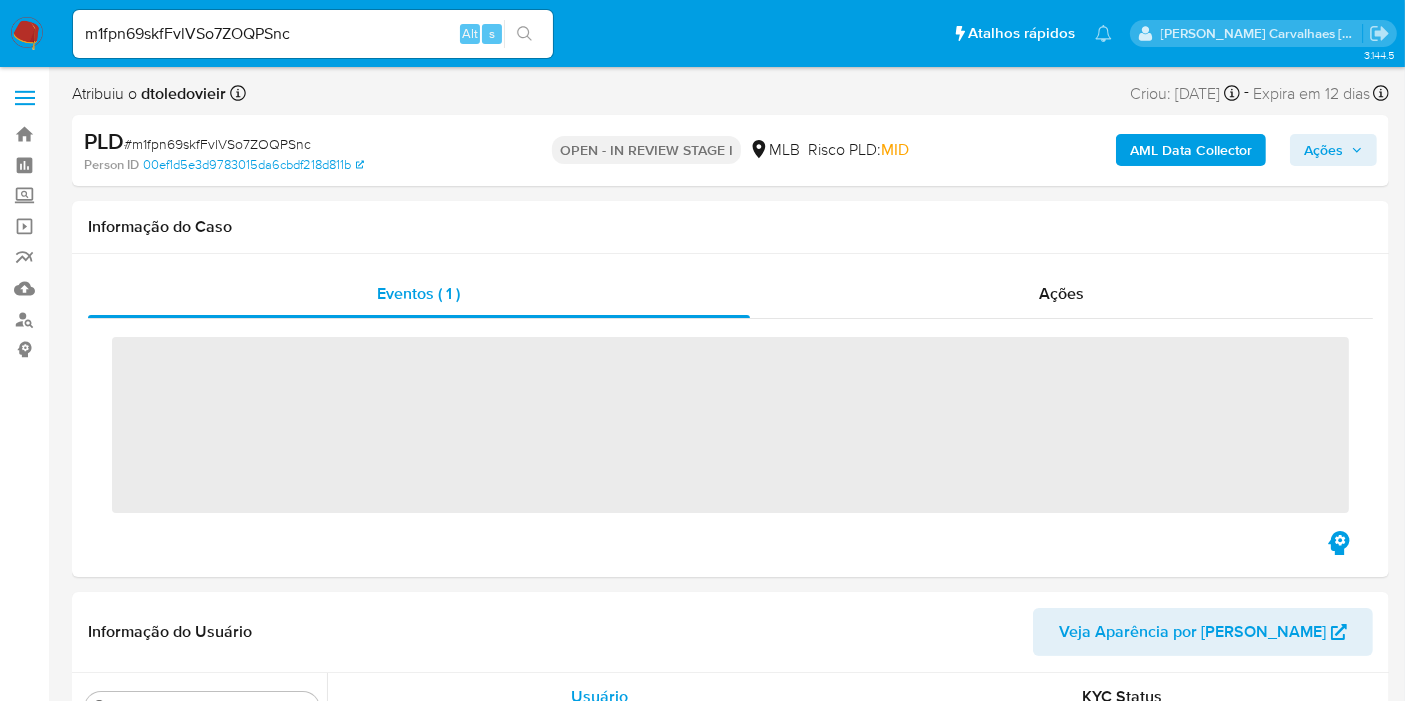scroll, scrollTop: 844, scrollLeft: 0, axis: vertical 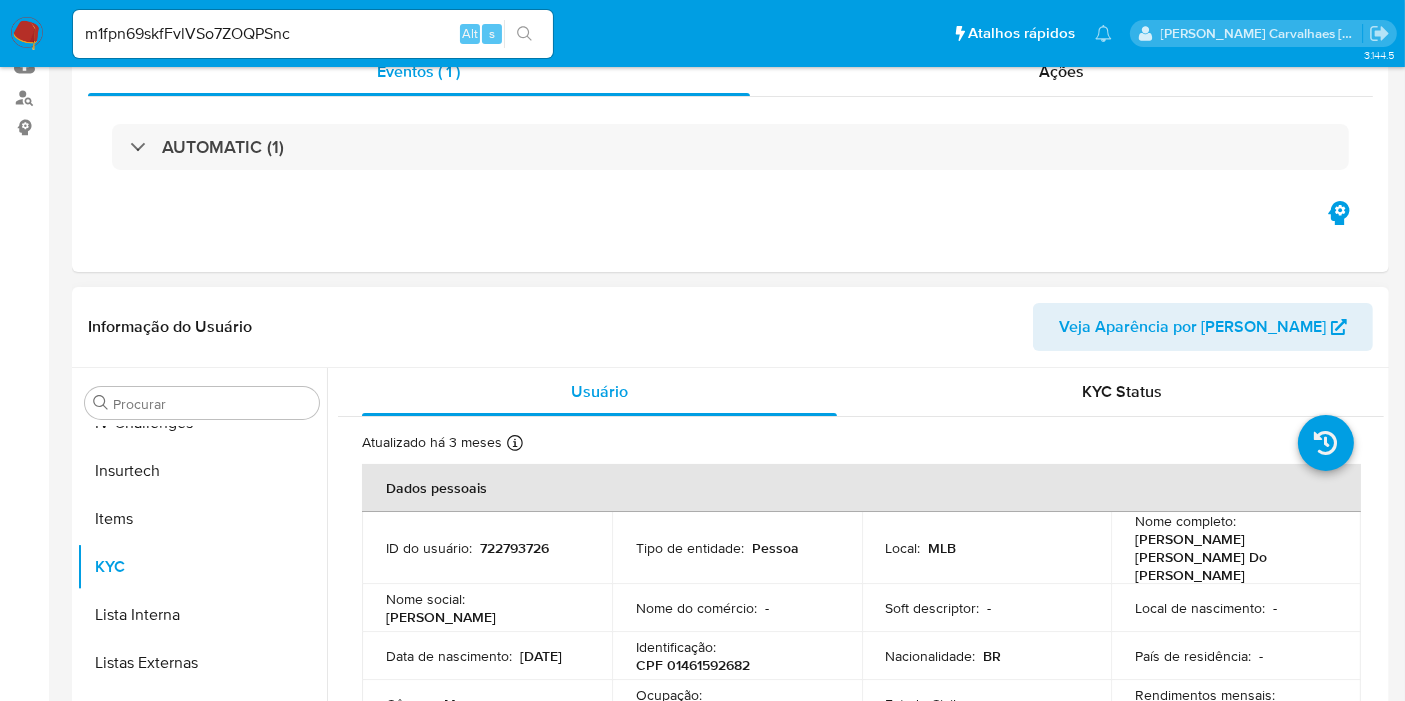select on "10" 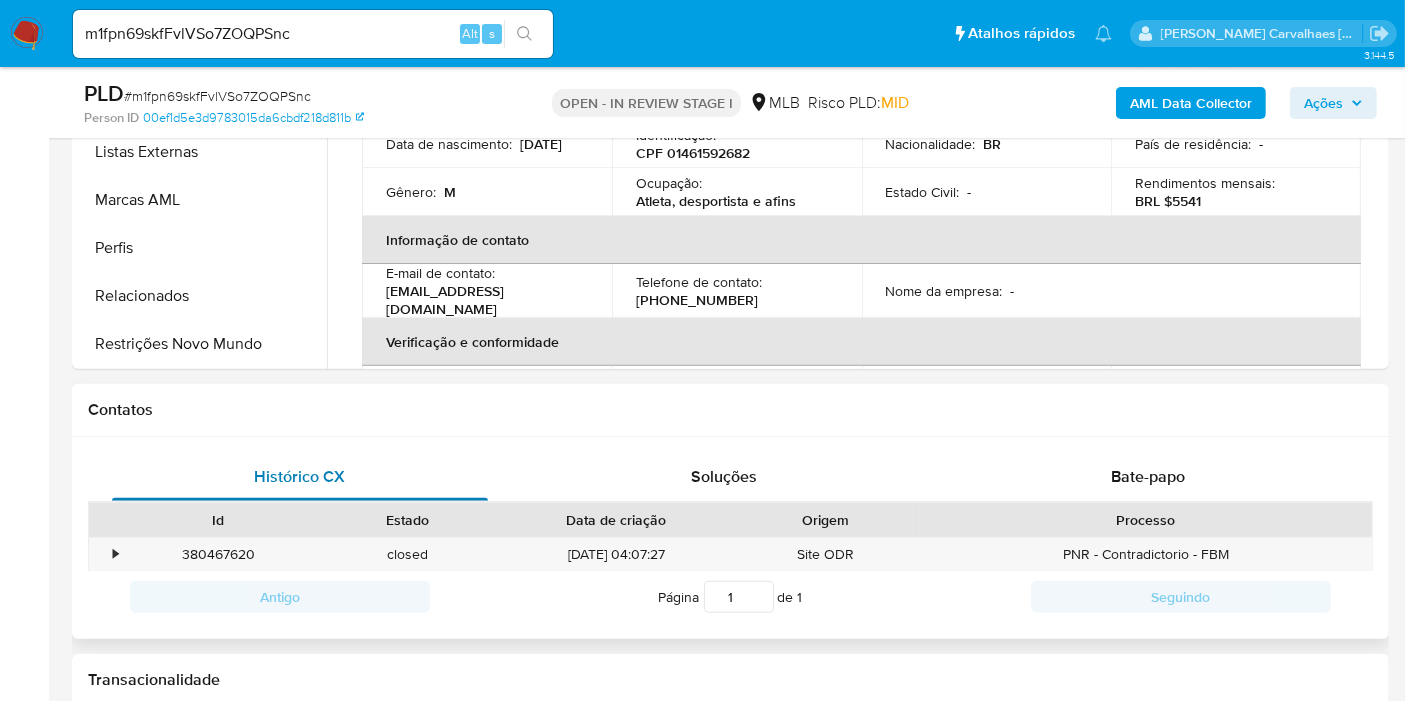 scroll, scrollTop: 666, scrollLeft: 0, axis: vertical 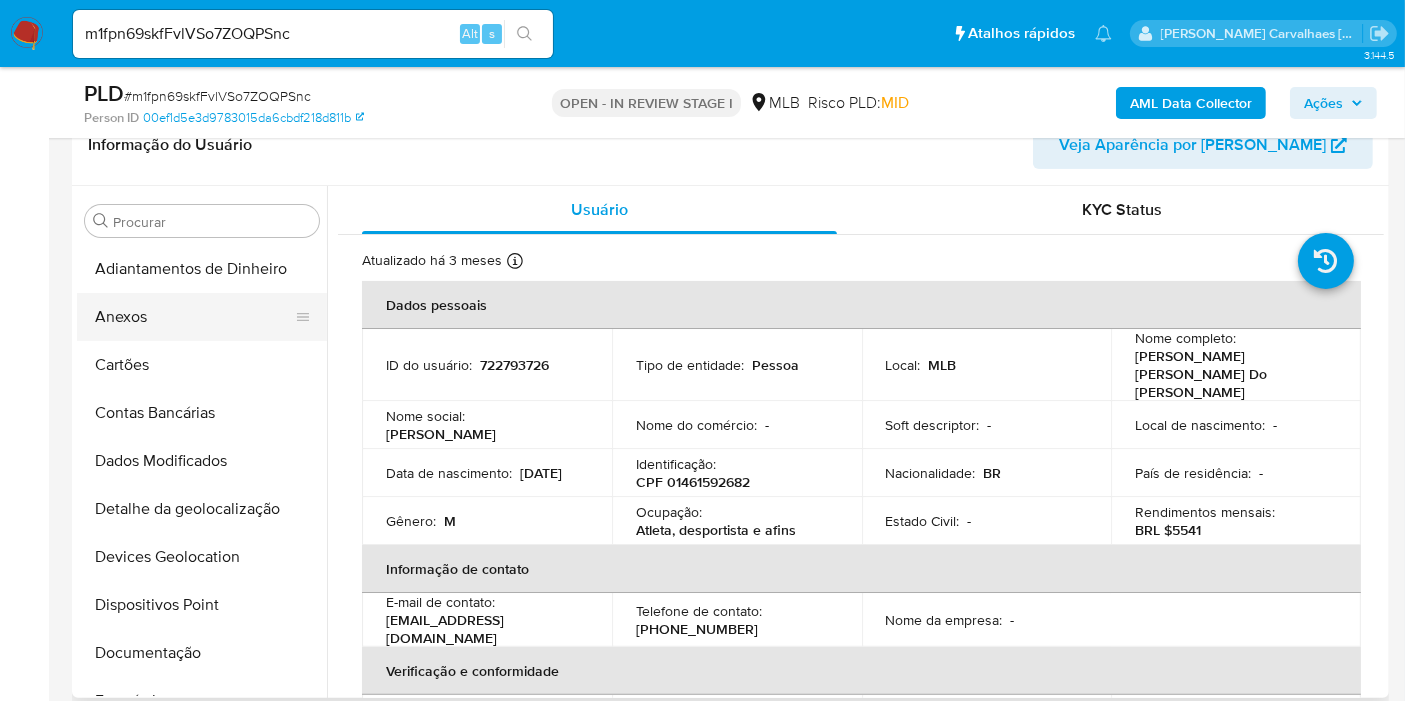 click on "Anexos" at bounding box center [194, 317] 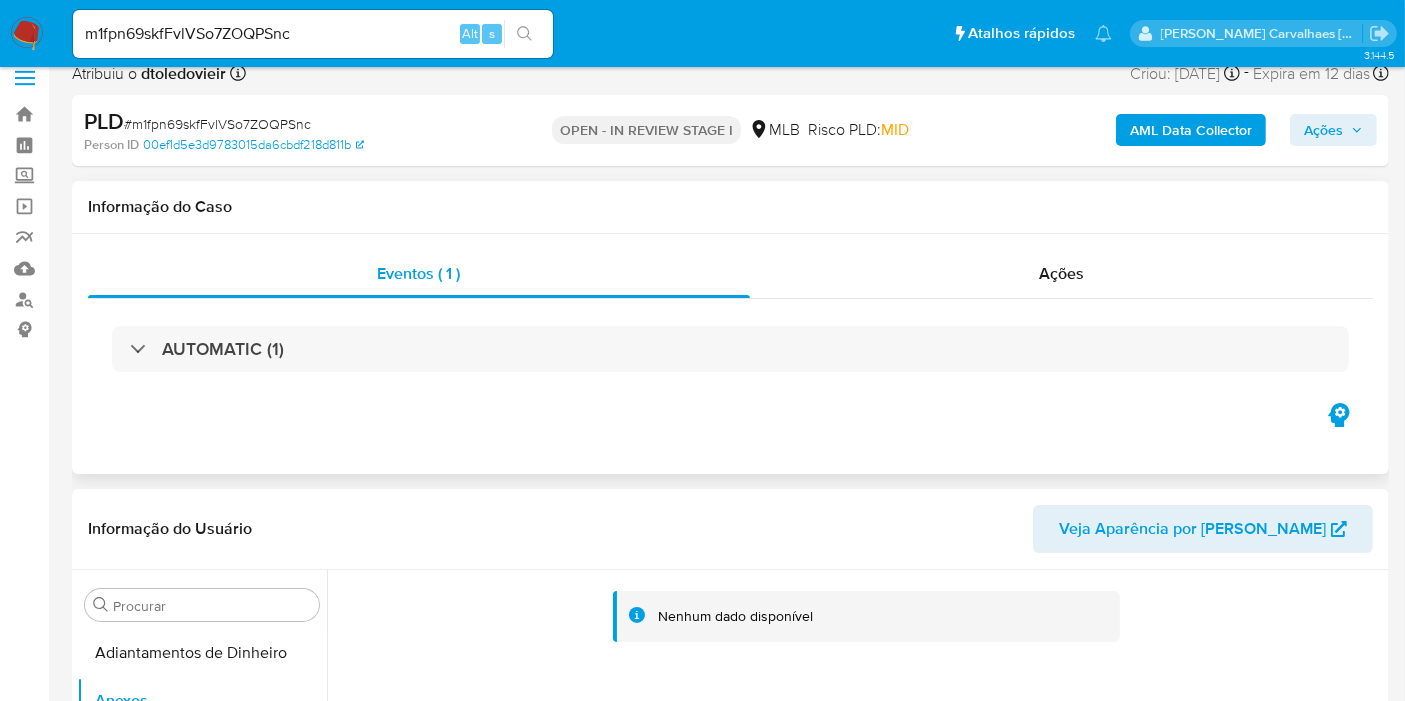 scroll, scrollTop: 0, scrollLeft: 0, axis: both 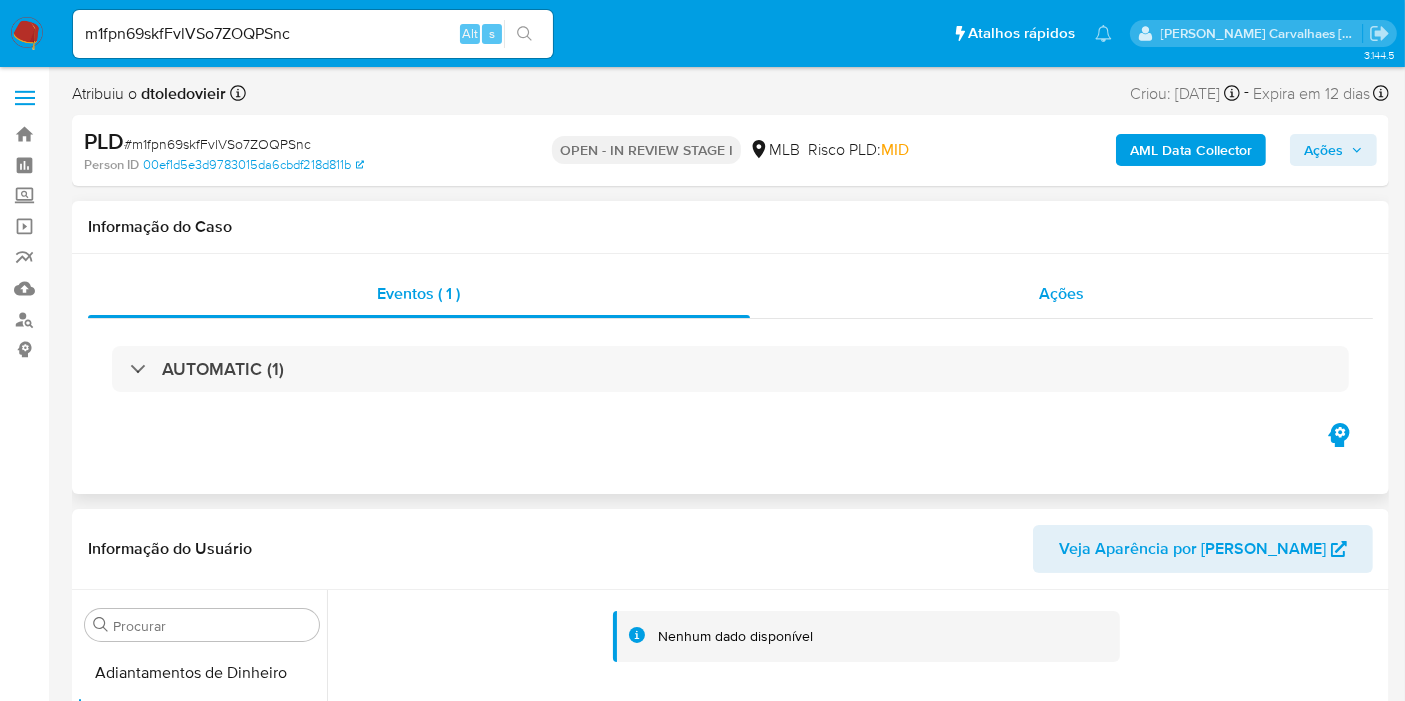 click on "Ações" at bounding box center (1061, 293) 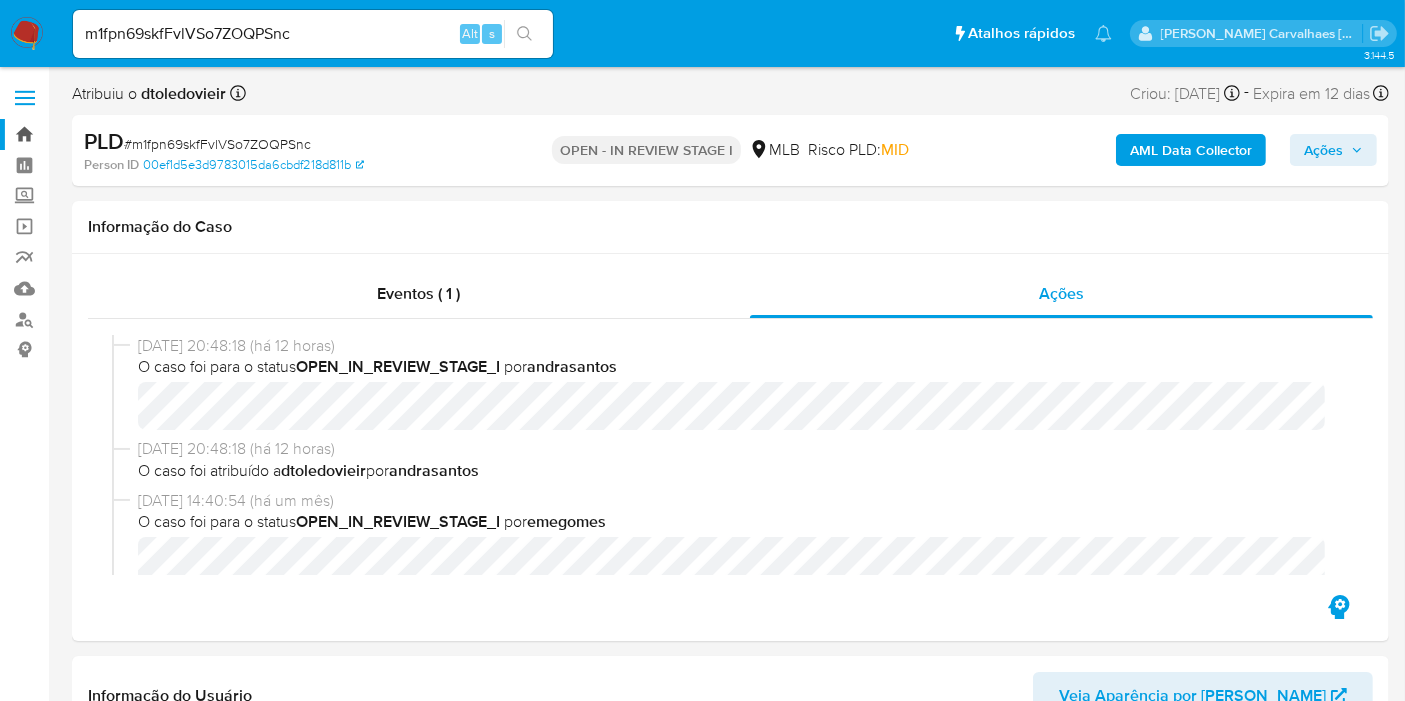 drag, startPoint x: 20, startPoint y: 127, endPoint x: 33, endPoint y: 133, distance: 14.3178215 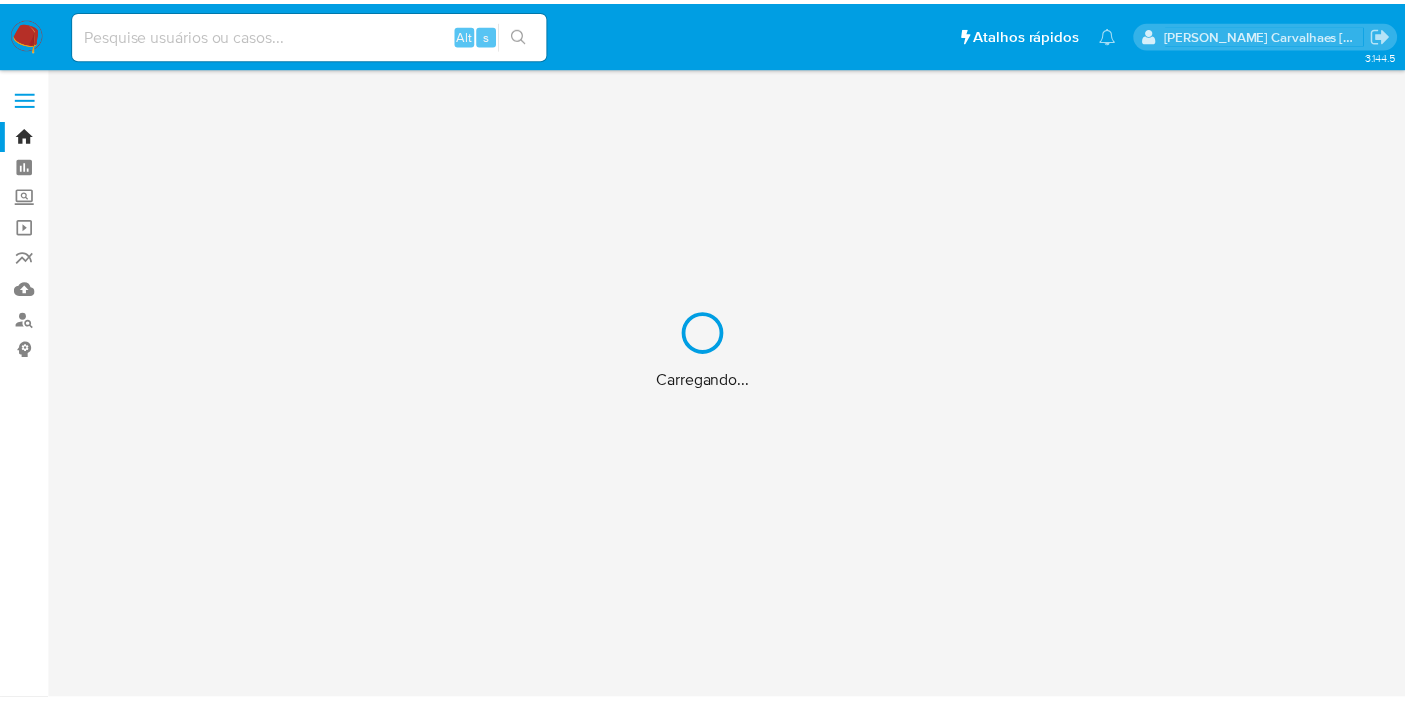 scroll, scrollTop: 0, scrollLeft: 0, axis: both 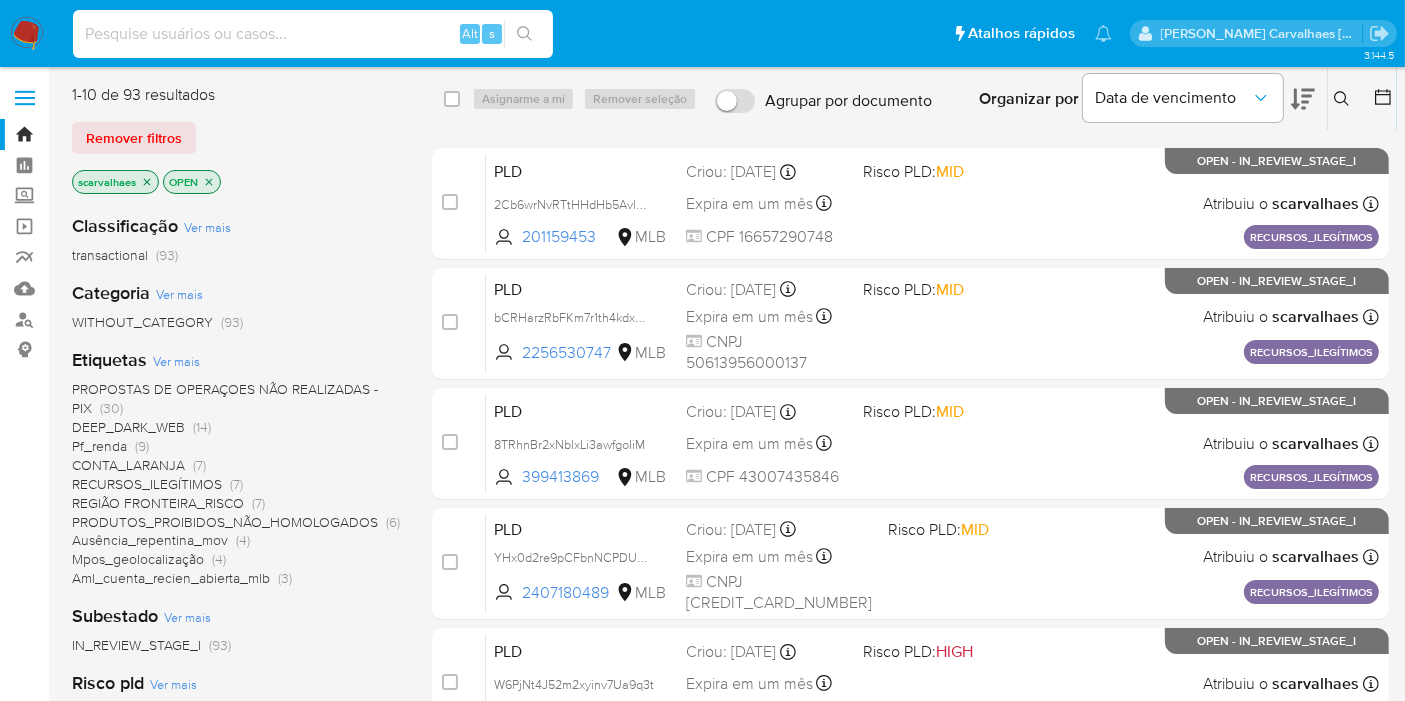 drag, startPoint x: 282, startPoint y: 23, endPoint x: 234, endPoint y: 44, distance: 52.392746 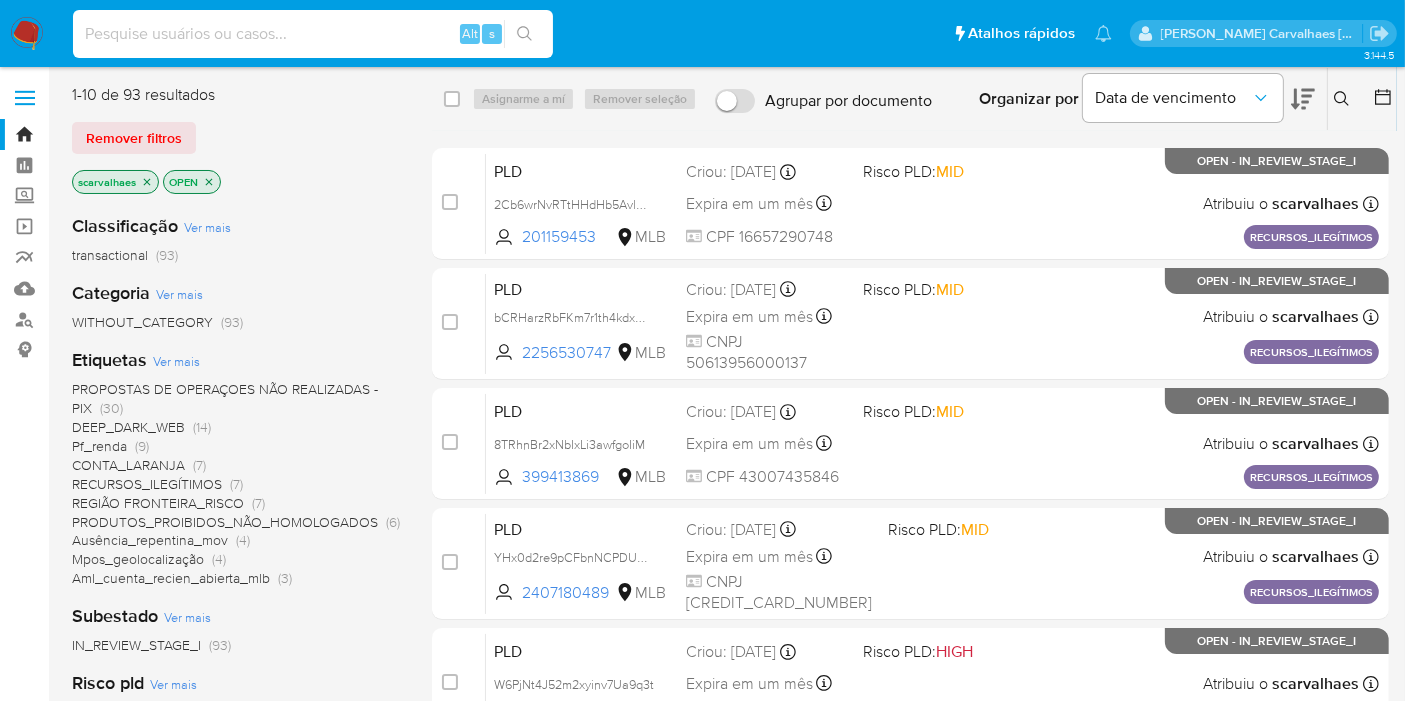 paste on "m1fpn69skfFvlVSo7ZOQPSnc" 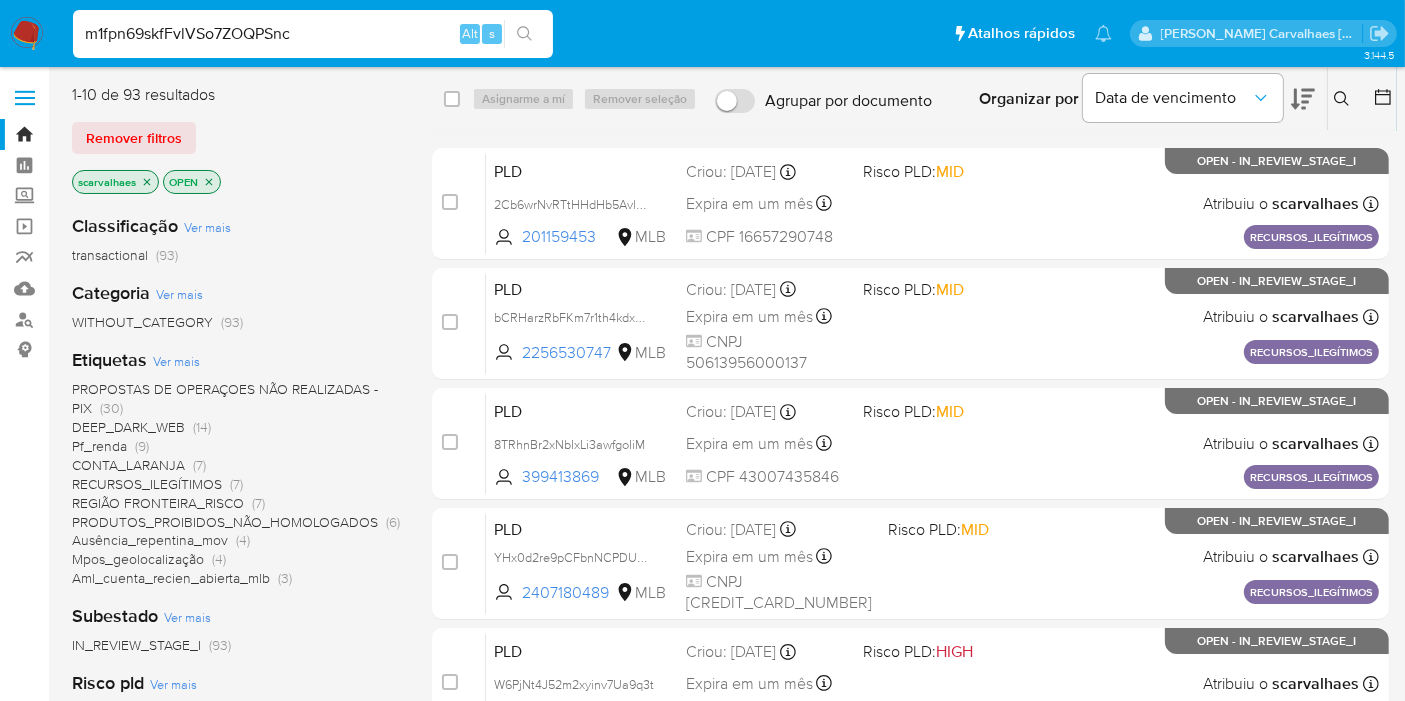 type on "m1fpn69skfFvlVSo7ZOQPSnc" 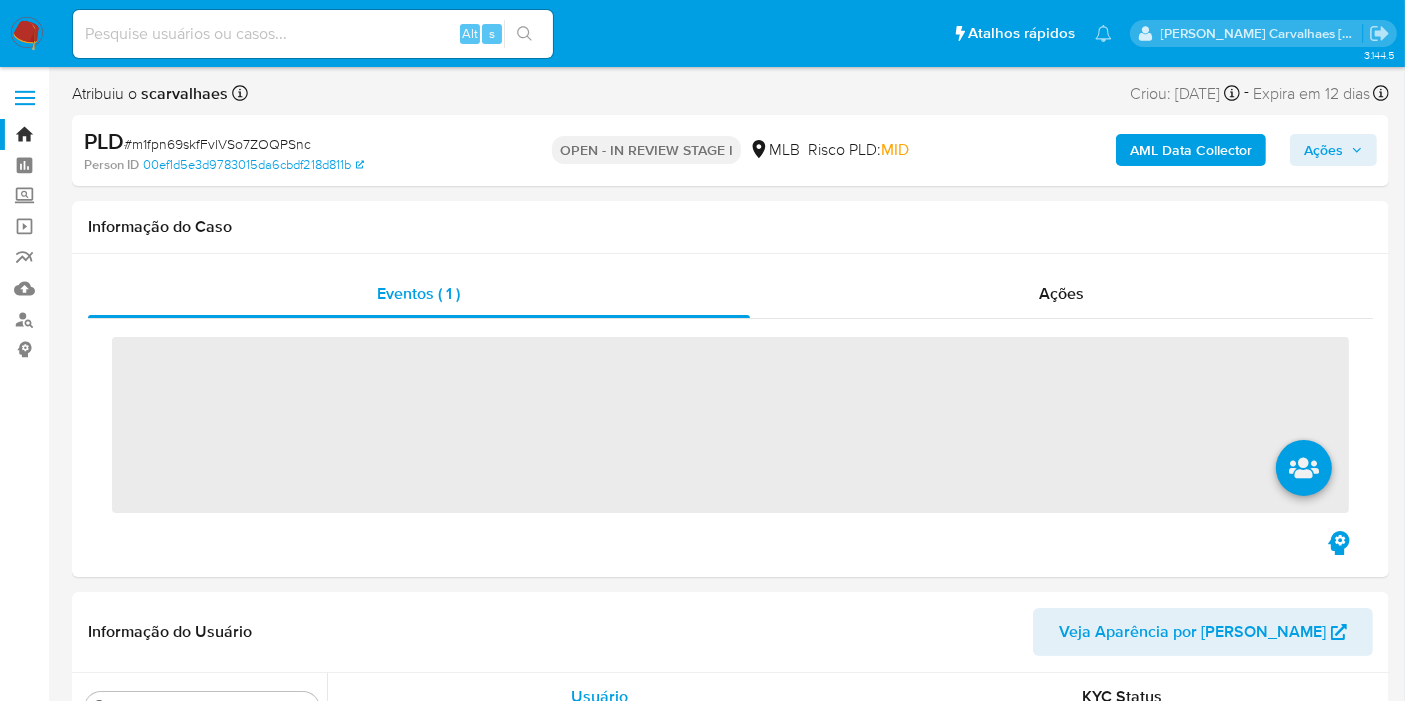 scroll, scrollTop: 844, scrollLeft: 0, axis: vertical 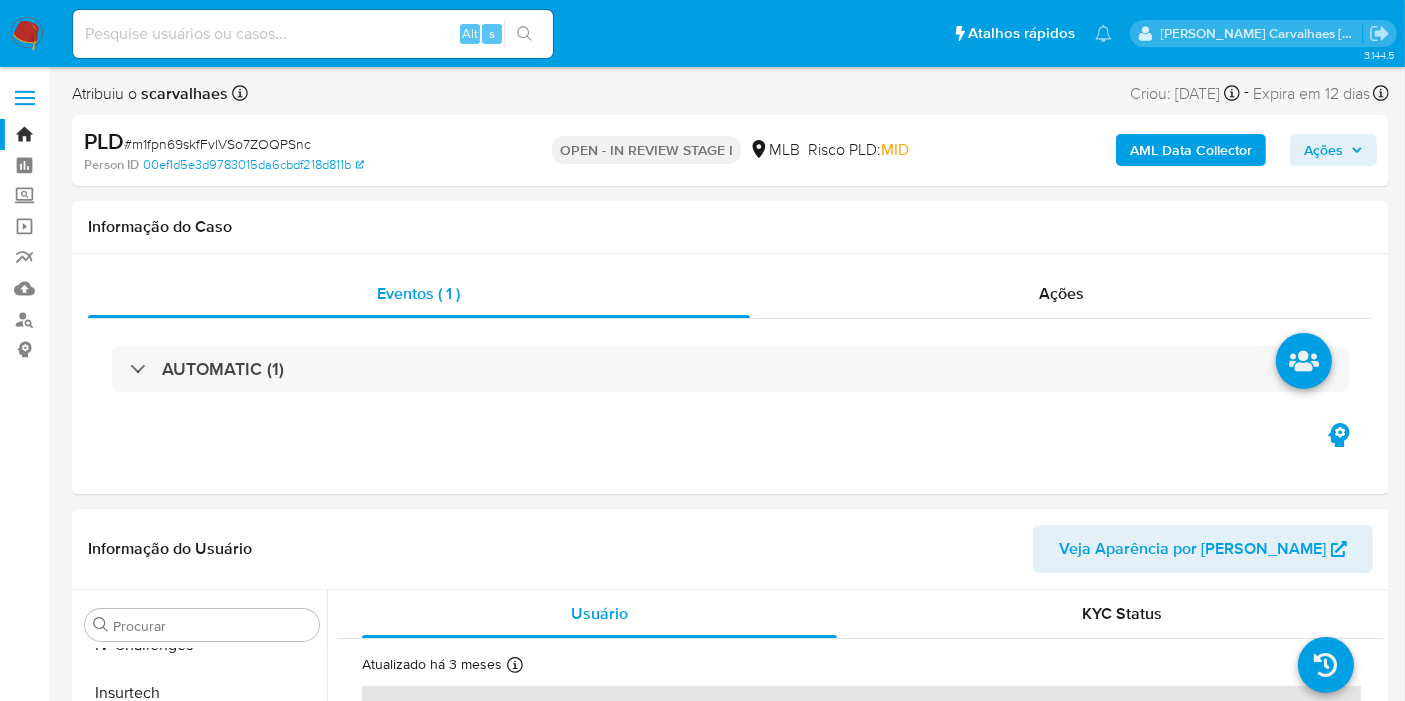 select on "10" 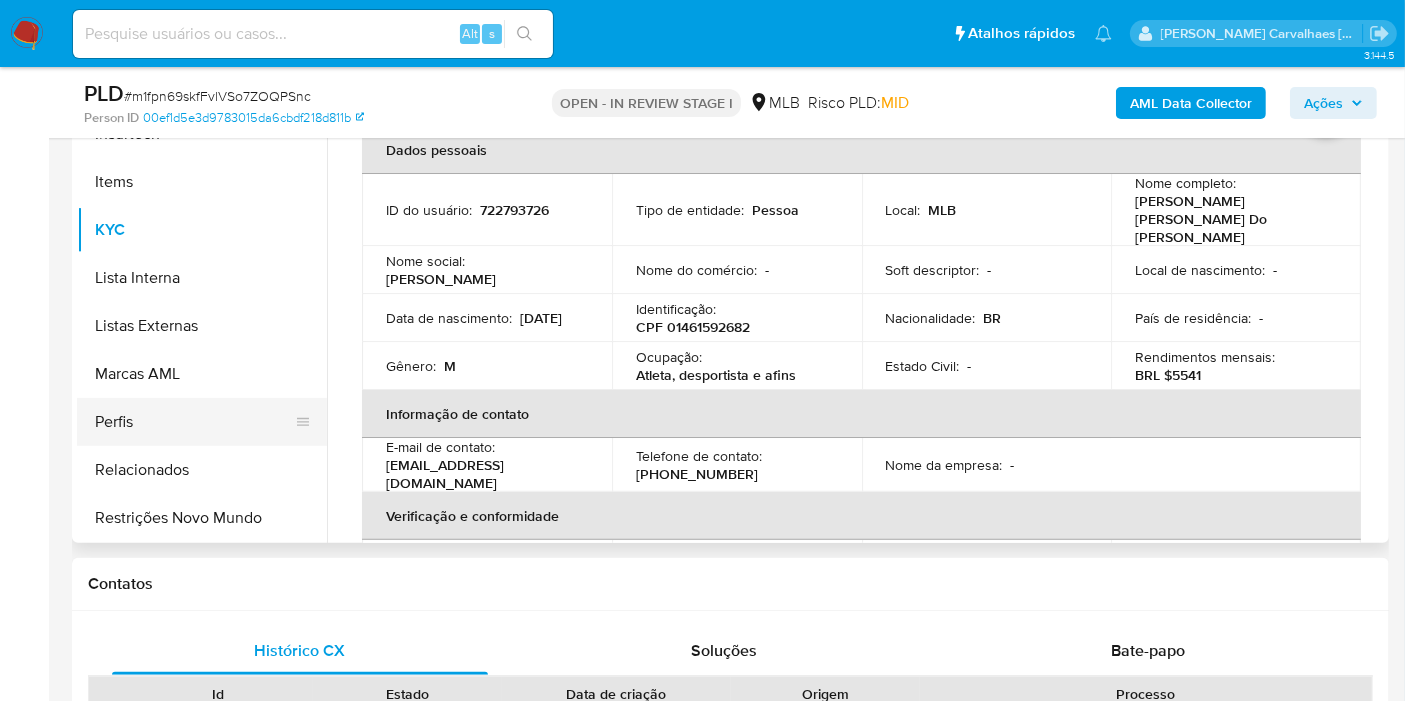 scroll, scrollTop: 555, scrollLeft: 0, axis: vertical 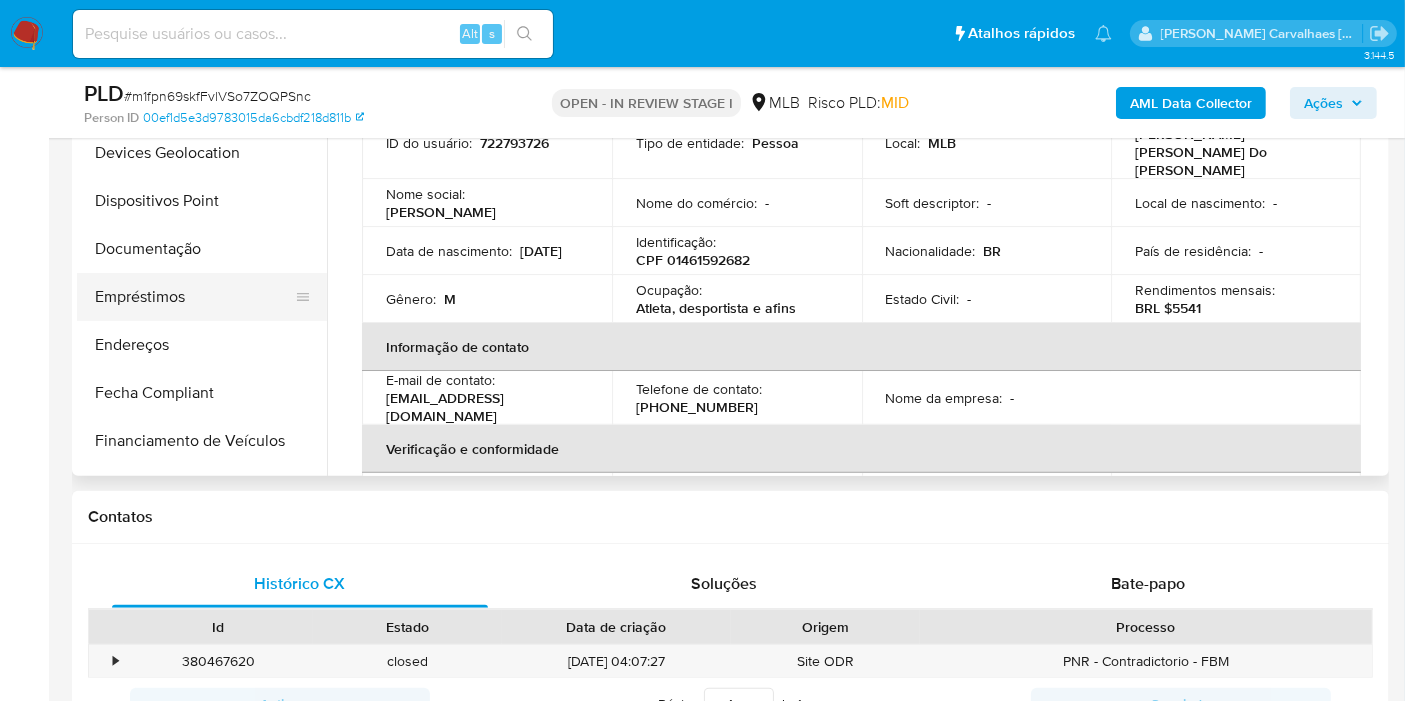 click on "Empréstimos" at bounding box center [194, 297] 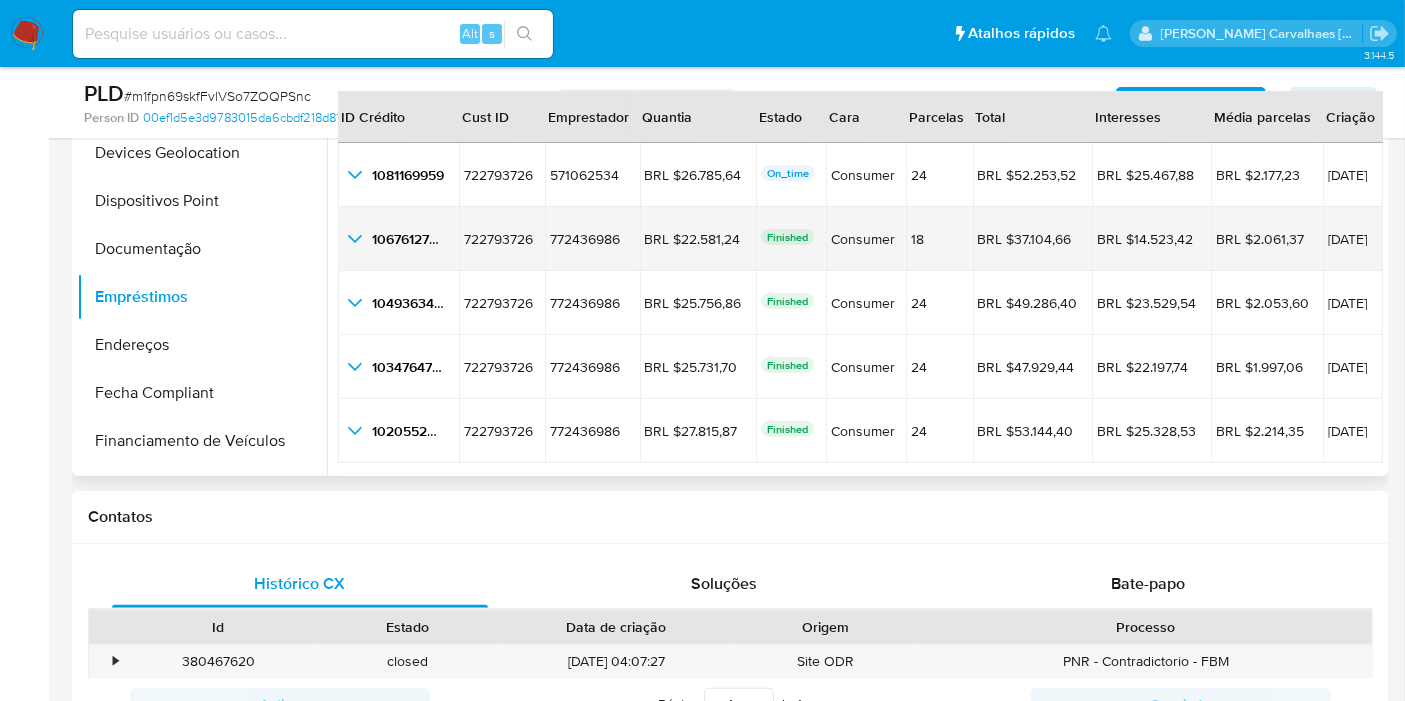 click 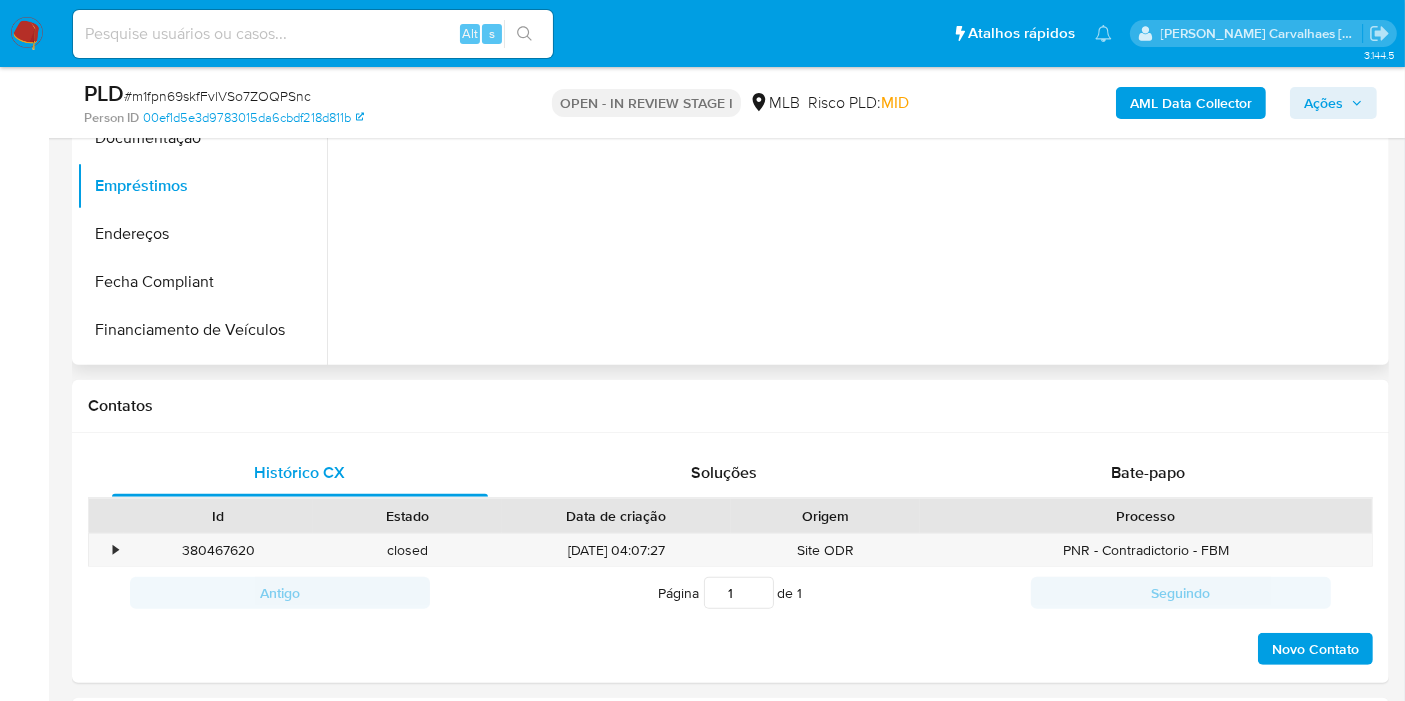 scroll, scrollTop: 444, scrollLeft: 0, axis: vertical 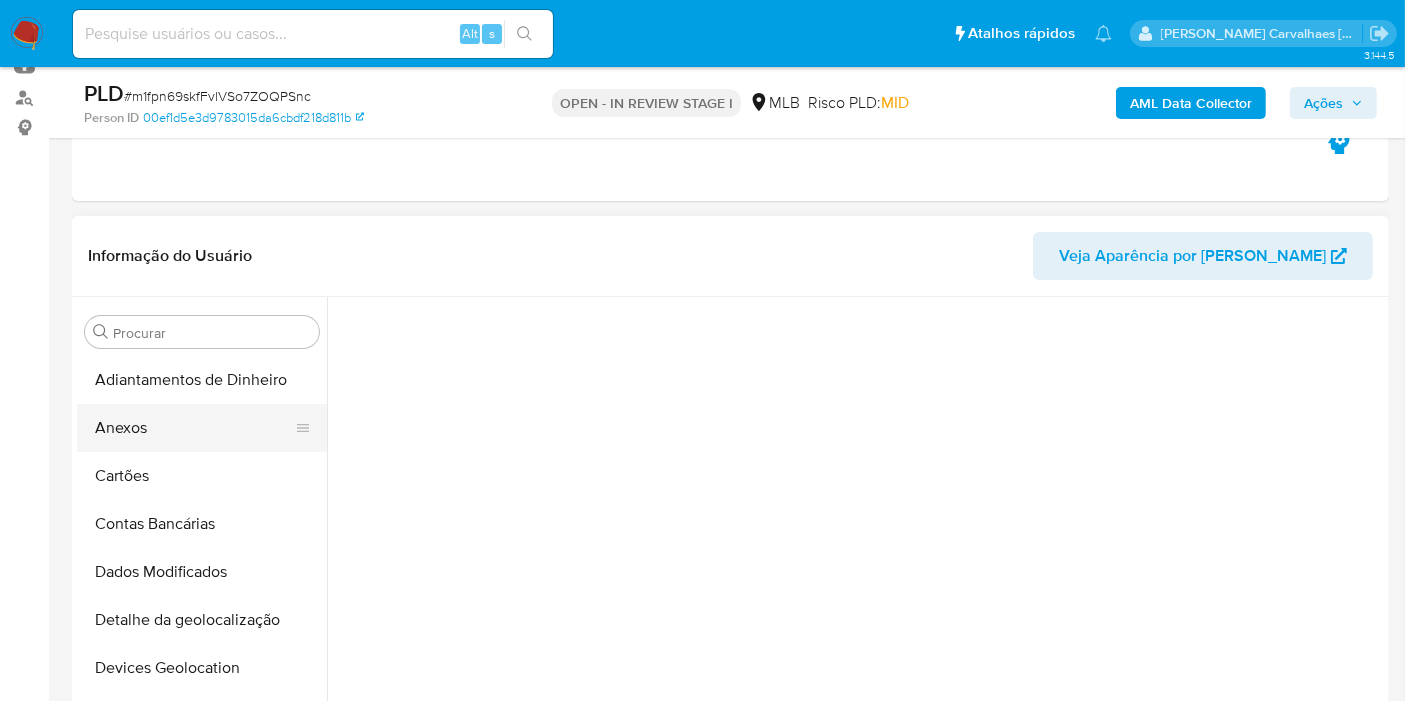 click on "Anexos" at bounding box center (194, 428) 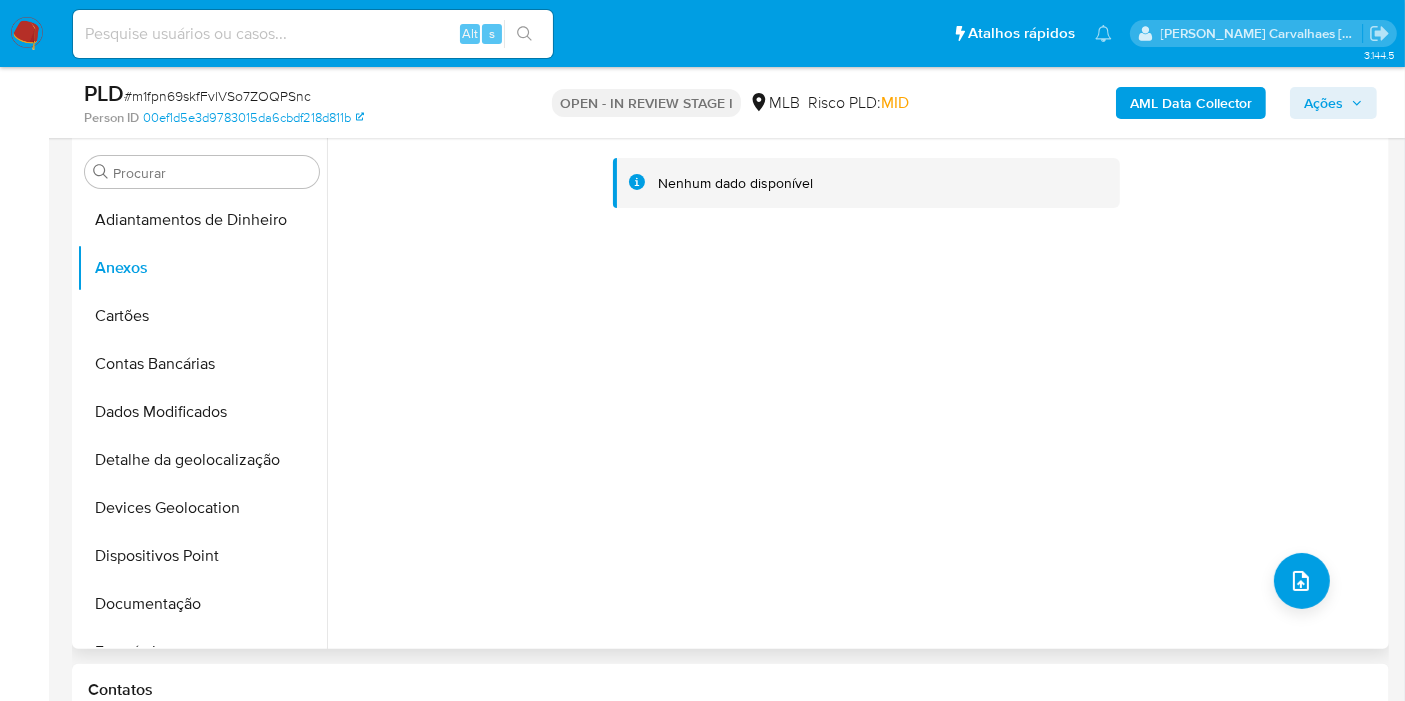 scroll, scrollTop: 222, scrollLeft: 0, axis: vertical 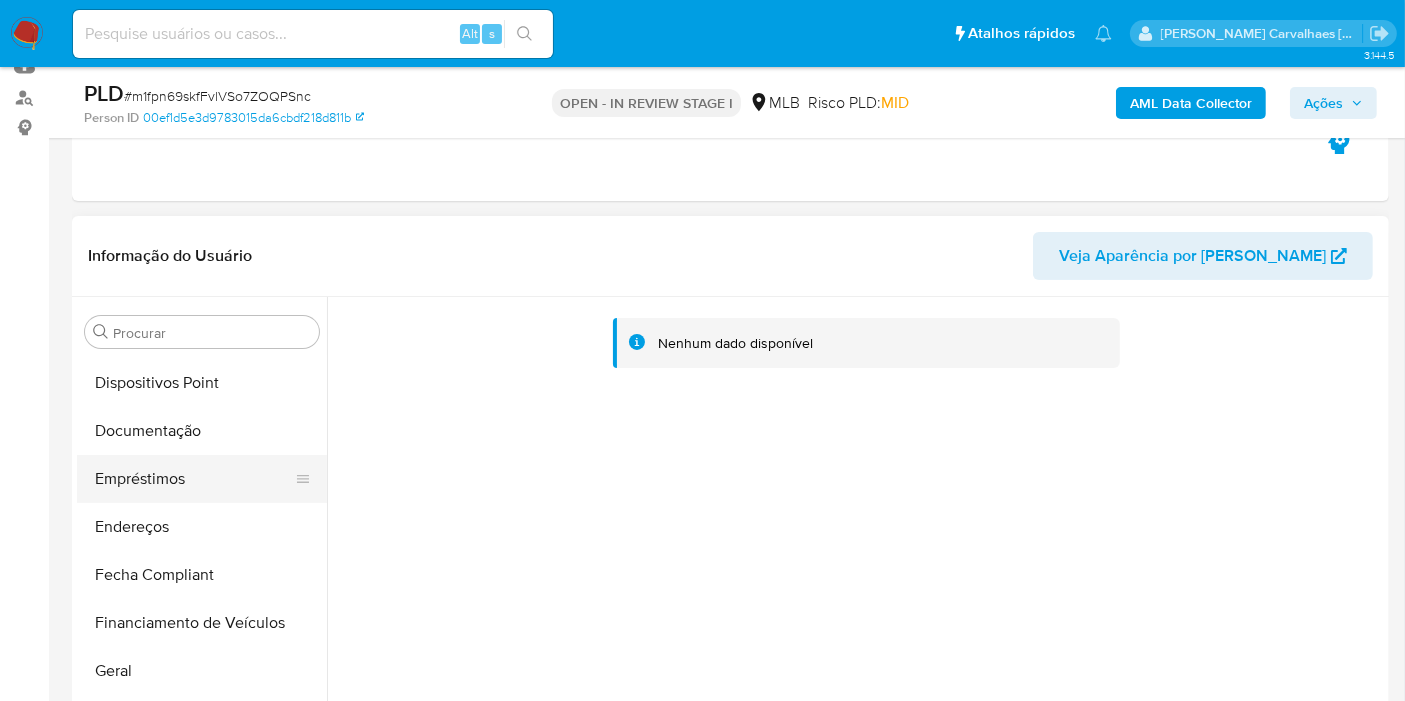 click on "Empréstimos" at bounding box center [194, 479] 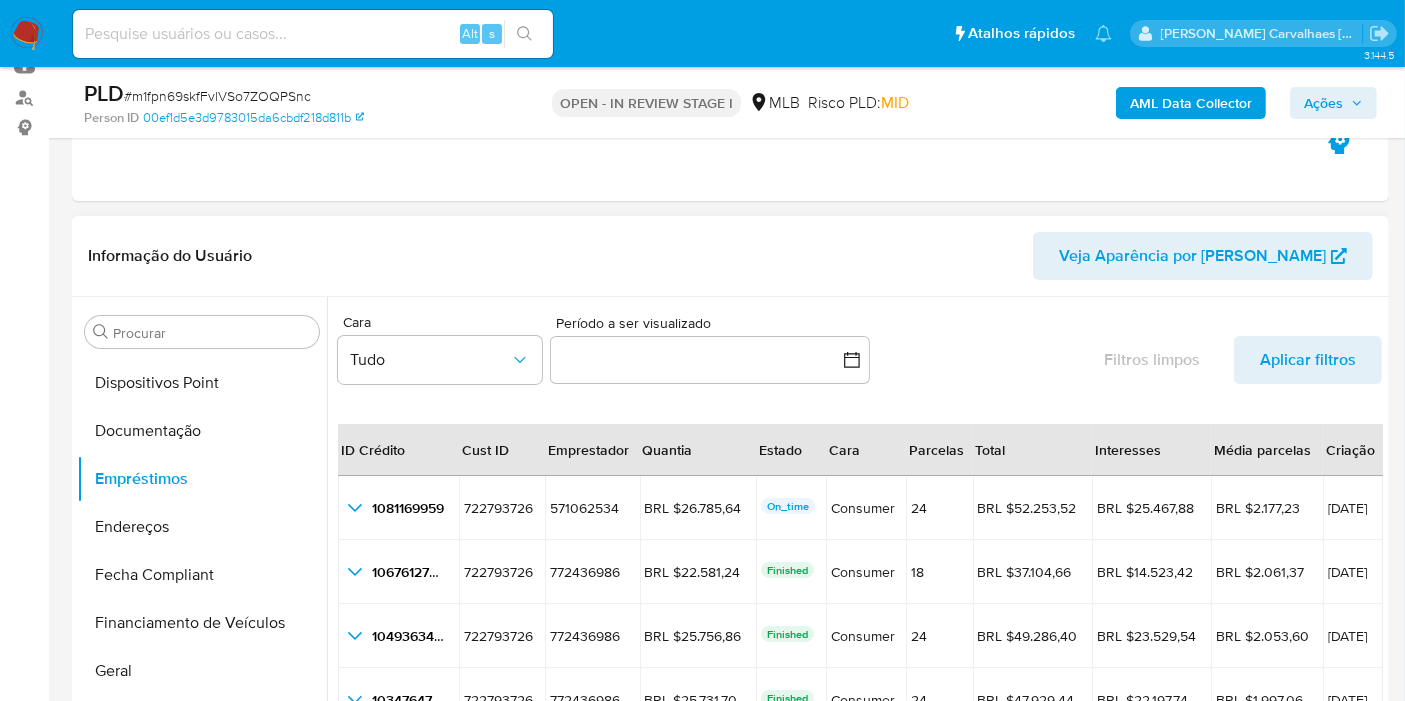 scroll, scrollTop: 45, scrollLeft: 0, axis: vertical 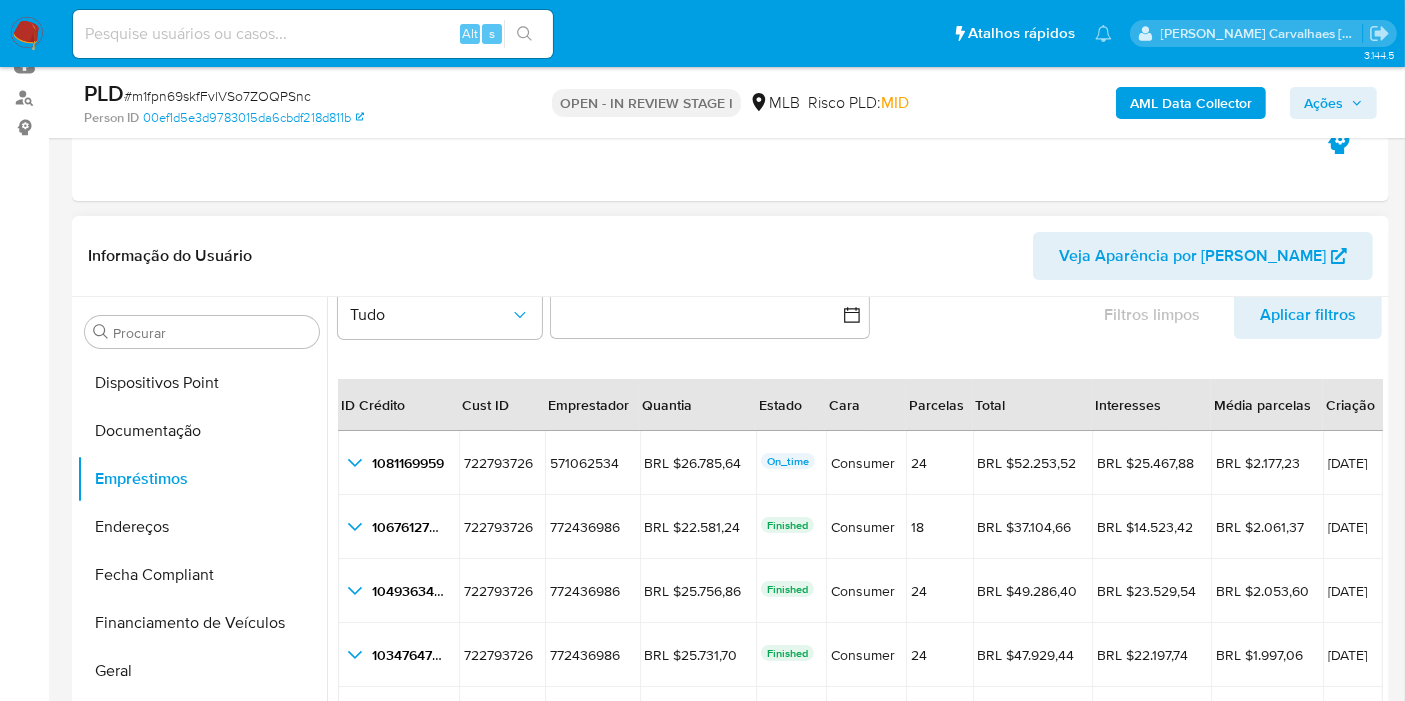 click 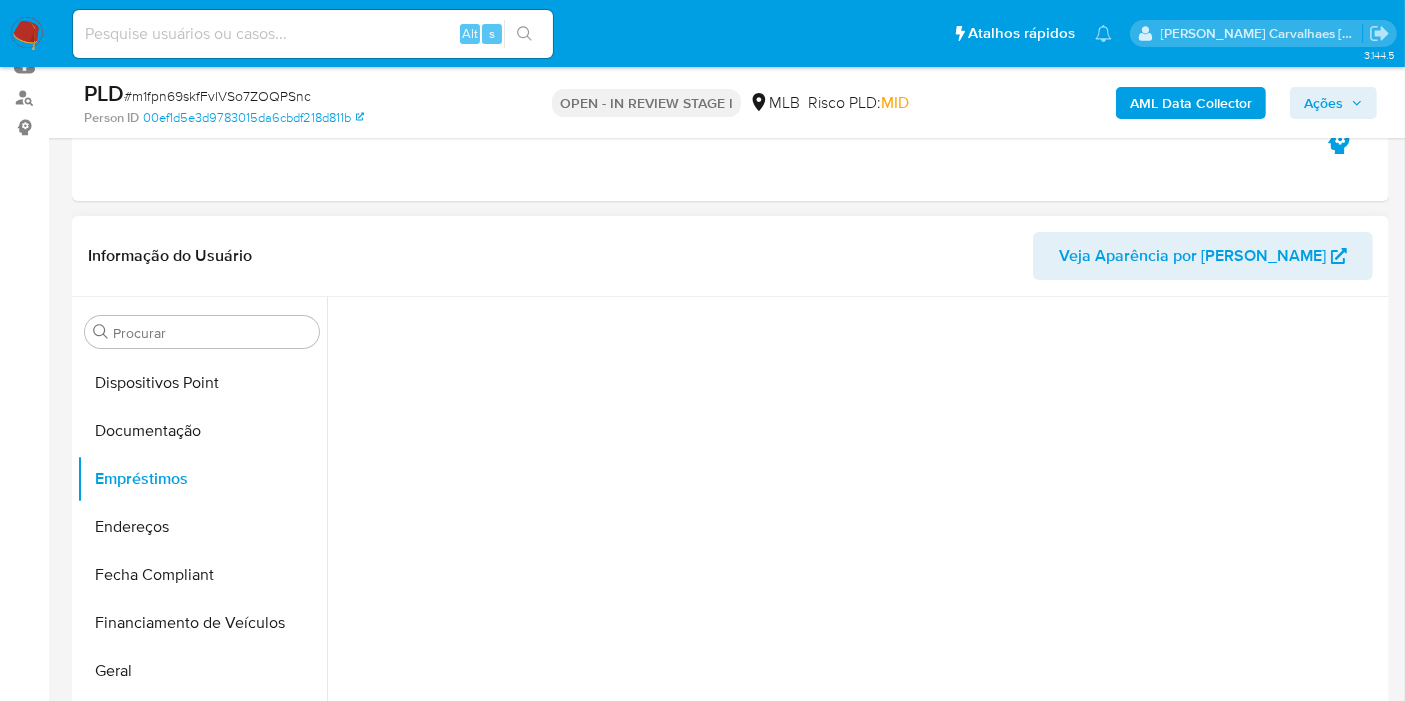 scroll, scrollTop: 0, scrollLeft: 0, axis: both 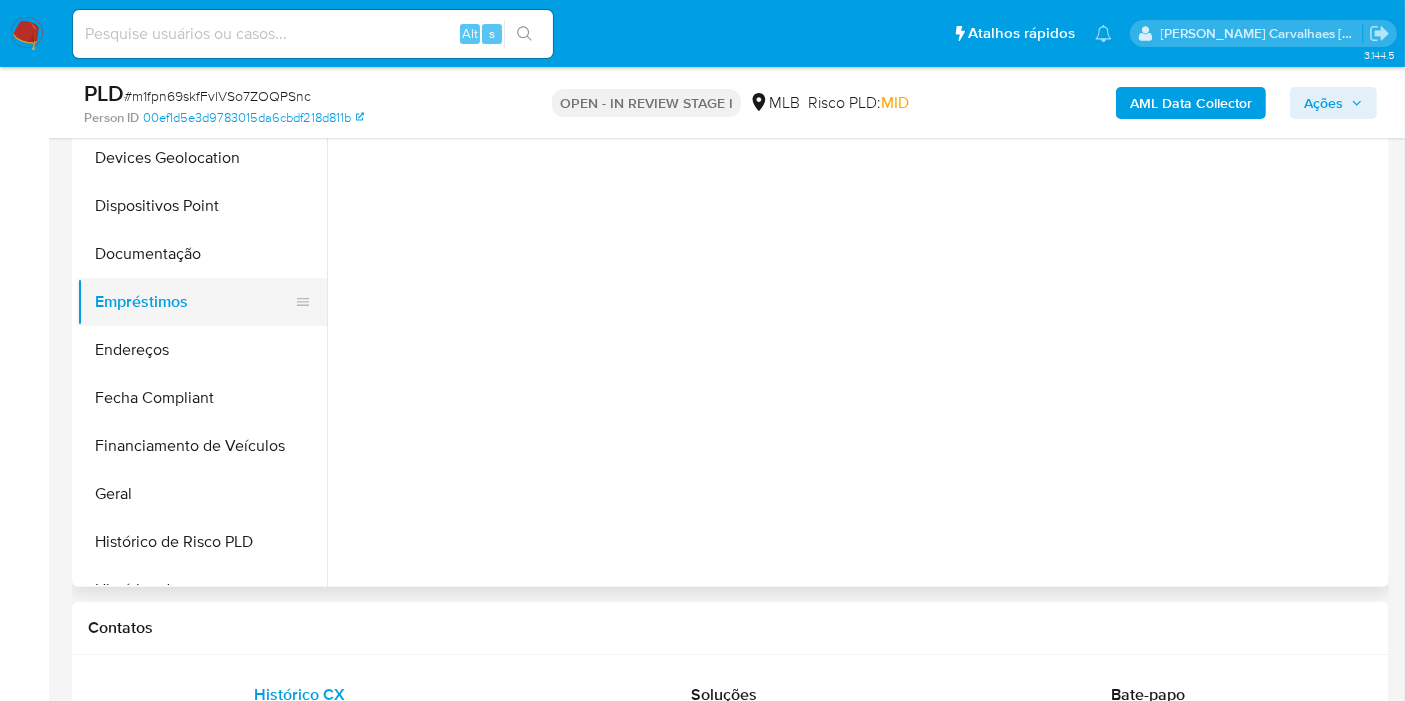 click on "Empréstimos" at bounding box center (194, 302) 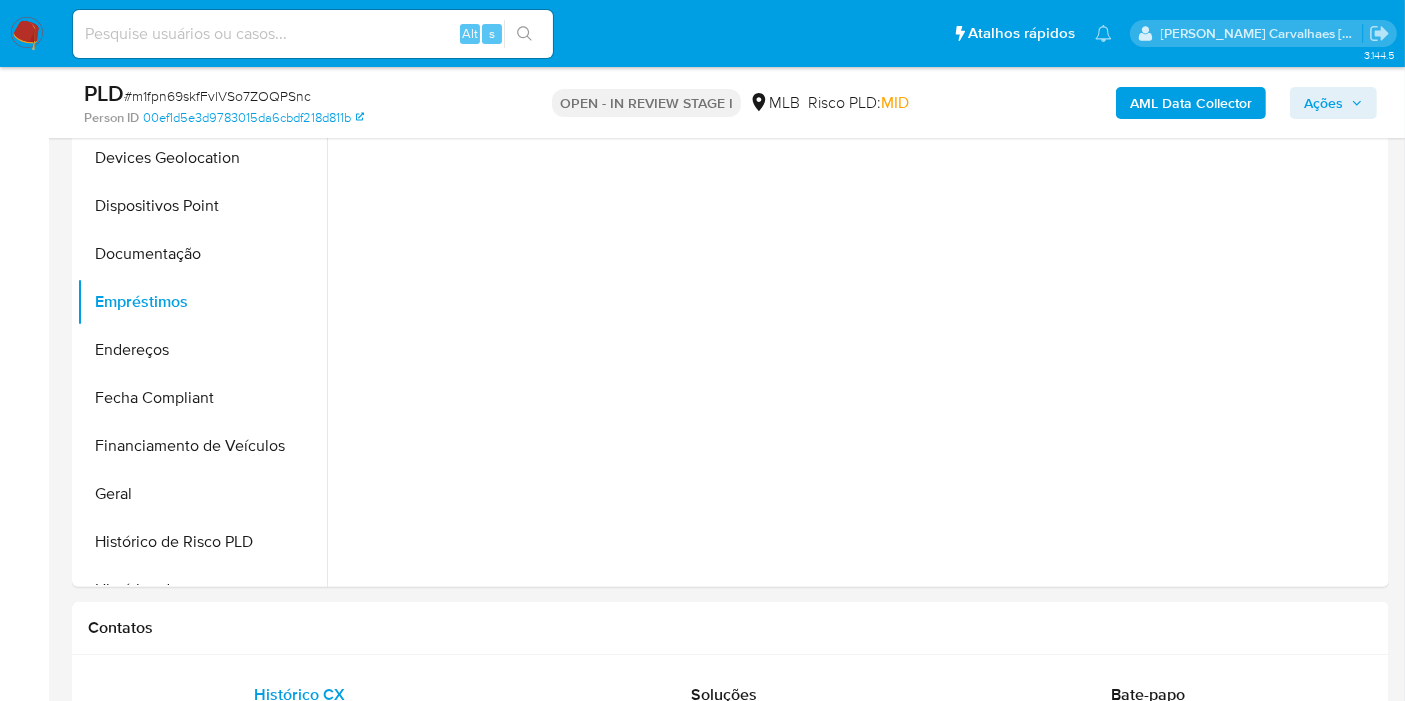 drag, startPoint x: 737, startPoint y: 437, endPoint x: 1421, endPoint y: 682, distance: 726.5542 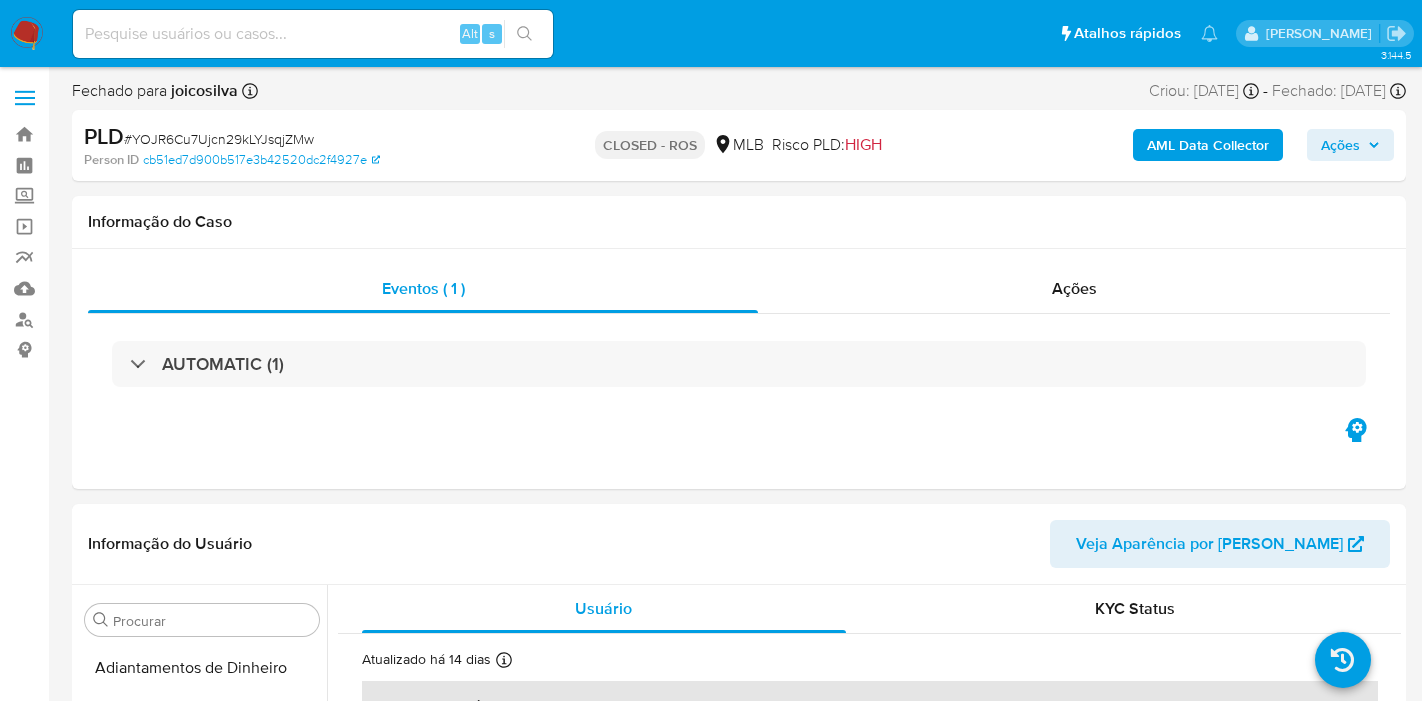 select on "10" 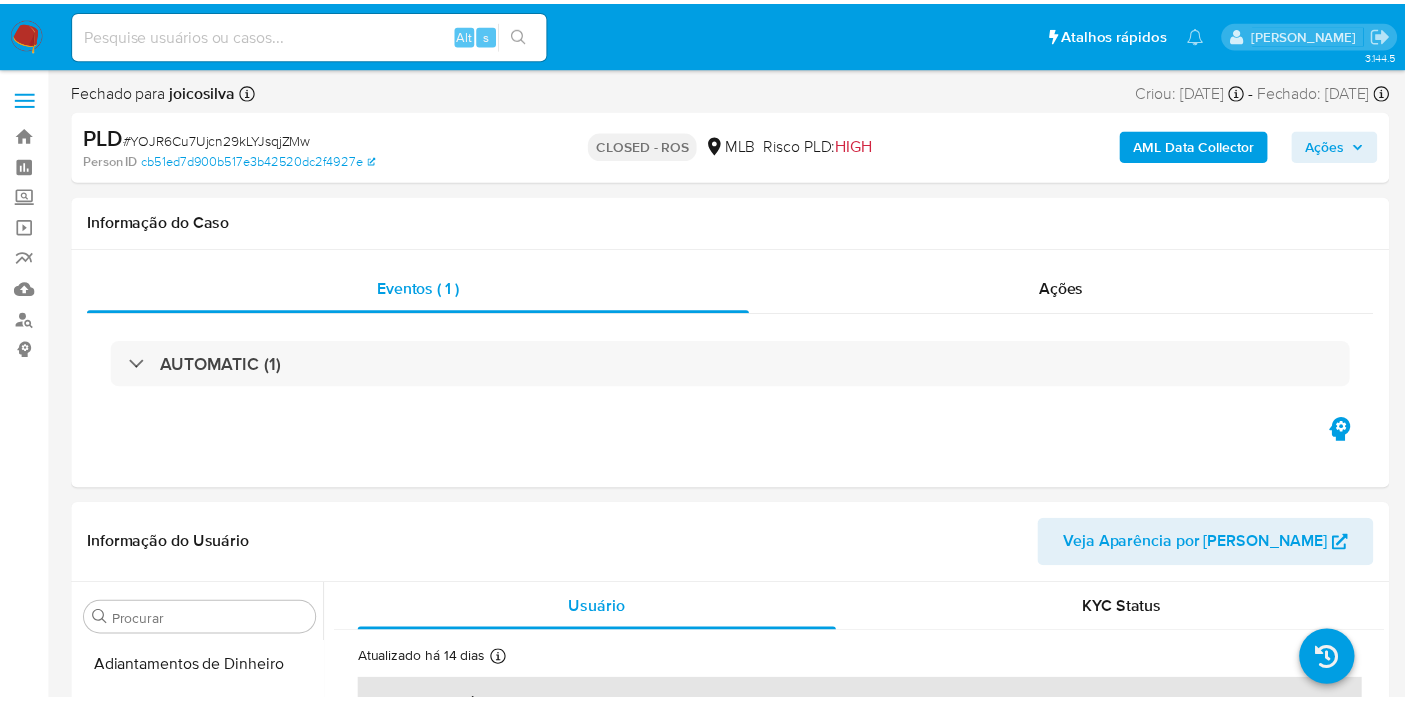 scroll, scrollTop: 0, scrollLeft: 0, axis: both 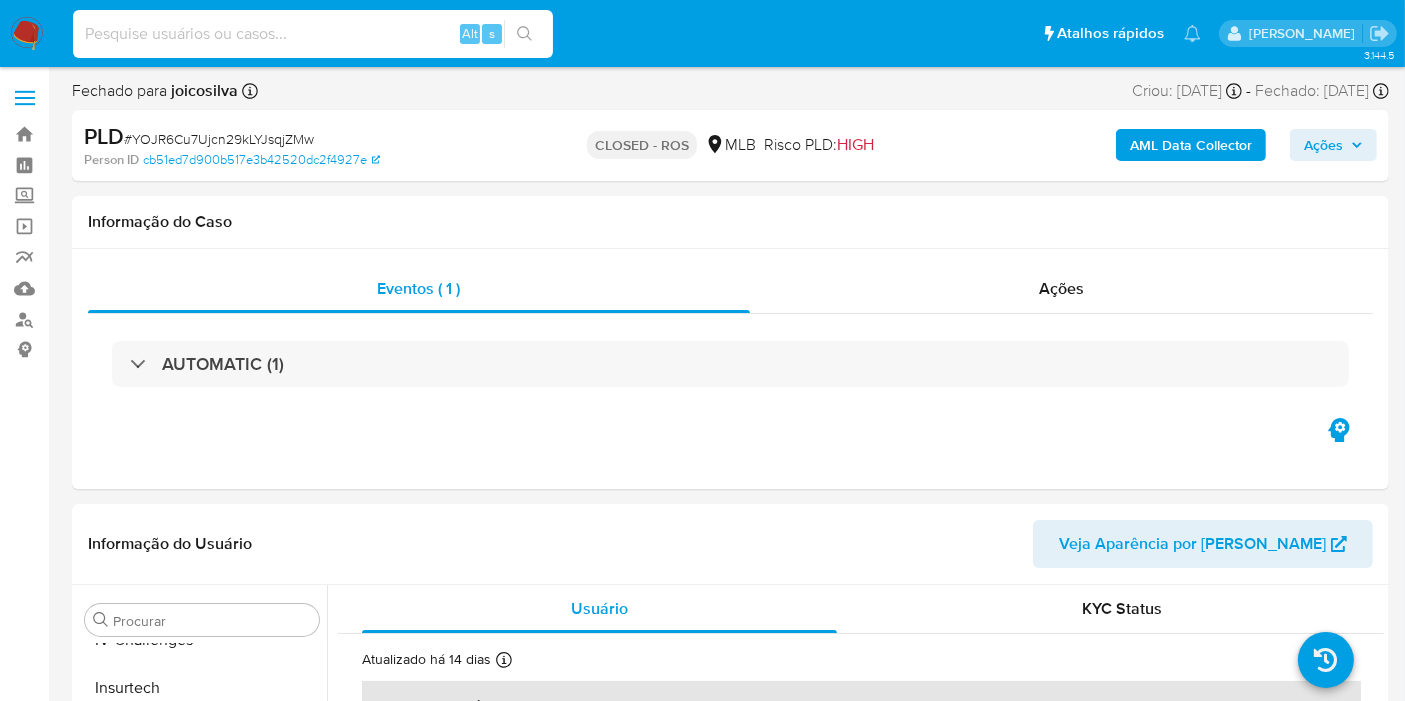 paste on "m1fpn69skfFvlVSo7ZOQPSnc" 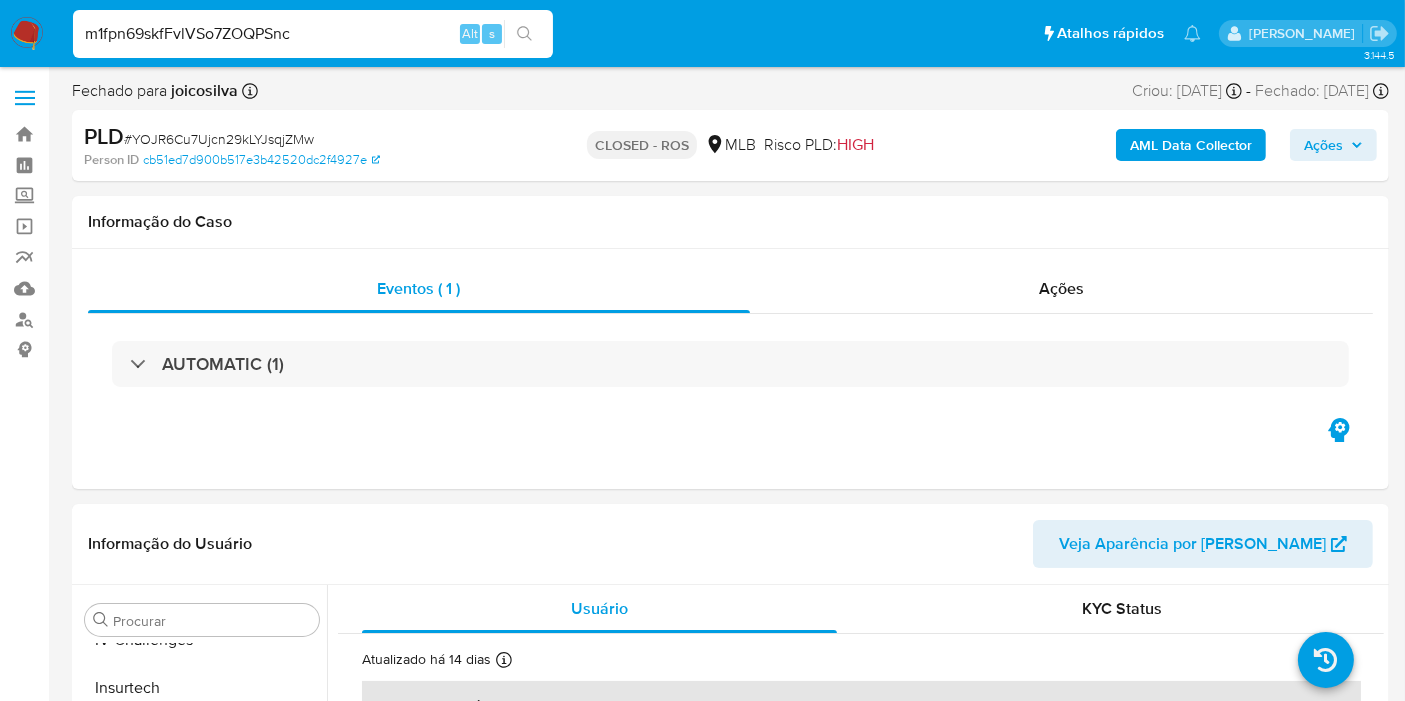 type on "m1fpn69skfFvlVSo7ZOQPSnc" 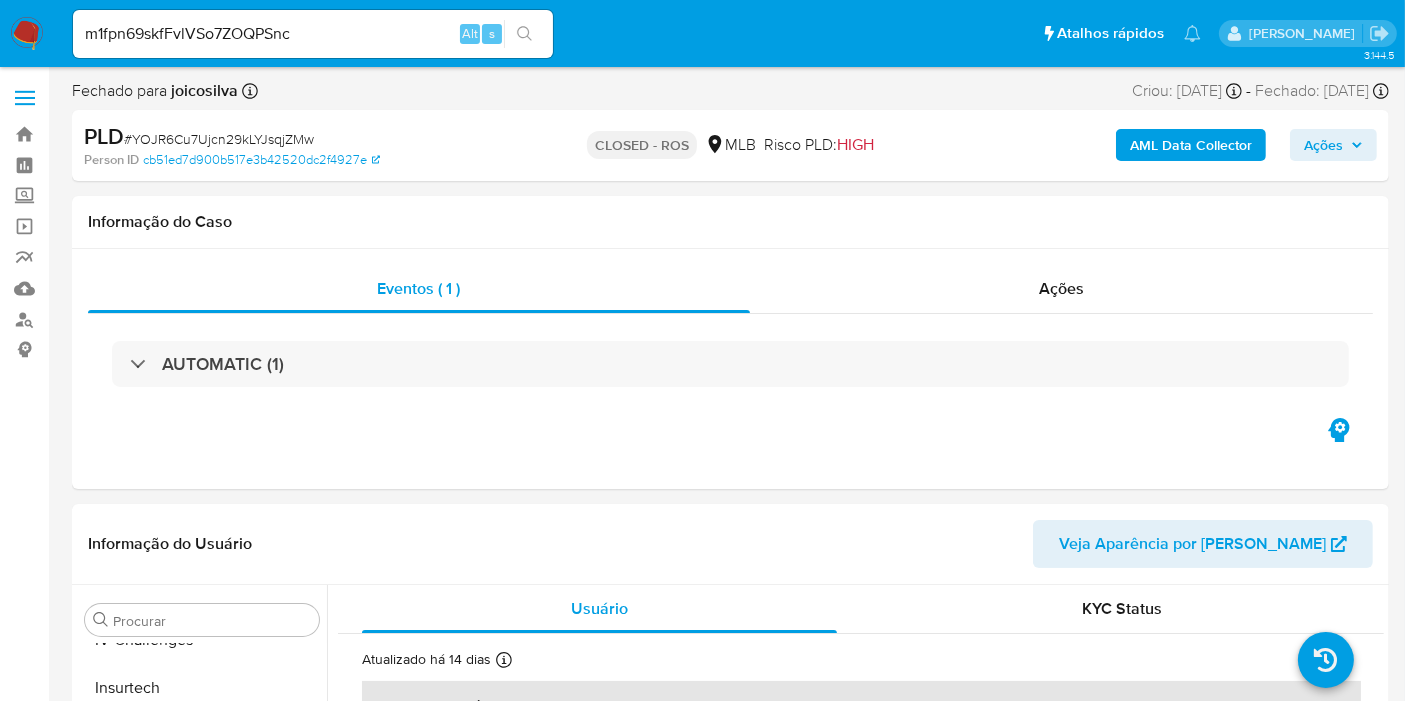 click 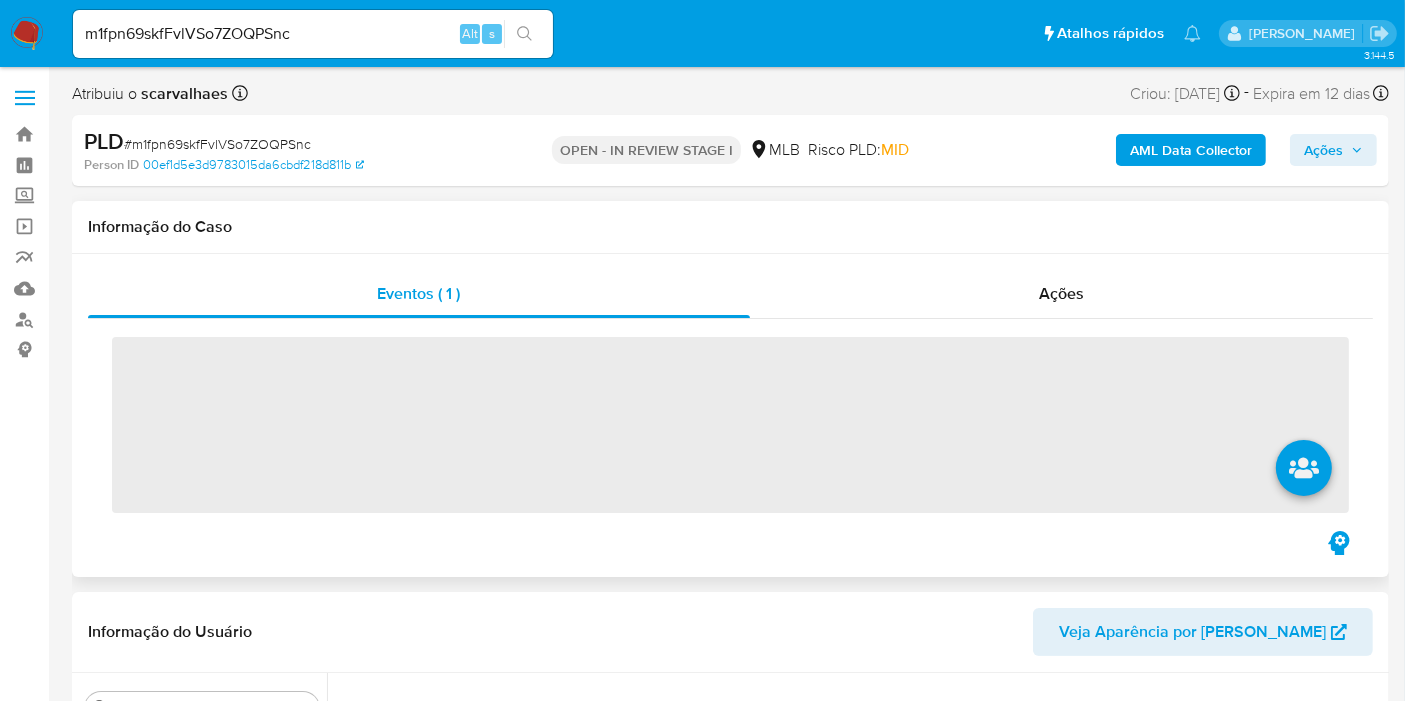 scroll, scrollTop: 844, scrollLeft: 0, axis: vertical 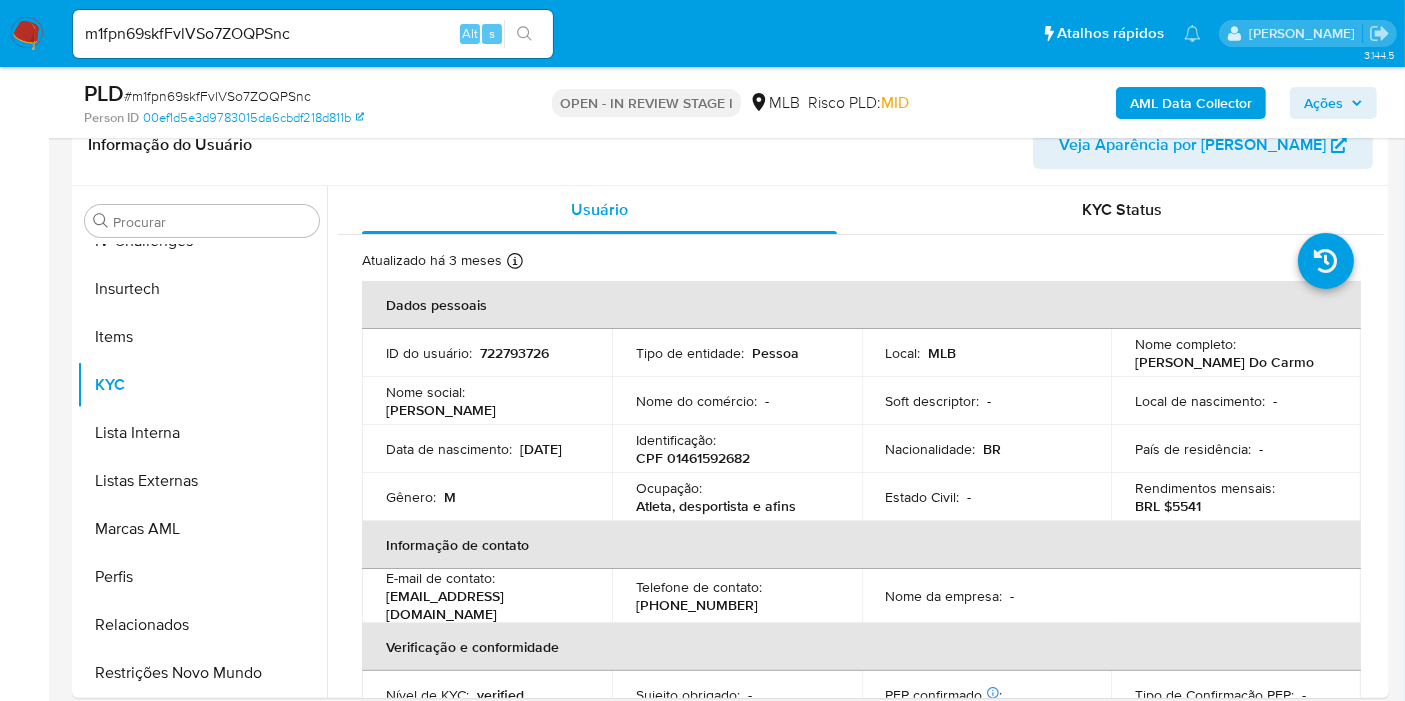 select on "10" 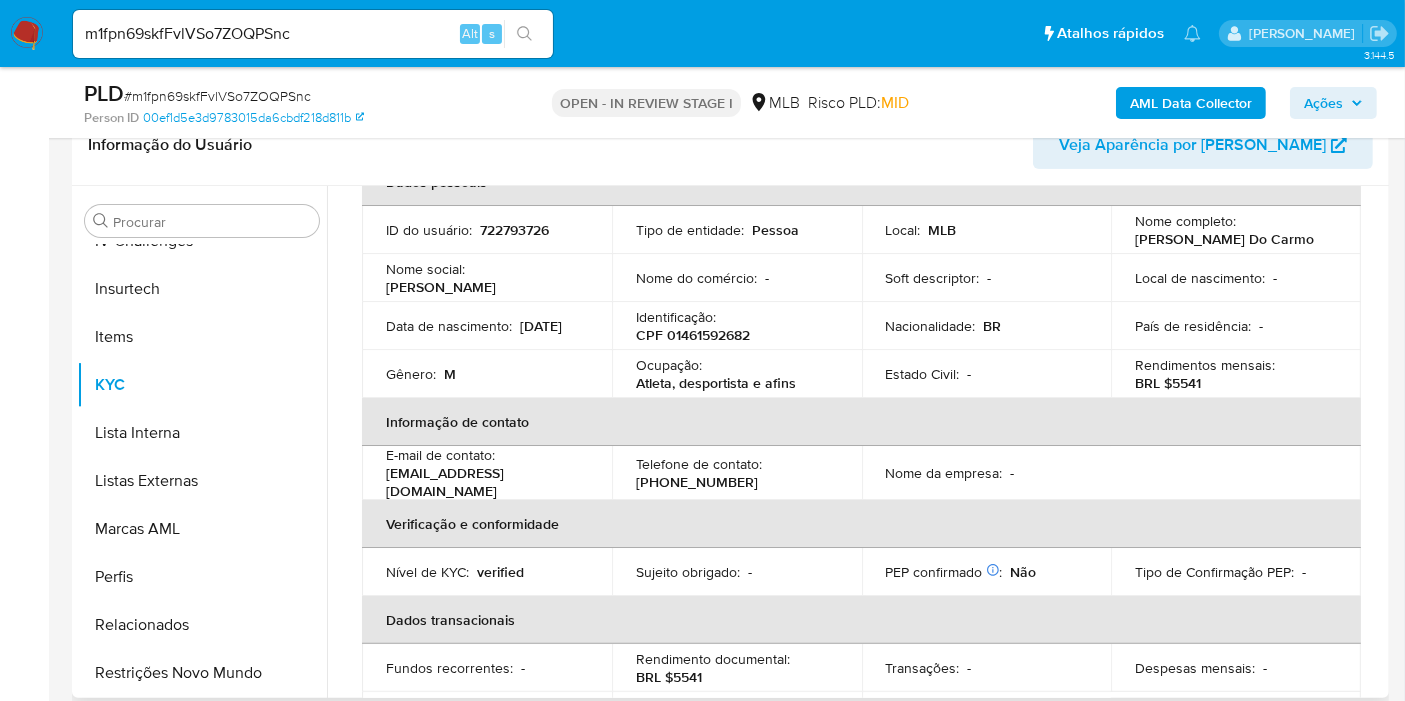 scroll, scrollTop: 222, scrollLeft: 0, axis: vertical 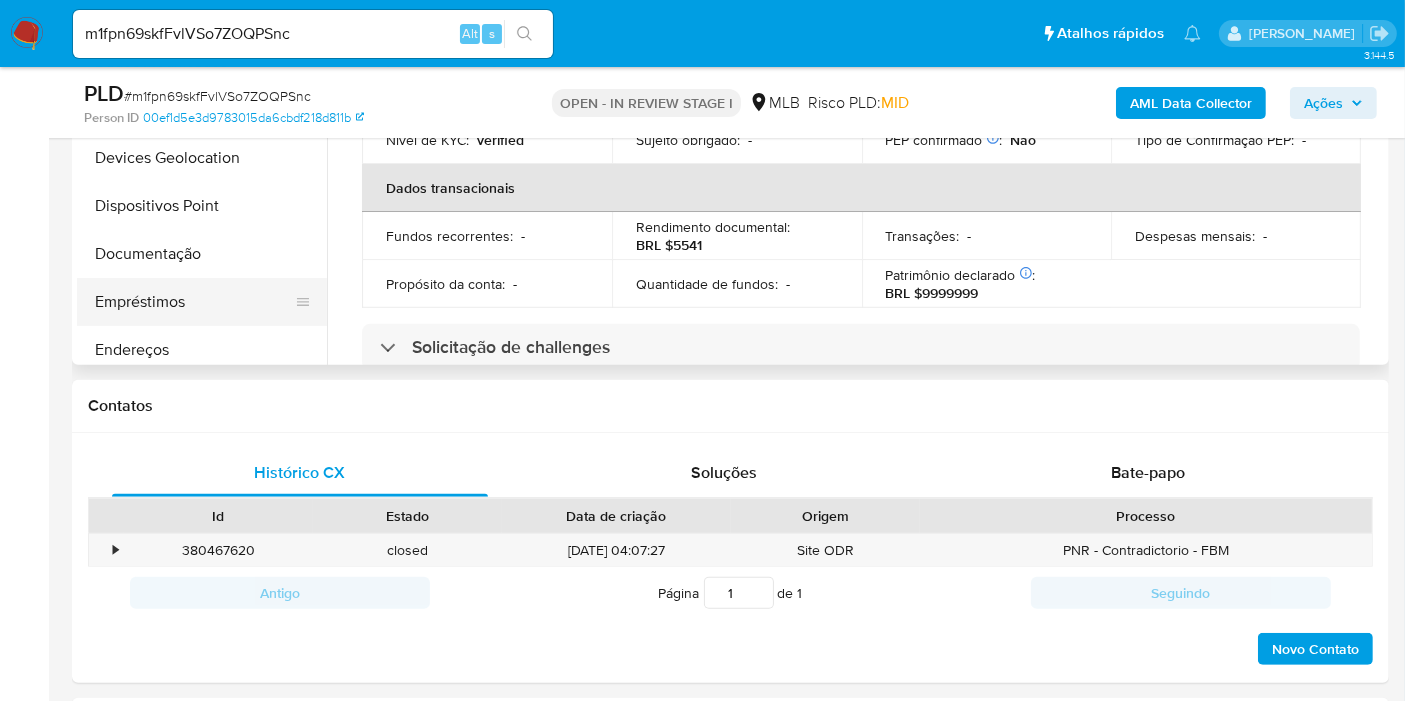 click on "Empréstimos" at bounding box center [194, 302] 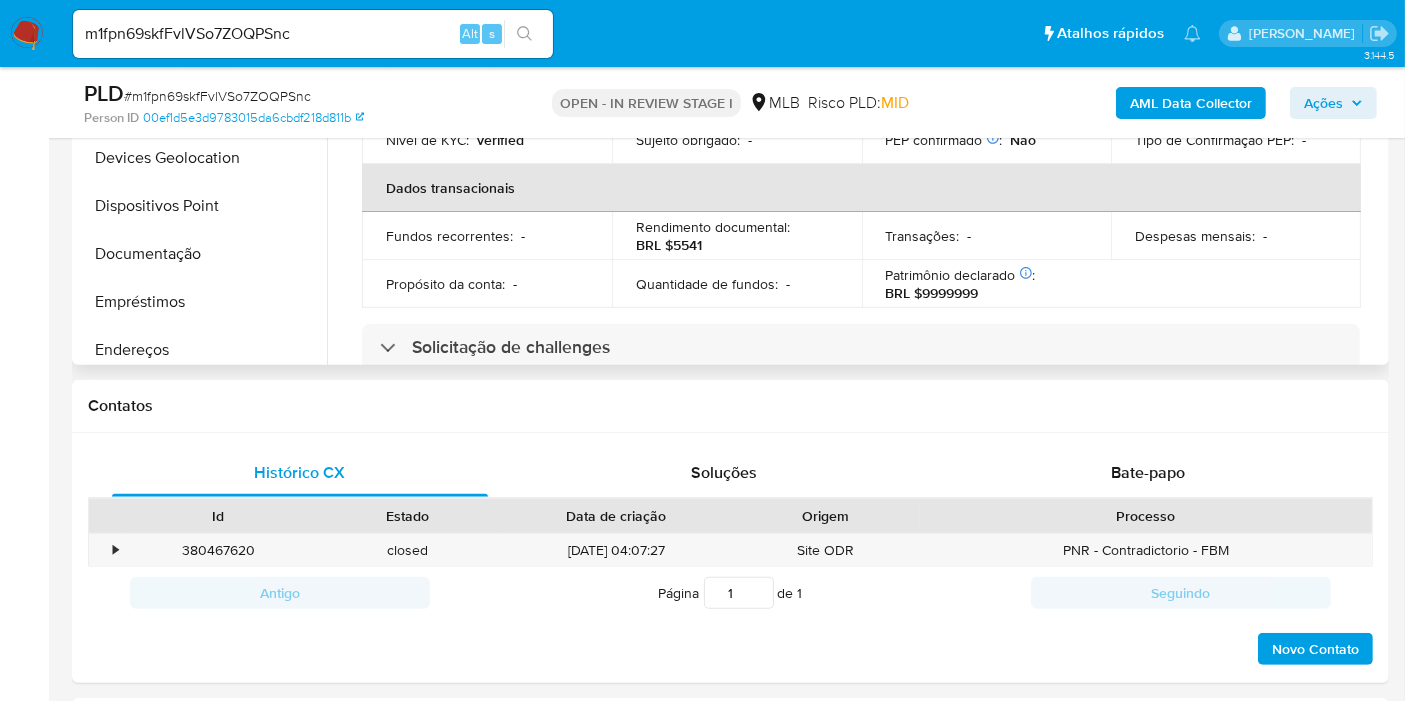 scroll, scrollTop: 0, scrollLeft: 0, axis: both 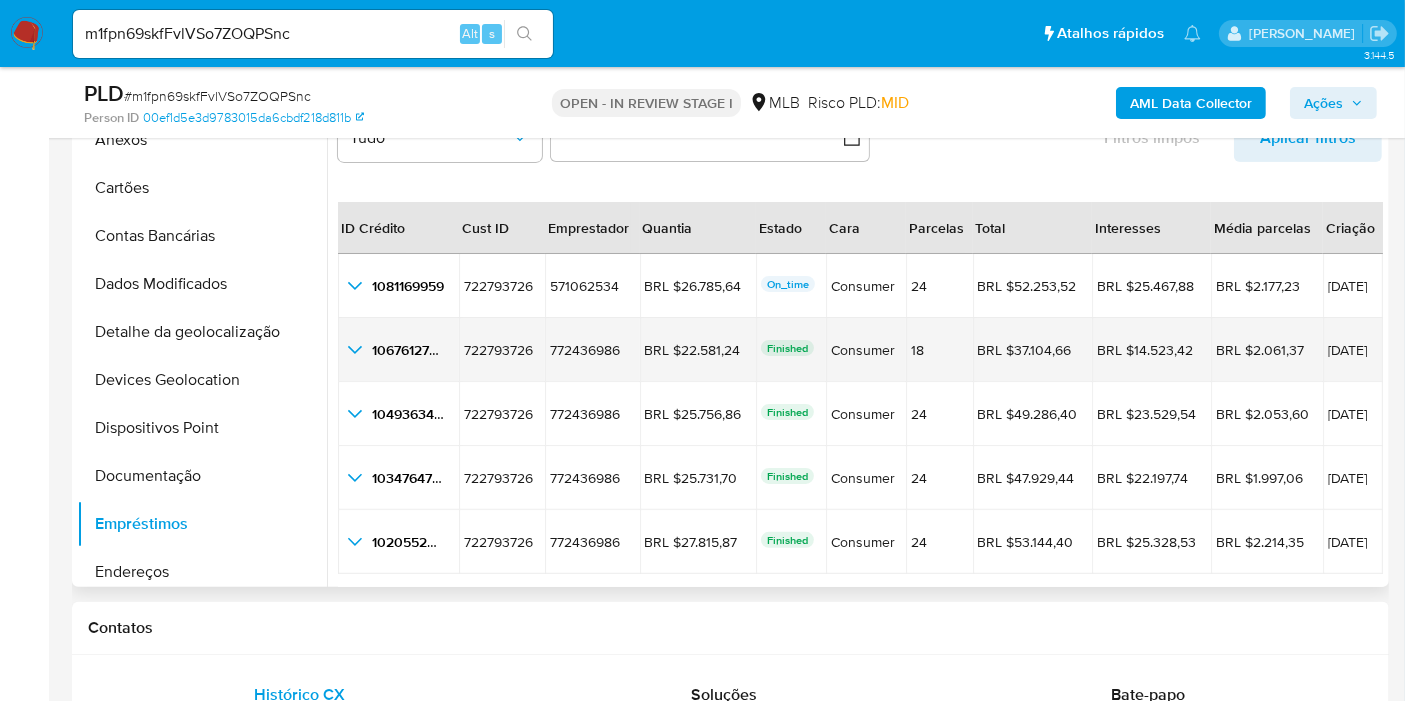 click 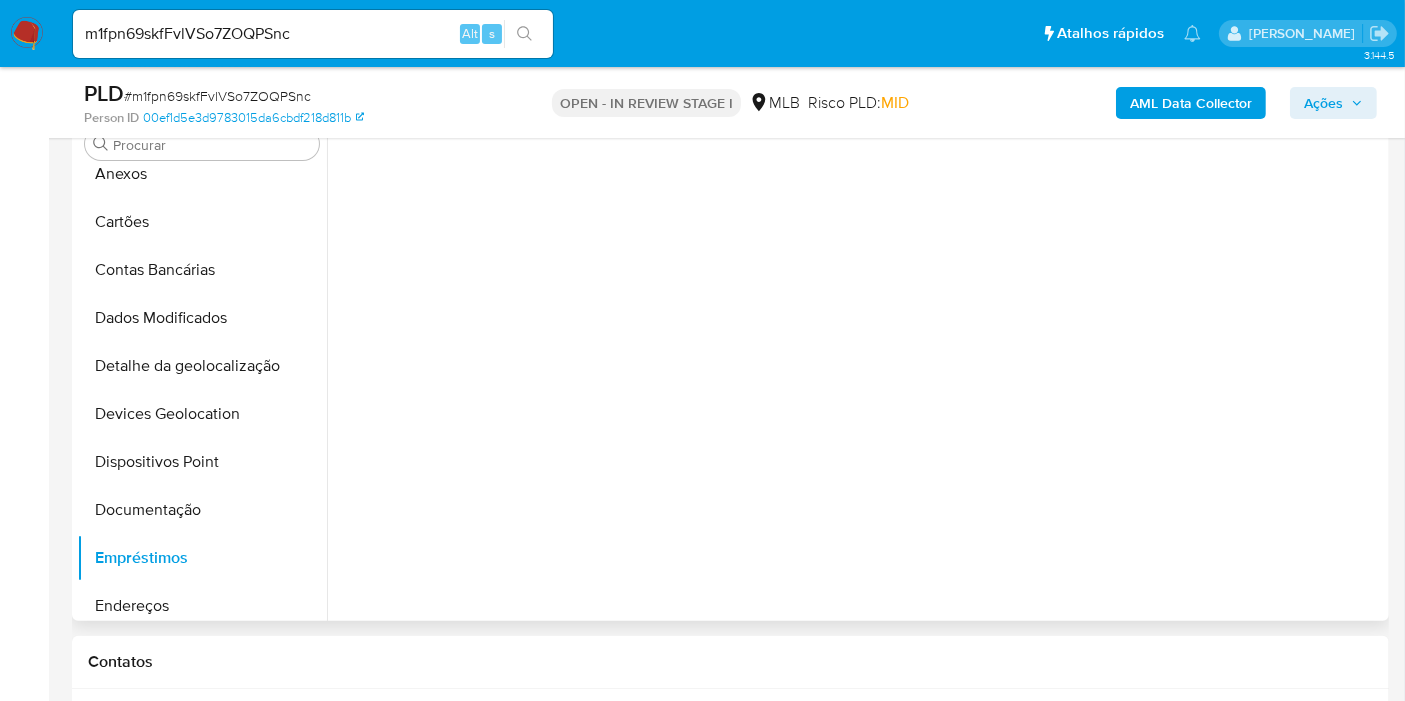 scroll, scrollTop: 444, scrollLeft: 0, axis: vertical 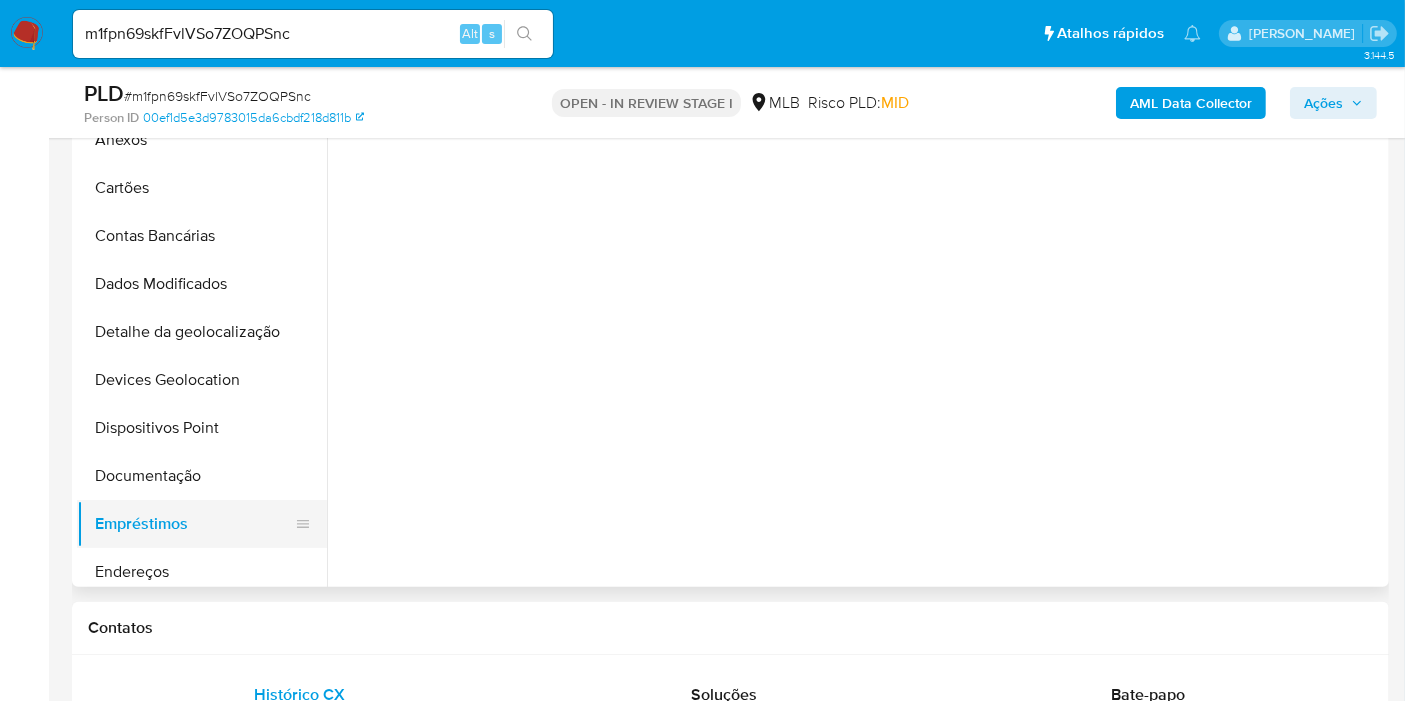 click on "Empréstimos" at bounding box center [194, 524] 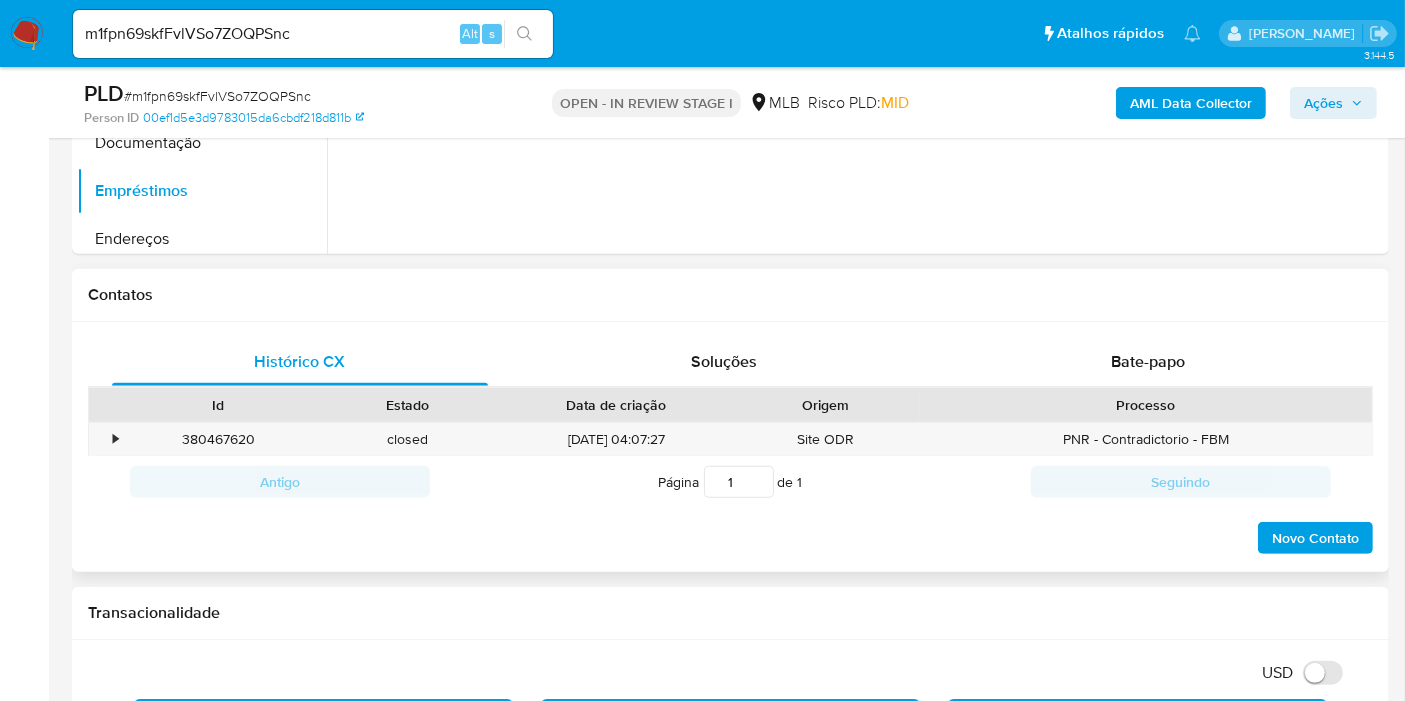 scroll, scrollTop: 555, scrollLeft: 0, axis: vertical 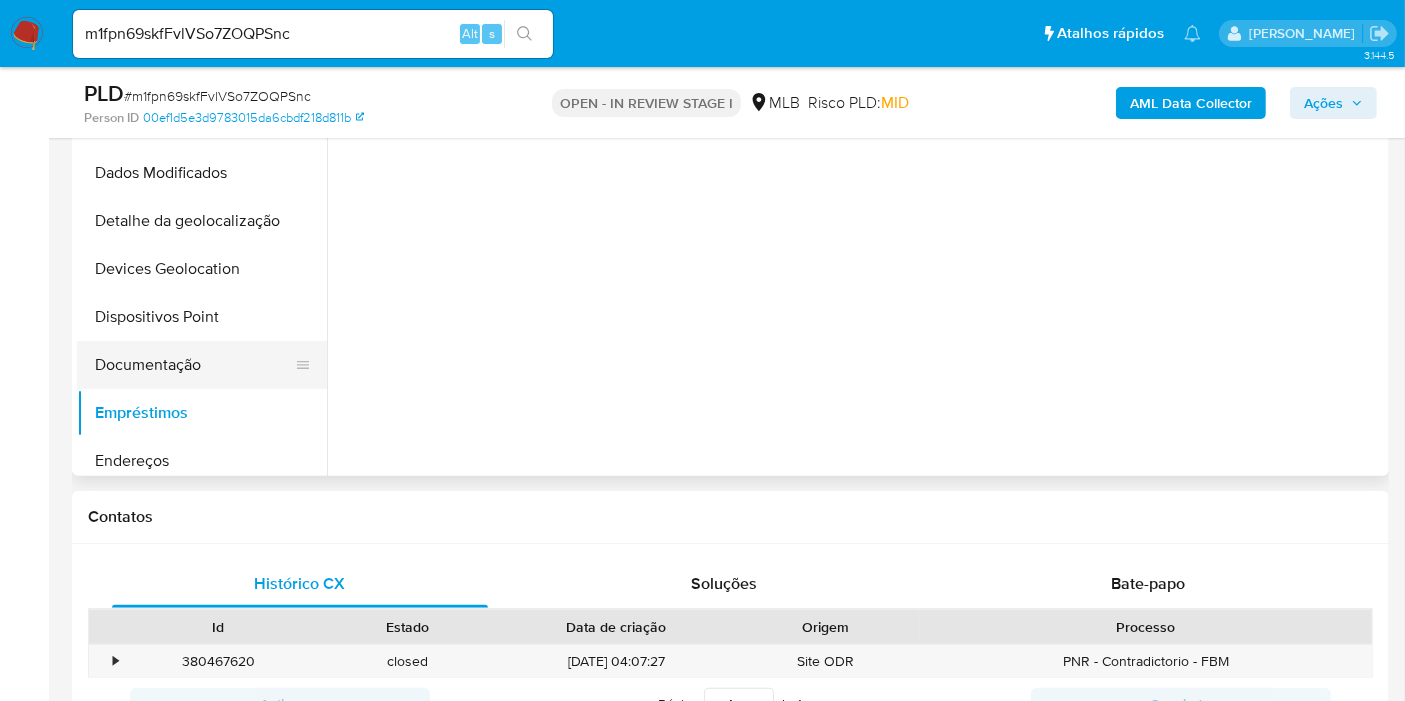 click on "Documentação" at bounding box center (194, 365) 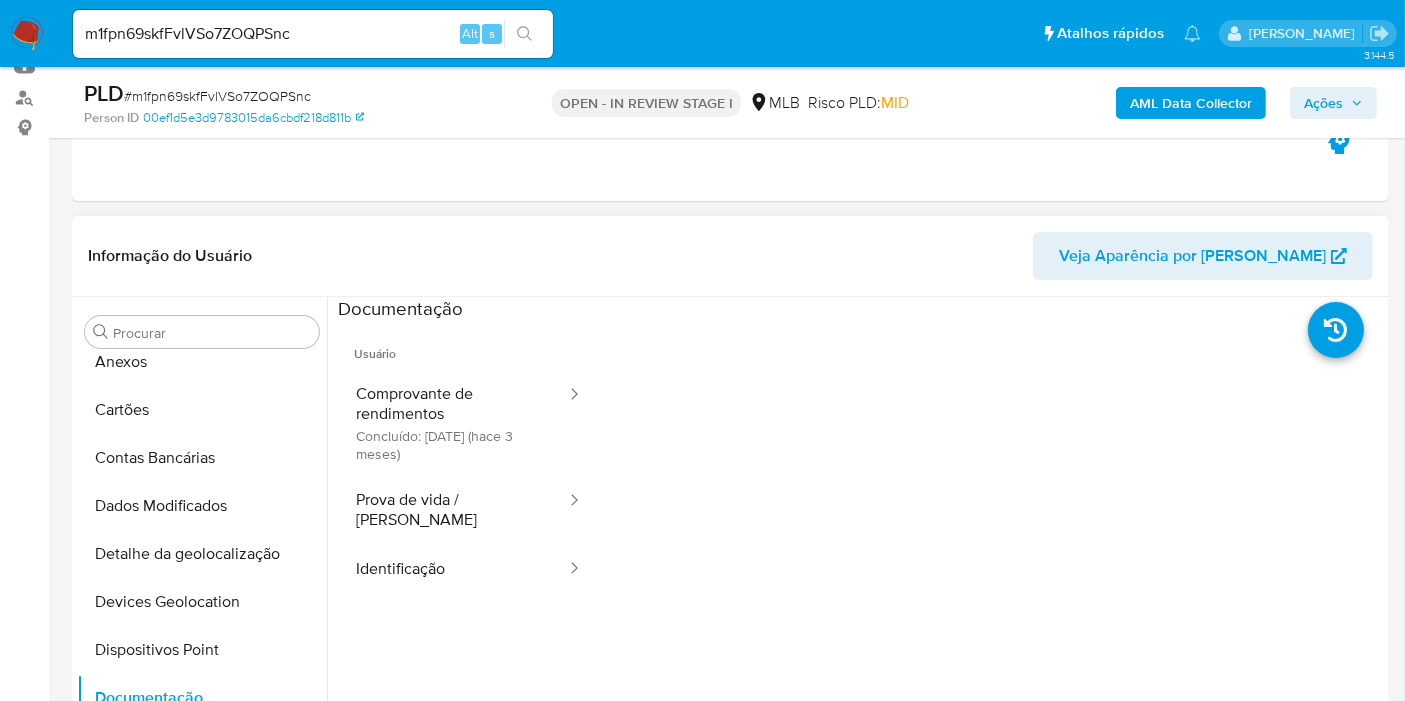 scroll, scrollTop: 0, scrollLeft: 0, axis: both 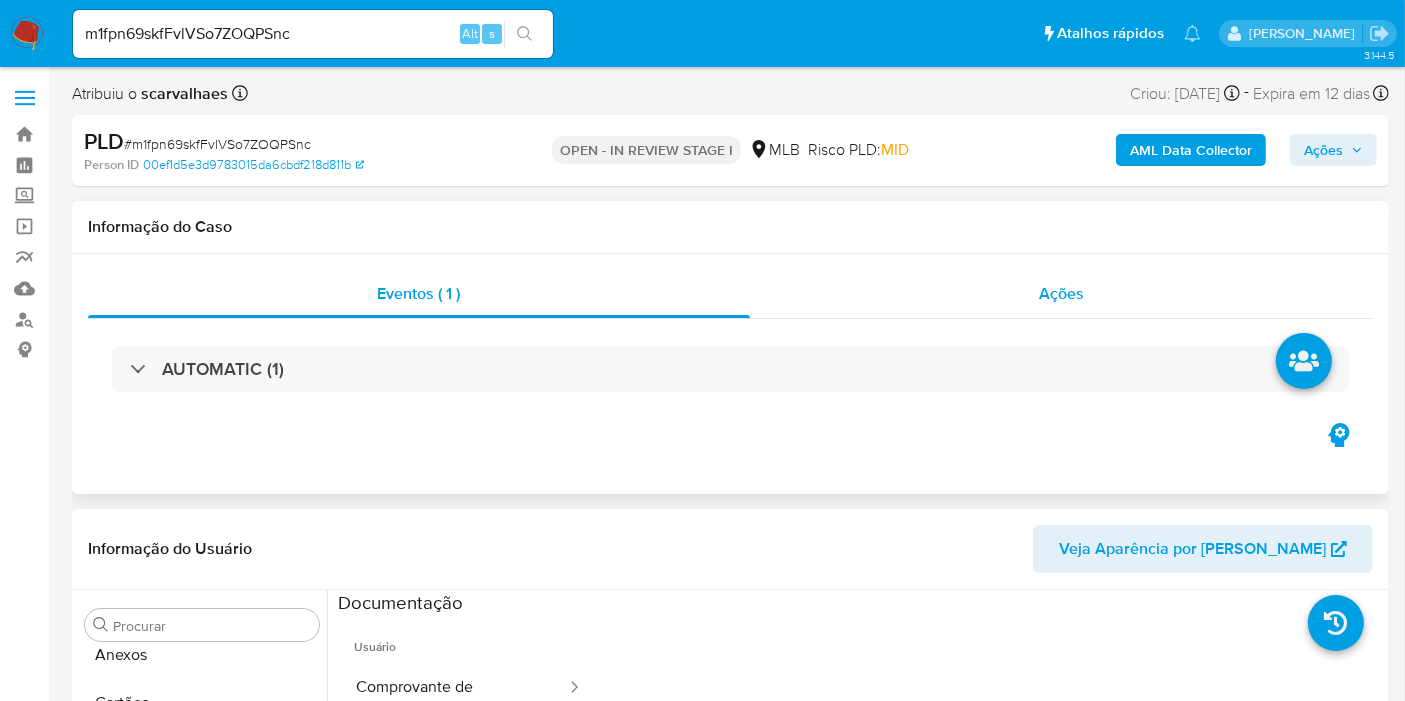 click on "Ações" at bounding box center (1062, 294) 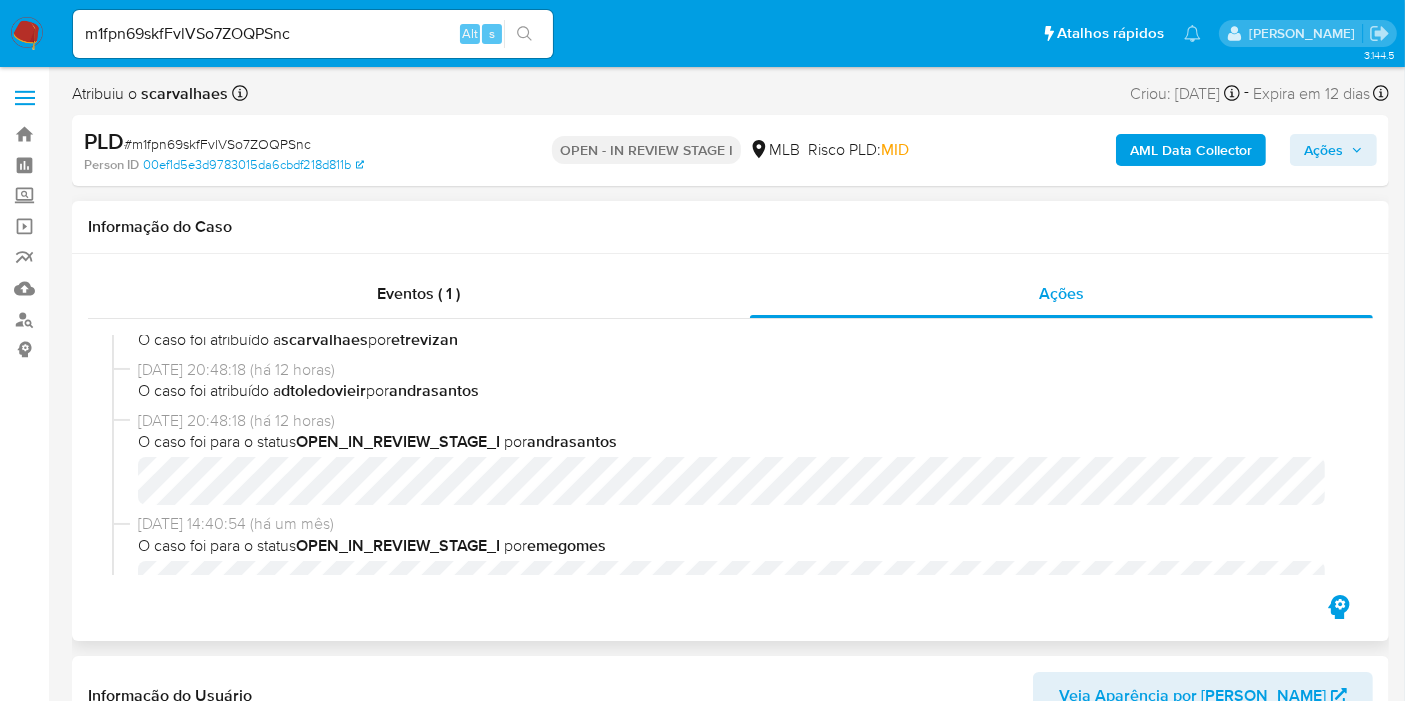 scroll, scrollTop: 223, scrollLeft: 0, axis: vertical 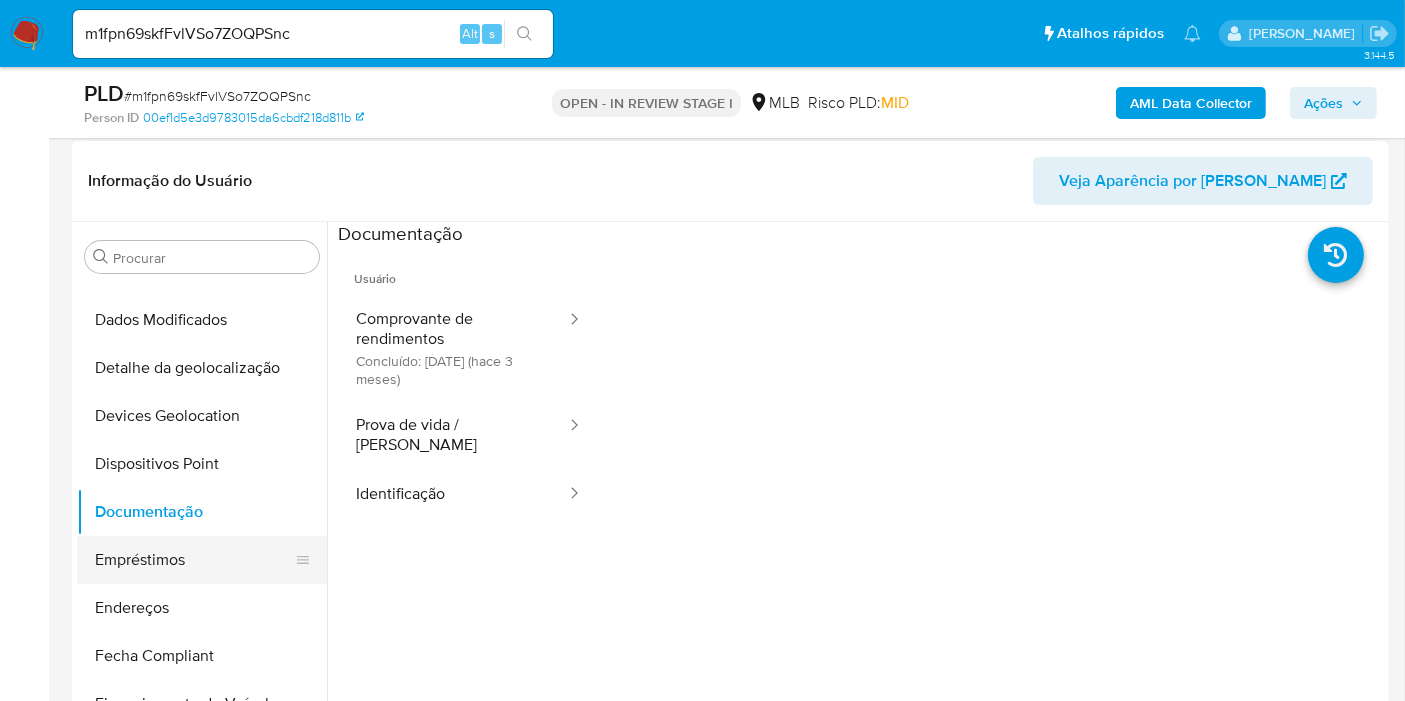 click on "Empréstimos" at bounding box center (194, 560) 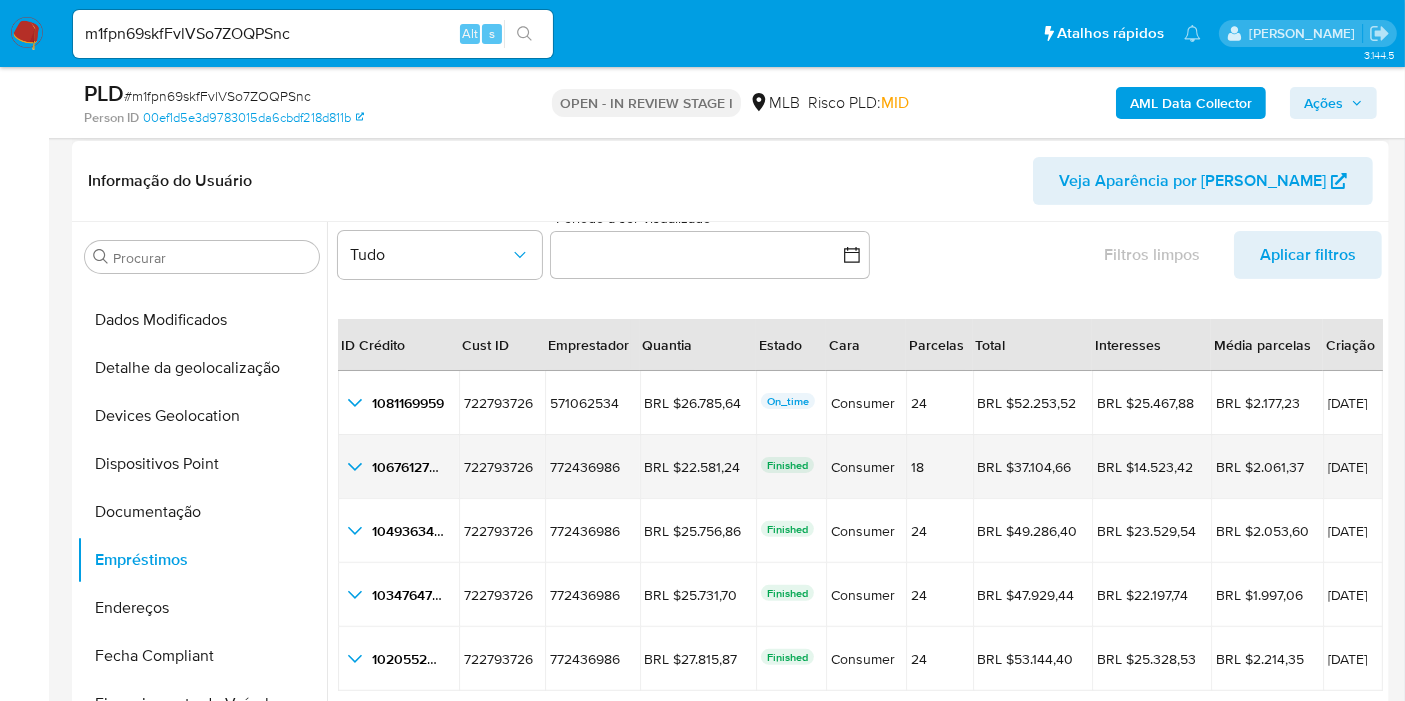 scroll, scrollTop: 45, scrollLeft: 0, axis: vertical 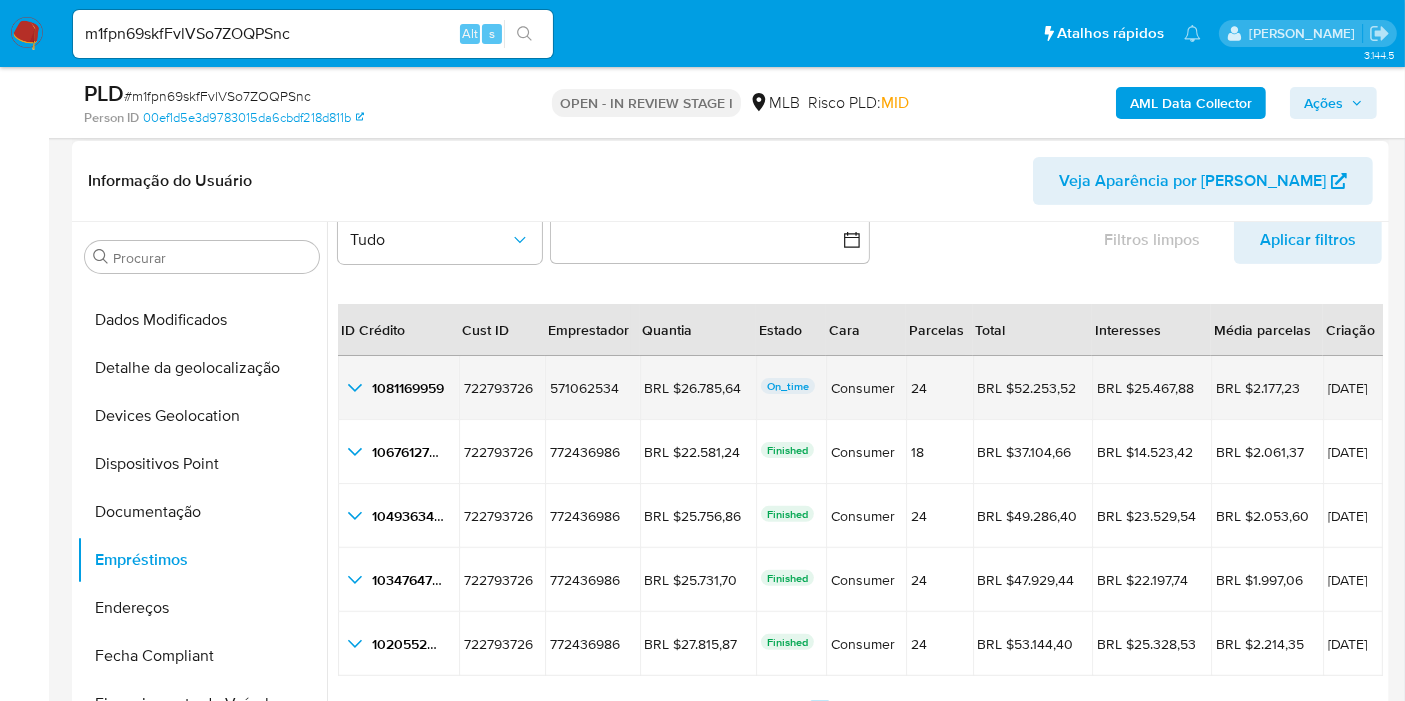 click 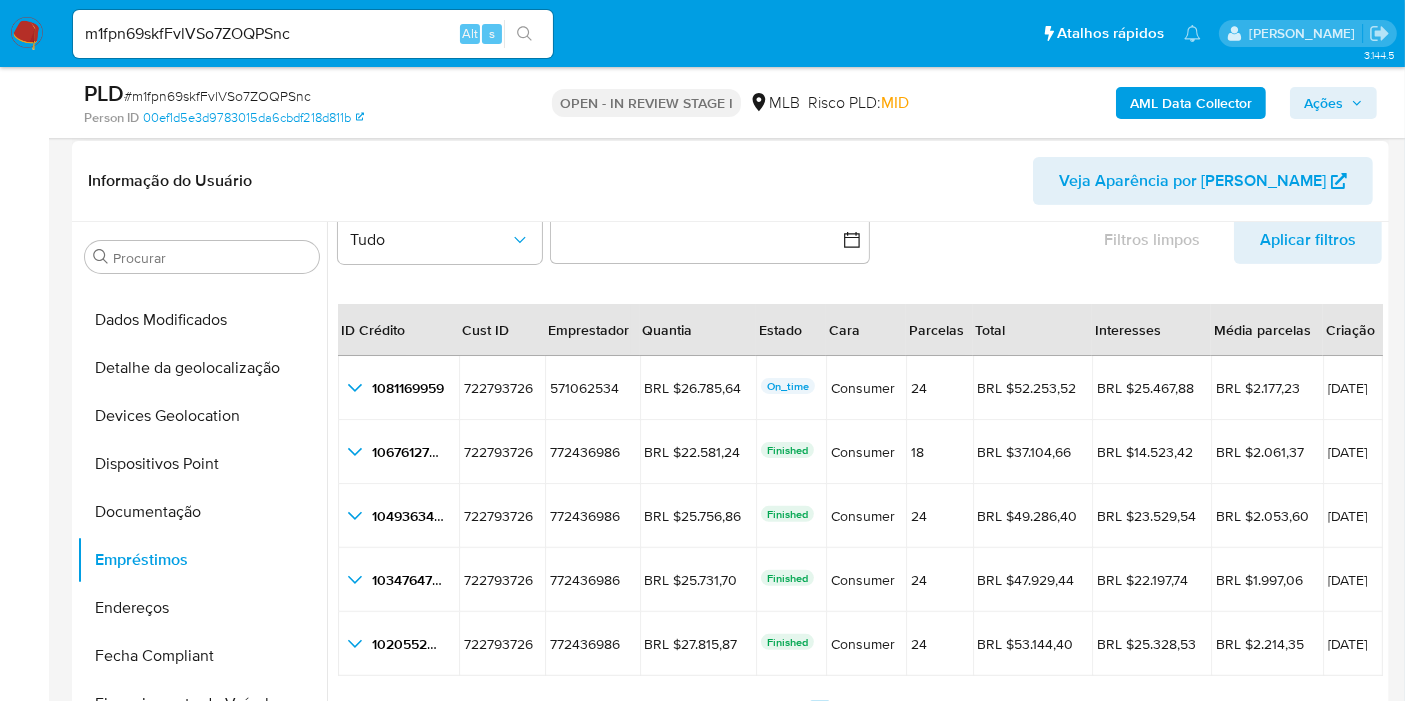 scroll, scrollTop: 0, scrollLeft: 0, axis: both 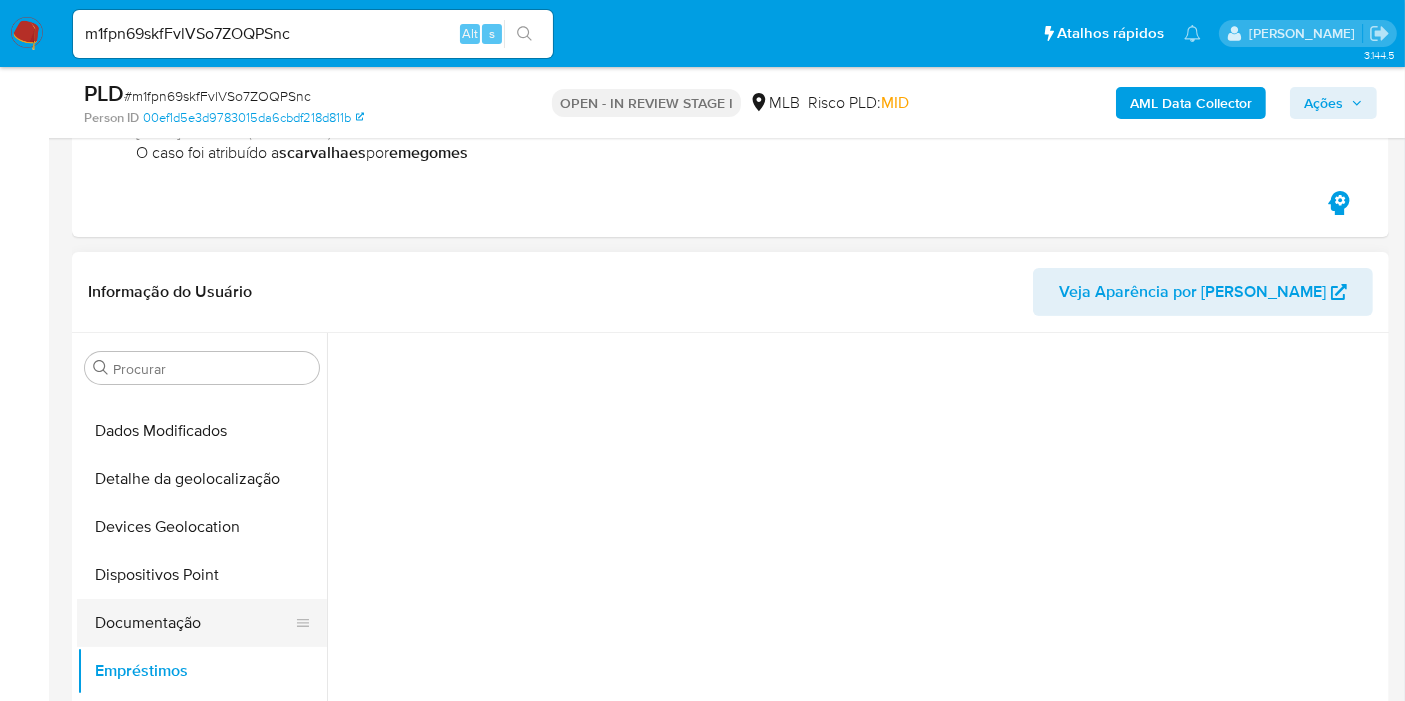 drag, startPoint x: 196, startPoint y: 668, endPoint x: 182, endPoint y: 608, distance: 61.611687 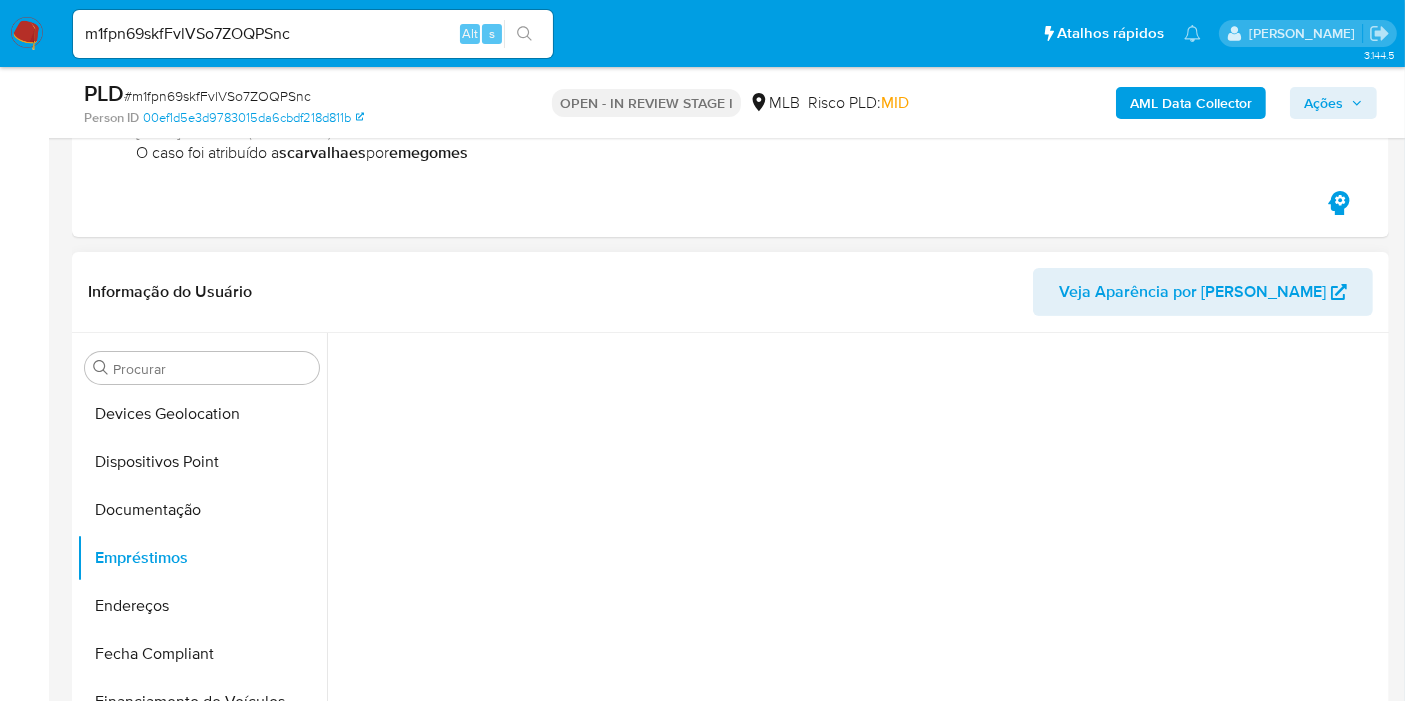 scroll, scrollTop: 400, scrollLeft: 0, axis: vertical 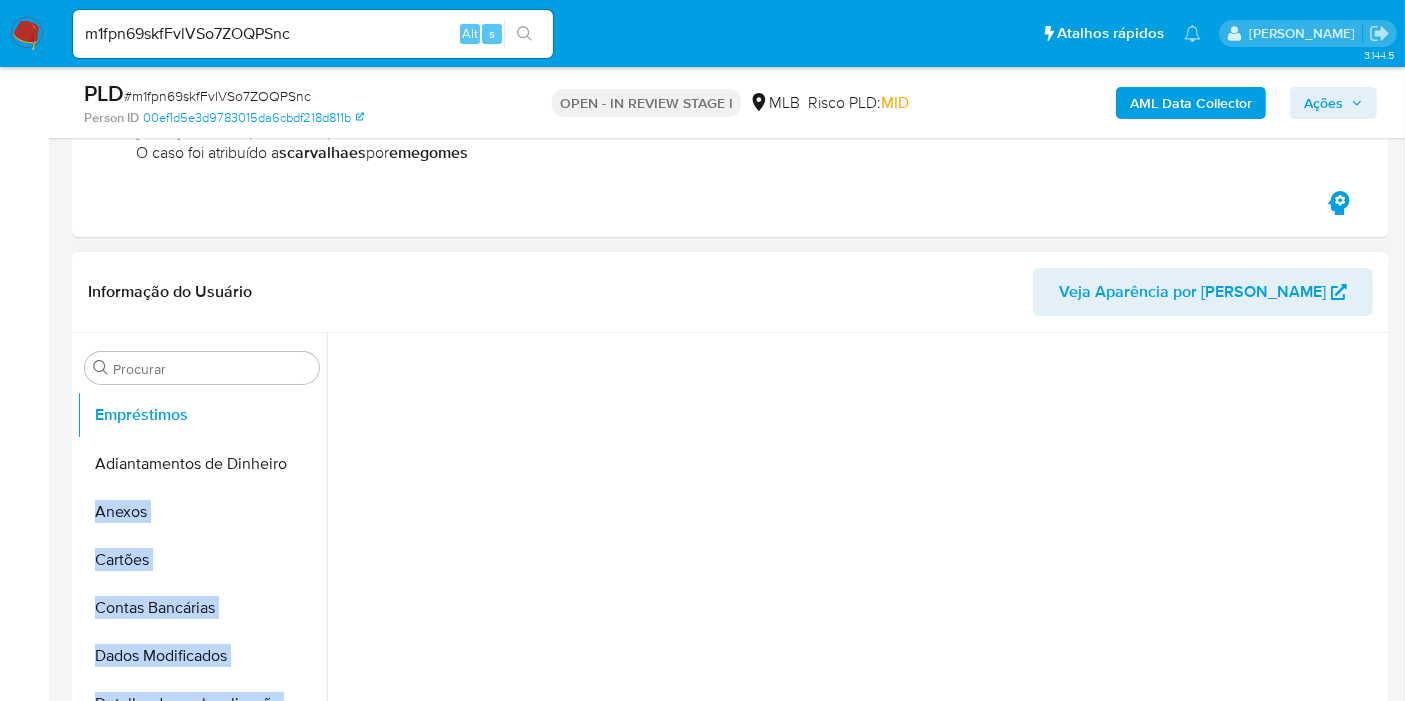 drag, startPoint x: 294, startPoint y: 449, endPoint x: 297, endPoint y: 416, distance: 33.13608 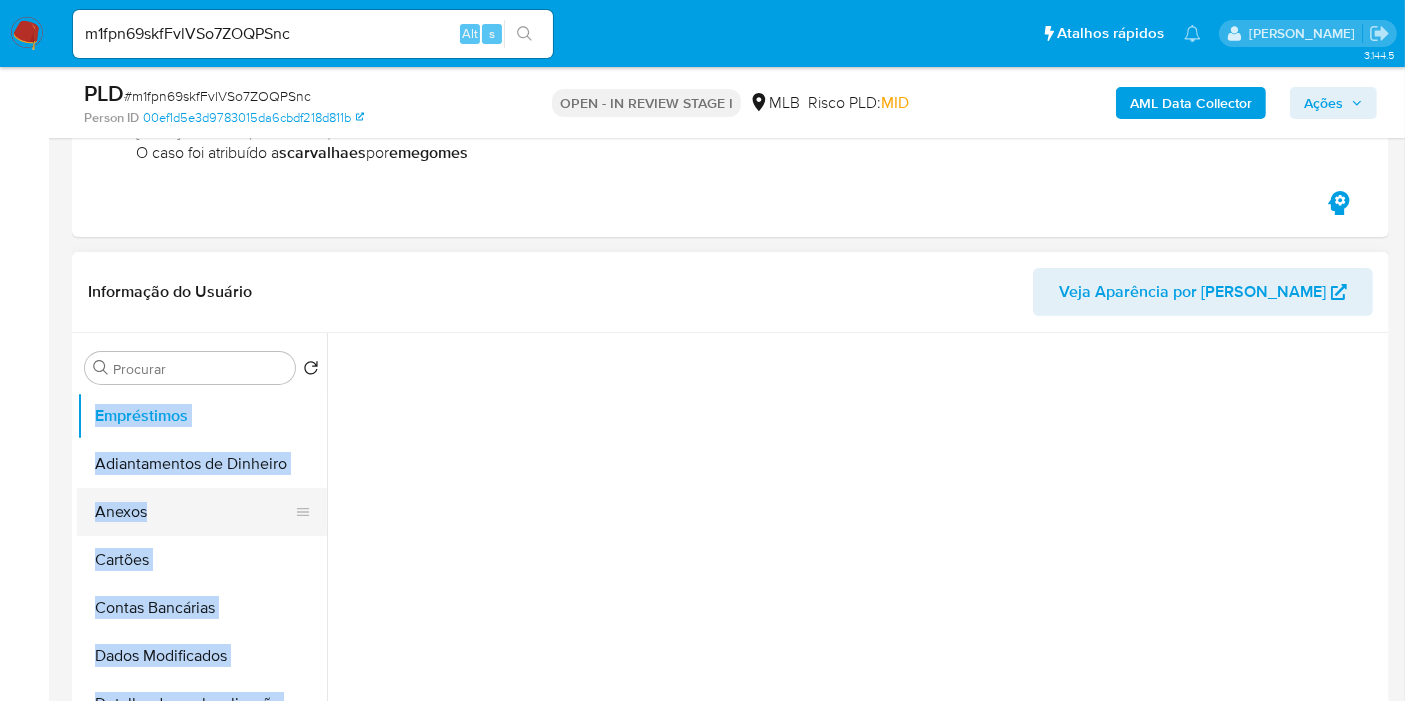 scroll, scrollTop: 222, scrollLeft: 0, axis: vertical 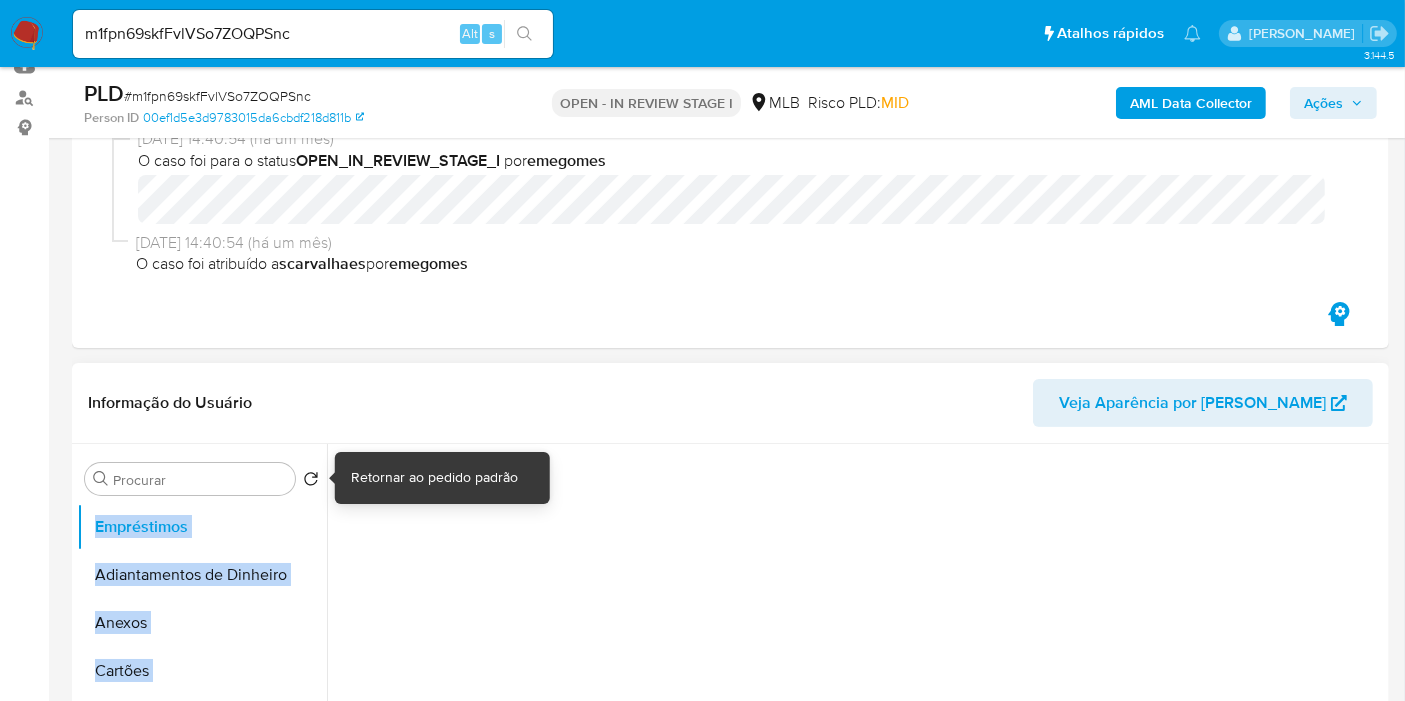 click 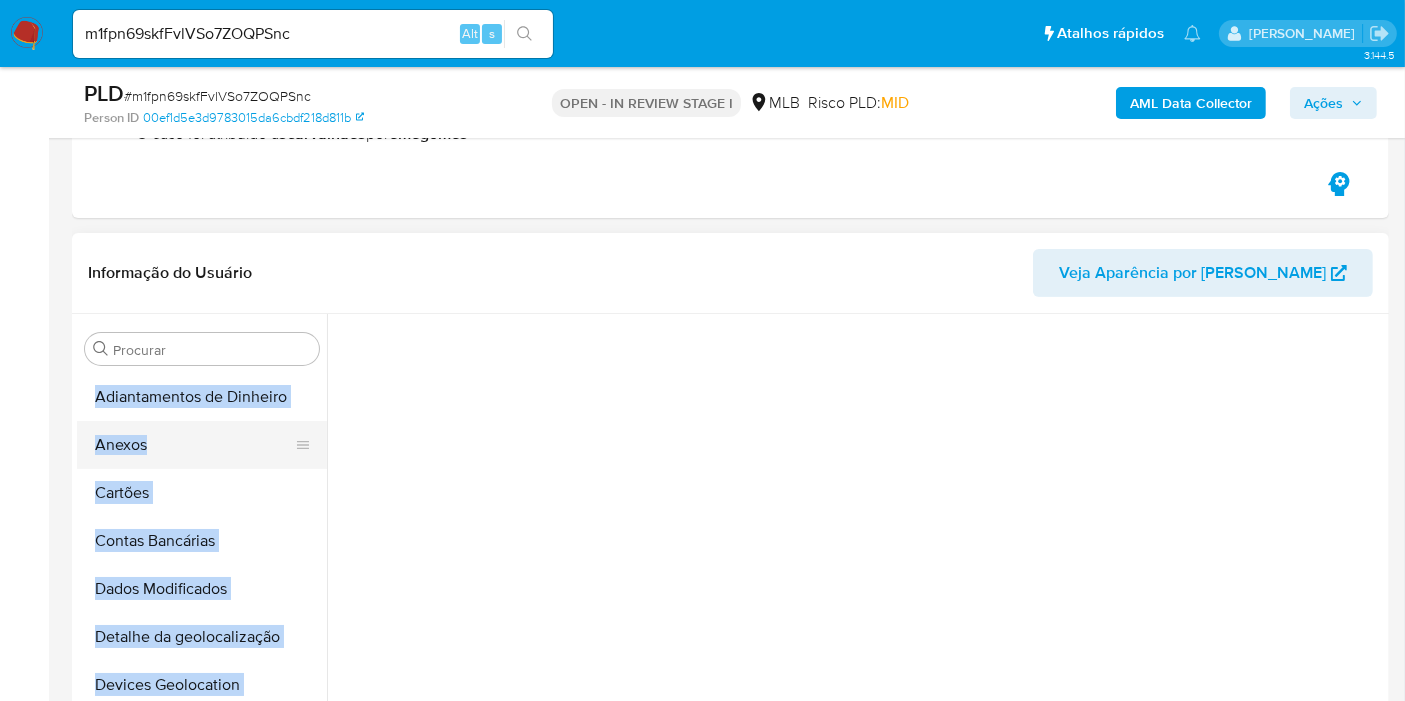 scroll, scrollTop: 555, scrollLeft: 0, axis: vertical 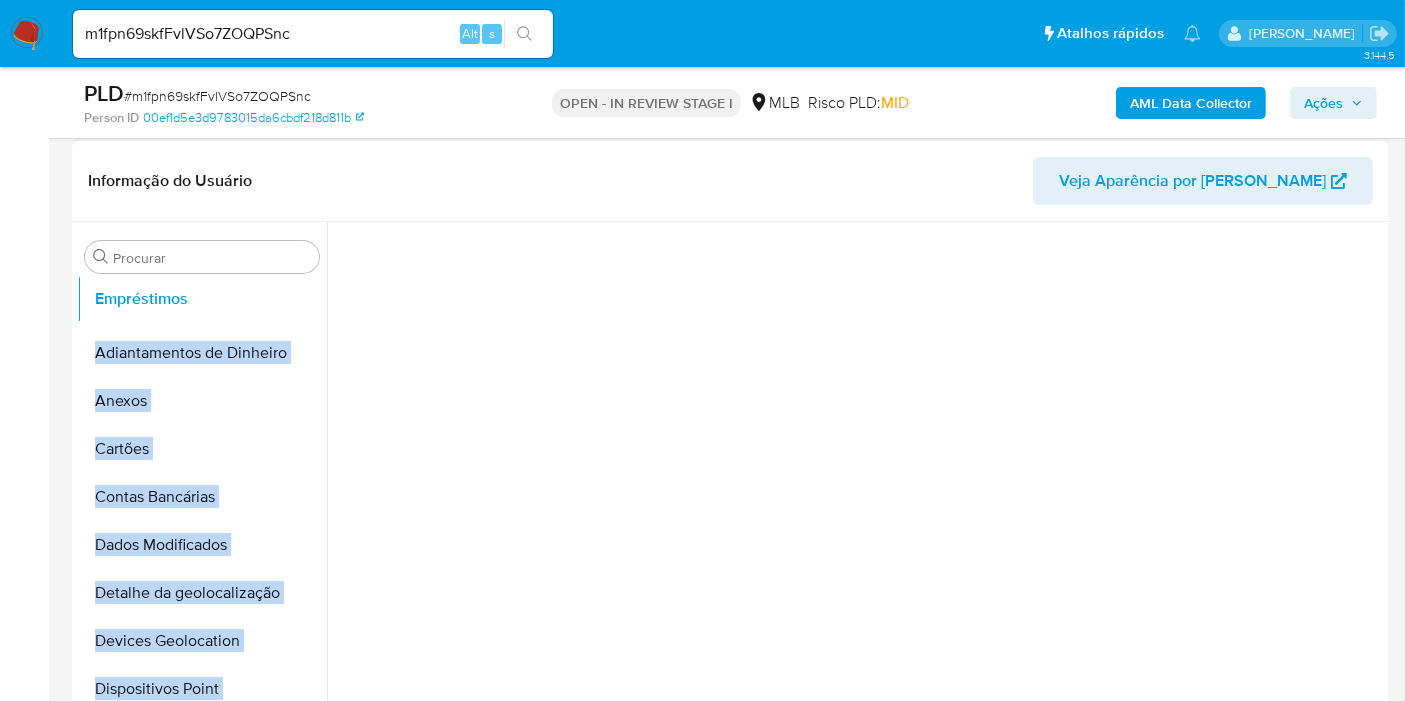 click on "Adiantamentos de Dinheiro Anexos Cartões Contas Bancárias Dados Modificados Detalhe da geolocalização Devices Geolocation Dispositivos Point Documentação Empréstimos Endereços Fecha Compliant Financiamento de Veículos Geral Histórico de Risco PLD Histórico de casos Histórico de conversas IV Challenges Insurtech Items KYC Lista Interna Listas Externas Marcas AML Perfis Relacionados Restrições Novo Mundo" at bounding box center (202, 506) 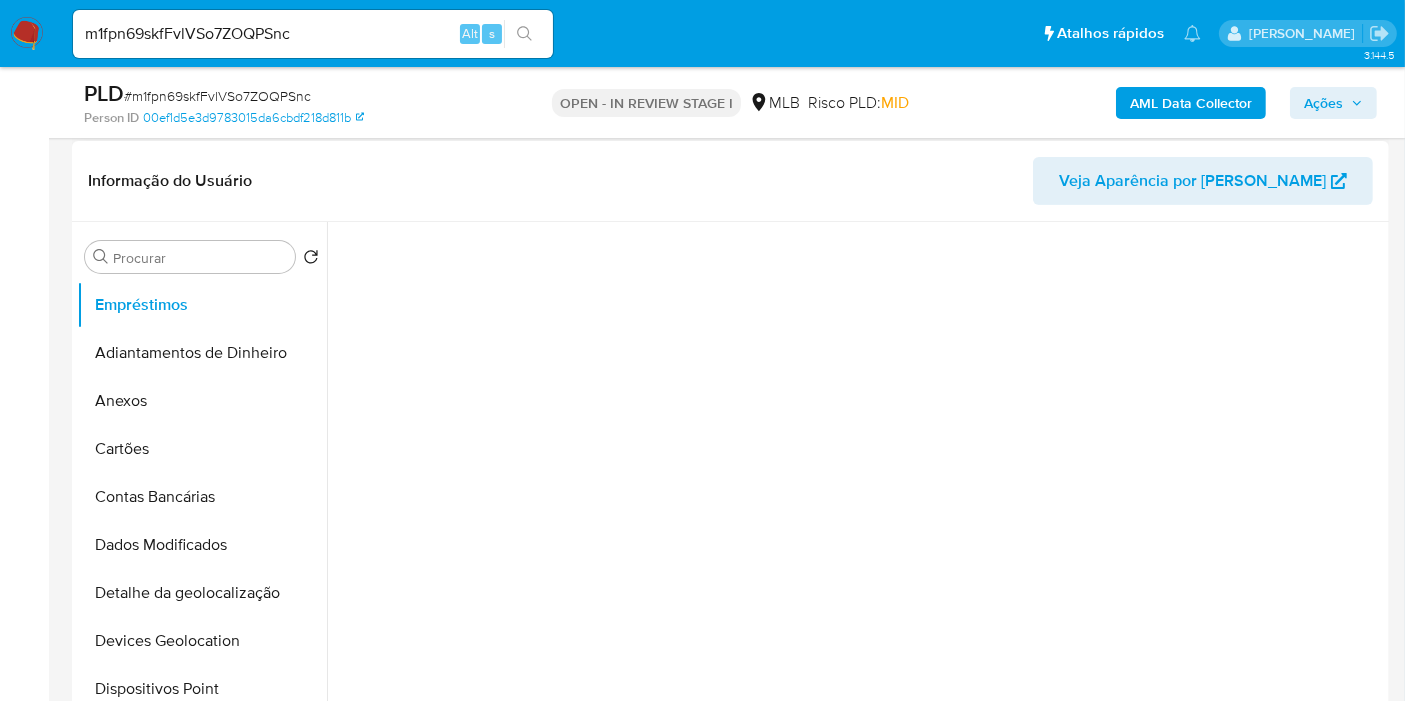 click at bounding box center [855, 478] 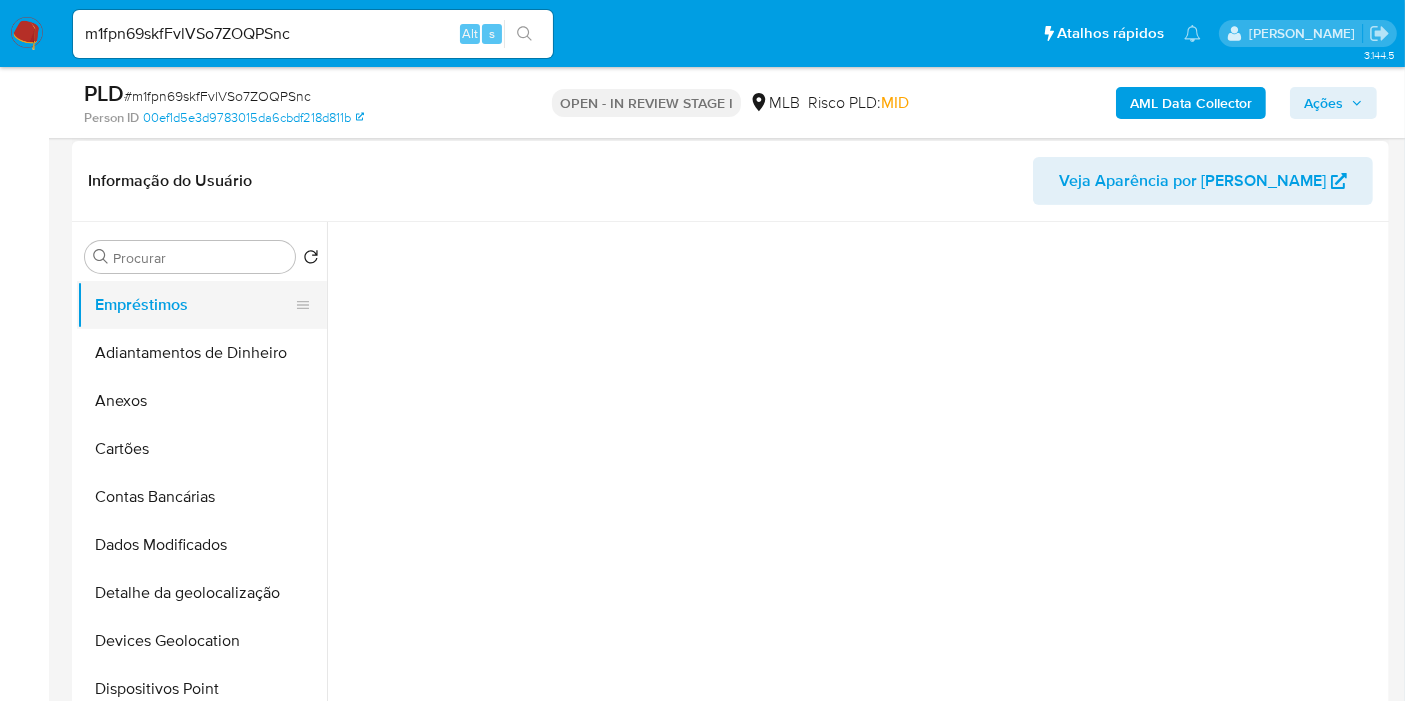 click on "Empréstimos" at bounding box center [194, 305] 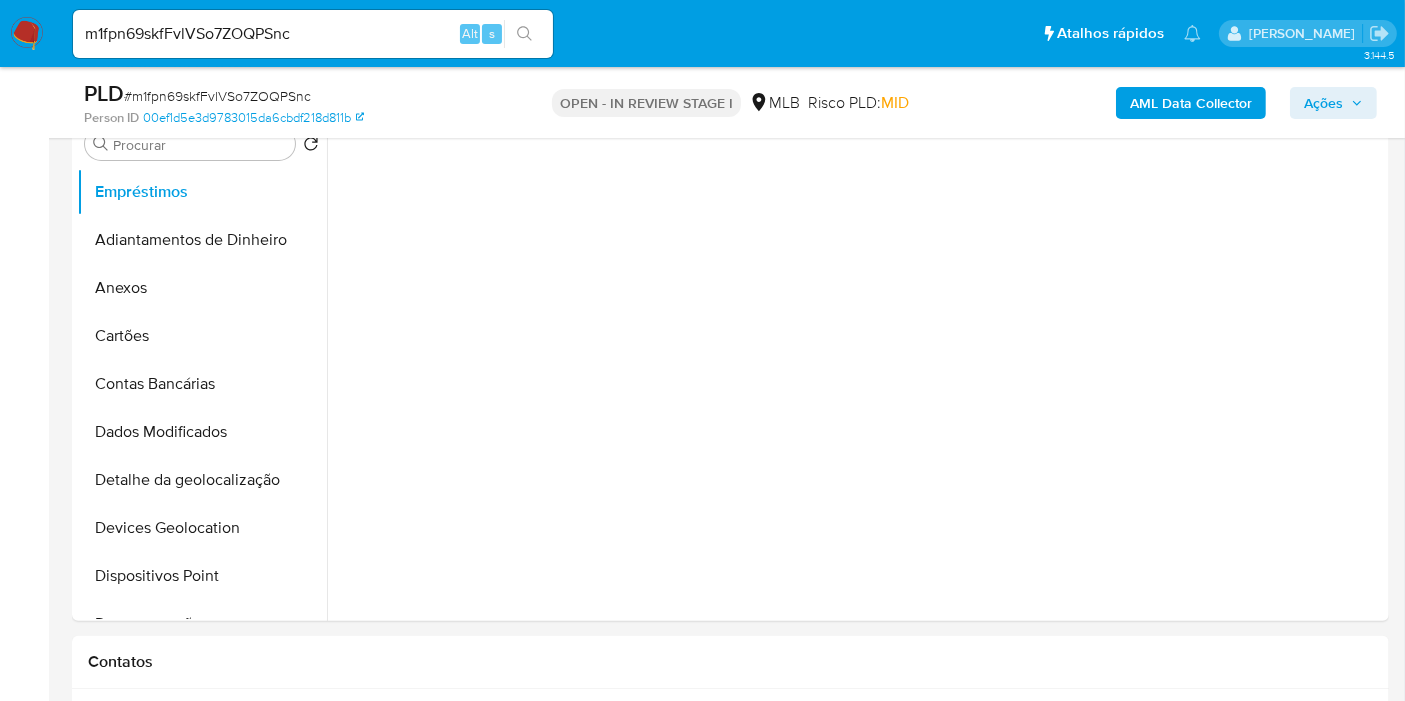 scroll, scrollTop: 555, scrollLeft: 0, axis: vertical 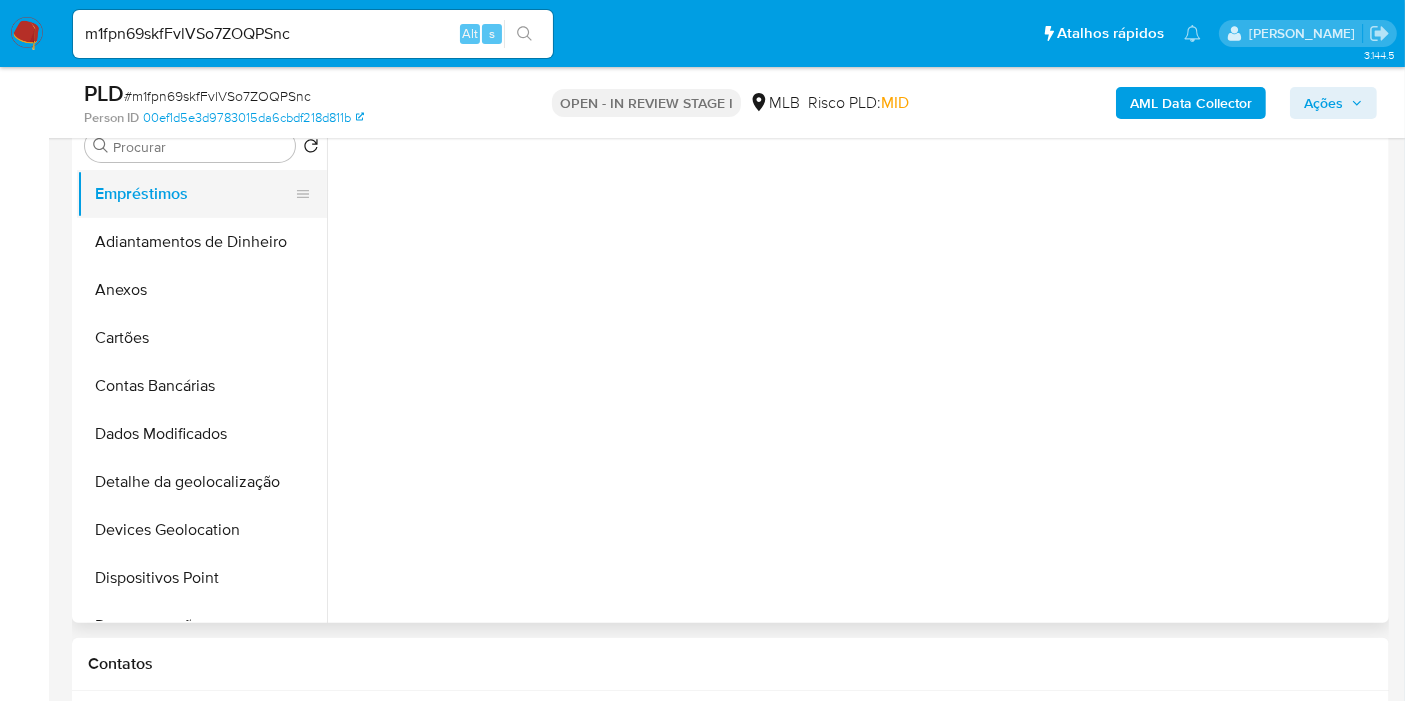 click on "Empréstimos" at bounding box center (194, 194) 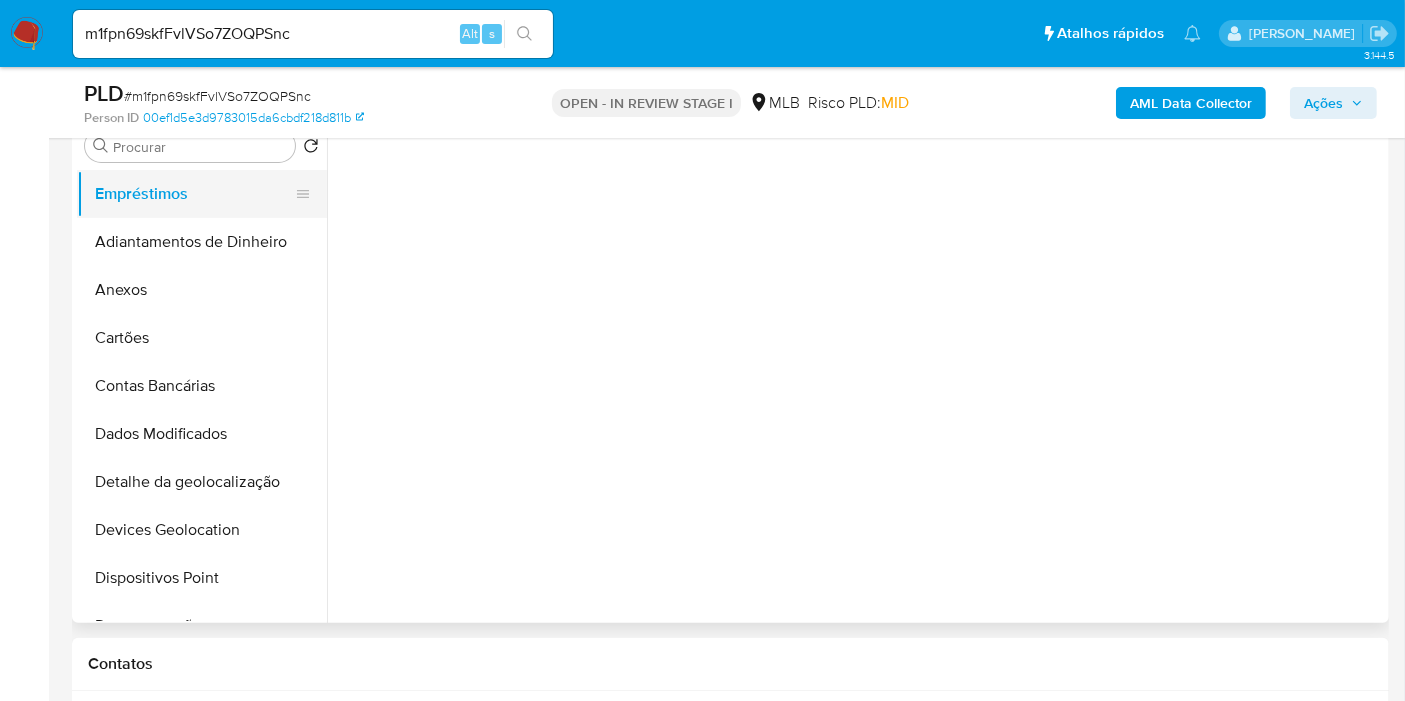 click on "Empréstimos" at bounding box center (194, 194) 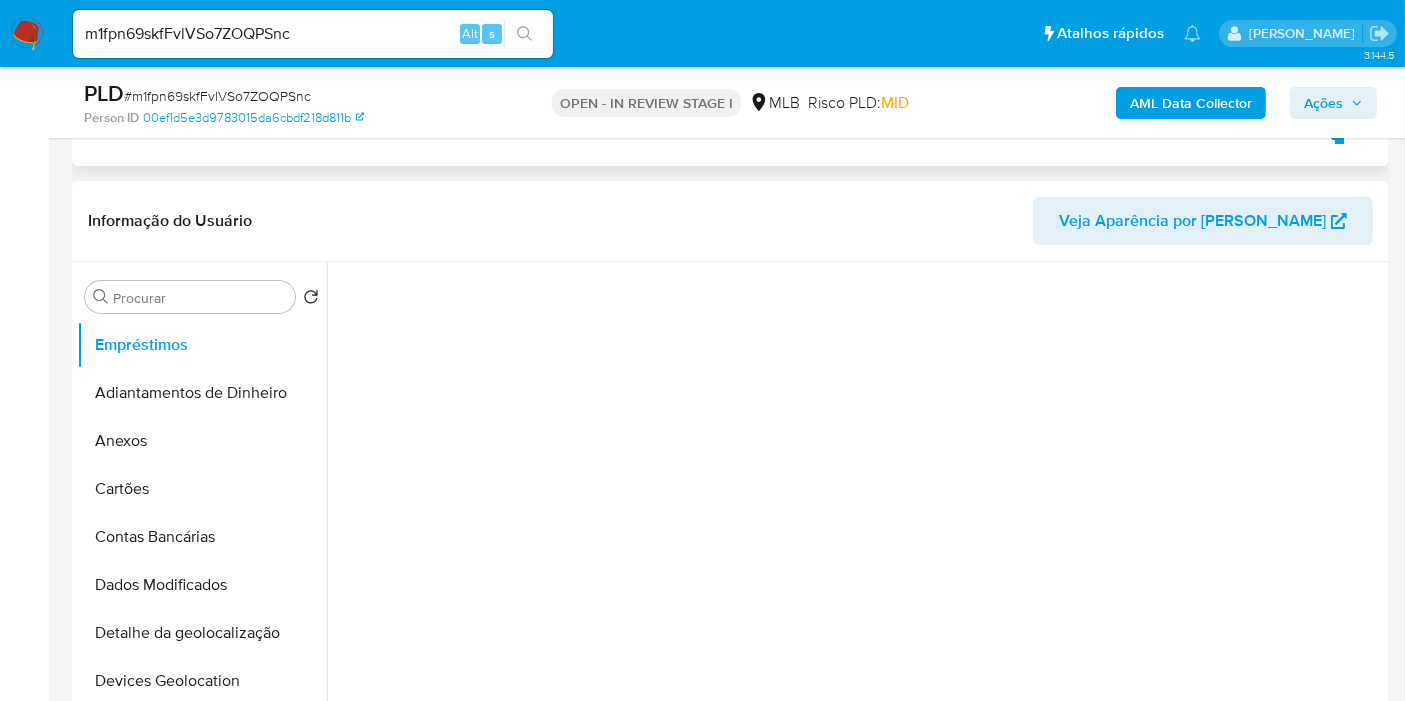 scroll, scrollTop: 222, scrollLeft: 0, axis: vertical 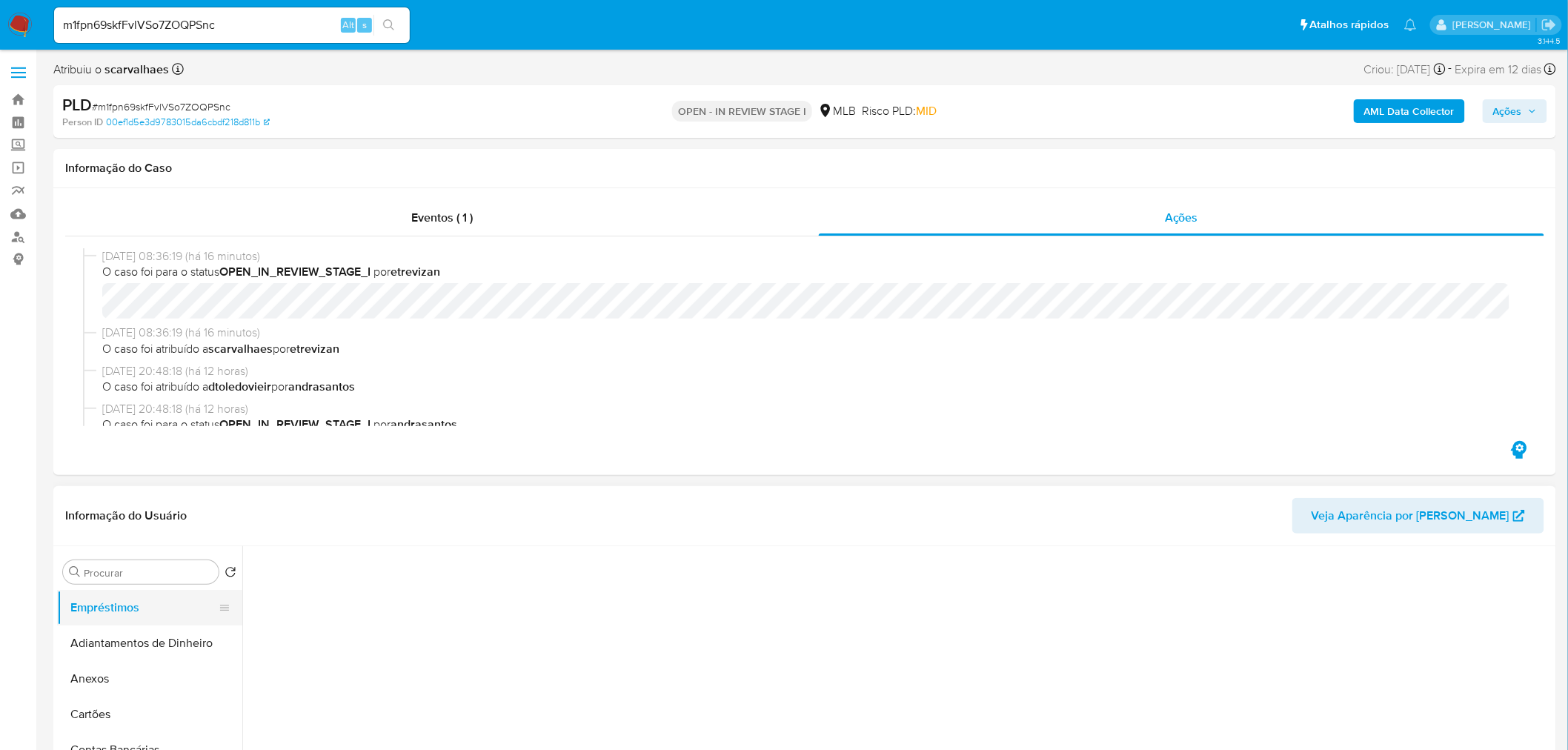 click on "Empréstimos" at bounding box center [144, 608] 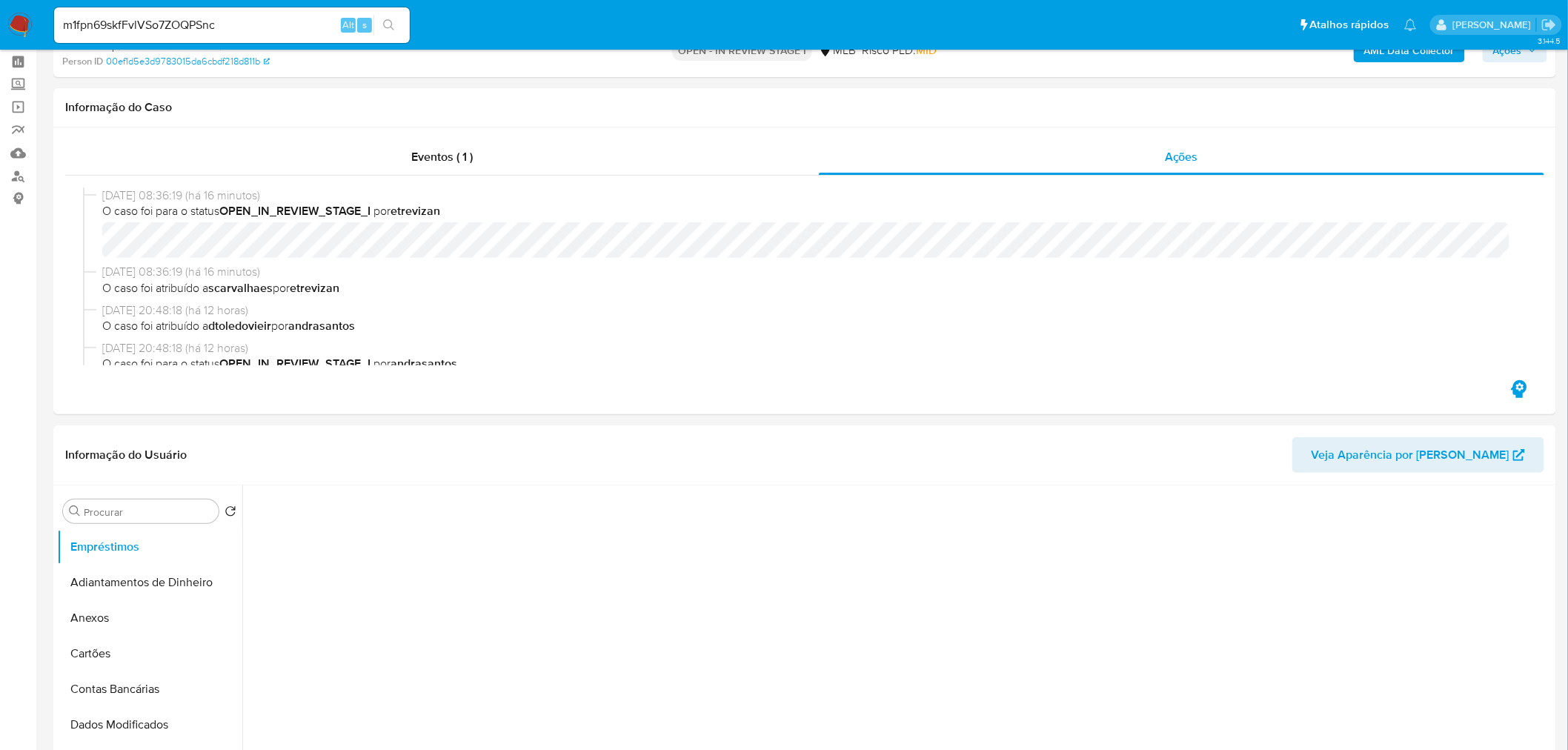 scroll, scrollTop: 0, scrollLeft: 0, axis: both 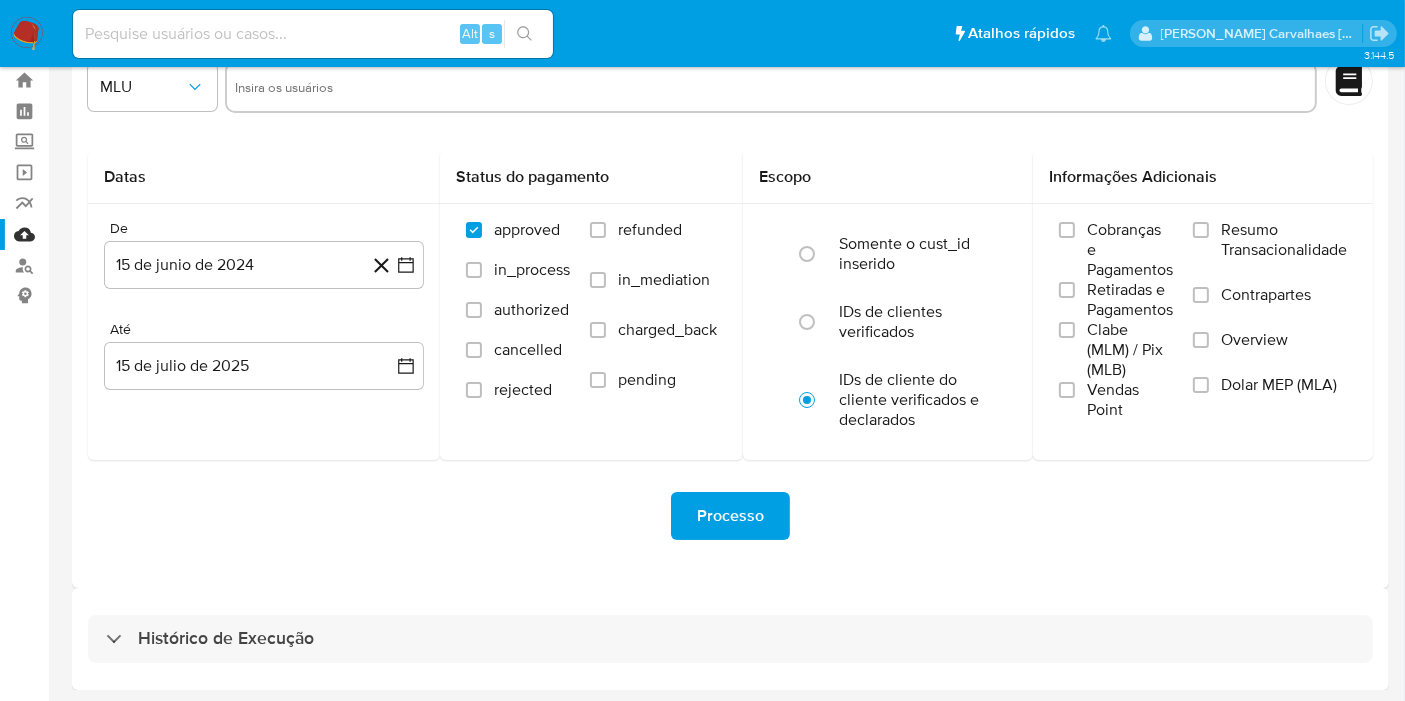 click on "Processo" at bounding box center [730, 516] 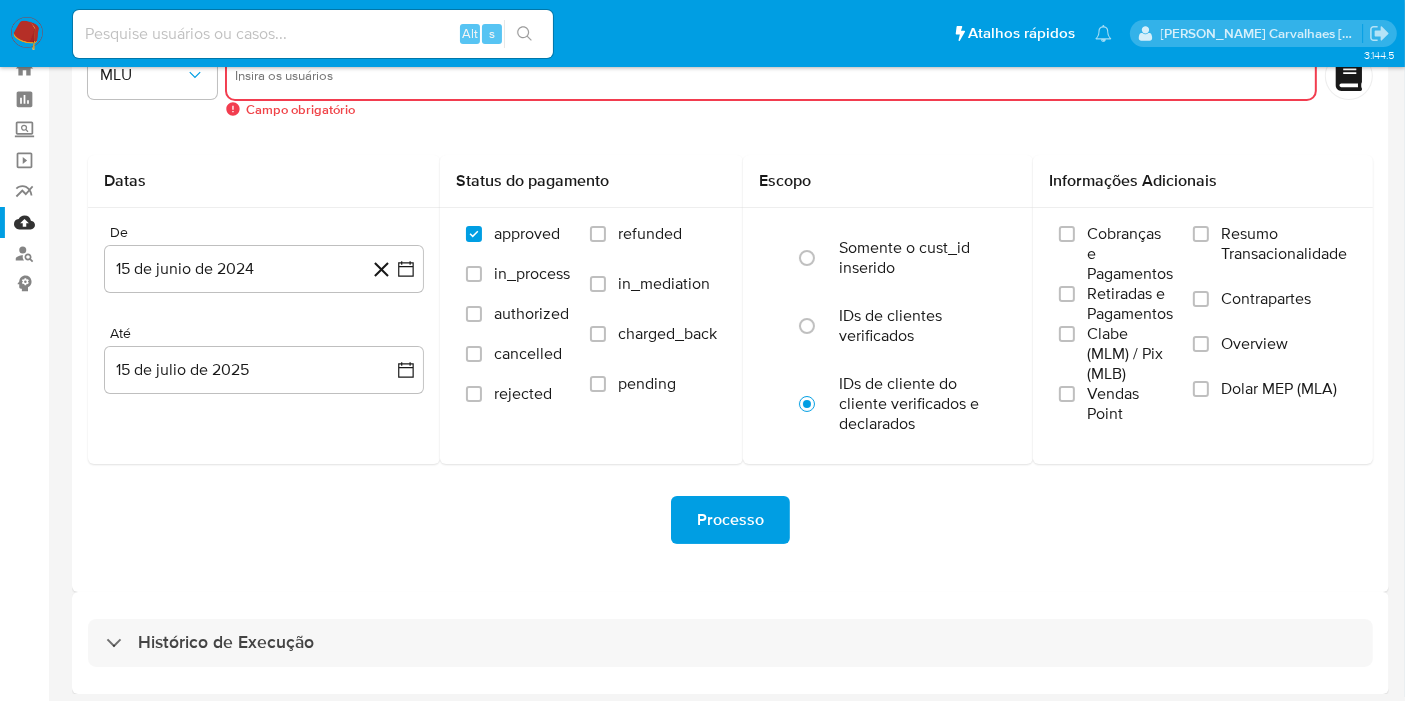 scroll, scrollTop: 69, scrollLeft: 0, axis: vertical 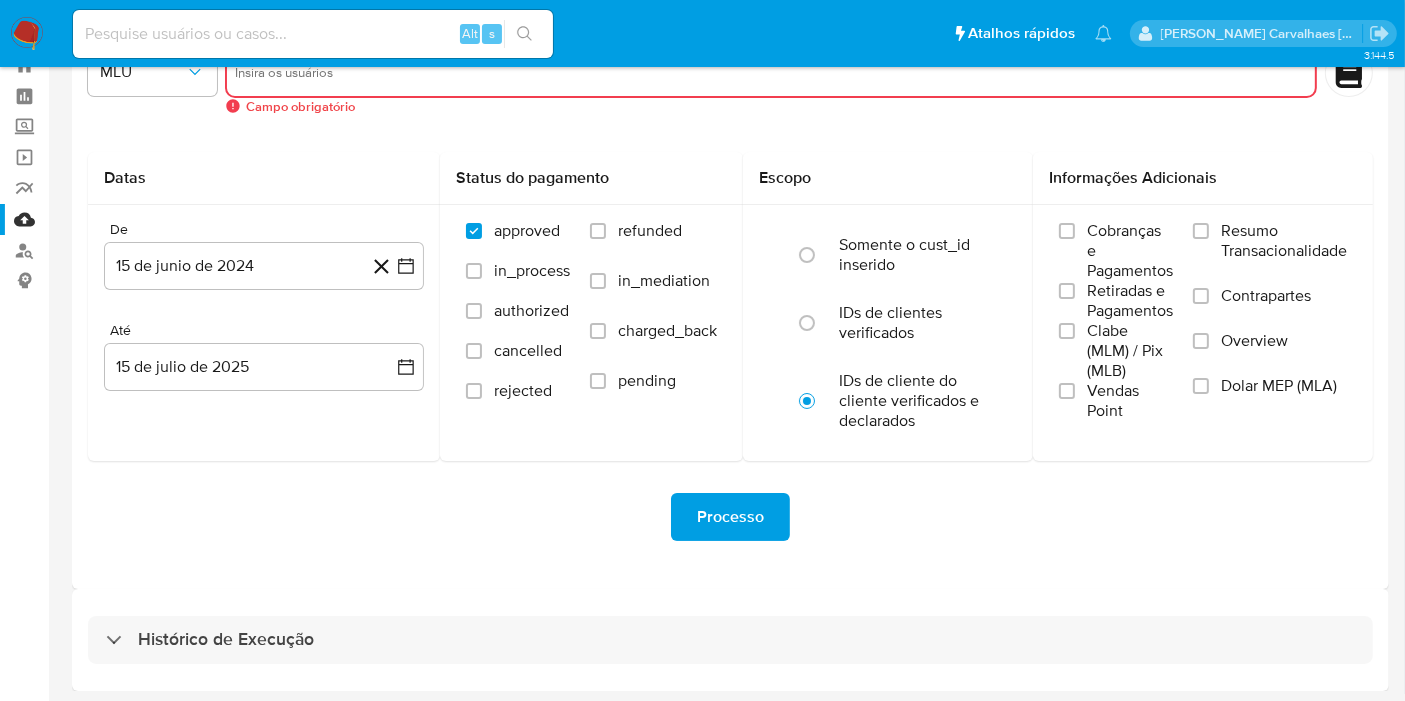 click on "Processo" at bounding box center [730, 517] 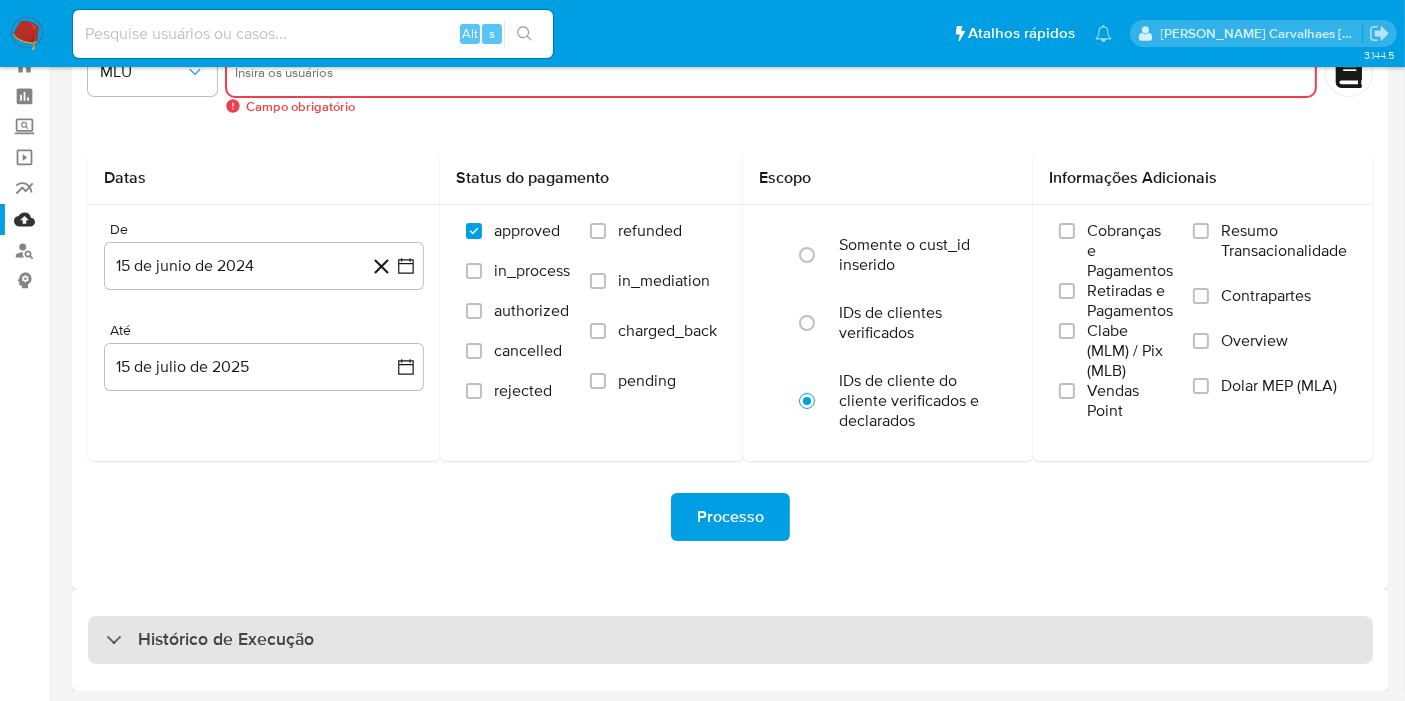 click on "Histórico de Execução" at bounding box center [730, 640] 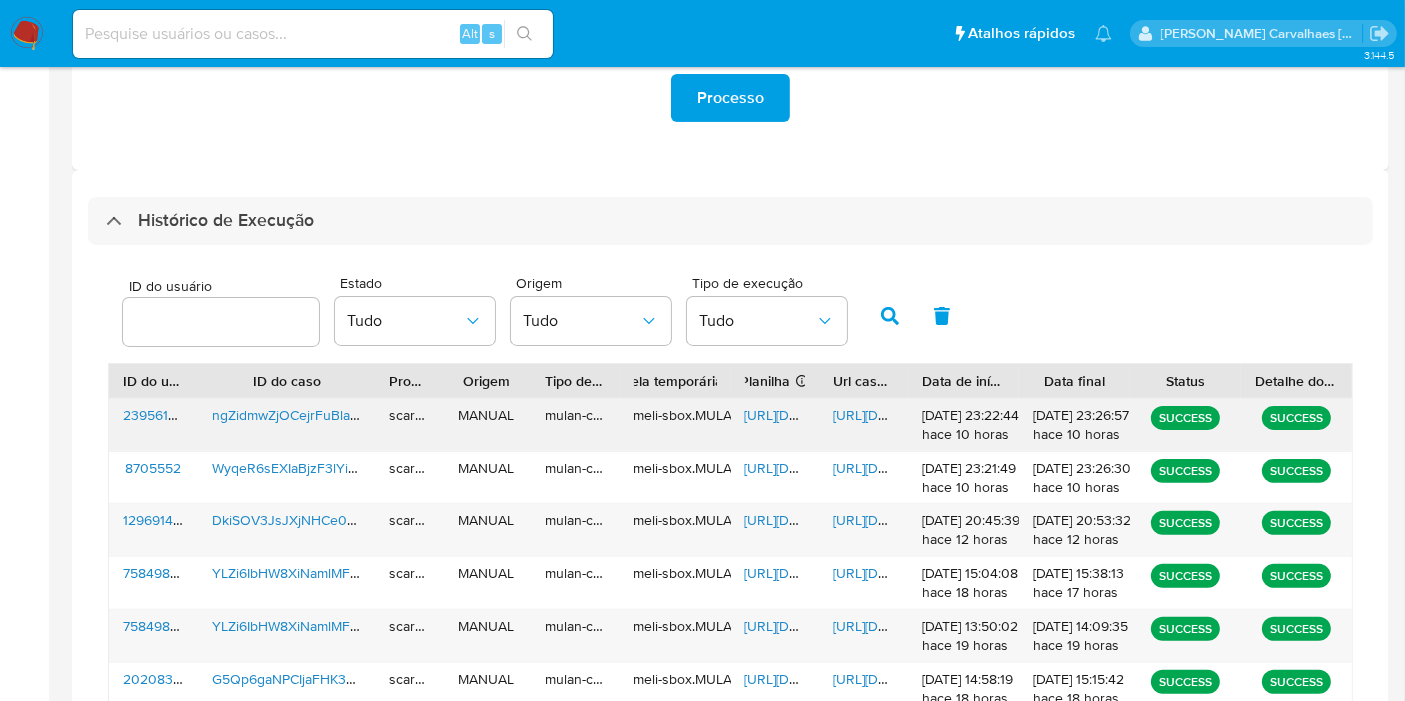 scroll, scrollTop: 488, scrollLeft: 0, axis: vertical 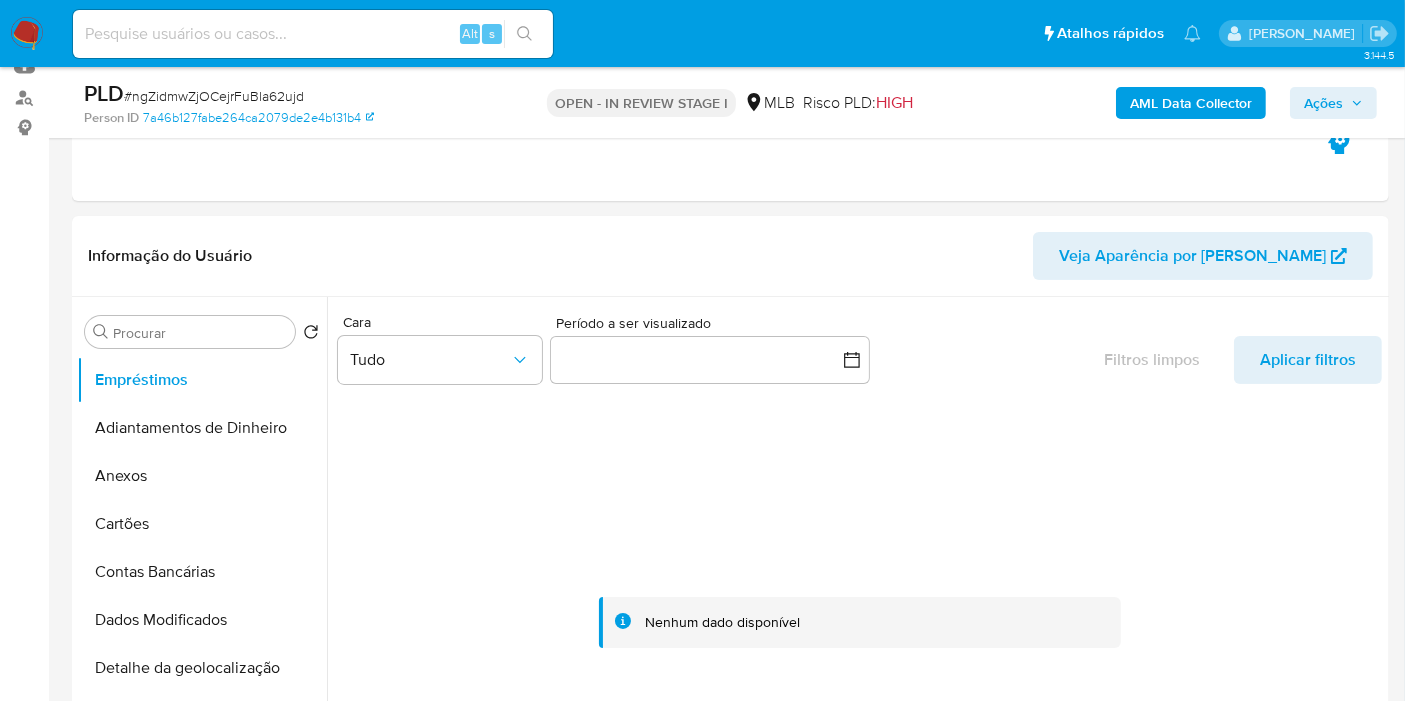 select on "10" 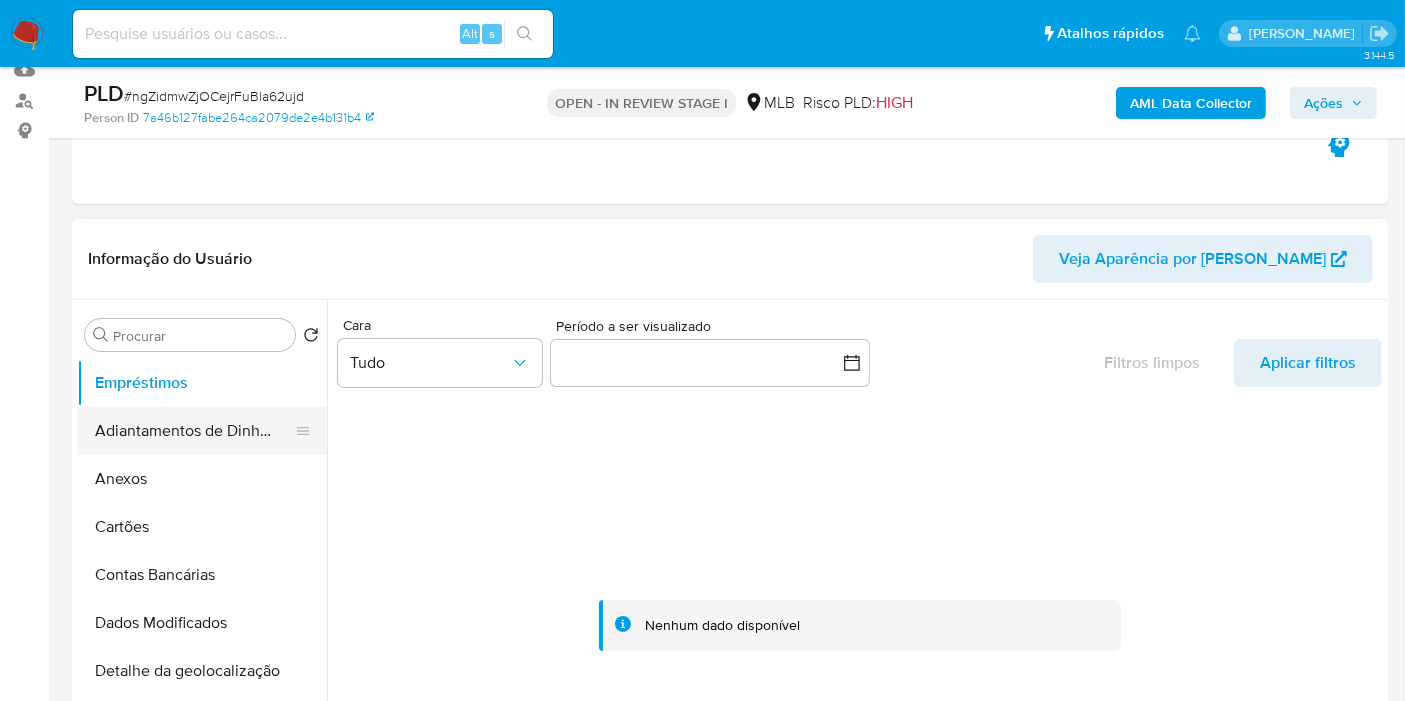 scroll, scrollTop: 222, scrollLeft: 0, axis: vertical 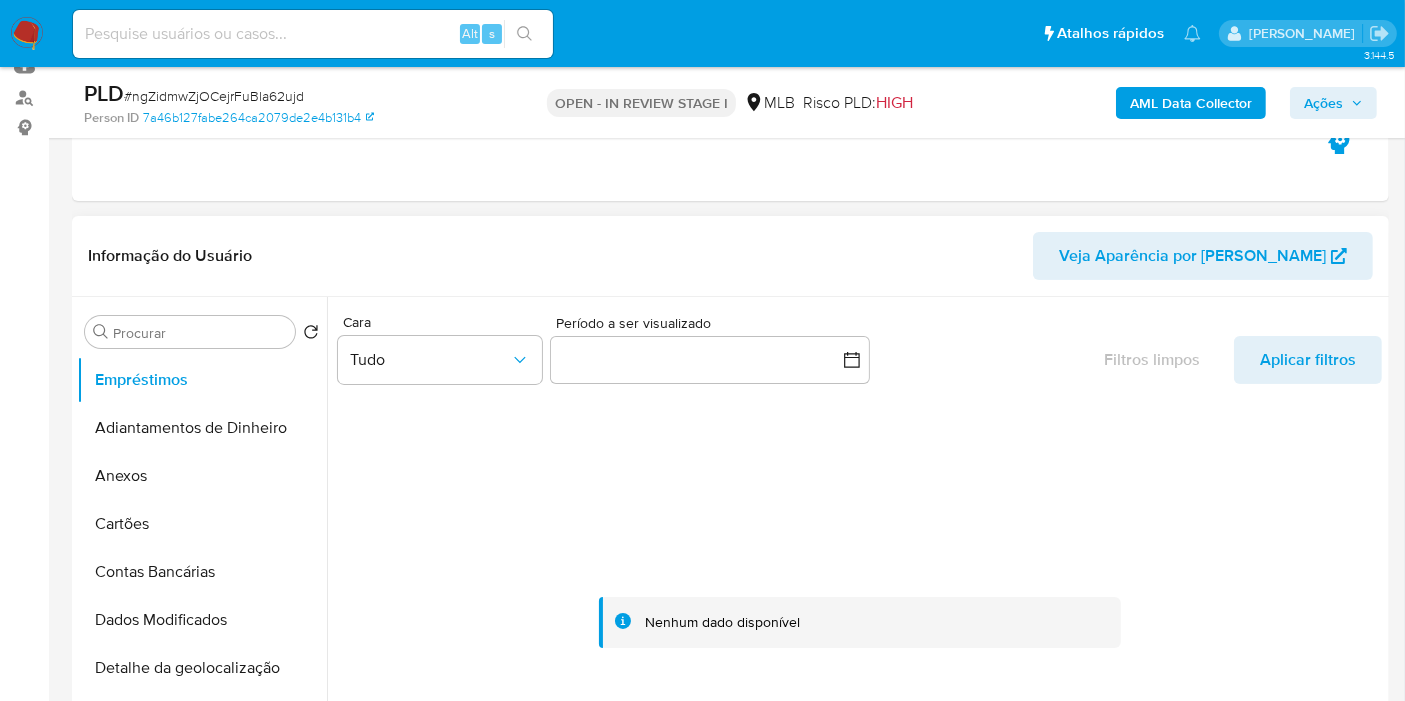 drag, startPoint x: 326, startPoint y: 495, endPoint x: 323, endPoint y: 555, distance: 60.074955 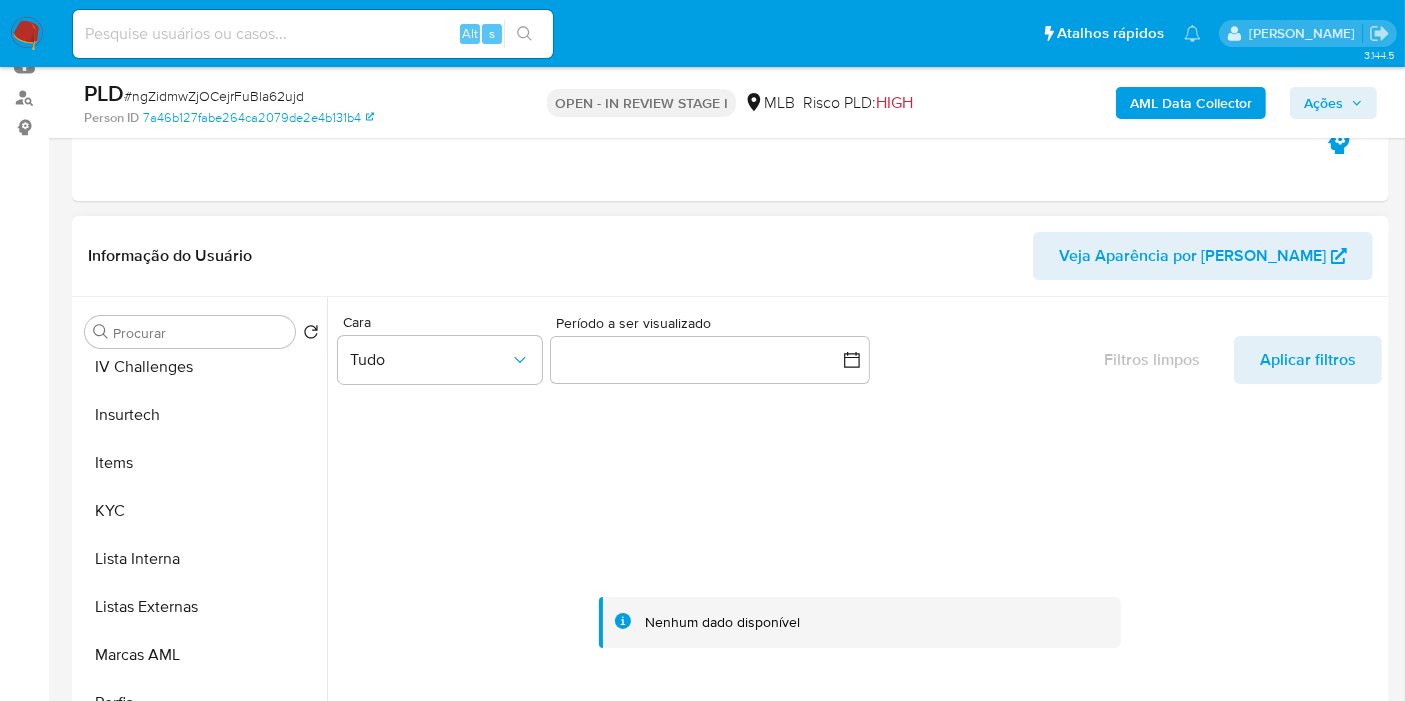 scroll, scrollTop: 844, scrollLeft: 0, axis: vertical 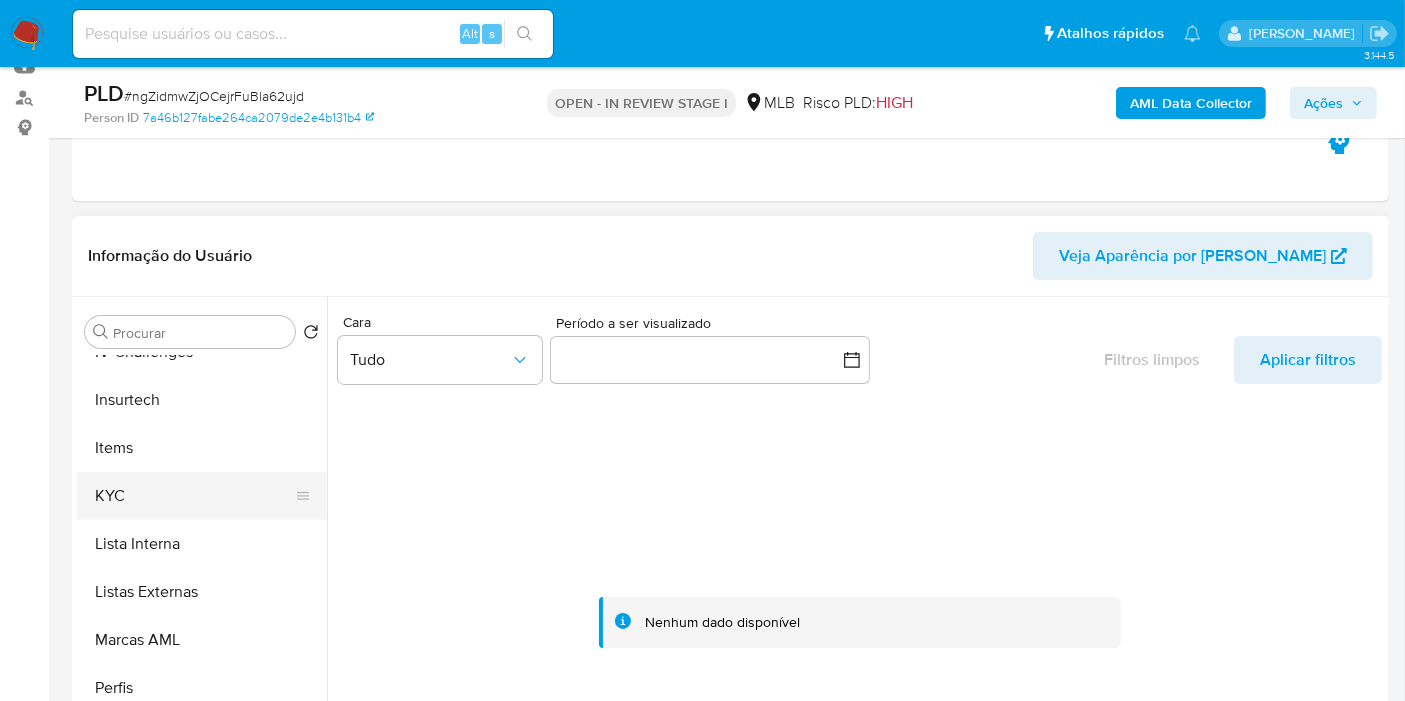 click on "KYC" at bounding box center [194, 496] 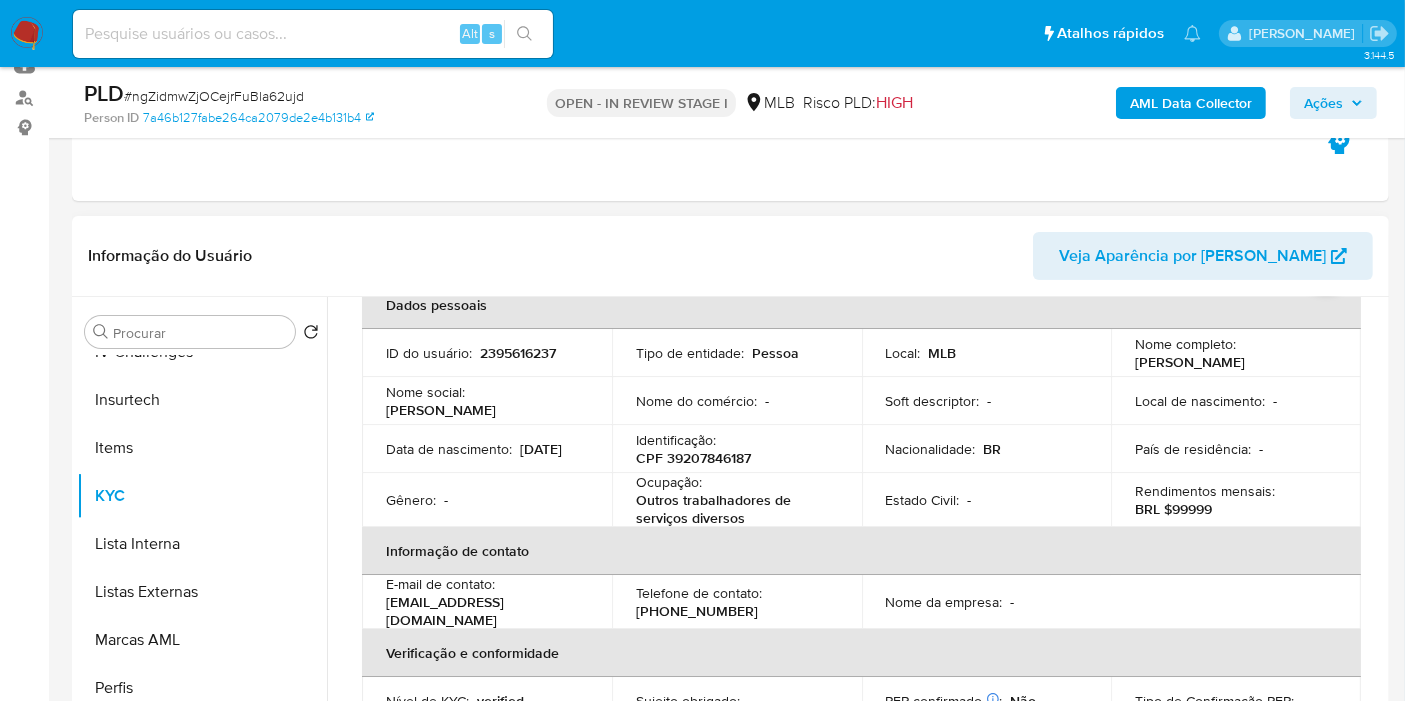 scroll, scrollTop: 222, scrollLeft: 0, axis: vertical 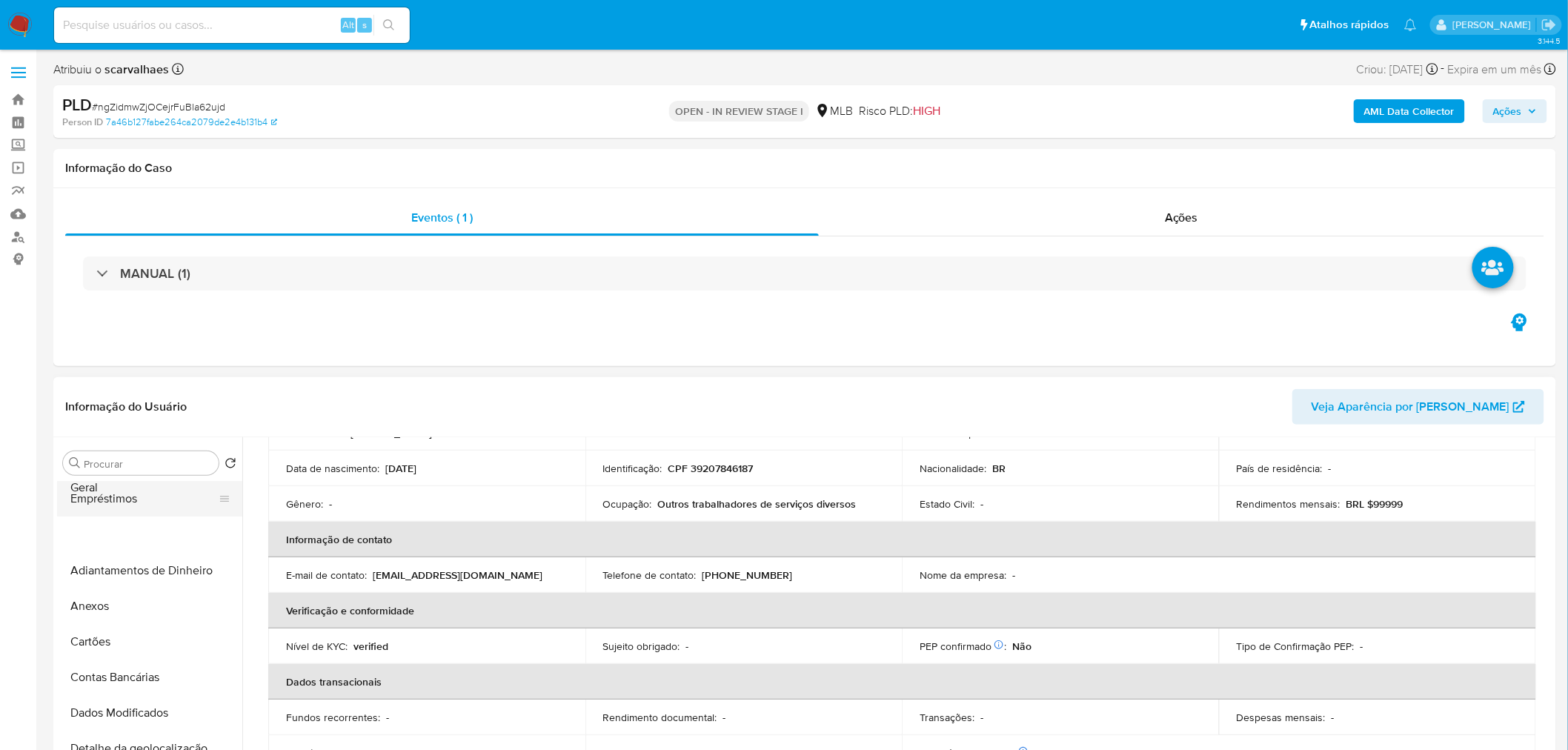 click on "Empréstimos" at bounding box center (144, 499) 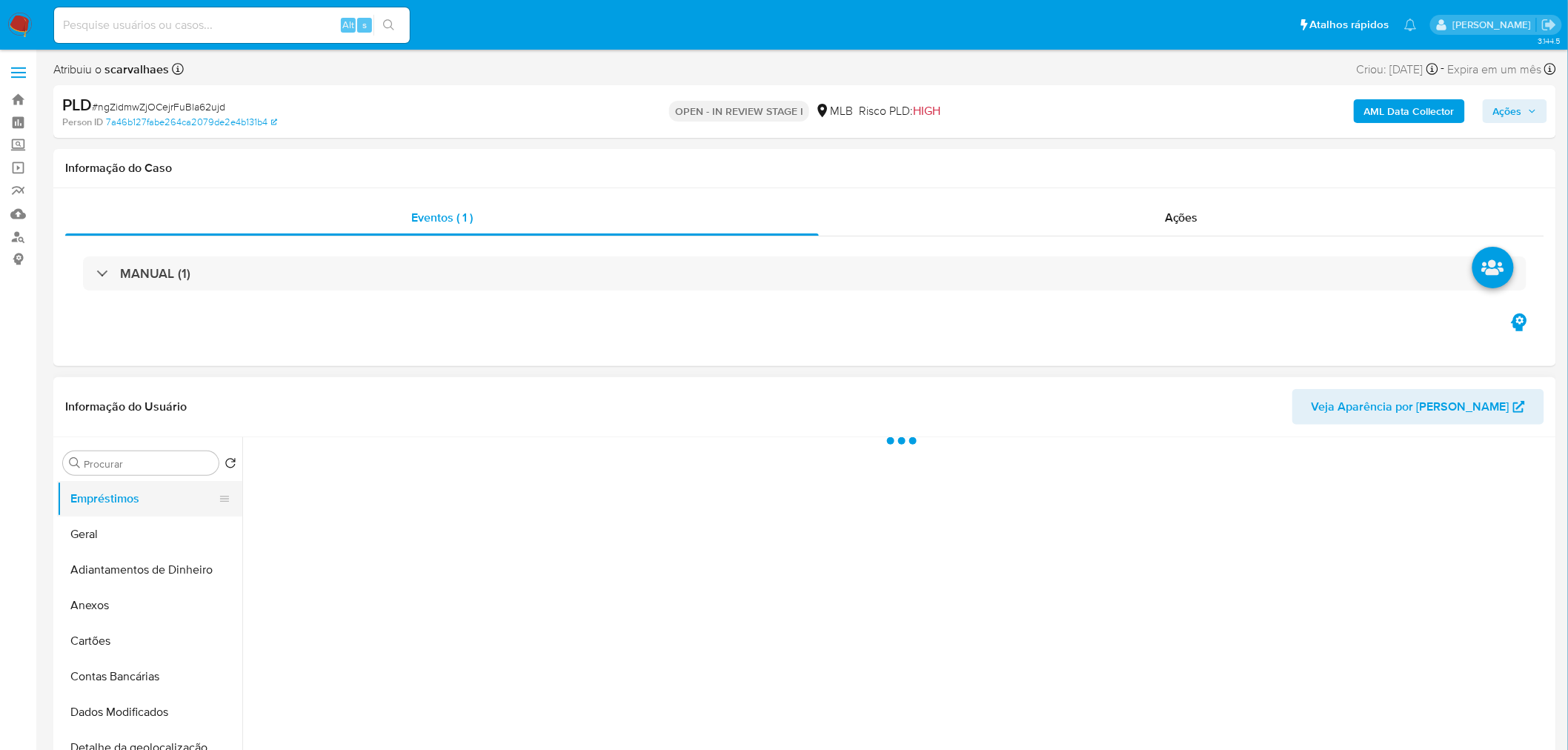 scroll, scrollTop: 0, scrollLeft: 0, axis: both 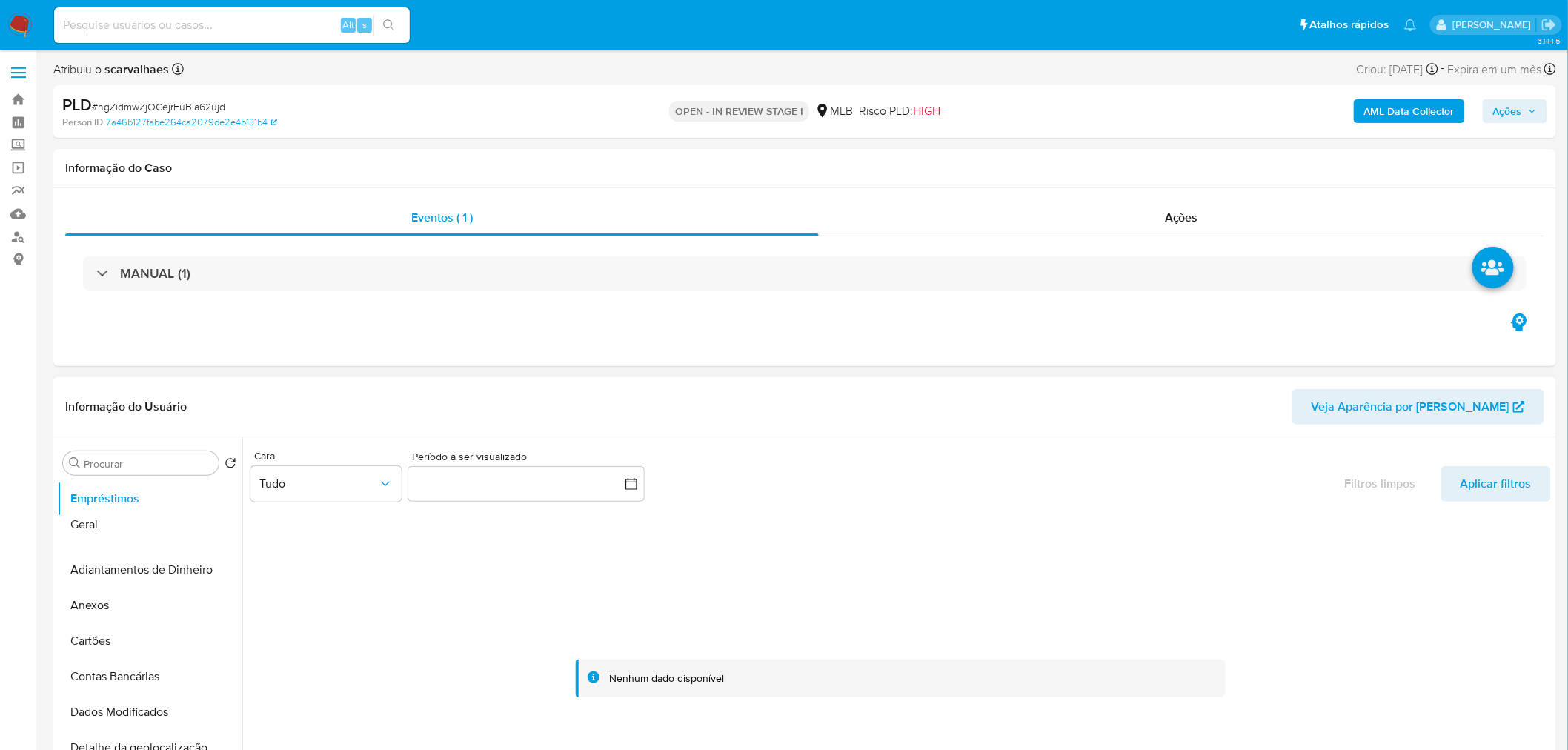click on "Empréstimos Geral Adiantamentos de Dinheiro Anexos Cartões Contas Bancárias Dados Modificados Detalhe da geolocalização Devices Geolocation Dispositivos Point Documentação Endereços Fecha Compliant Financiamento de Veículos Histórico de Risco PLD Histórico de casos Histórico de conversas IV Challenges Insurtech Items KYC Lista Interna Listas Externas Marcas AML Perfis Relacionados Restrições Novo Mundo" at bounding box center [150, 648] 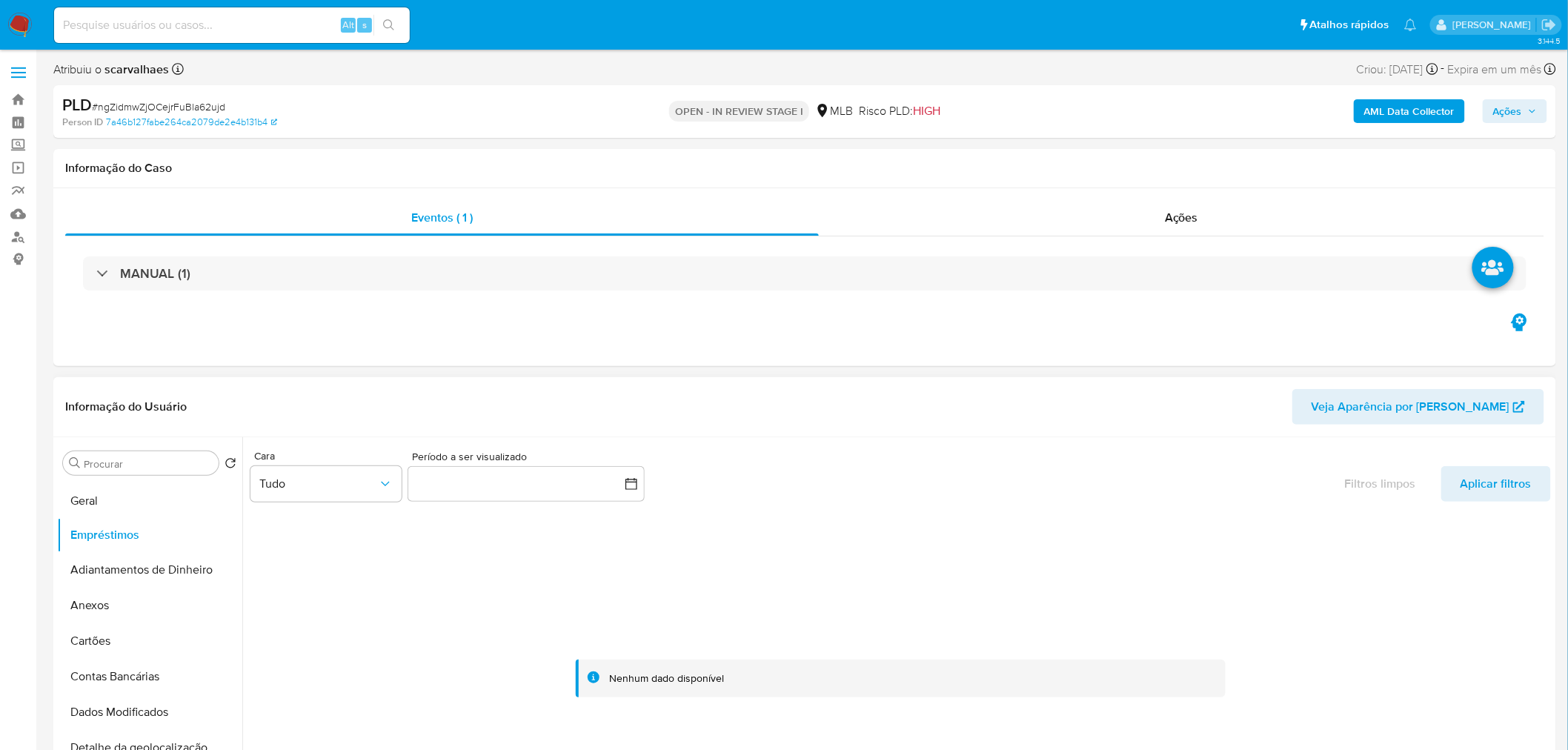 drag, startPoint x: 213, startPoint y: 529, endPoint x: 209, endPoint y: 495, distance: 34.234486 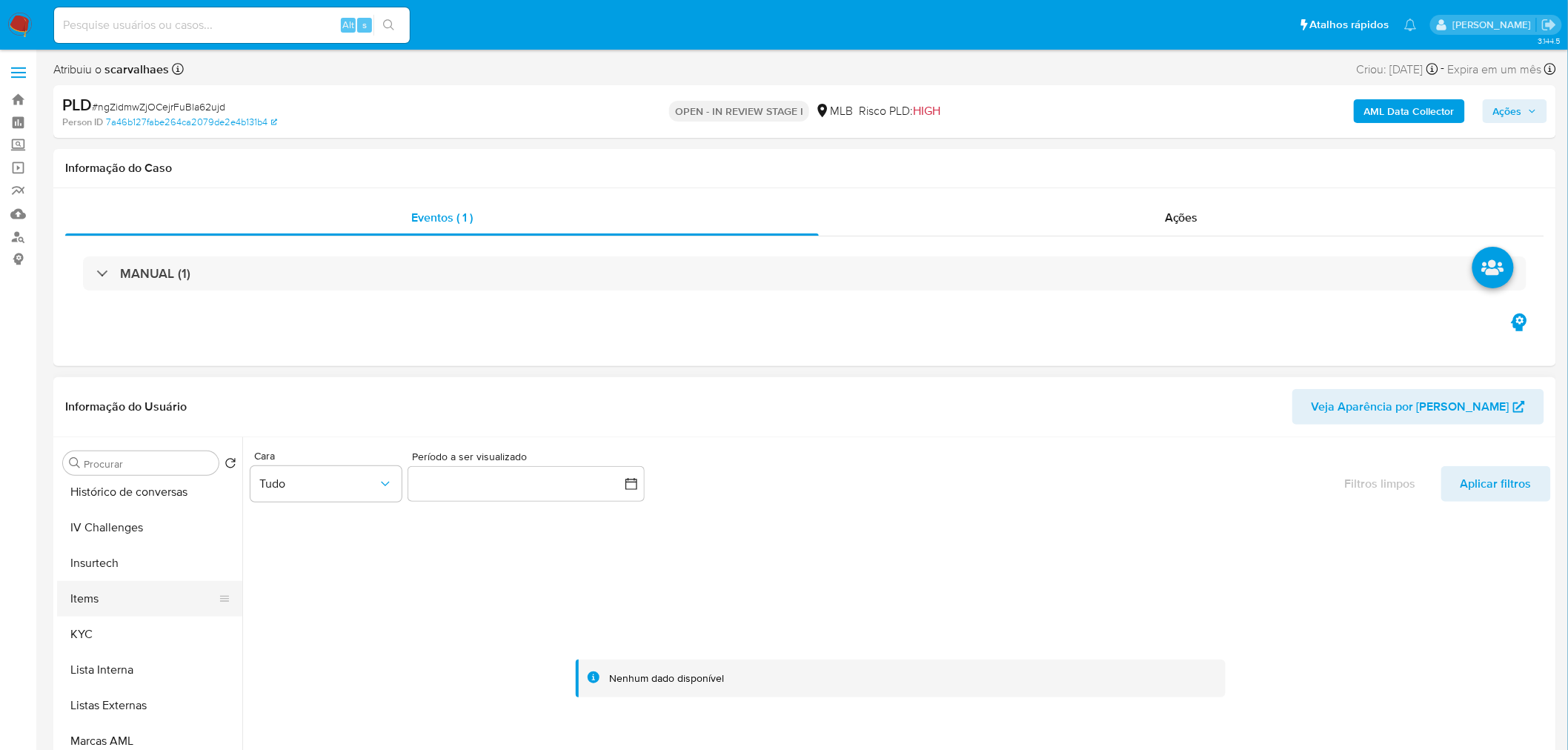 scroll, scrollTop: 575, scrollLeft: 0, axis: vertical 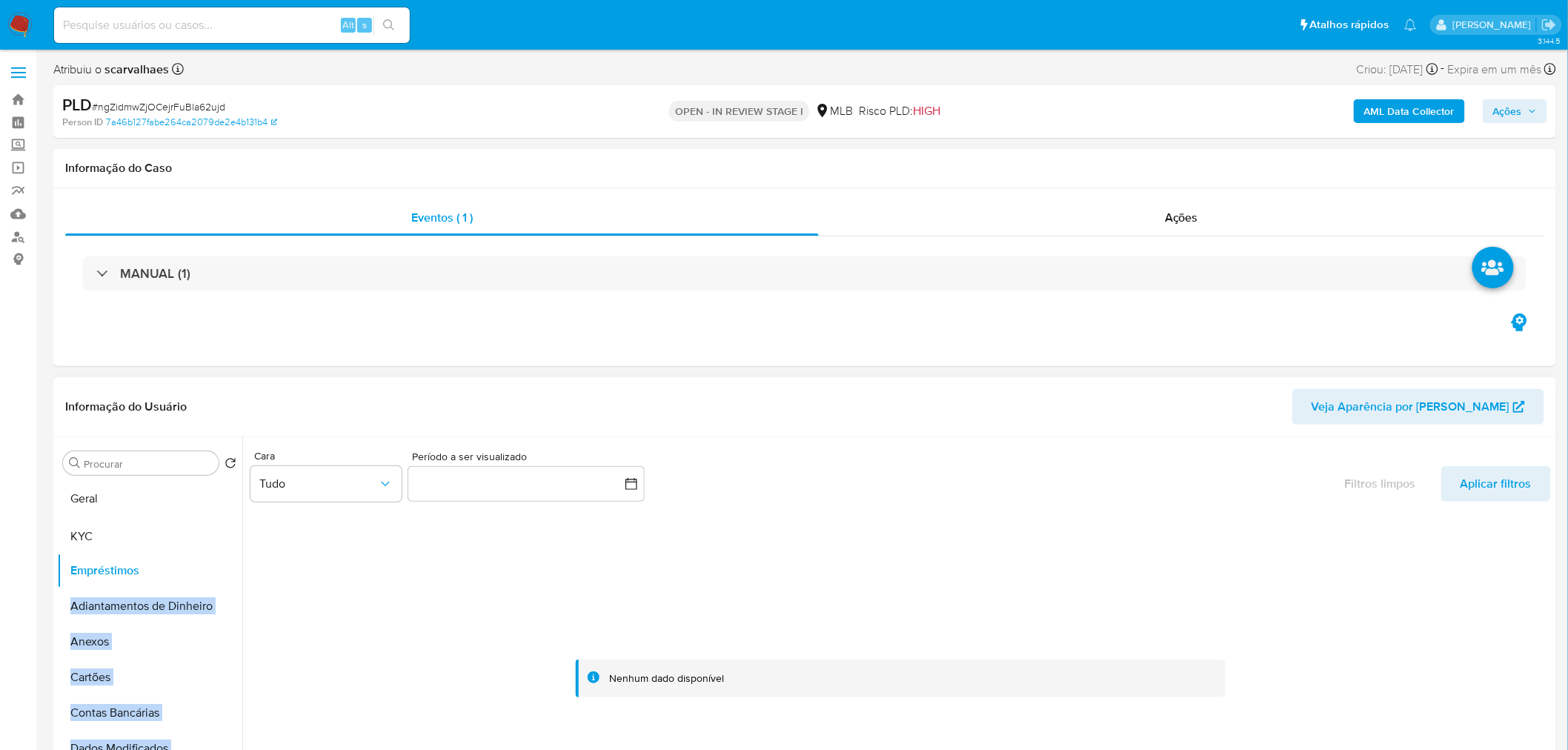drag, startPoint x: 219, startPoint y: 635, endPoint x: 208, endPoint y: 539, distance: 96.62815 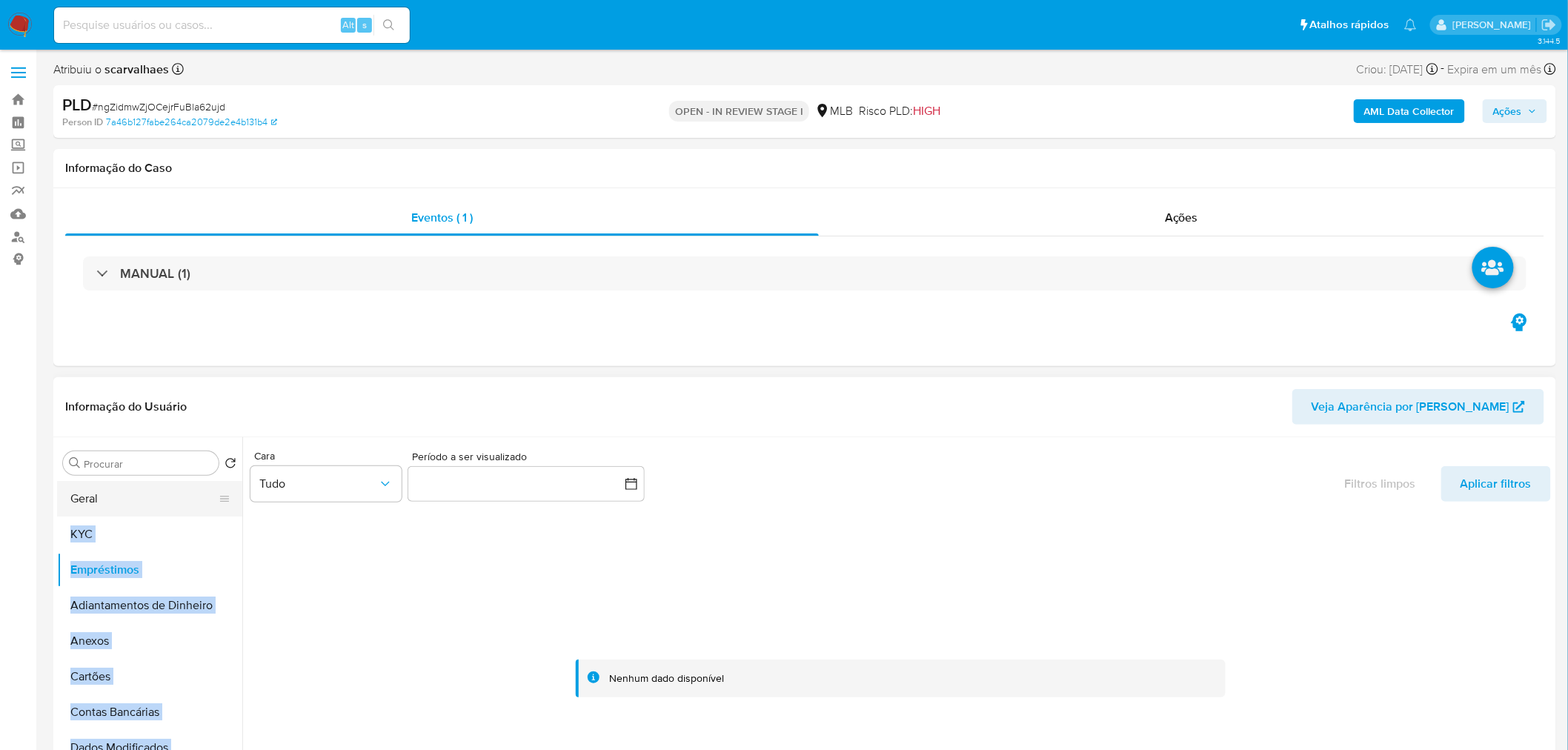 click on "Geral" at bounding box center [144, 499] 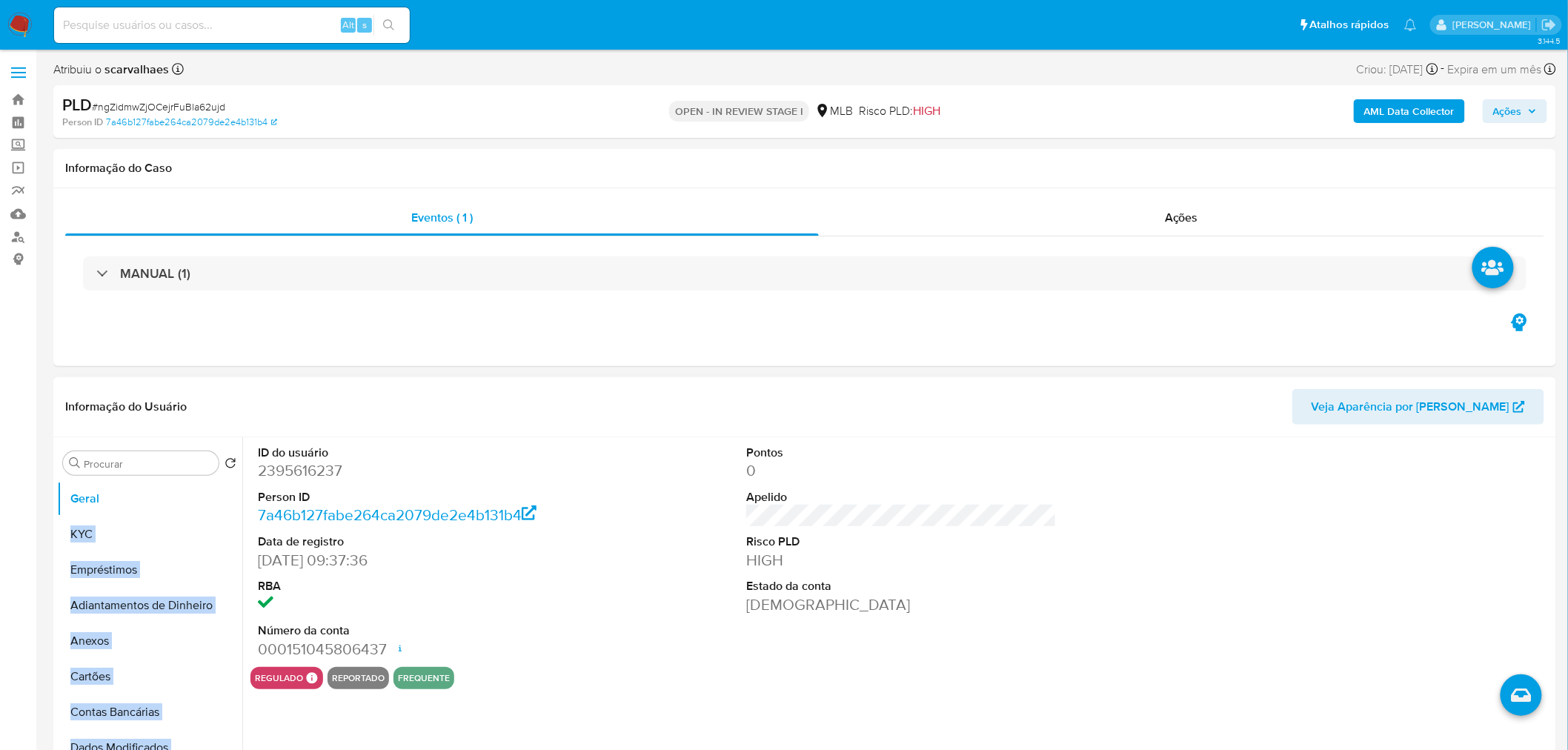 scroll, scrollTop: 82, scrollLeft: 0, axis: vertical 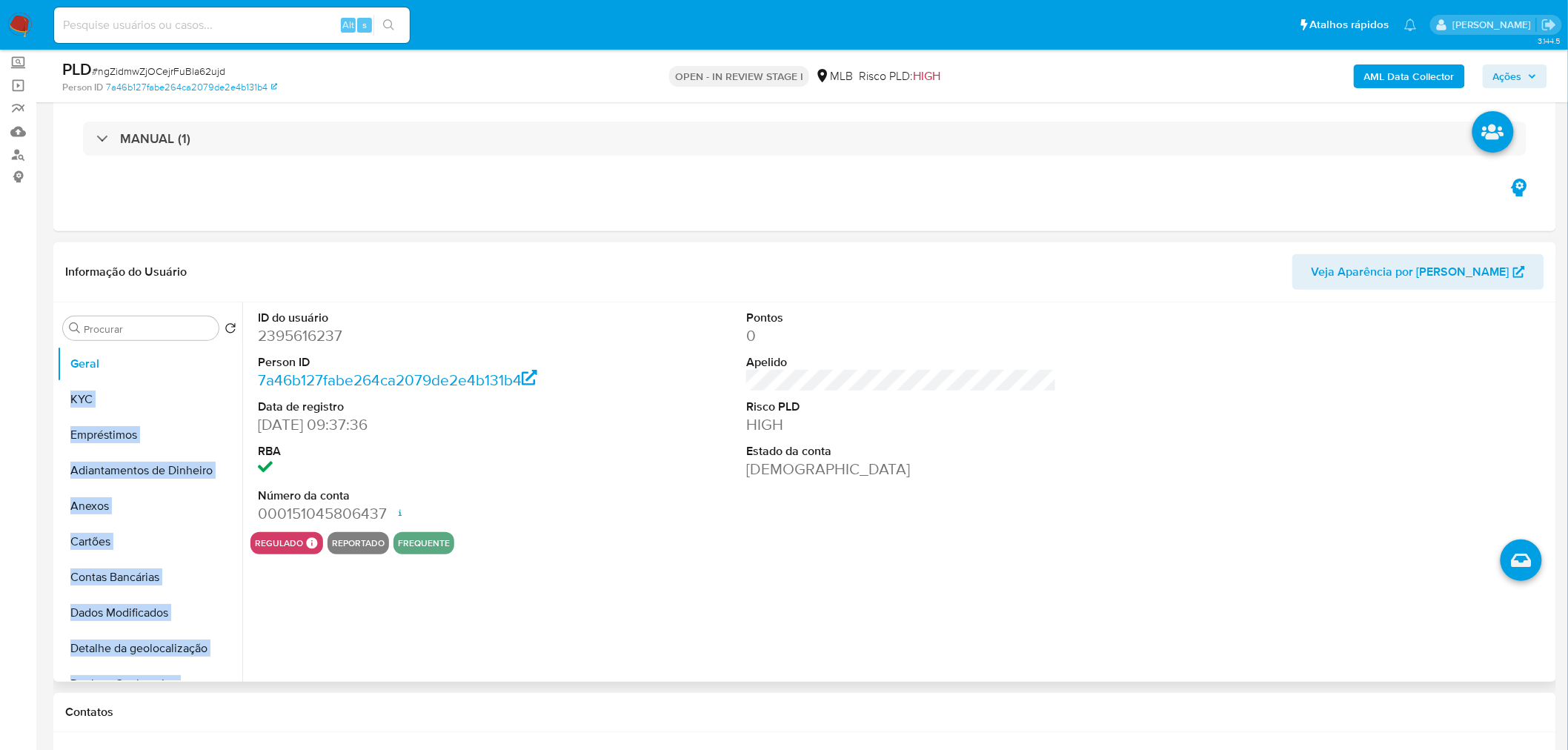 type 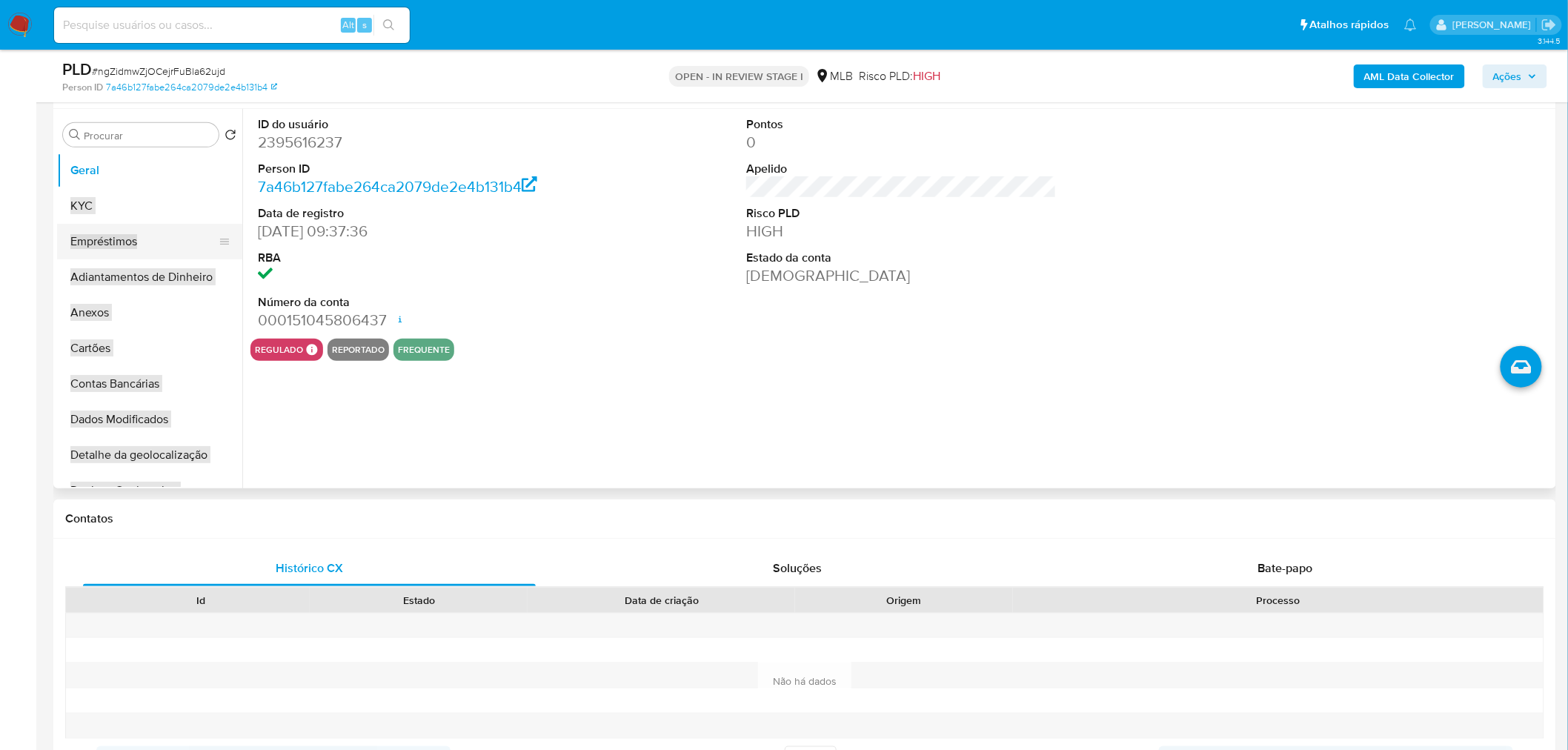 scroll, scrollTop: 247, scrollLeft: 0, axis: vertical 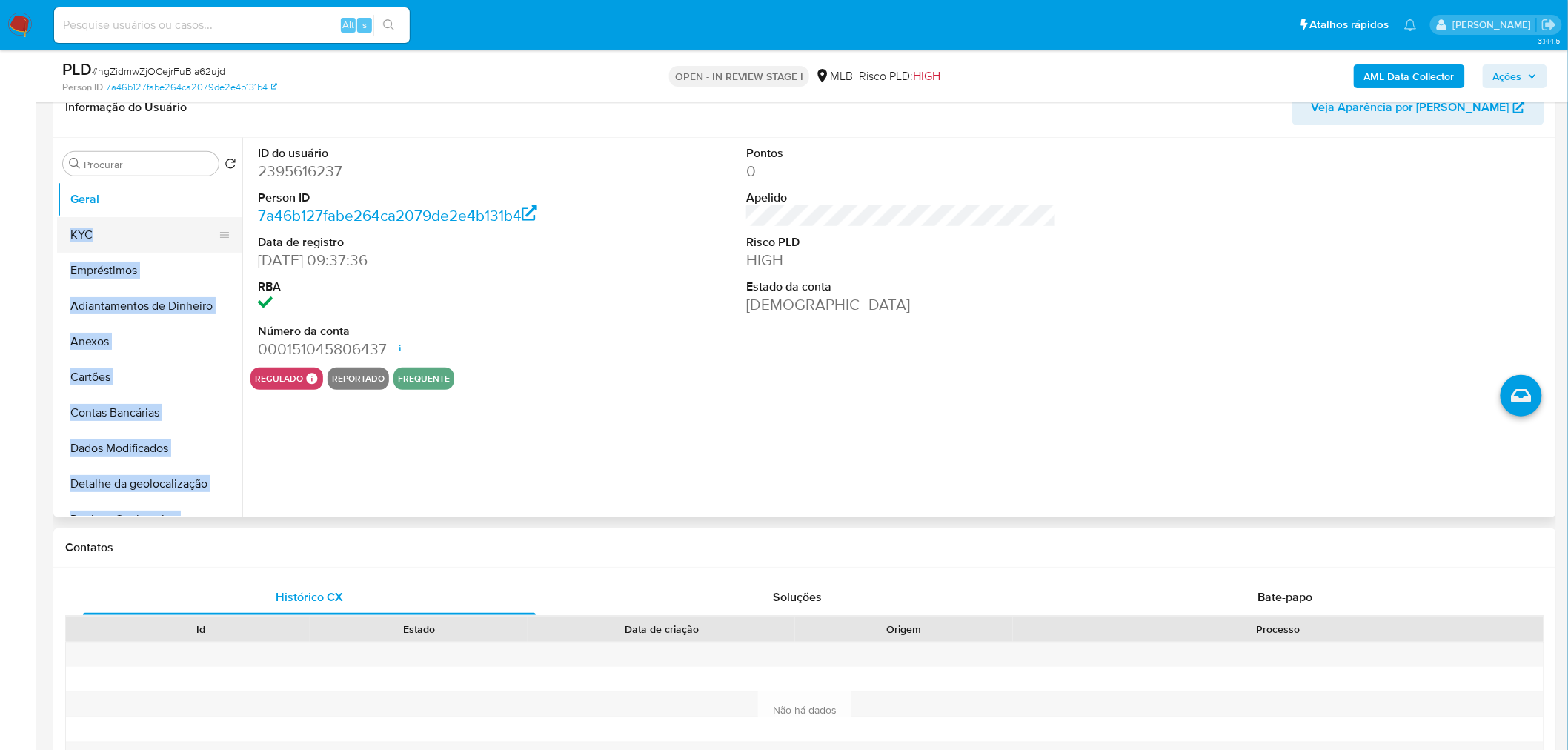 click on "KYC" at bounding box center (144, 235) 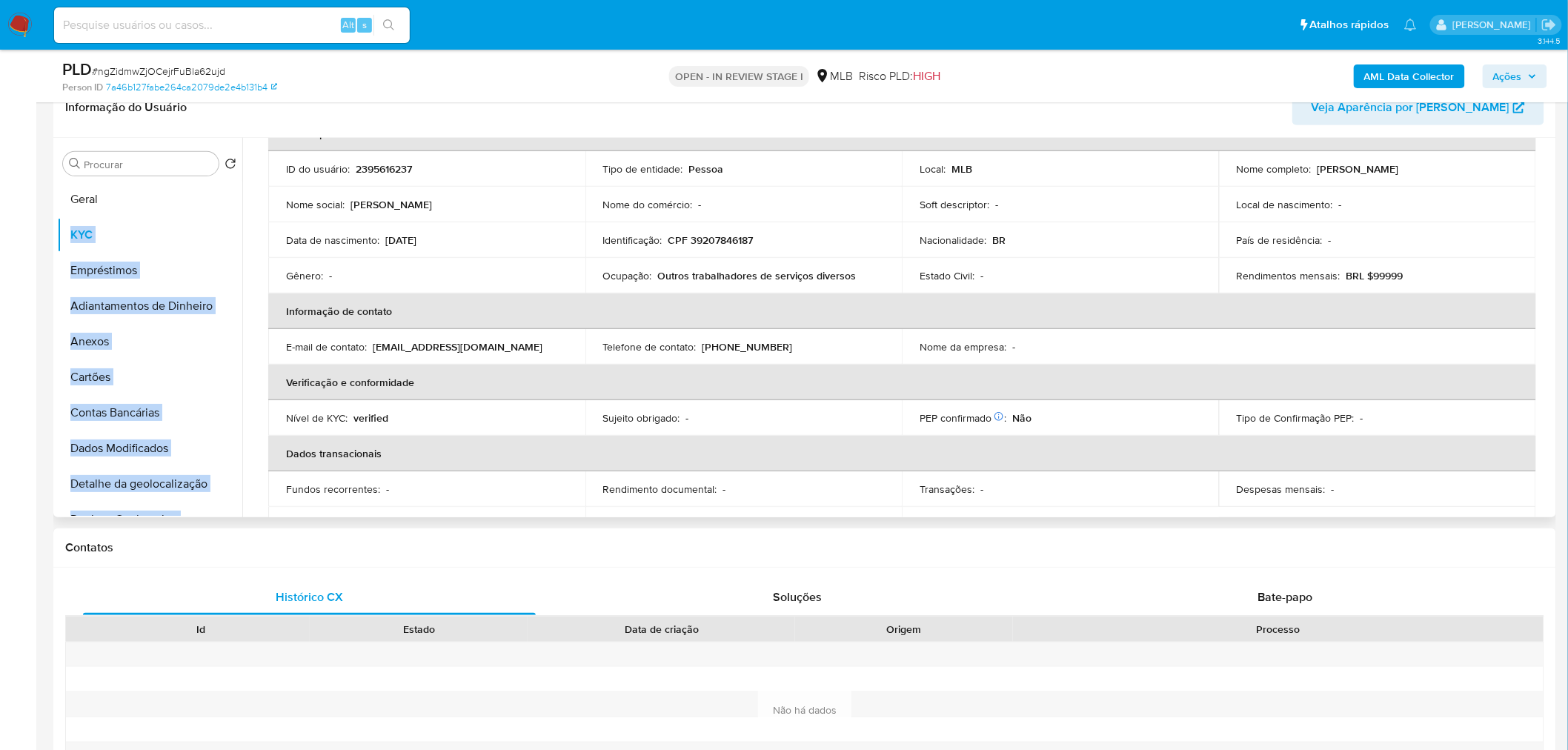 scroll, scrollTop: 95, scrollLeft: 0, axis: vertical 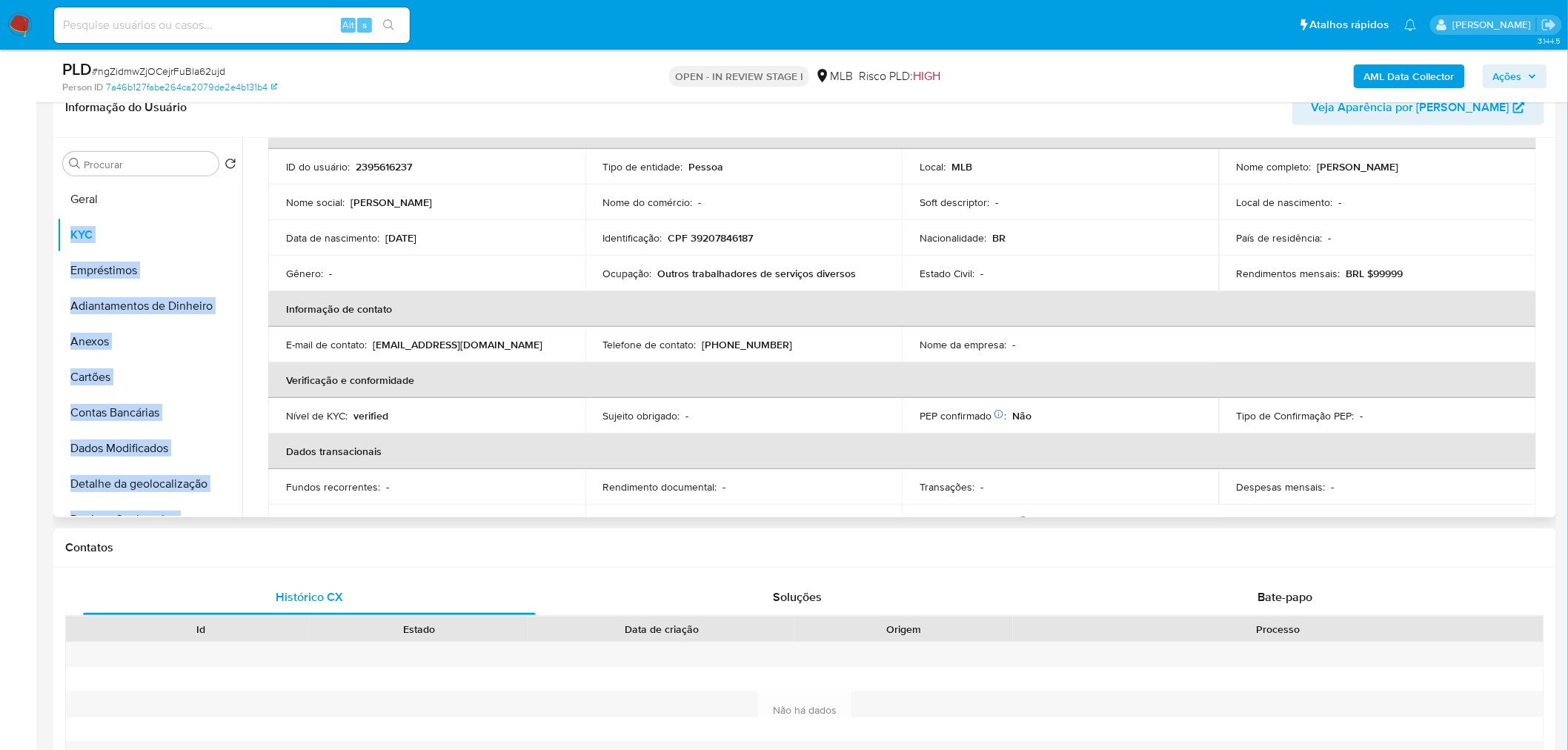 type 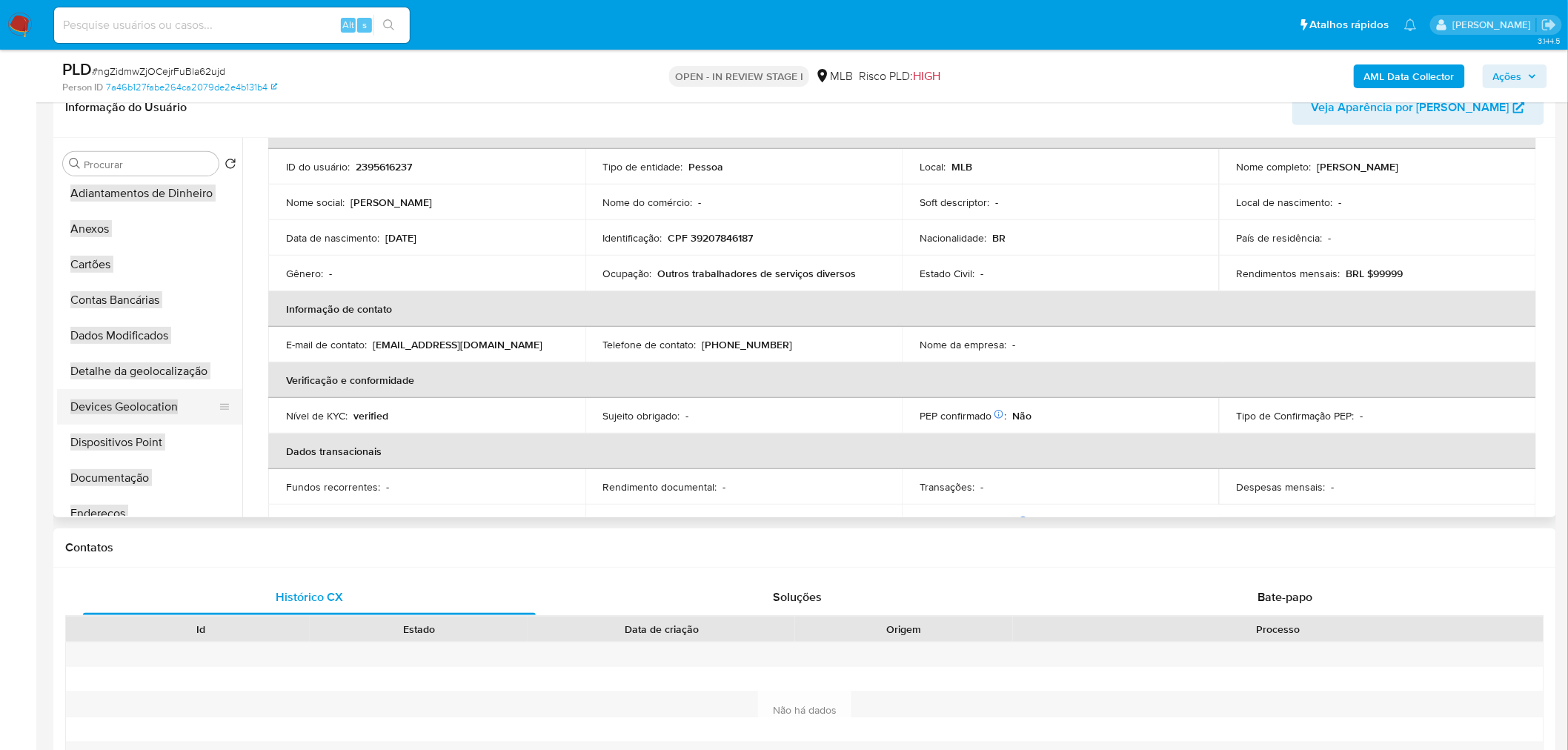 scroll, scrollTop: 165, scrollLeft: 0, axis: vertical 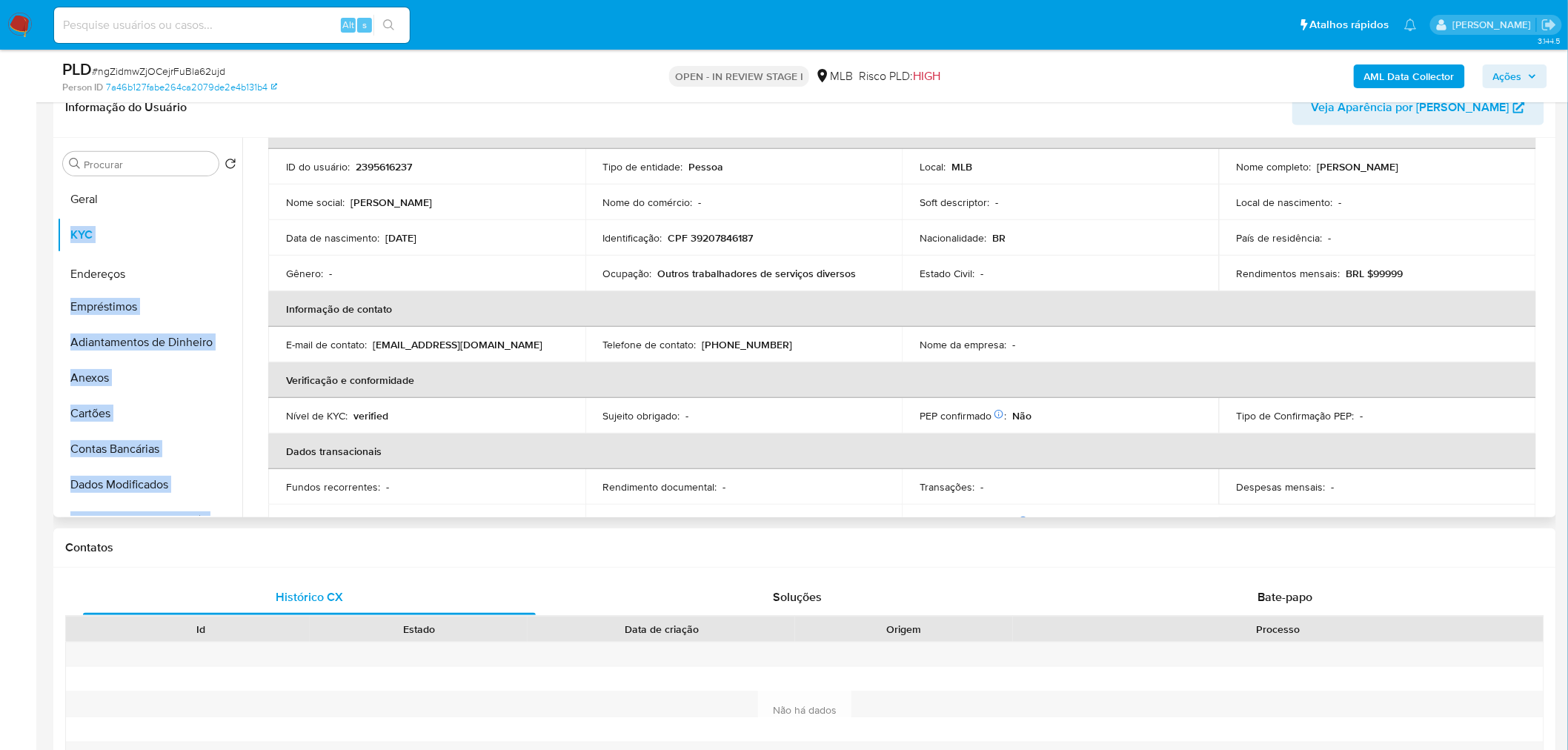 click on "Geral KYC Empréstimos Adiantamentos de Dinheiro Anexos Cartões Contas Bancárias Dados Modificados Detalhe da geolocalização Devices Geolocation Dispositivos Point Documentação Endereços Fecha Compliant Financiamento de Veículos Histórico de Risco PLD Histórico de casos Histórico de conversas IV Challenges Insurtech Items Lista Interna Listas Externas Marcas AML Perfis Relacionados Restrições Novo Mundo" at bounding box center [150, 348] 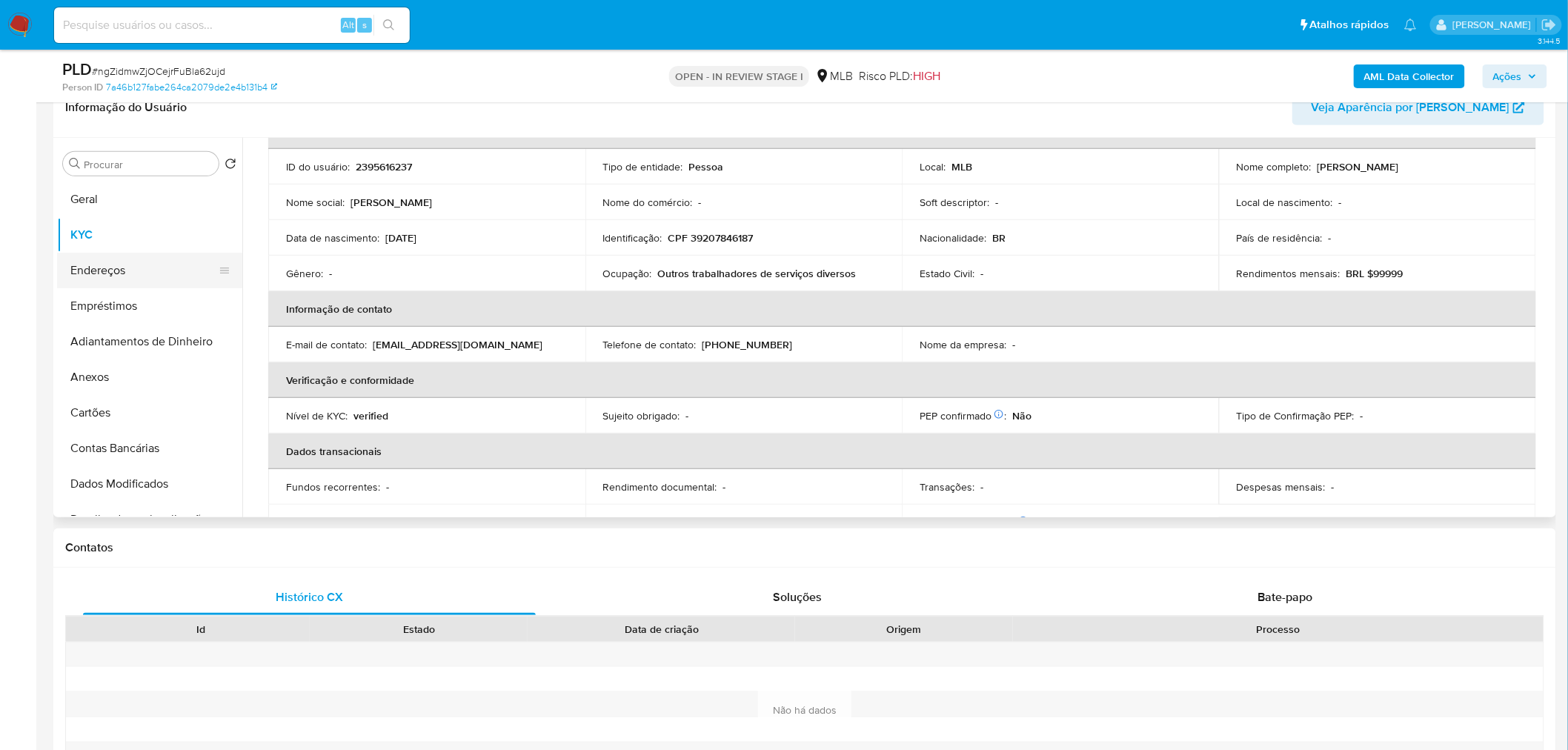 click on "Endereços" at bounding box center [144, 271] 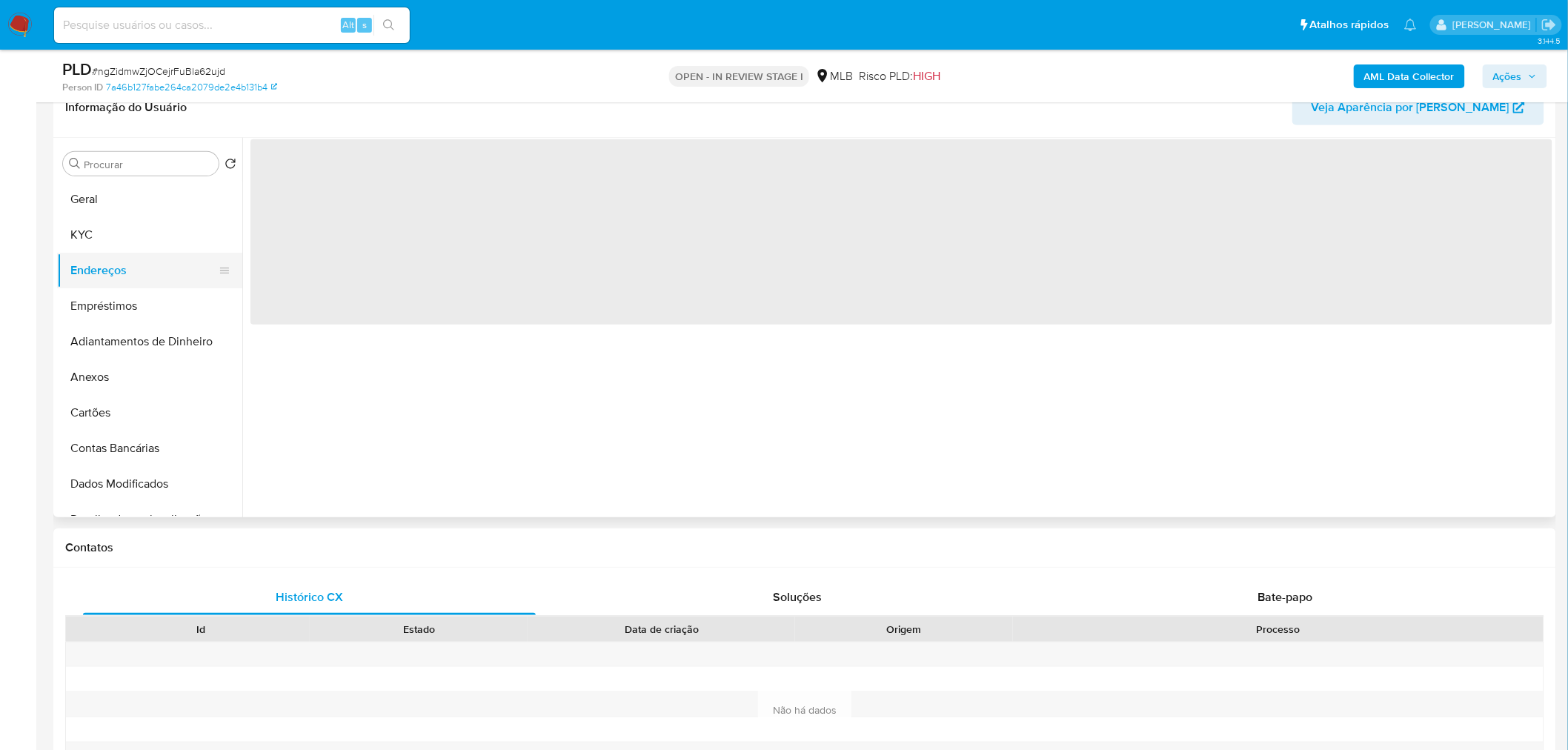 click on "Endereços" at bounding box center [144, 271] 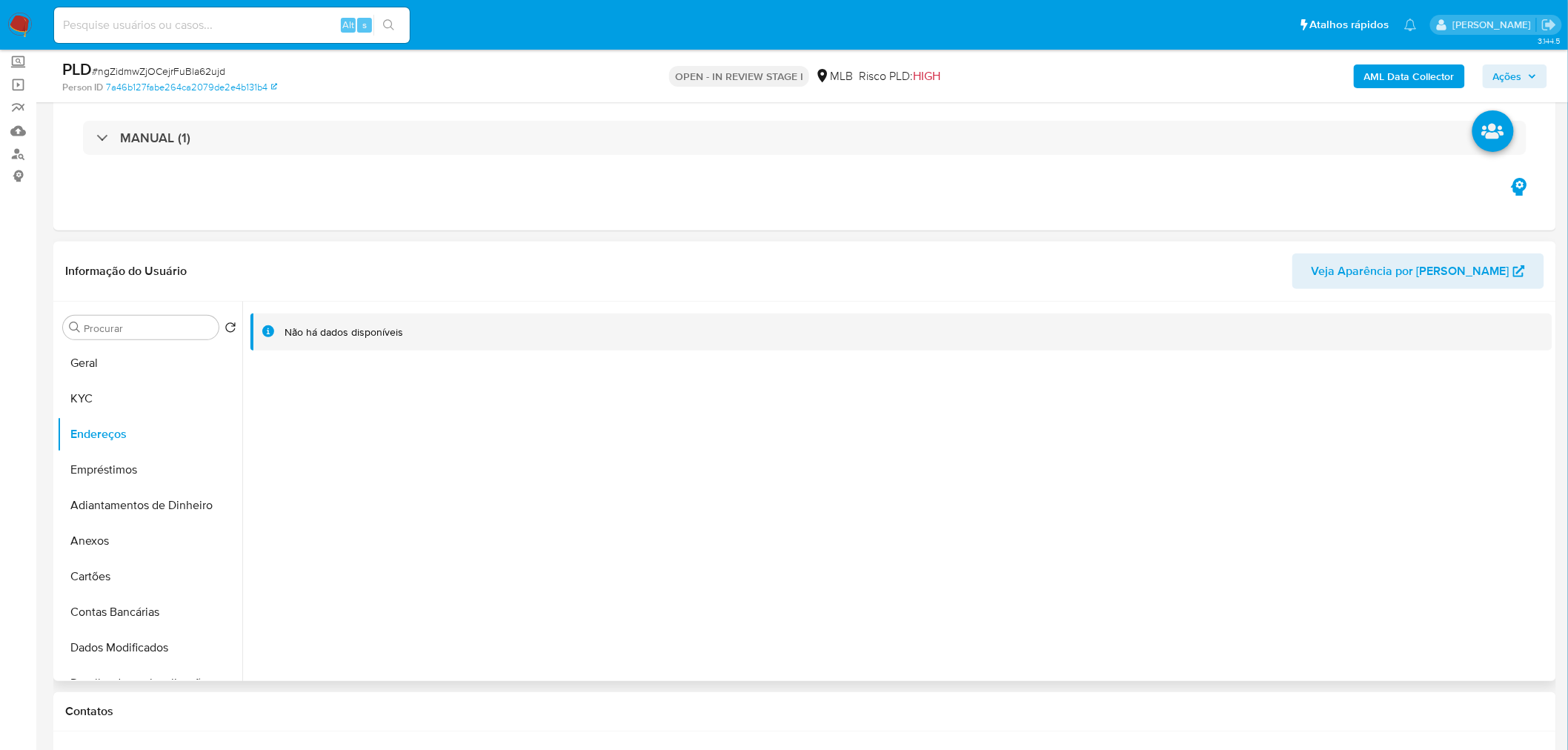 scroll, scrollTop: 82, scrollLeft: 0, axis: vertical 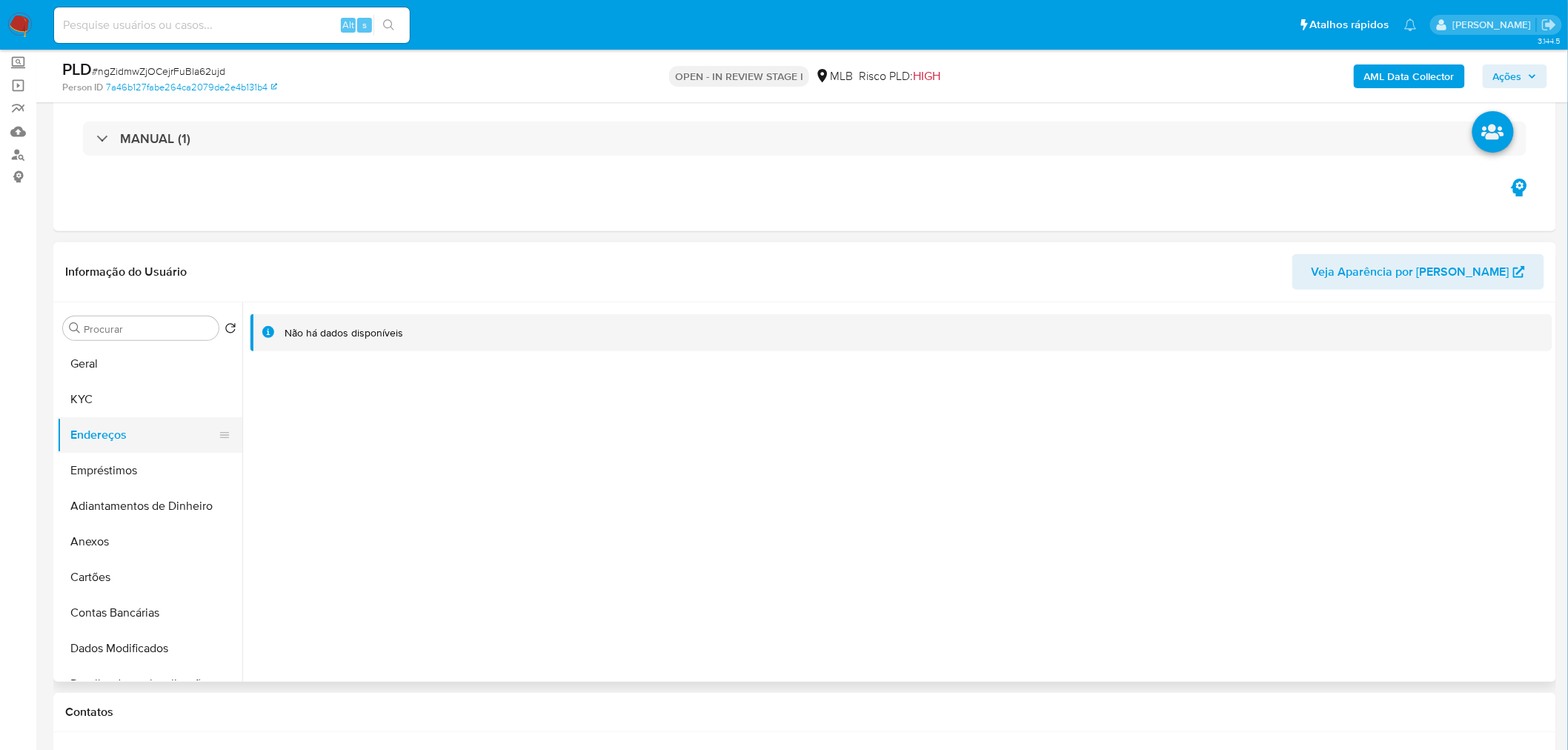click on "Endereços" at bounding box center [144, 435] 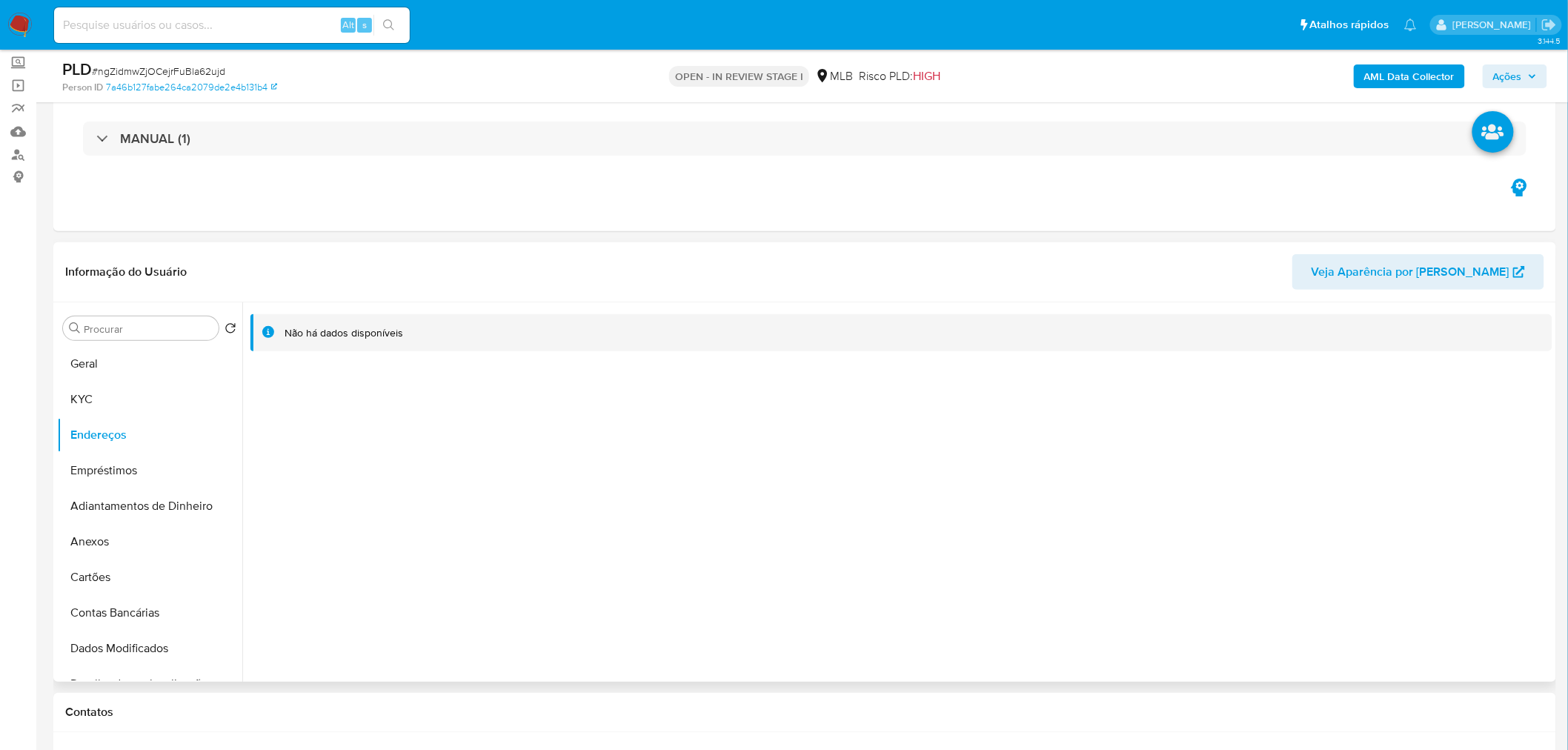 type 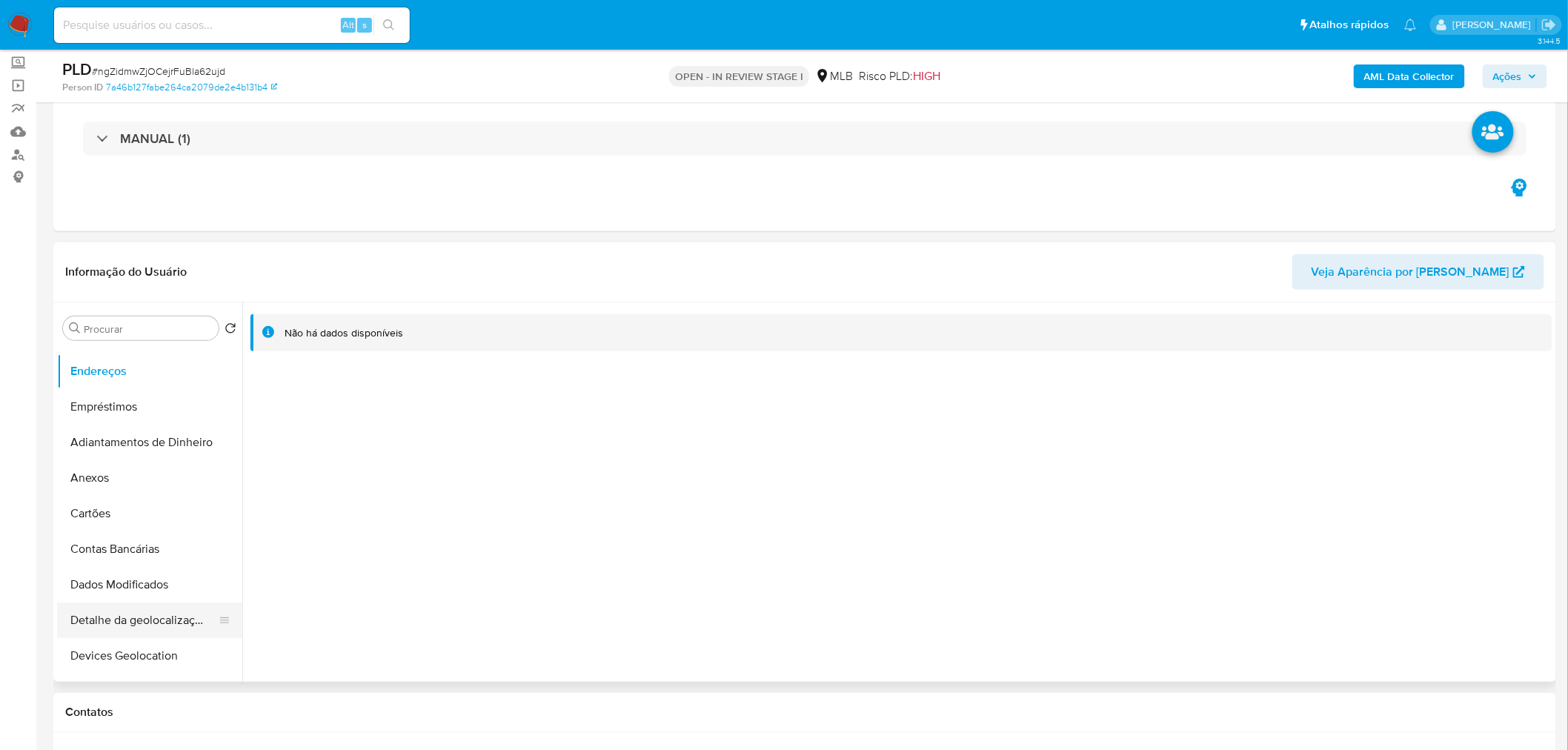 scroll, scrollTop: 165, scrollLeft: 0, axis: vertical 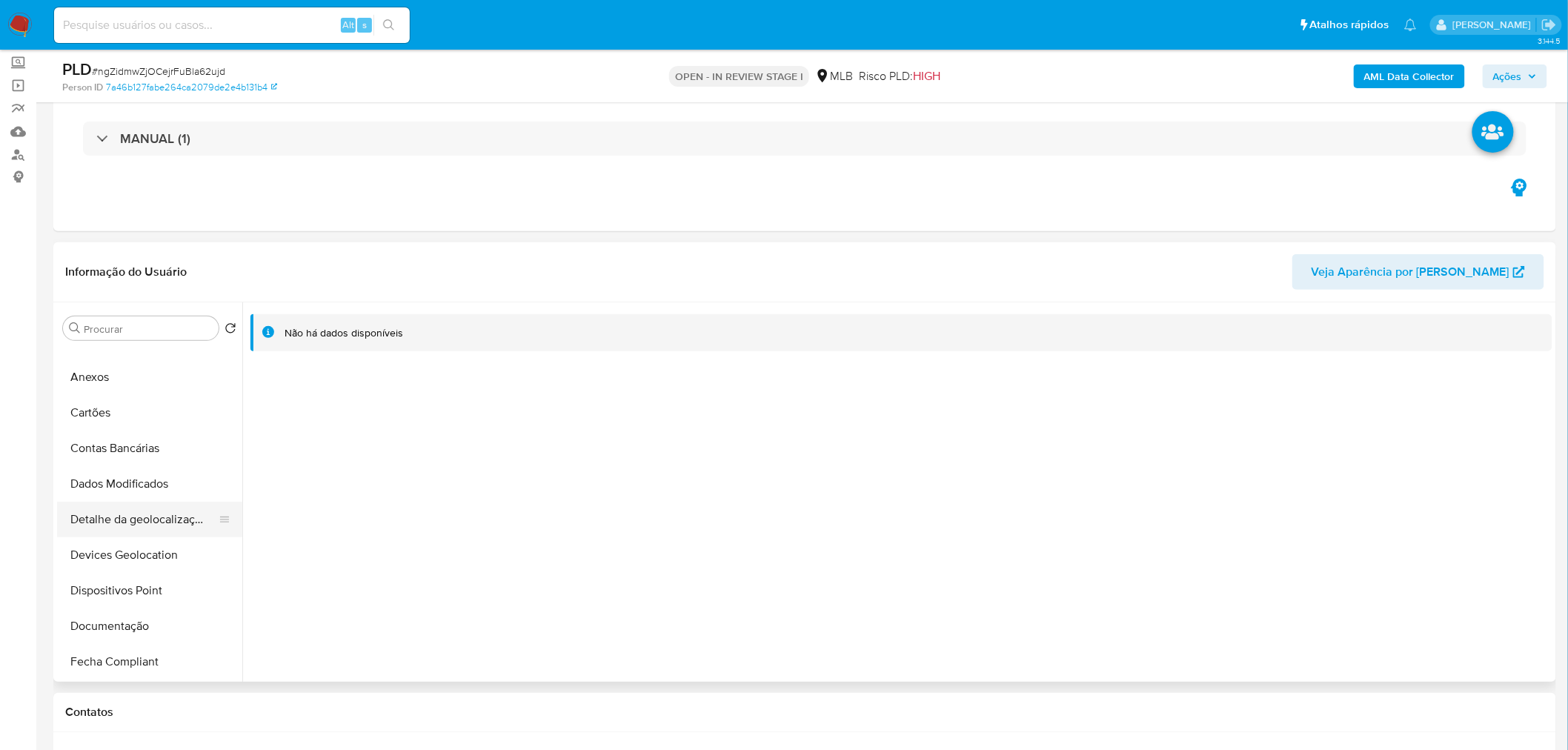 click on "Detalhe da geolocalização" at bounding box center (144, 520) 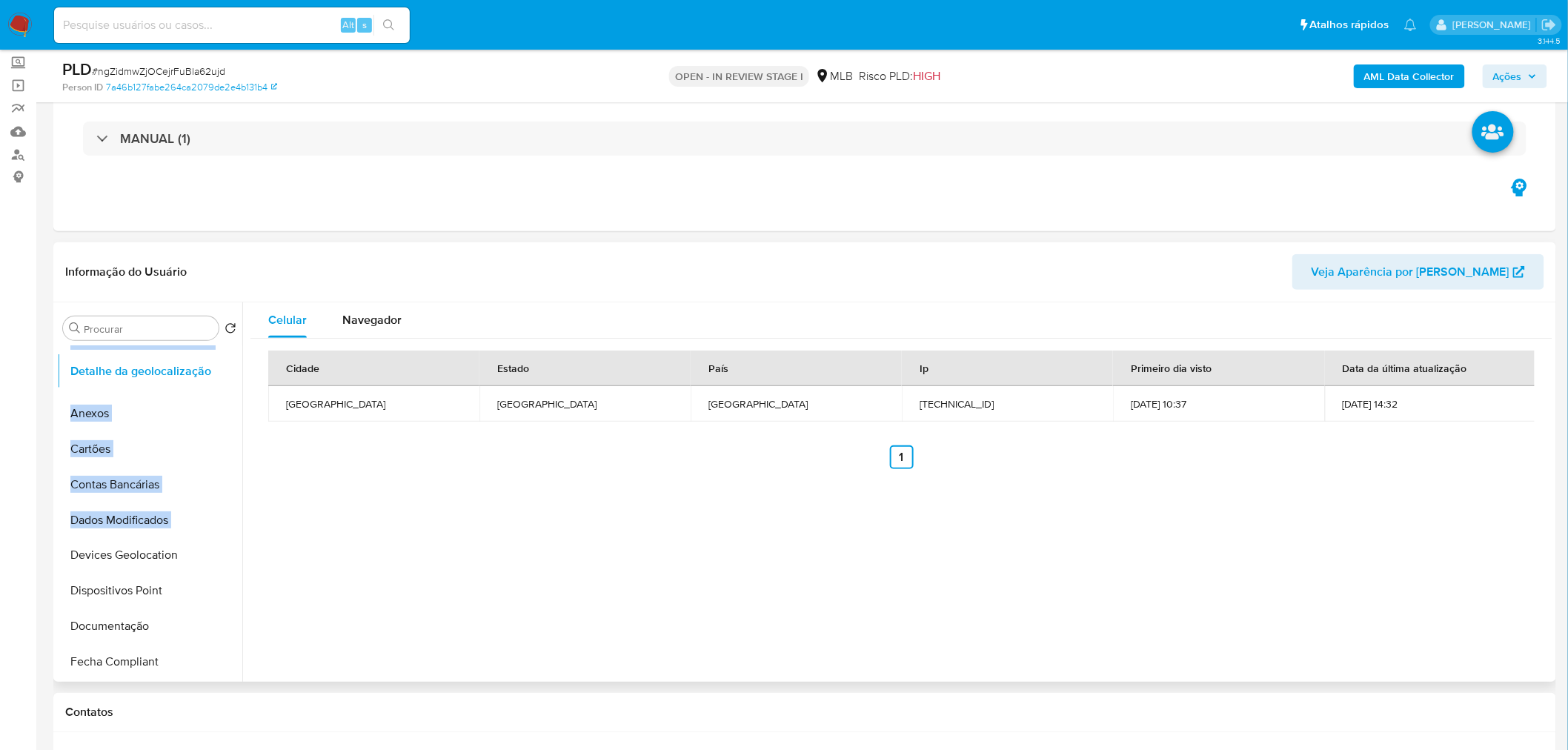 scroll, scrollTop: 82, scrollLeft: 0, axis: vertical 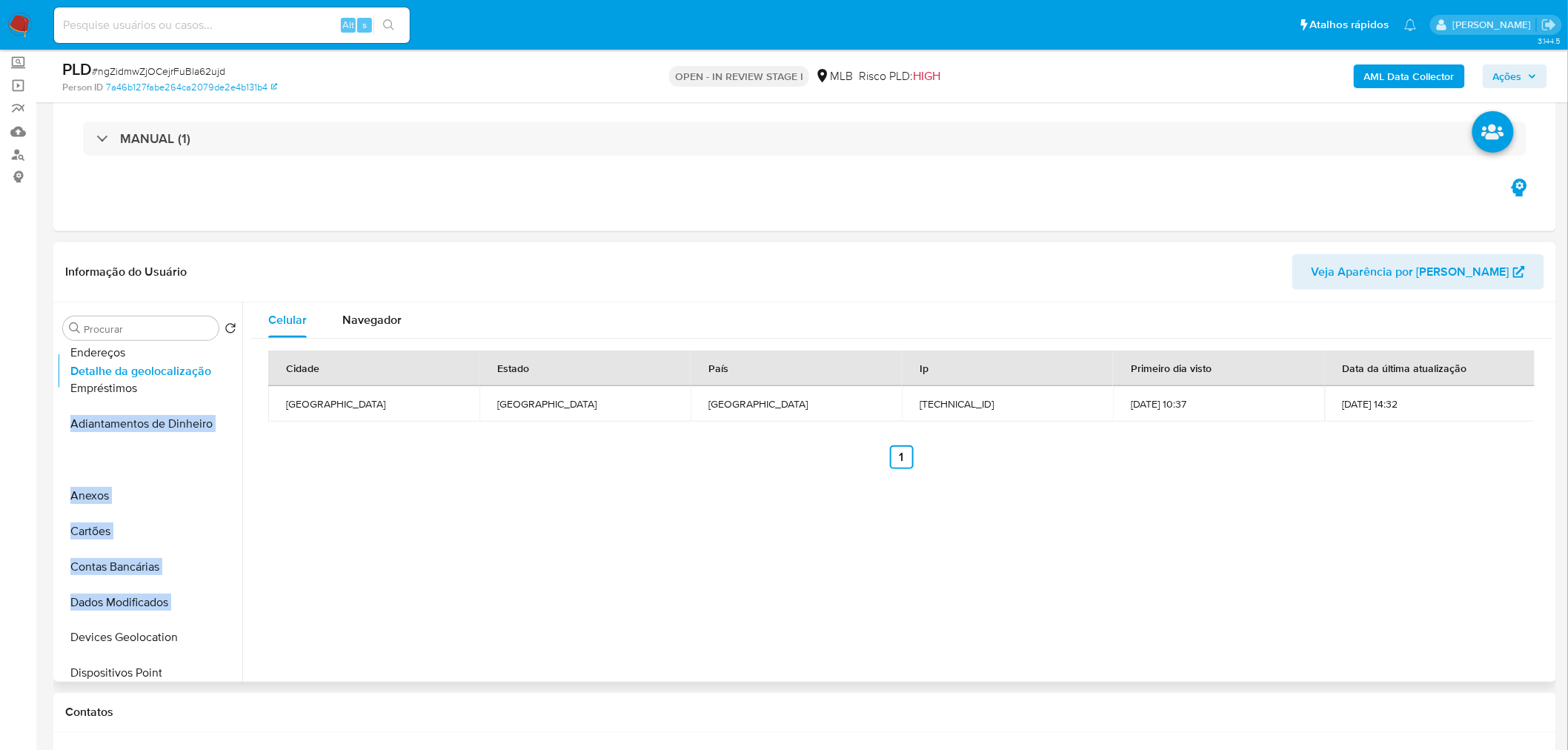 drag, startPoint x: 218, startPoint y: 522, endPoint x: 219, endPoint y: 374, distance: 148 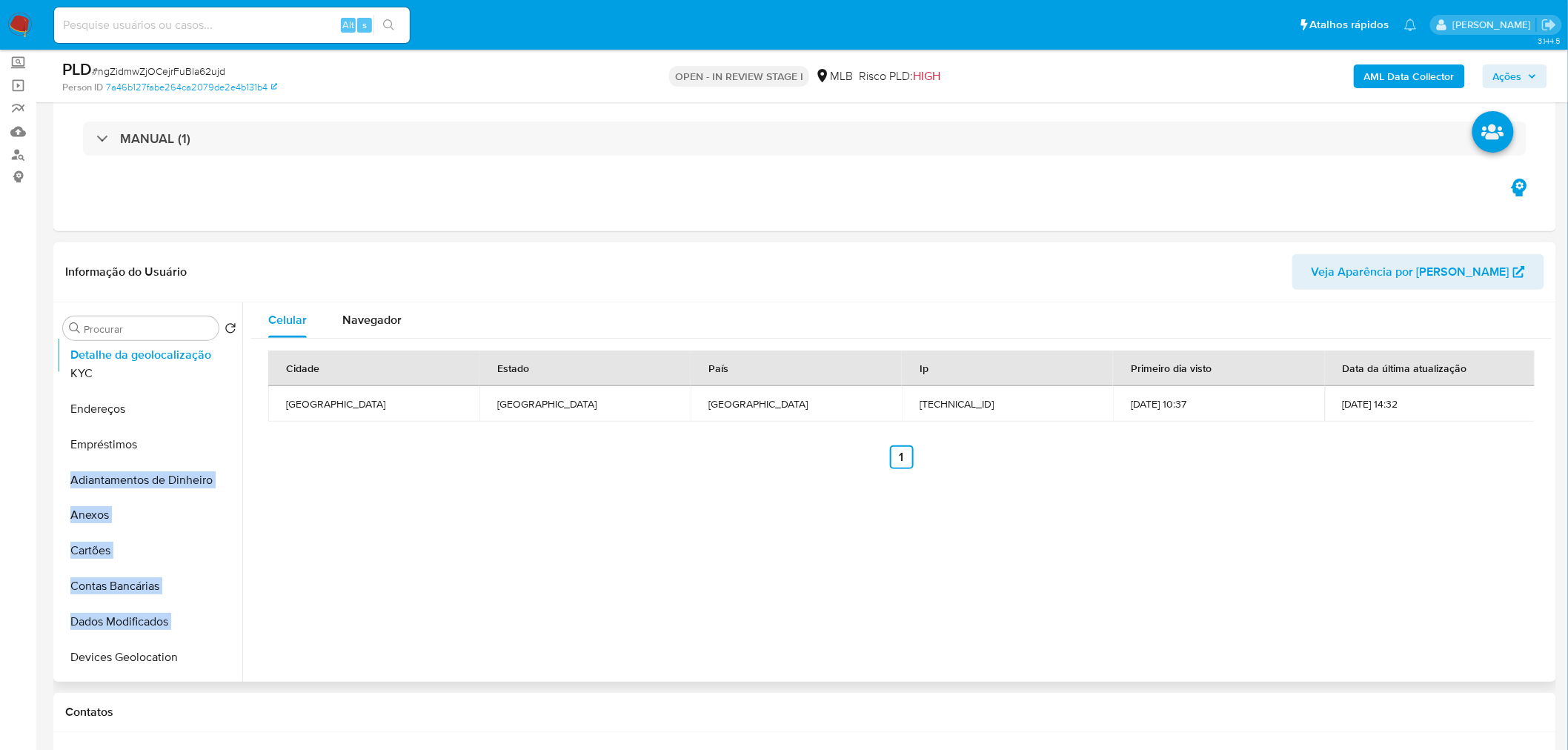 scroll, scrollTop: 59, scrollLeft: 0, axis: vertical 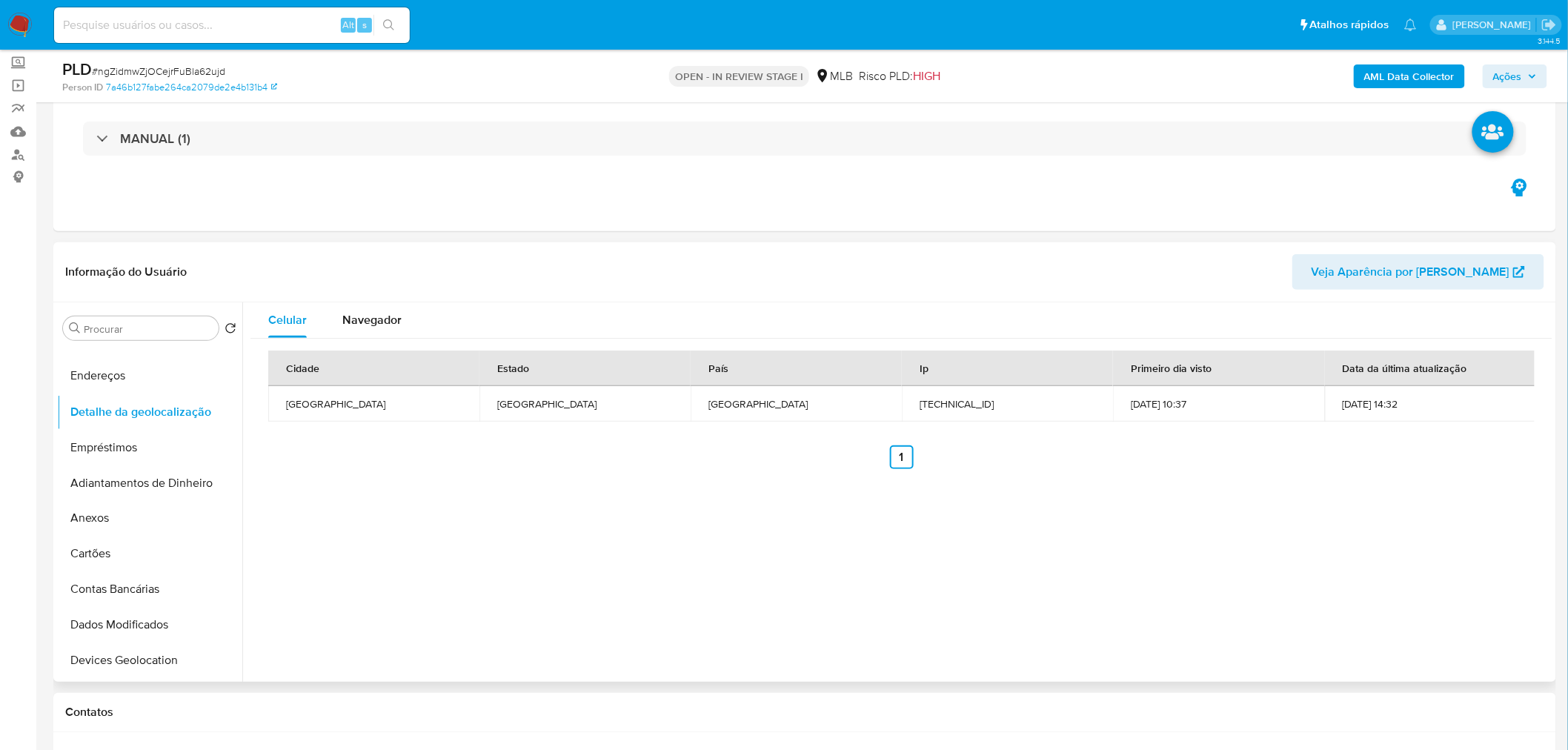 click on "Geral KYC Endereços Empréstimos Adiantamentos de Dinheiro Detalhe da geolocalização Anexos Cartões Contas Bancárias Dados Modificados Devices Geolocation Dispositivos Point Documentação Fecha Compliant Financiamento de Veículos Histórico de Risco PLD Histórico de casos Histórico de conversas IV Challenges Insurtech Items Lista Interna Listas Externas Marcas AML Perfis Relacionados Restrições Novo Mundo" at bounding box center [150, 513] 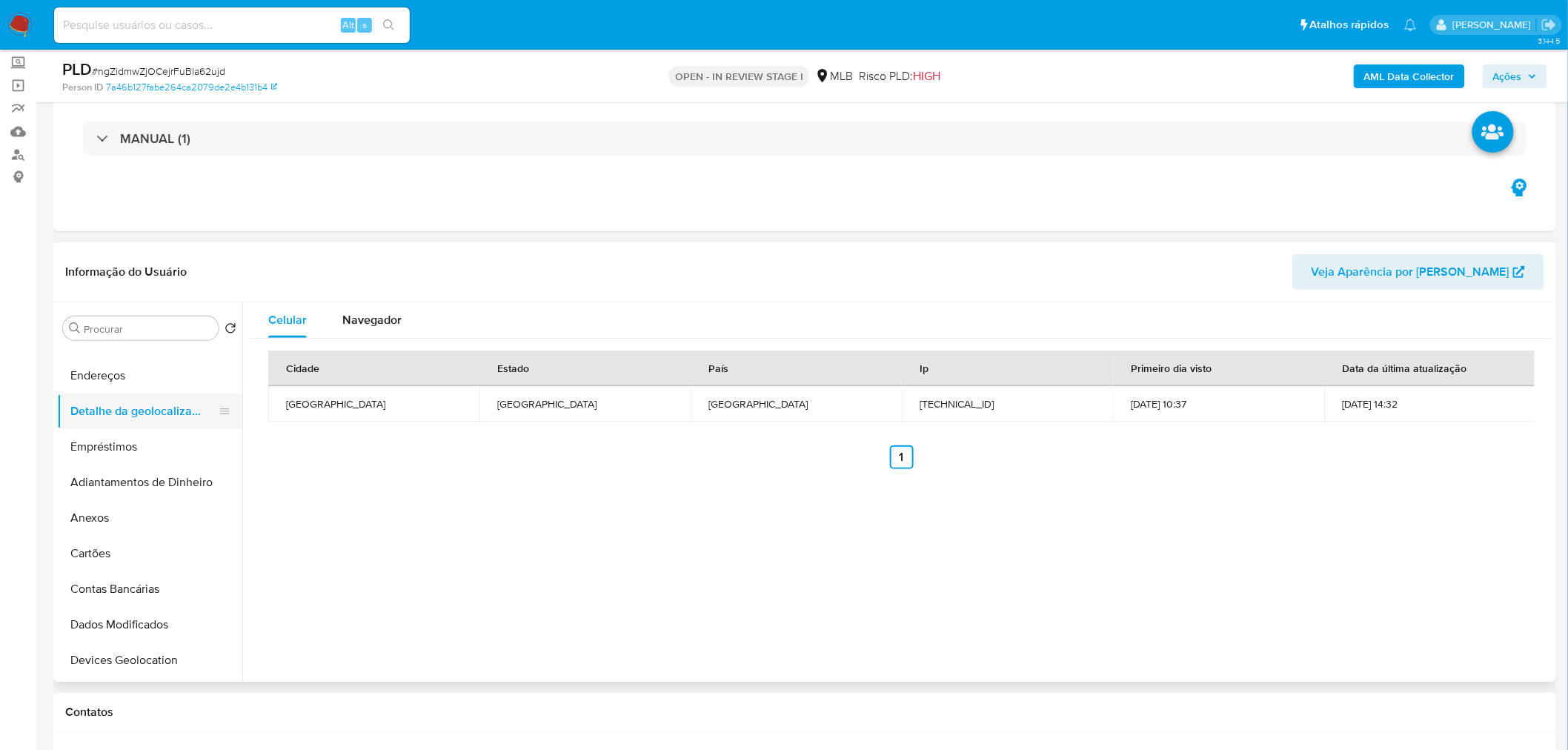 click on "Detalhe da geolocalização" at bounding box center (144, 411) 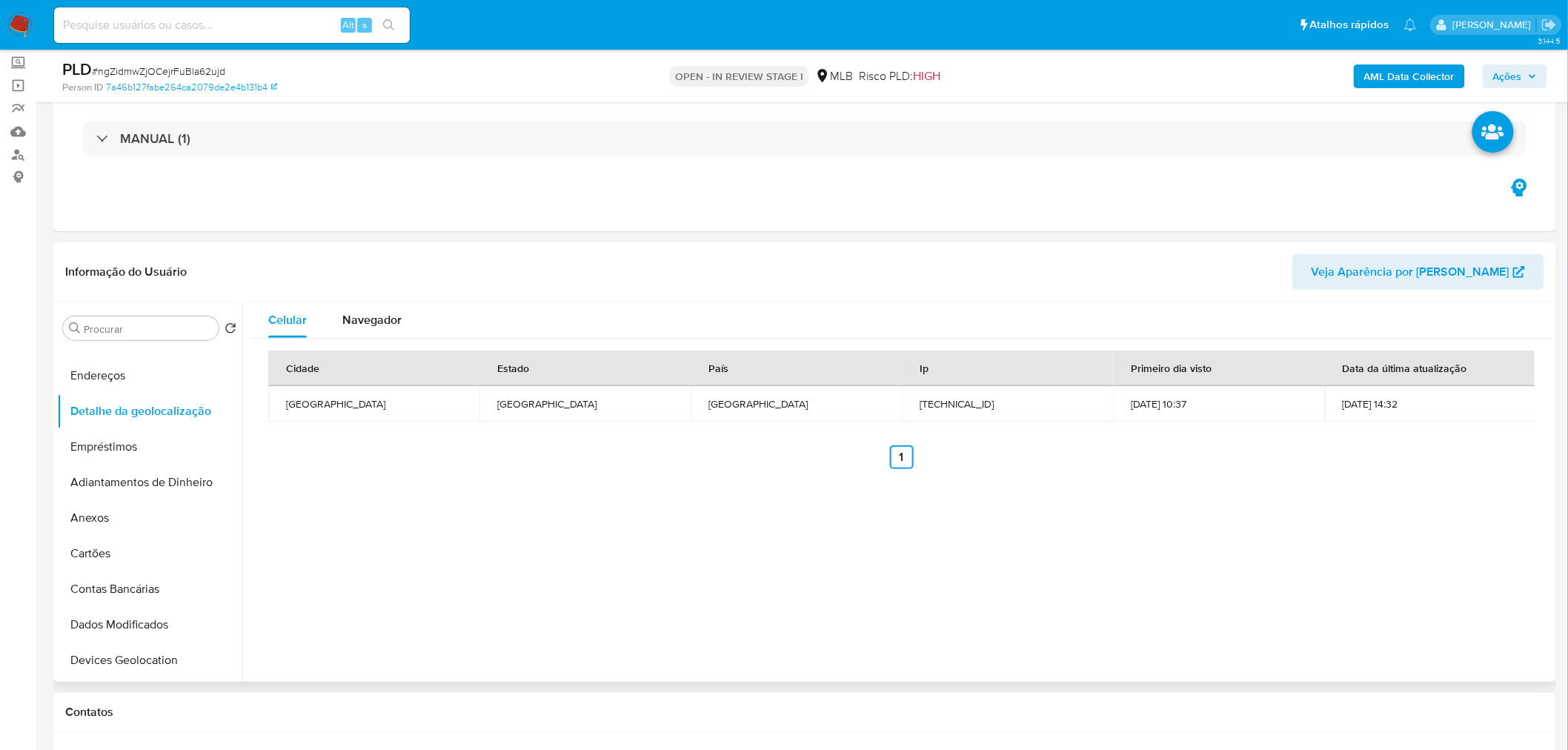 type 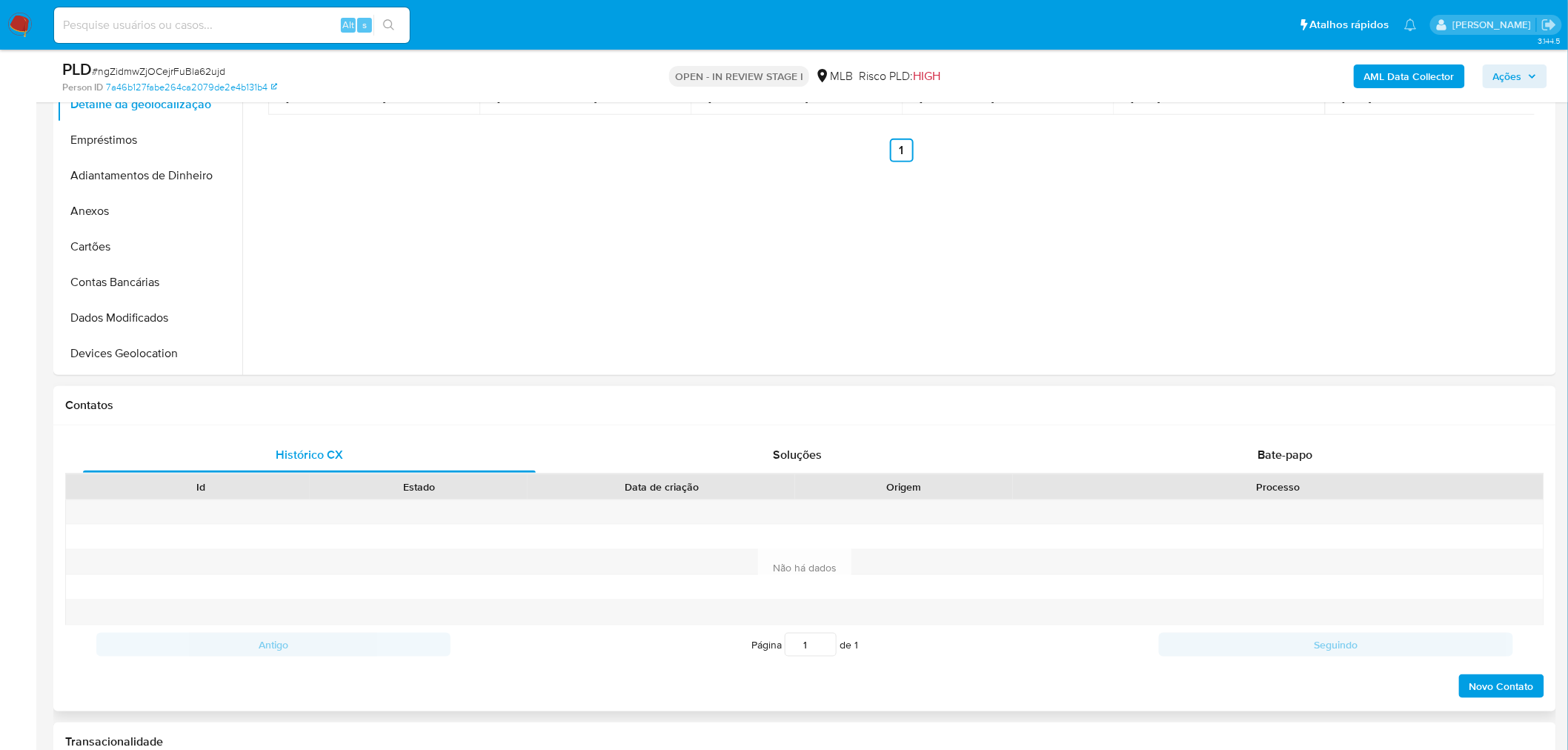 scroll, scrollTop: 411, scrollLeft: 0, axis: vertical 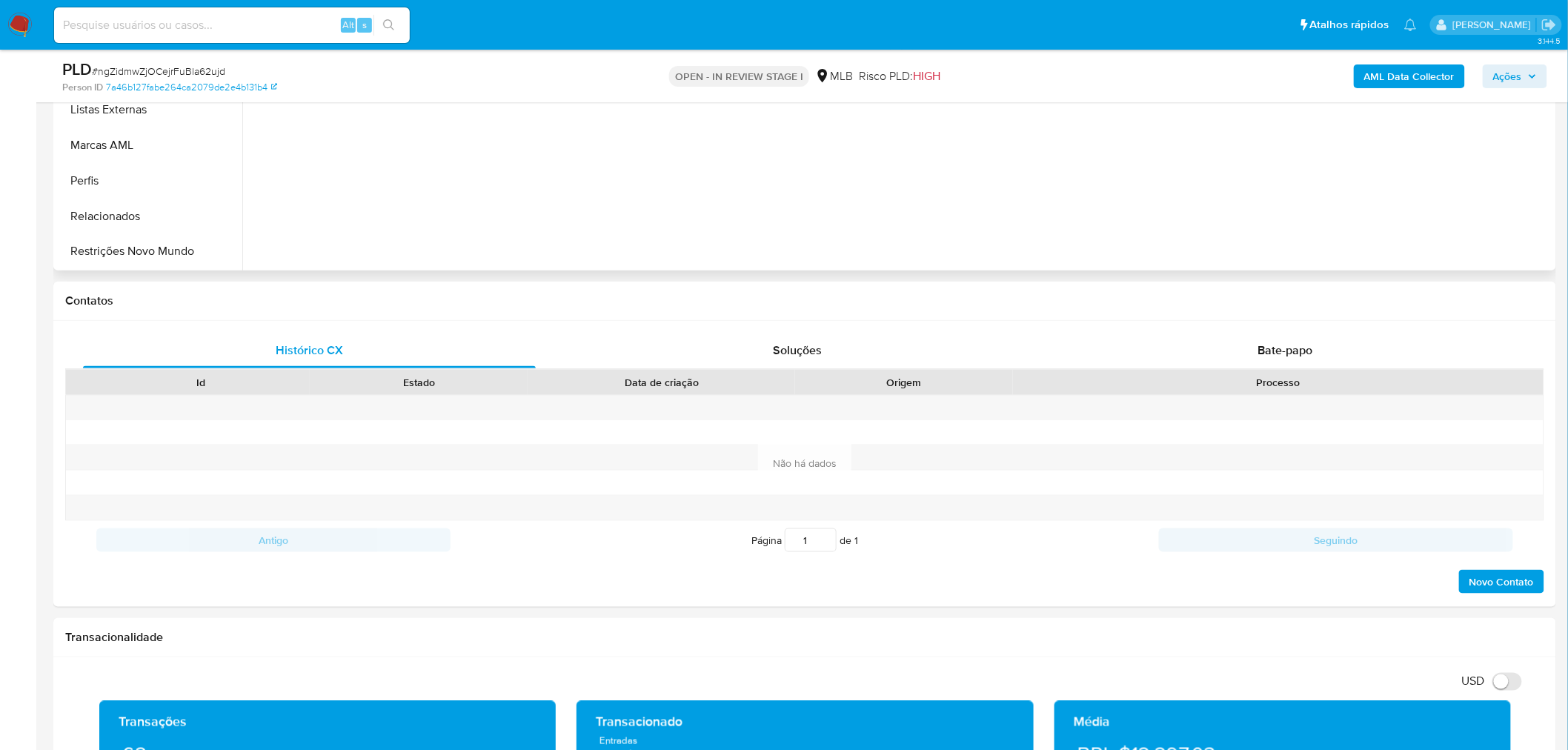 click on "Geral KYC Endereços Detalhe da geolocalização Empréstimos Adiantamentos de Dinheiro Anexos Cartões Contas Bancárias Dados Modificados Devices Geolocation Dispositivos Point Documentação Fecha Compliant Financiamento de Veículos Histórico de Risco PLD Histórico de casos Histórico de conversas IV Challenges Insurtech Items Lista Interna Listas Externas Marcas AML Perfis Relacionados Restrições Novo Mundo" at bounding box center (150, 102) 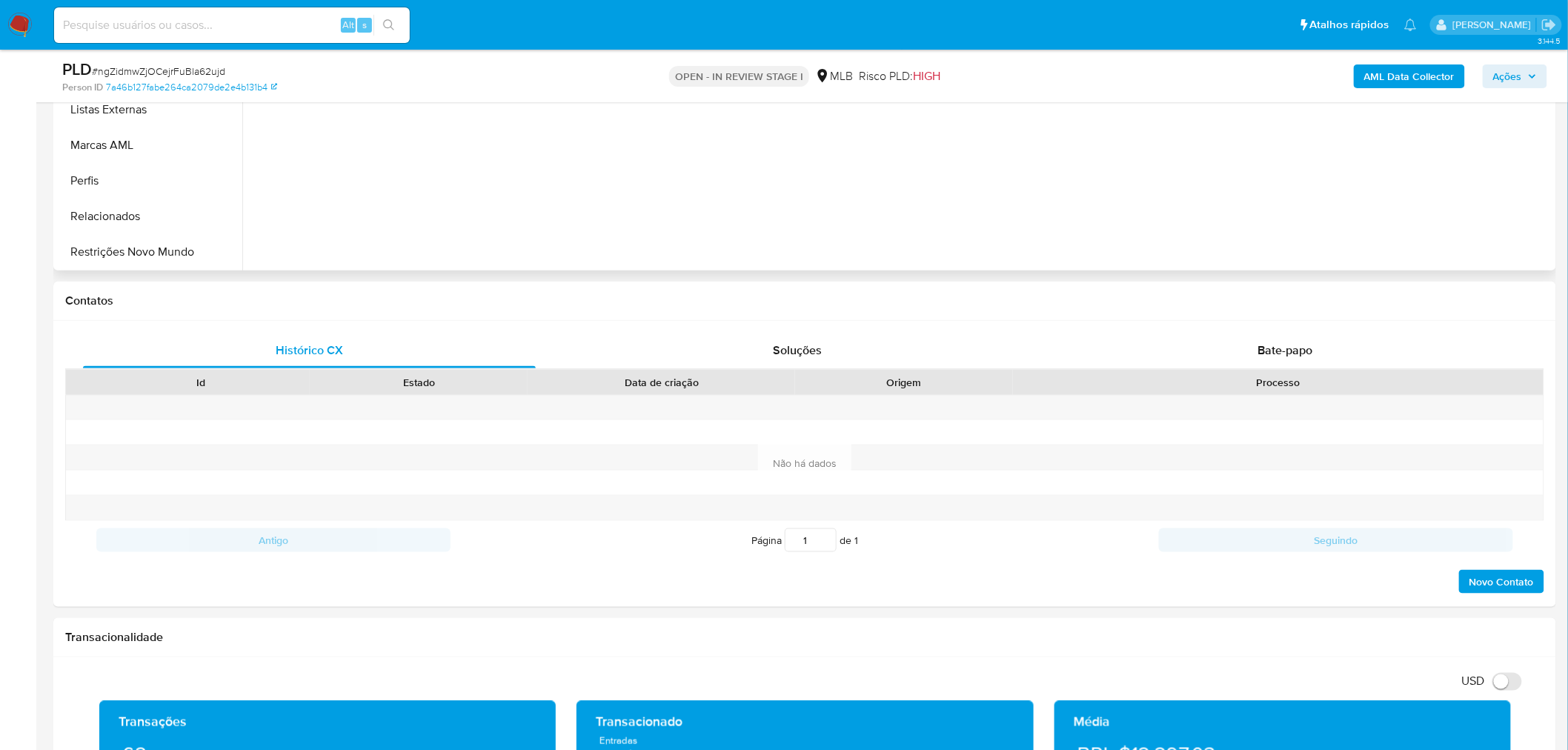scroll, scrollTop: 626, scrollLeft: 0, axis: vertical 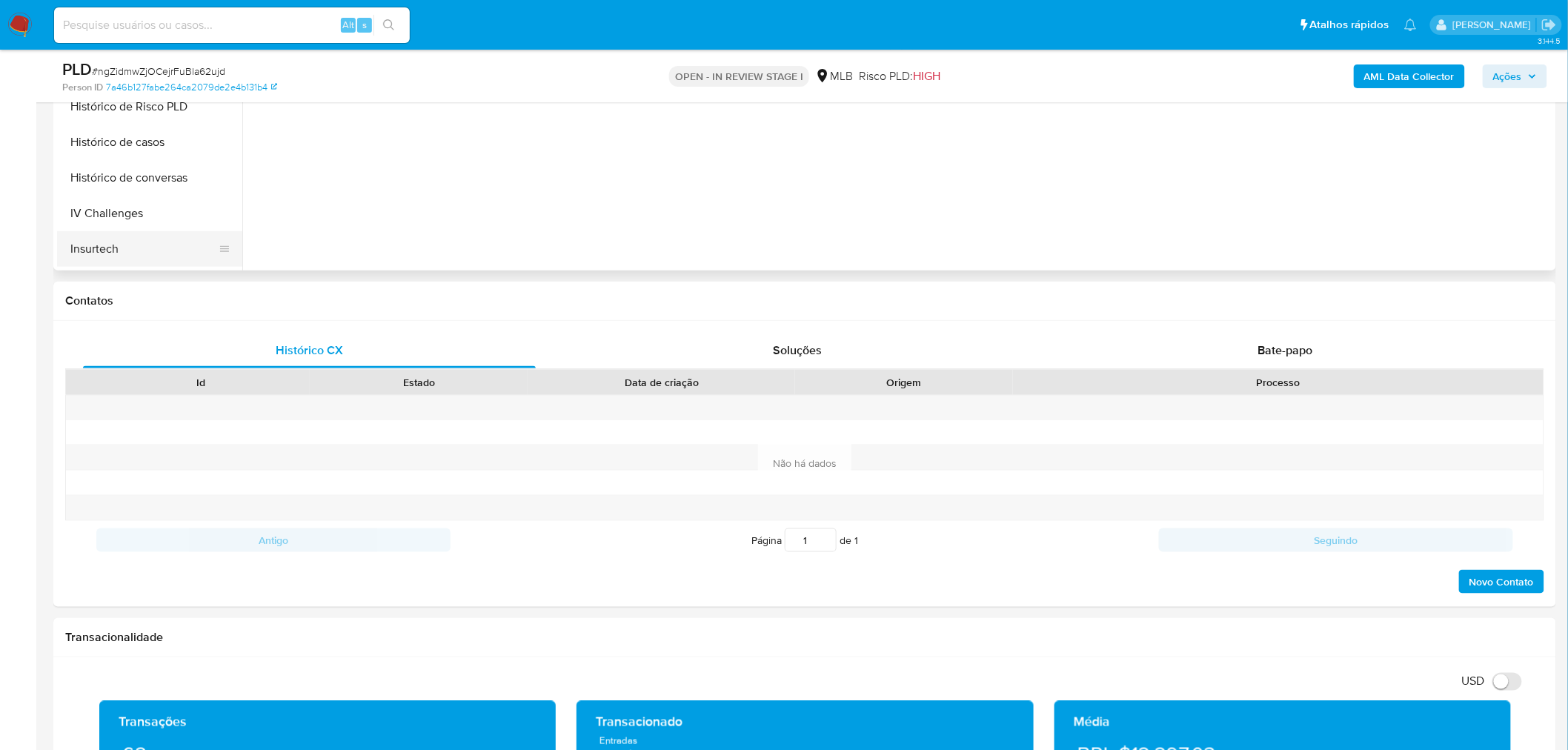 drag, startPoint x: 206, startPoint y: 247, endPoint x: 217, endPoint y: 185, distance: 62.96825 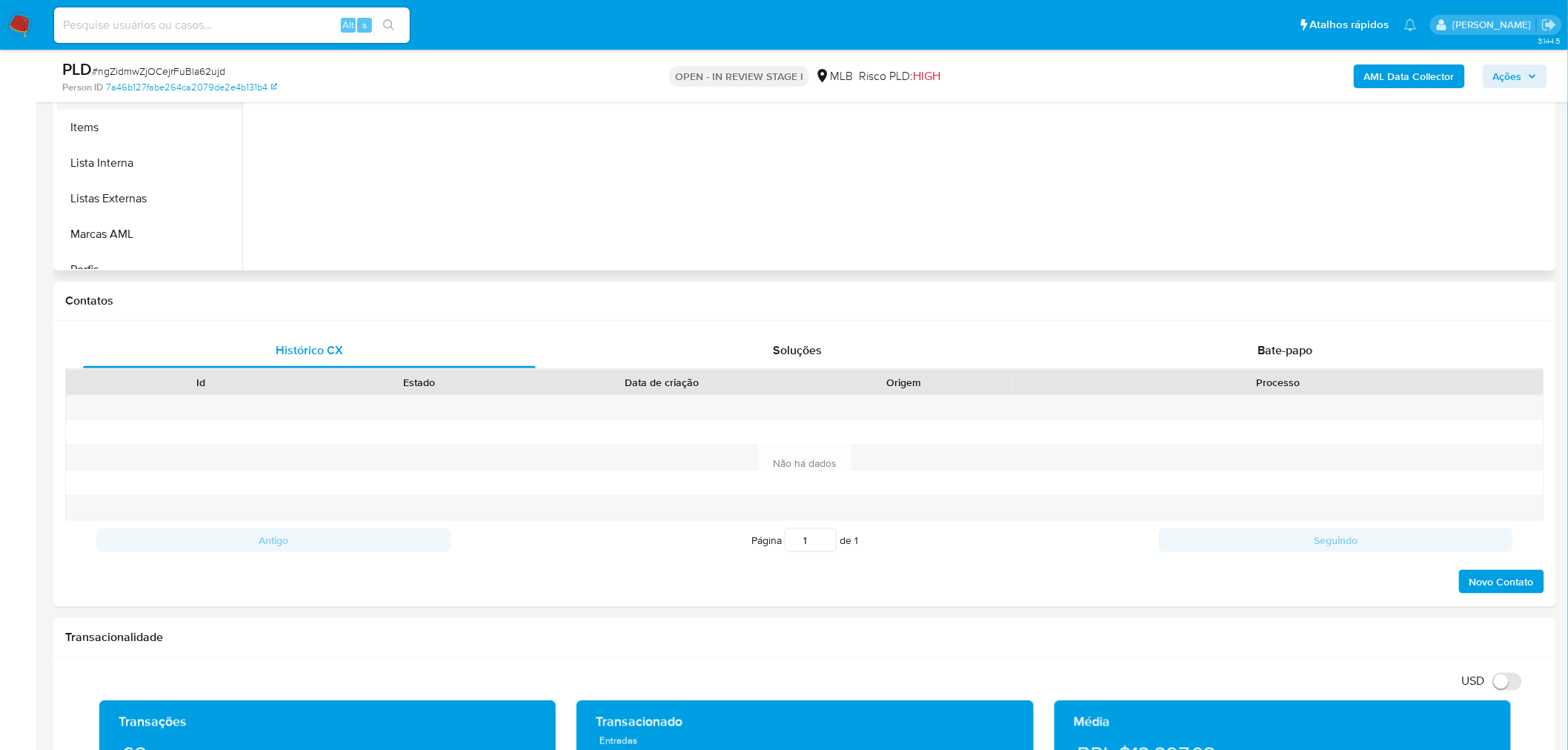 scroll, scrollTop: 626, scrollLeft: 0, axis: vertical 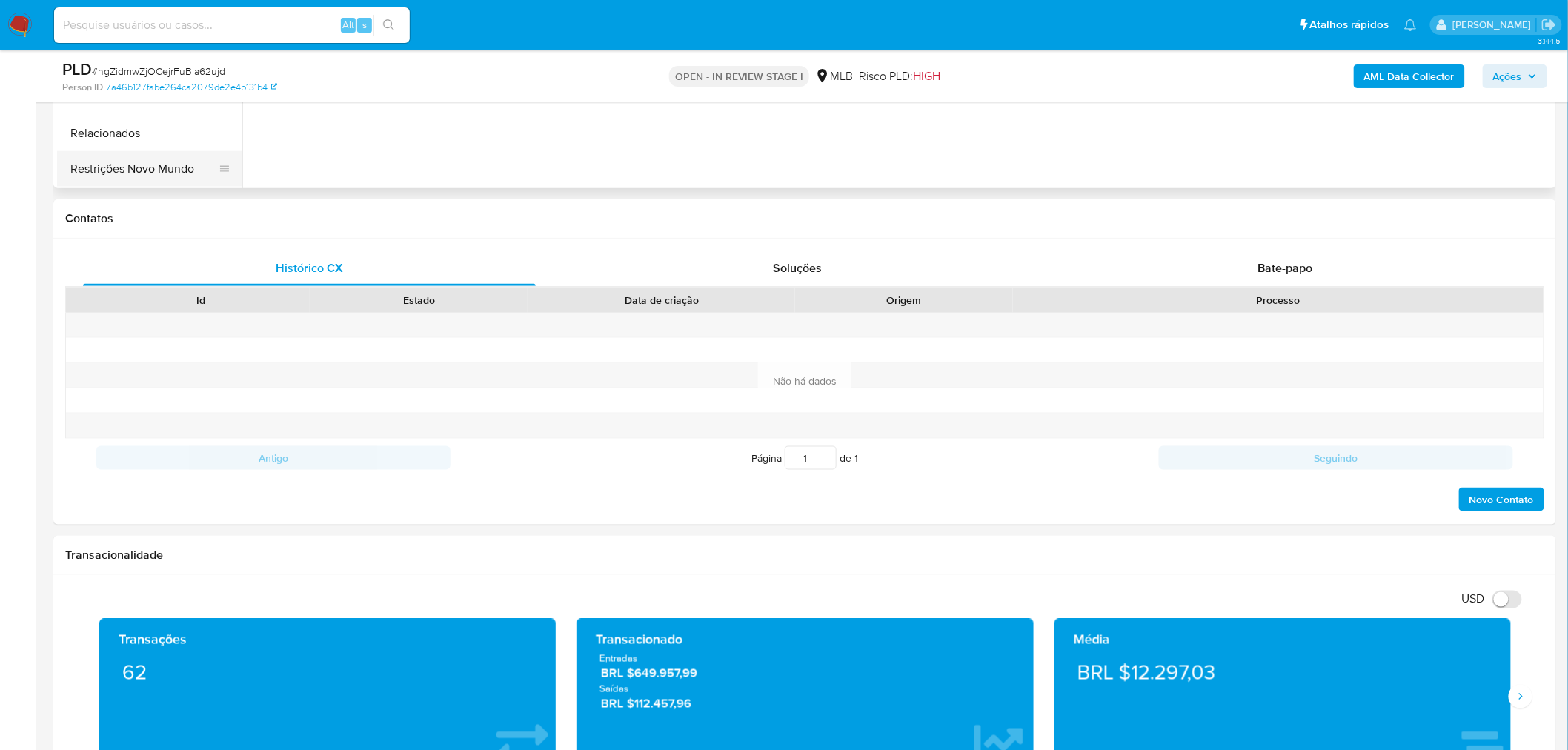 click on "Restrições Novo Mundo" at bounding box center [144, 169] 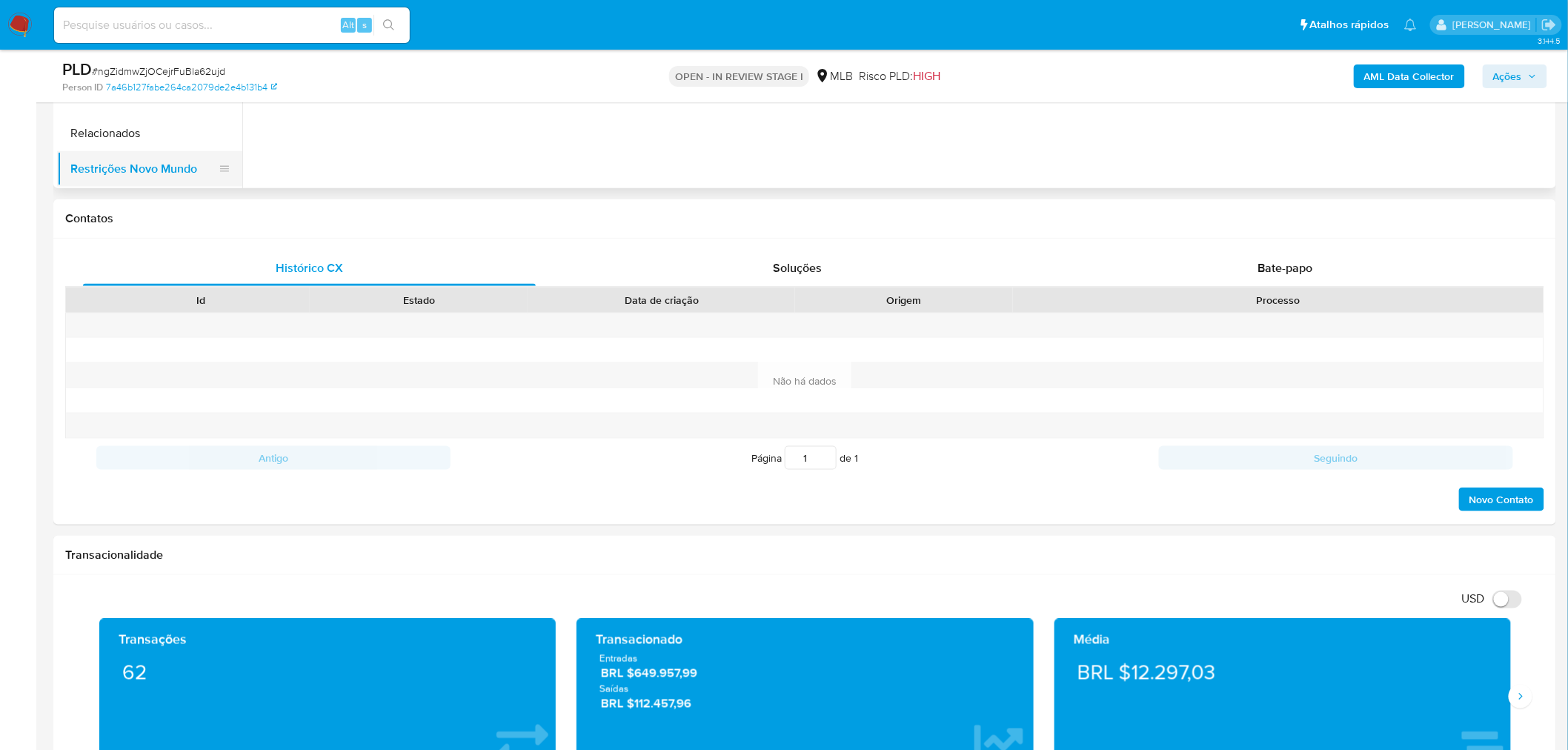 click on "Restrições Novo Mundo" at bounding box center (144, 169) 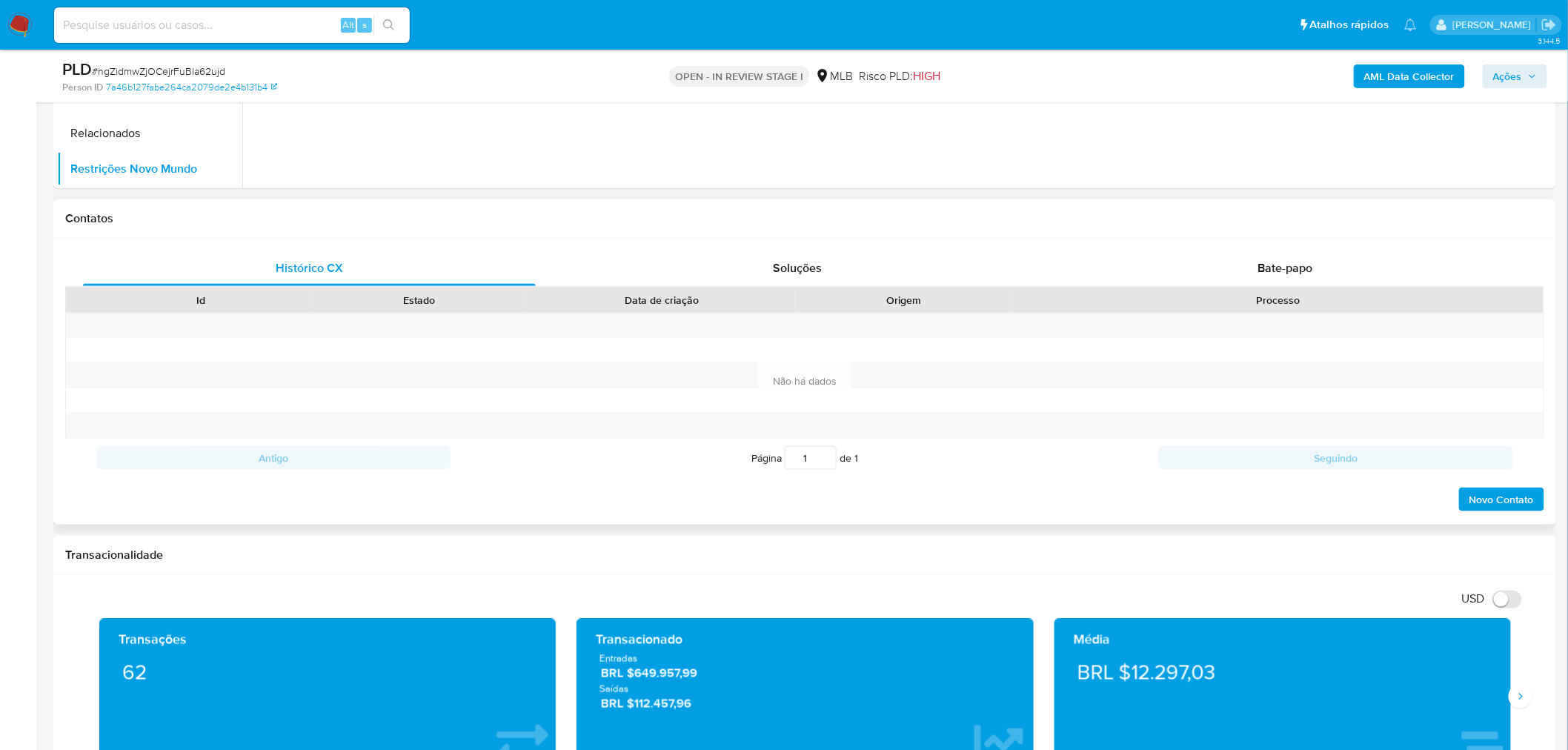 scroll, scrollTop: 625, scrollLeft: 0, axis: vertical 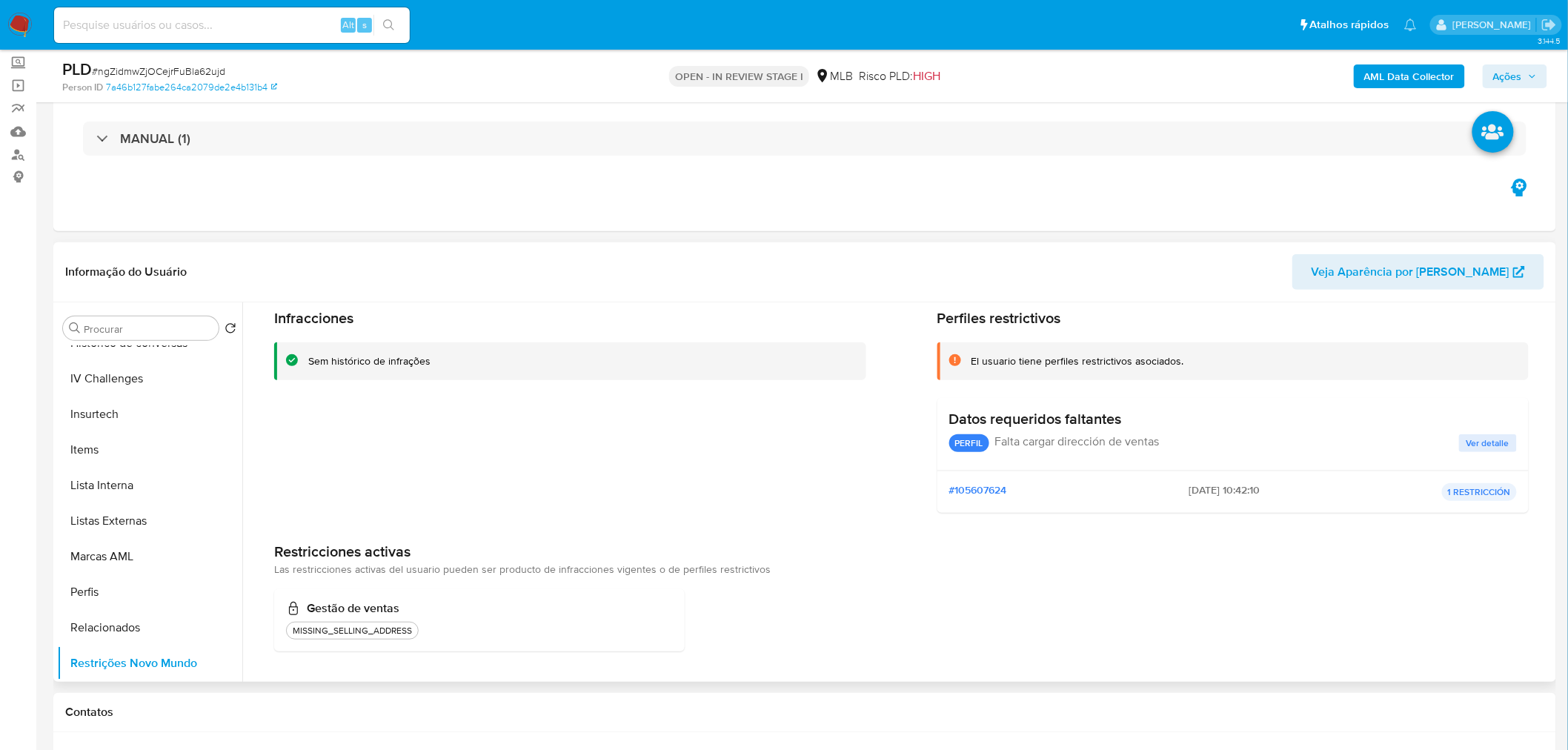 type 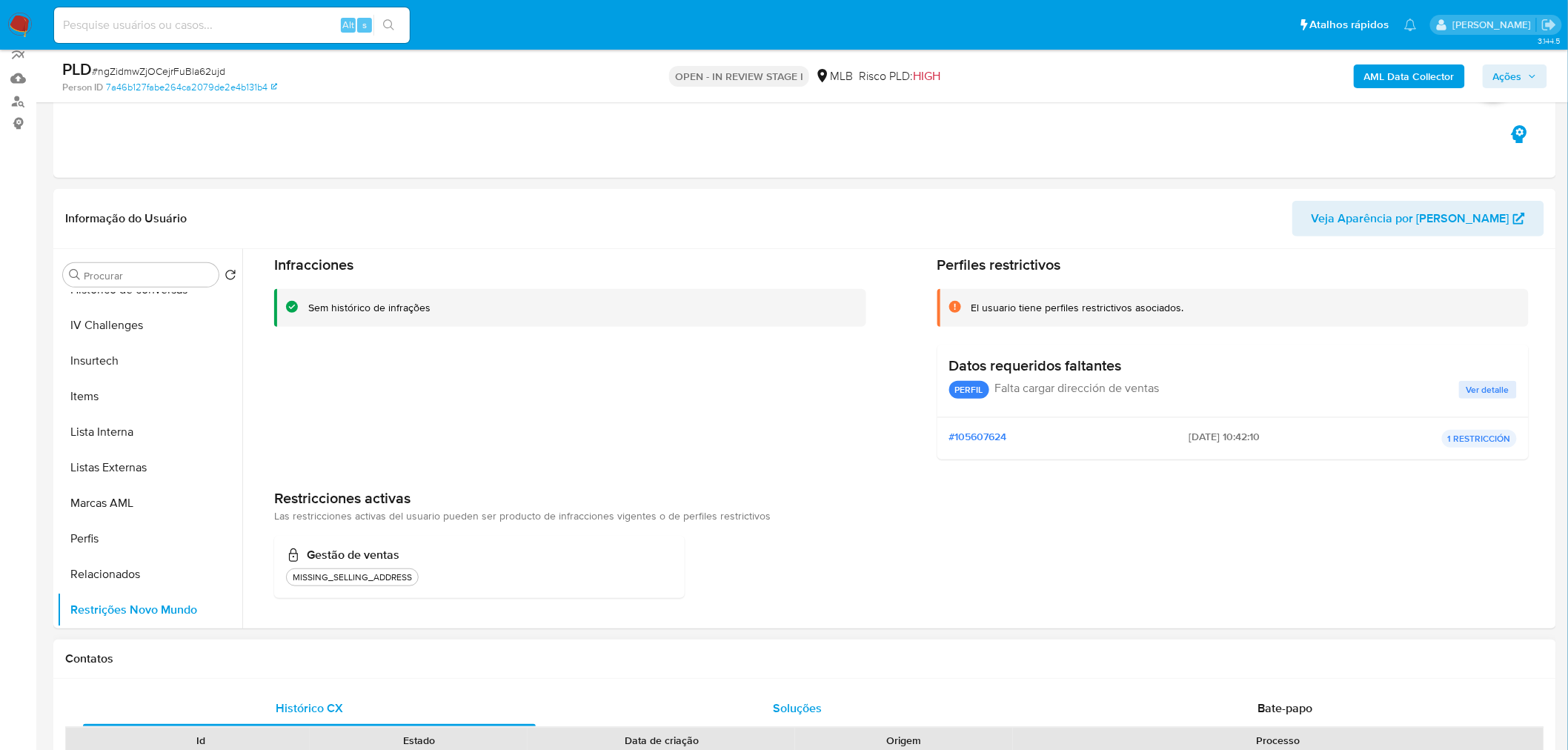 scroll, scrollTop: 165, scrollLeft: 0, axis: vertical 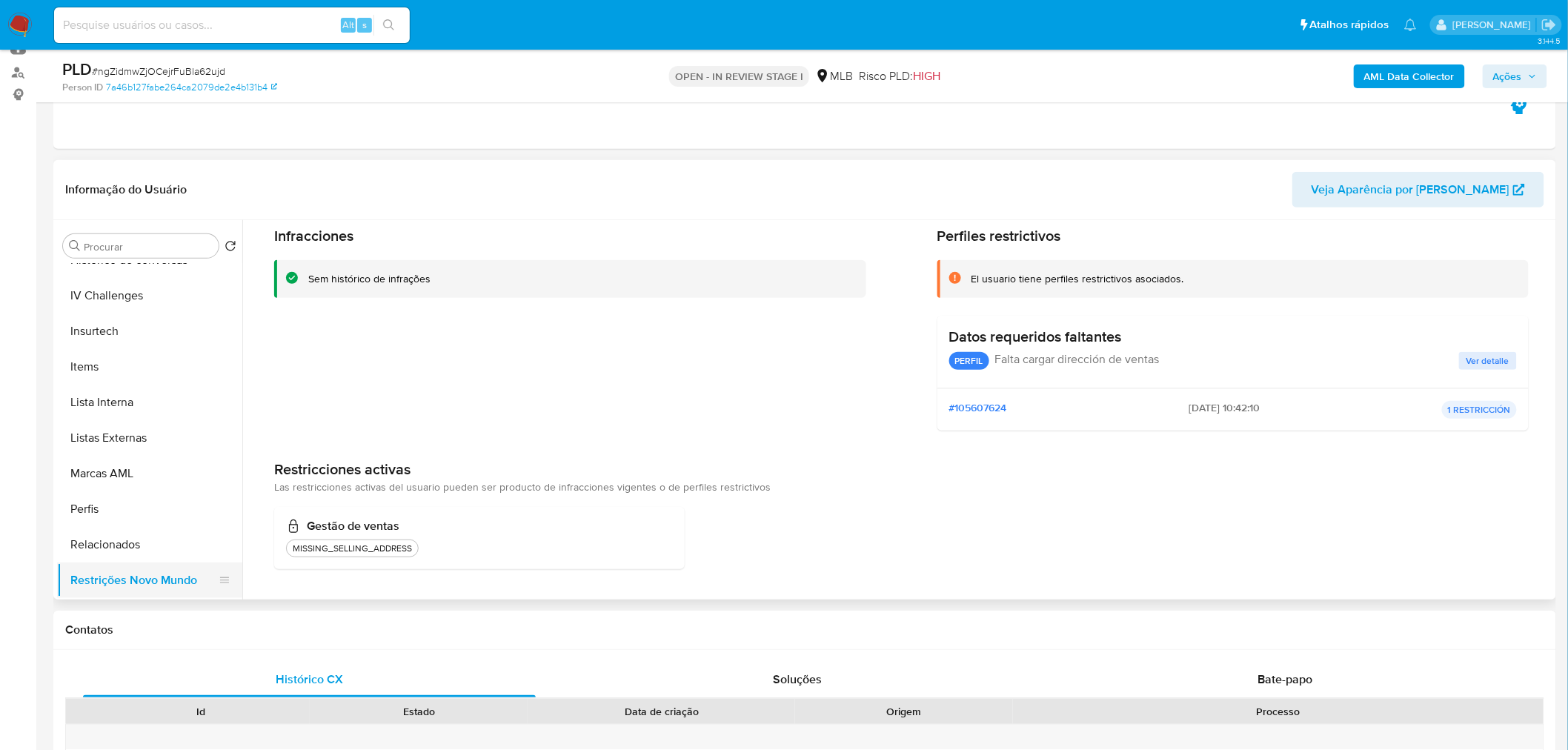 click at bounding box center (225, 580) 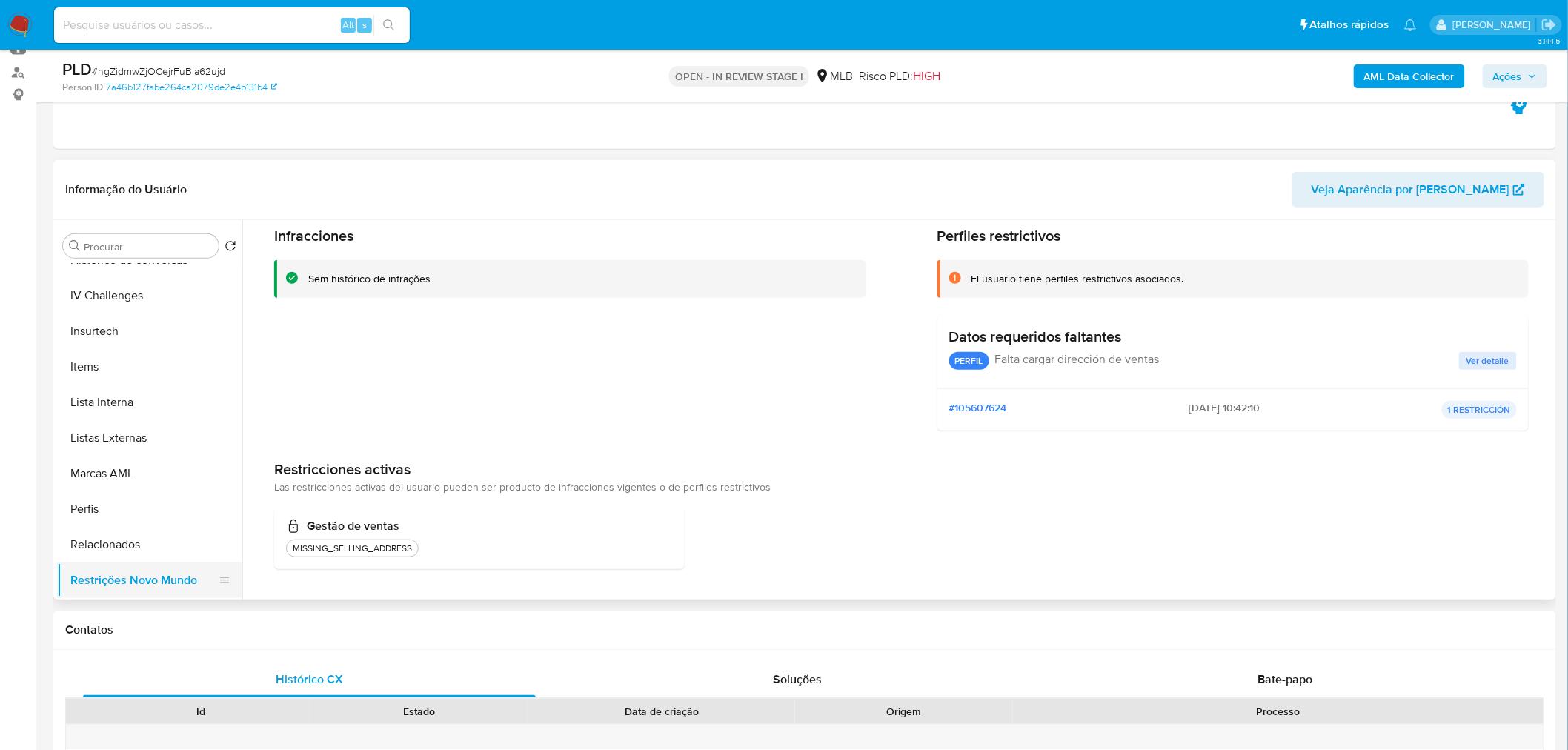 click on "Restrições Novo Mundo" at bounding box center (150, 580) 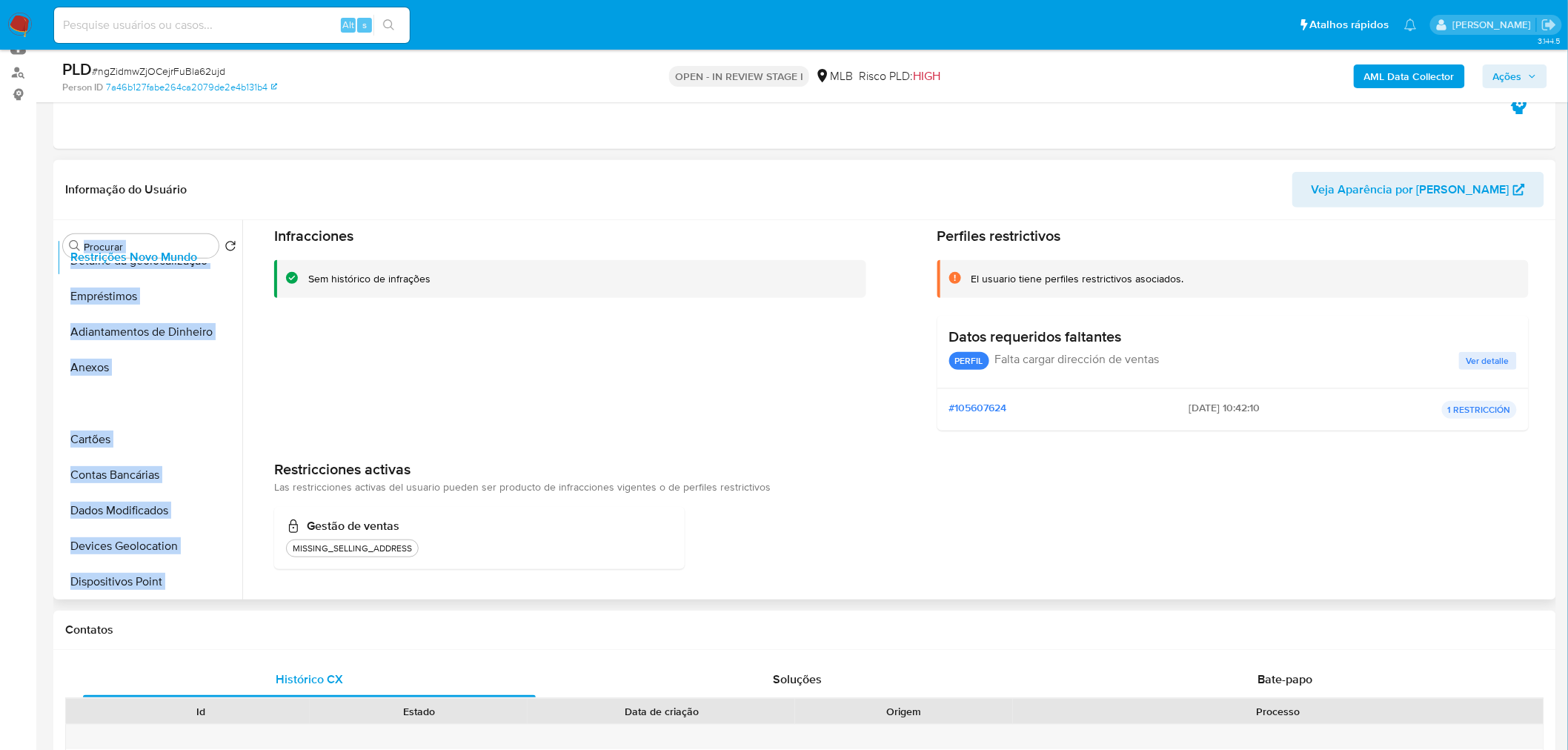 scroll, scrollTop: 57, scrollLeft: 0, axis: vertical 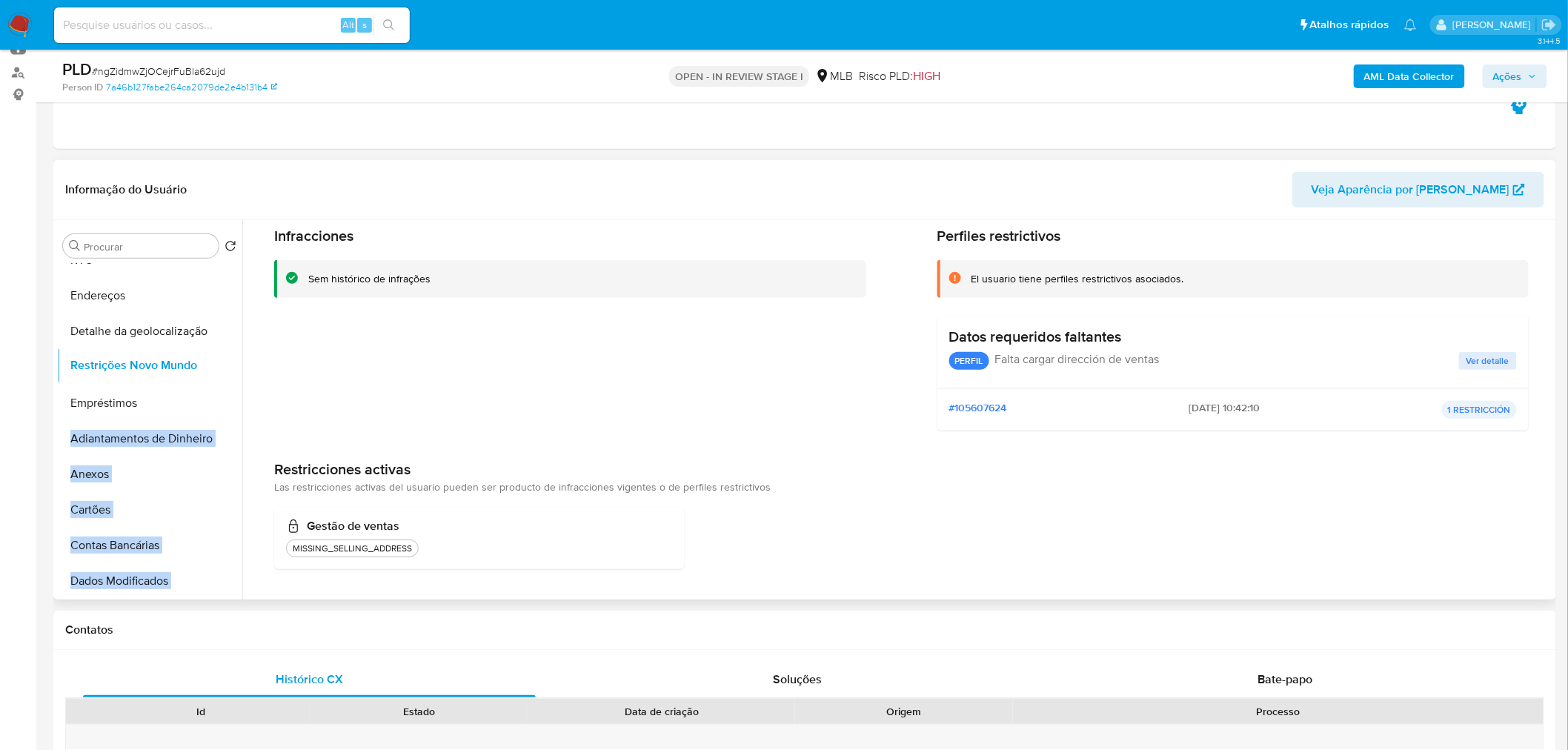 drag, startPoint x: 215, startPoint y: 578, endPoint x: 198, endPoint y: 364, distance: 214.6742 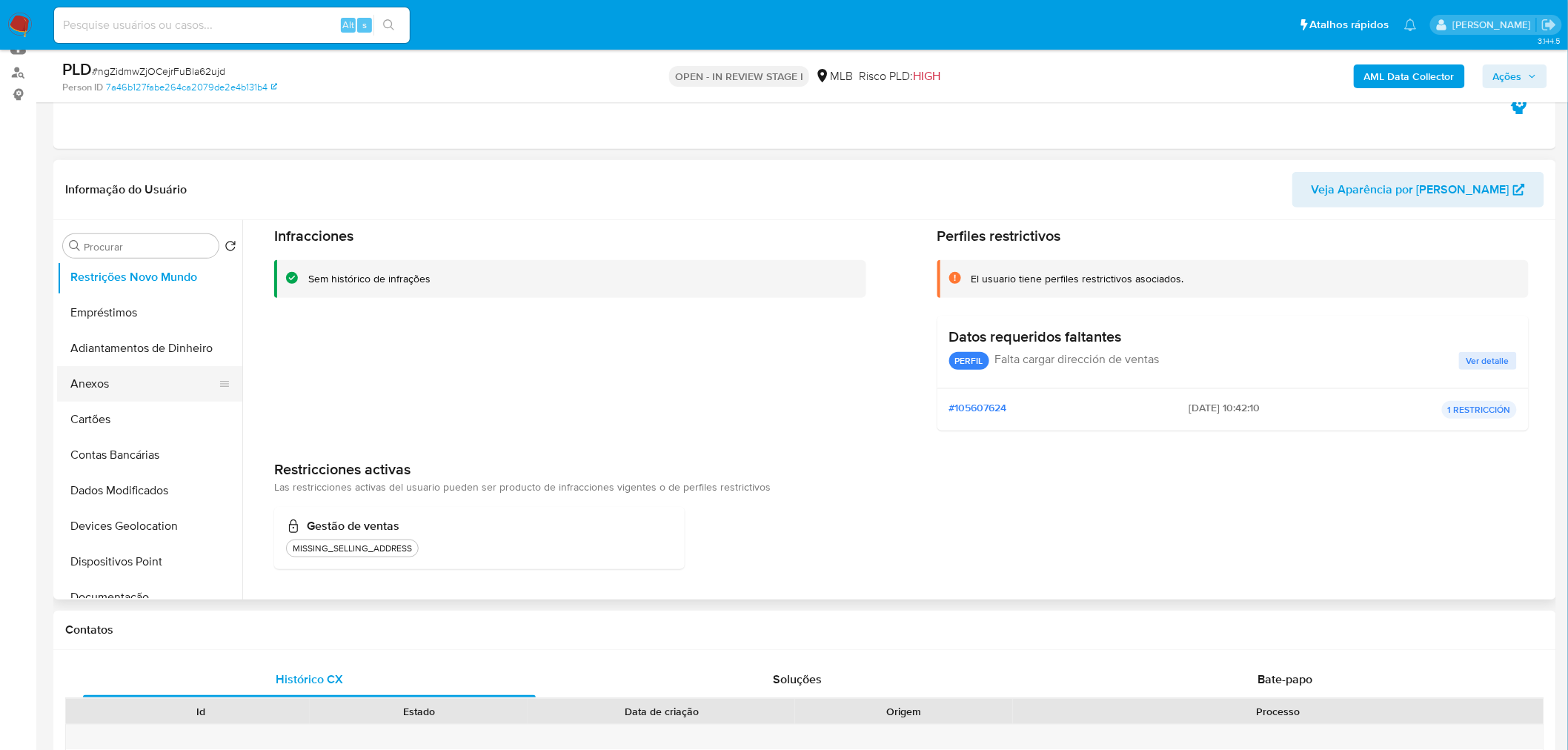 scroll, scrollTop: 222, scrollLeft: 0, axis: vertical 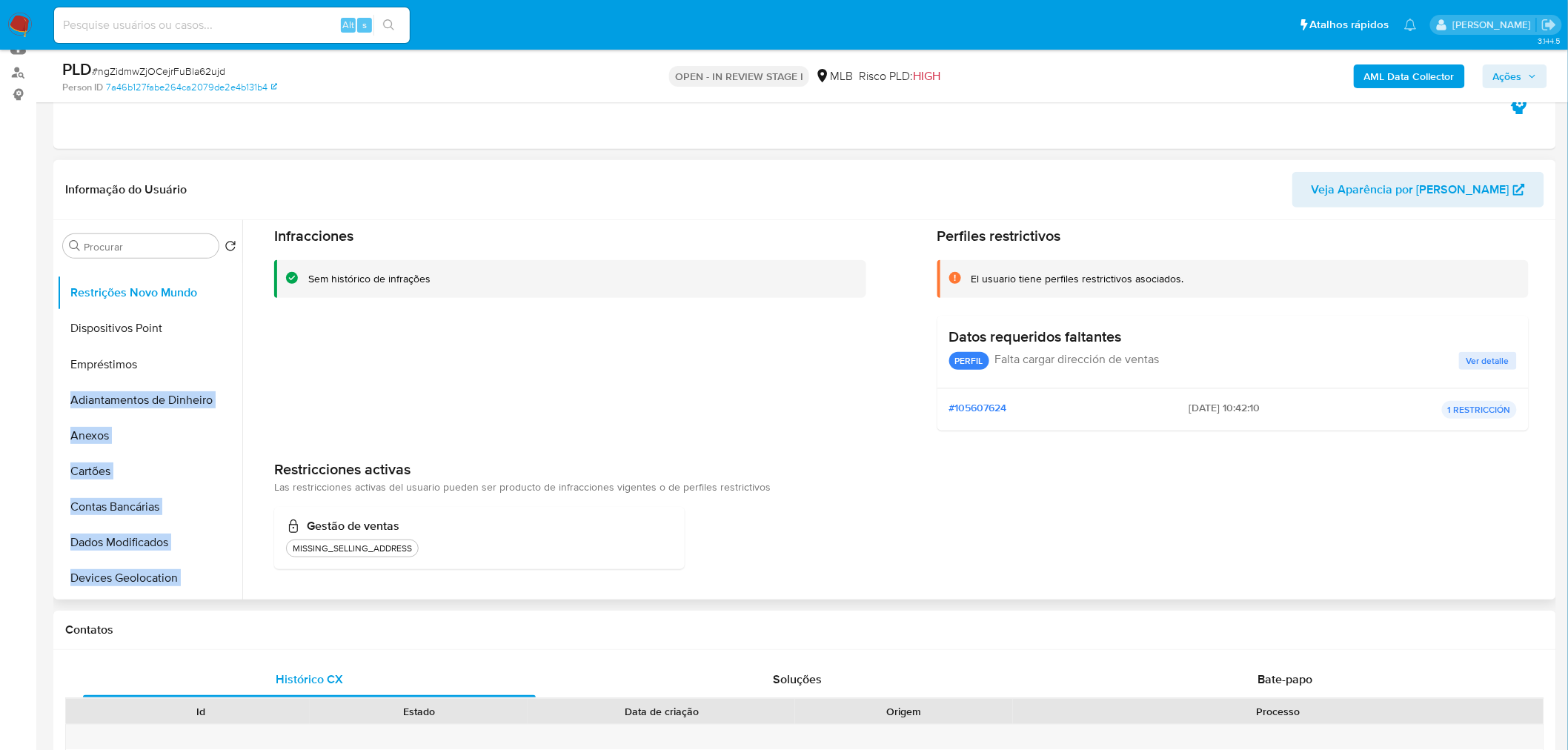 drag, startPoint x: 218, startPoint y: 483, endPoint x: 204, endPoint y: 325, distance: 158.619 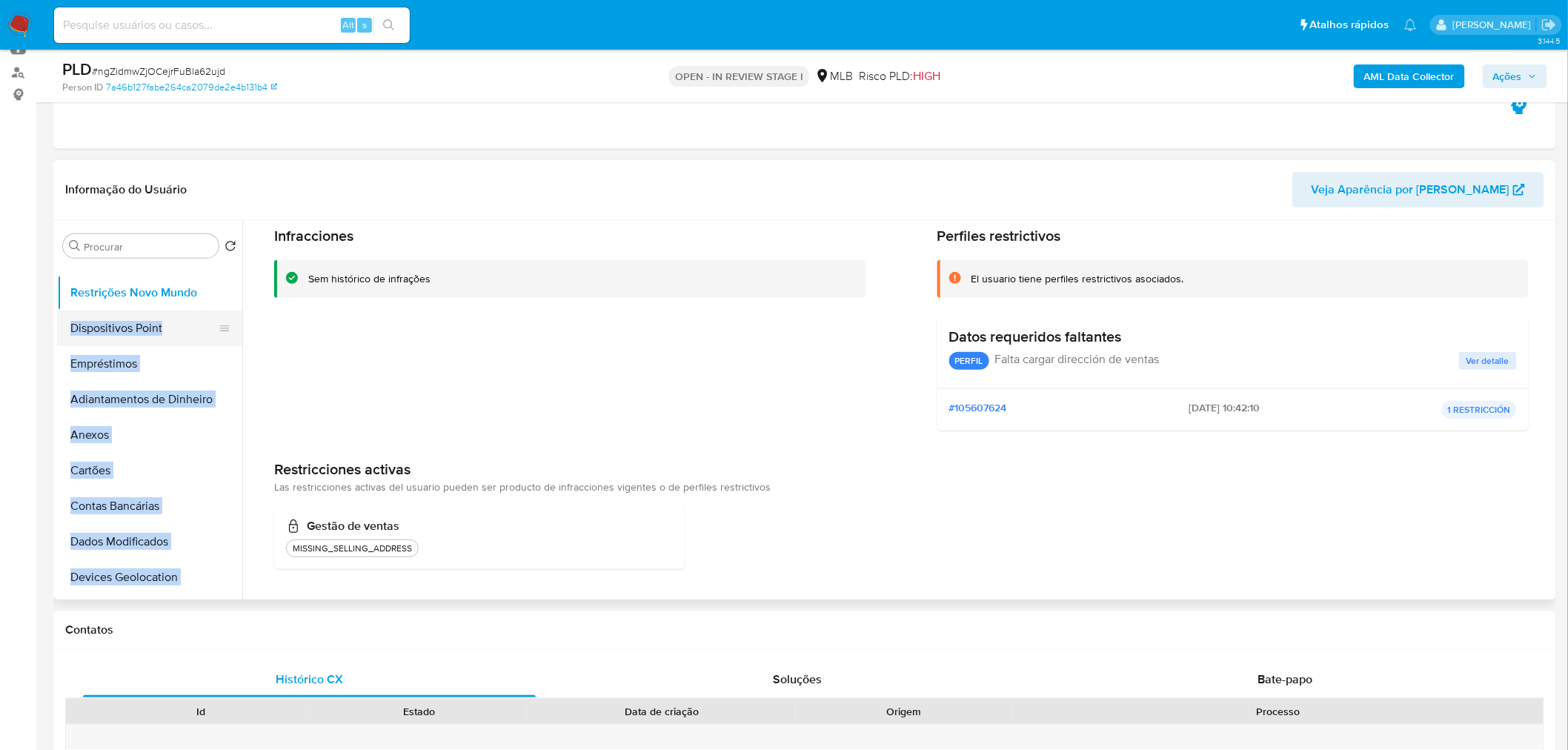 click on "Dispositivos Point" at bounding box center (144, 328) 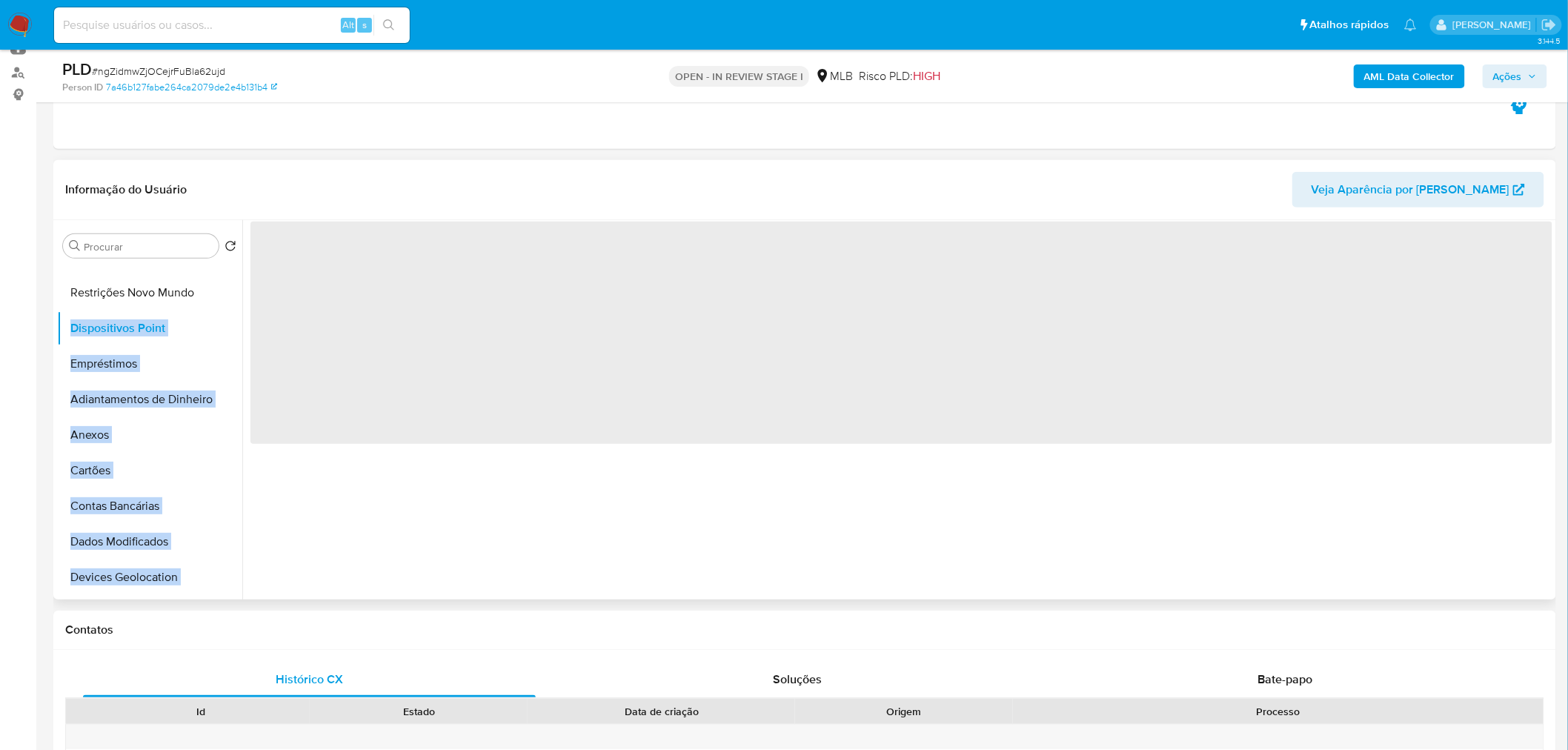 scroll, scrollTop: 0, scrollLeft: 0, axis: both 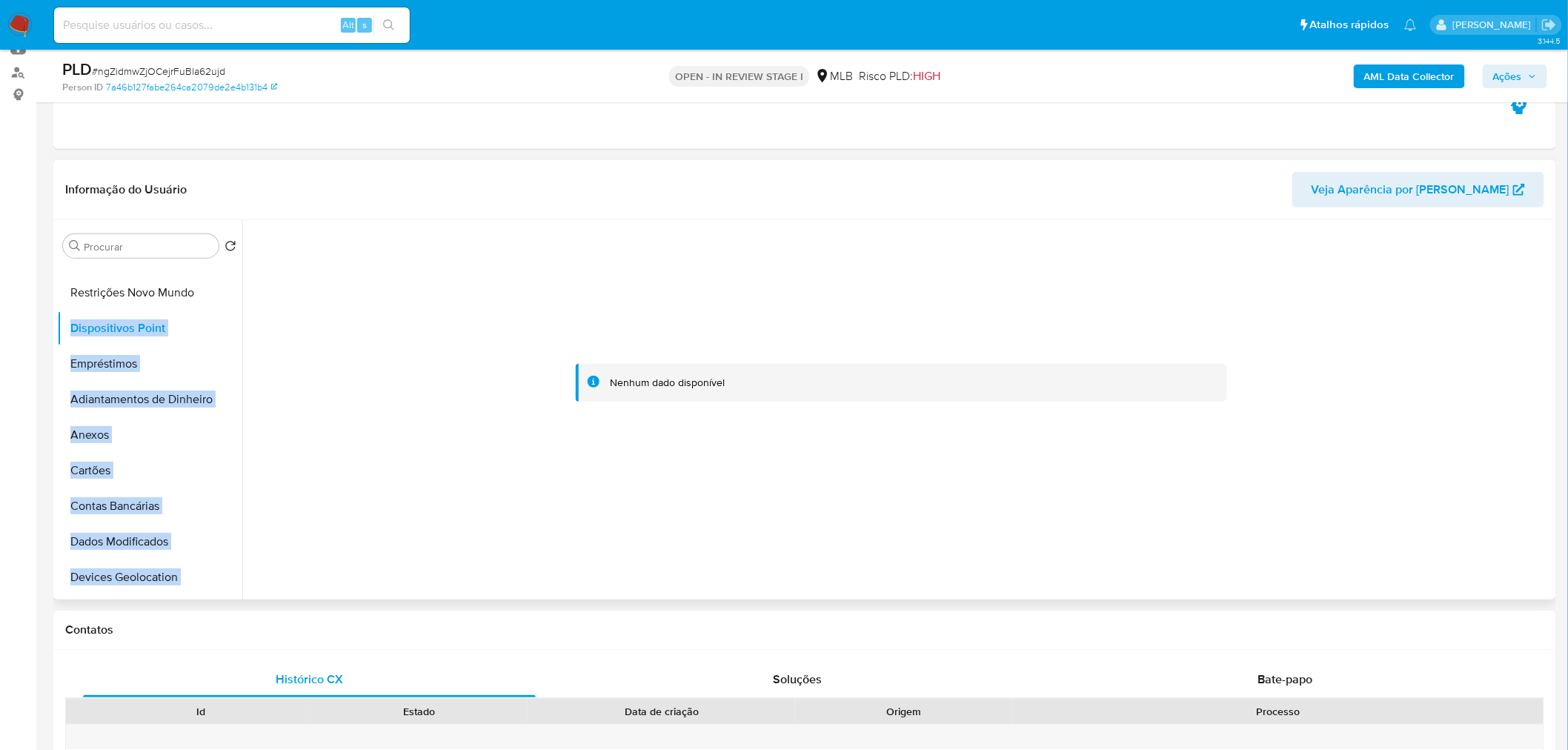 type 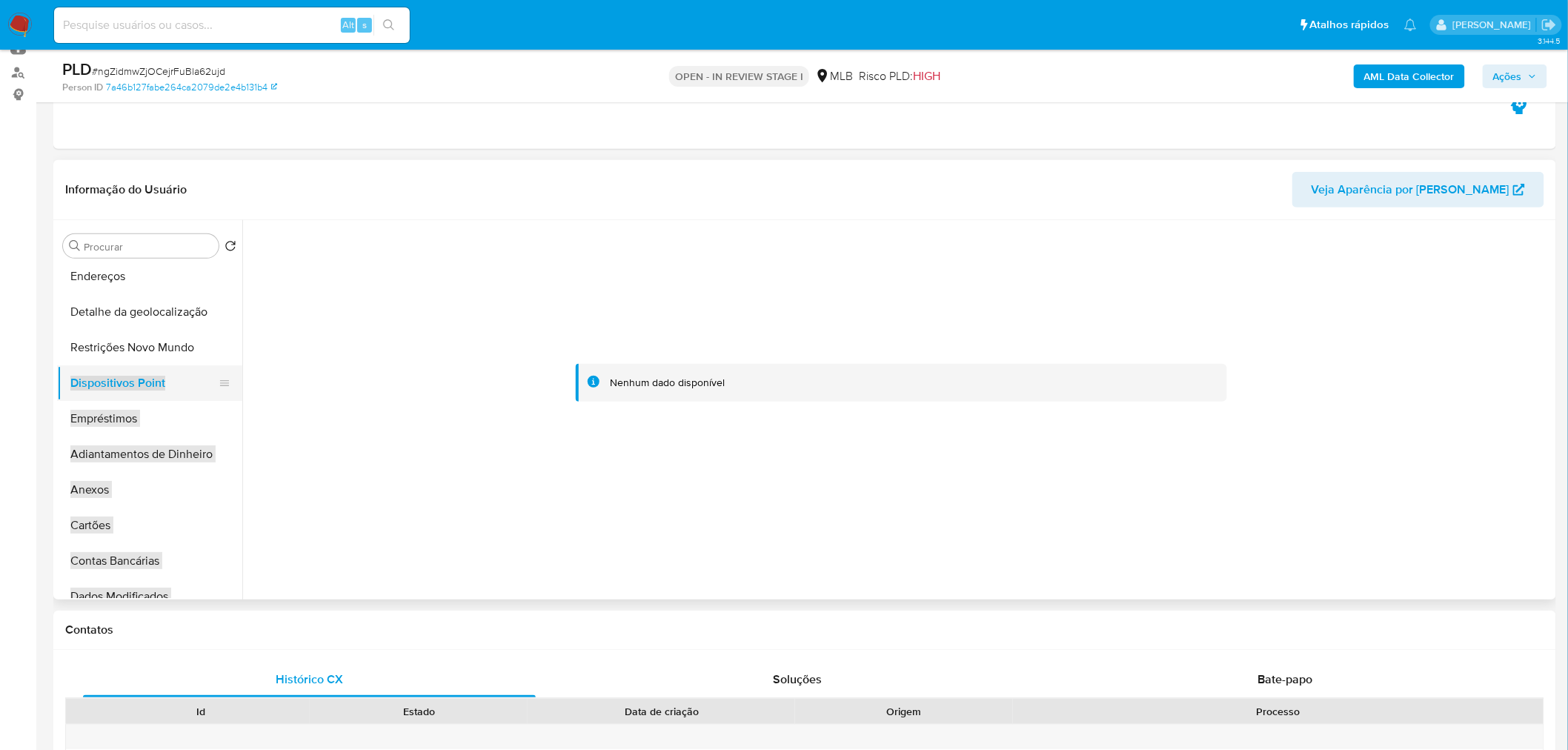scroll, scrollTop: 0, scrollLeft: 0, axis: both 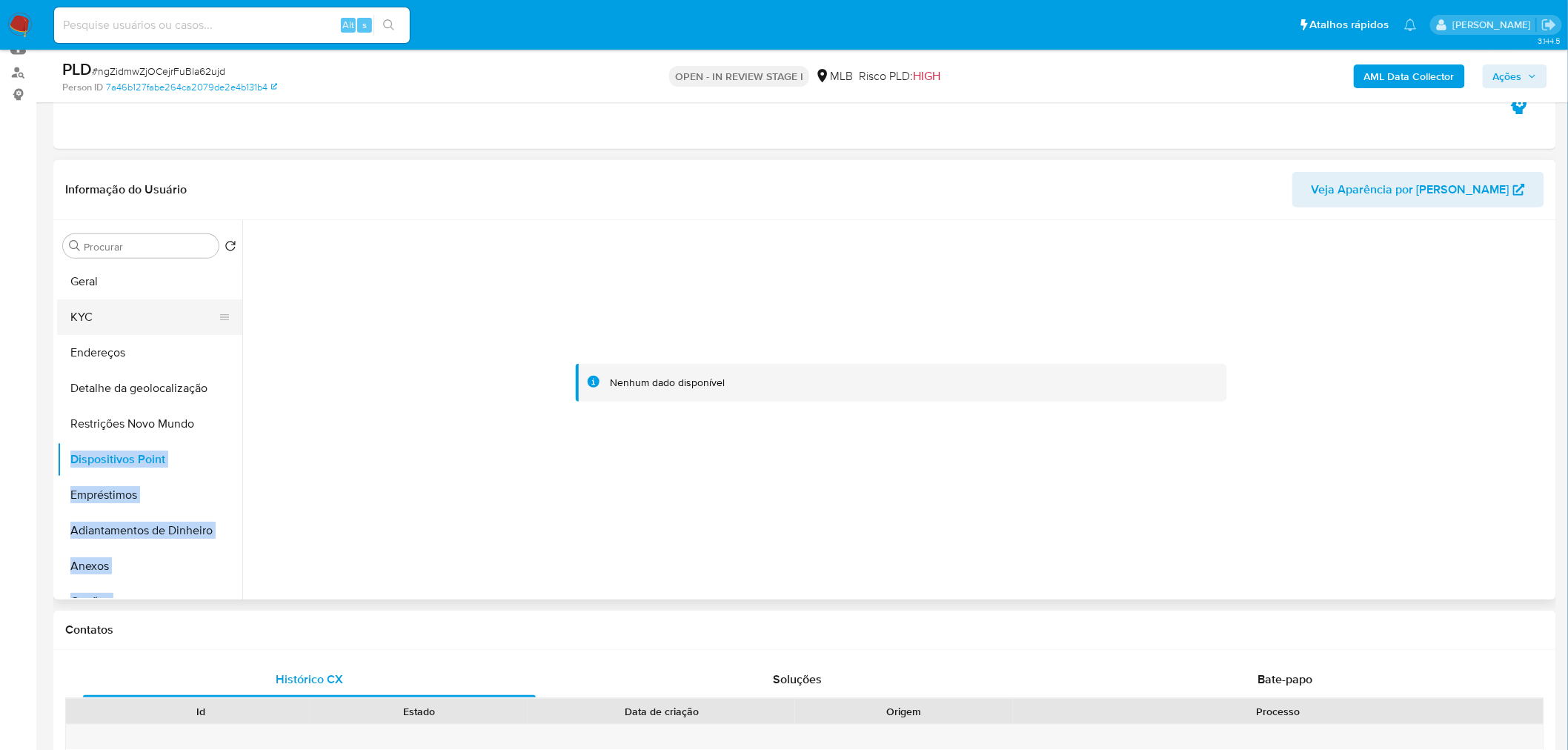 click on "KYC" at bounding box center (144, 317) 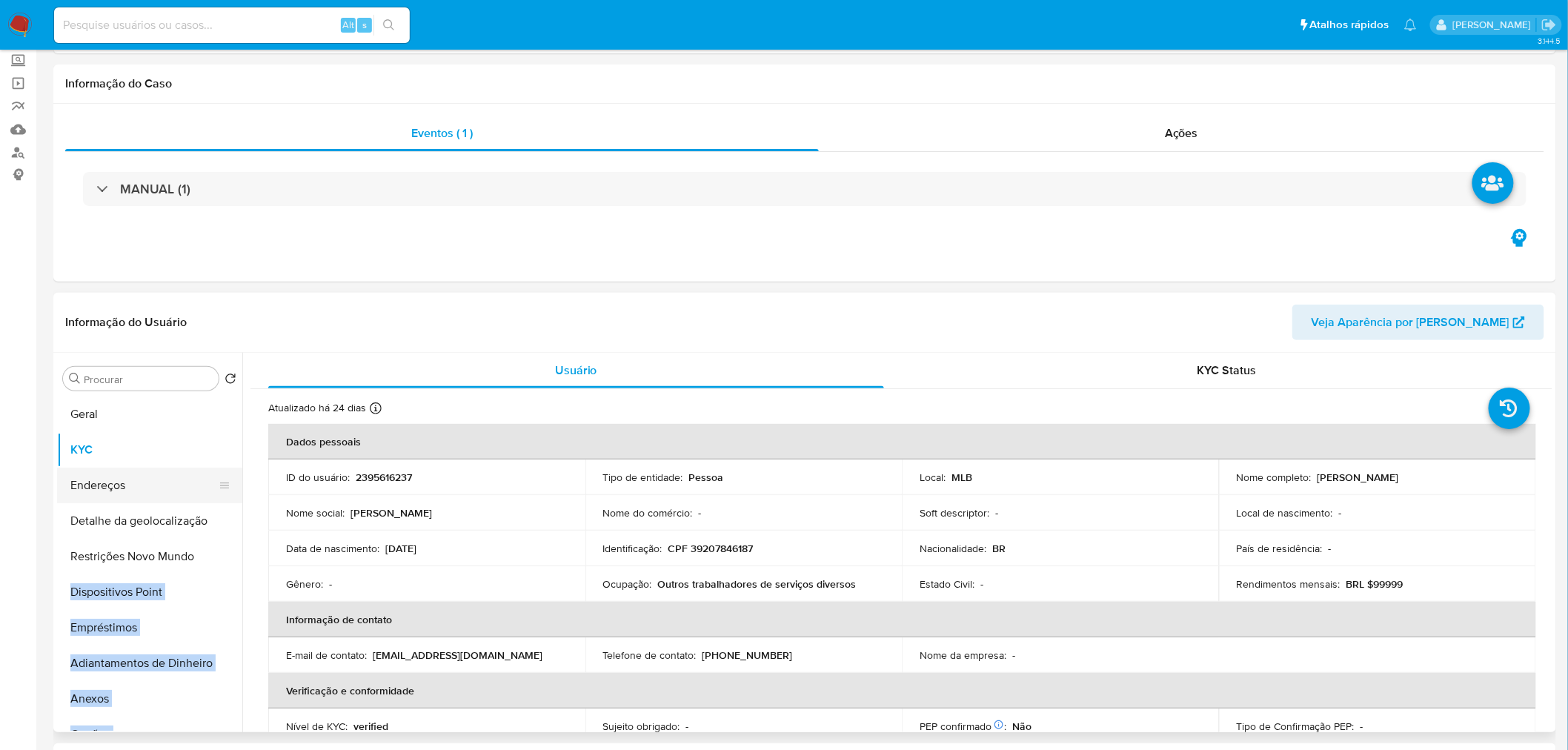 scroll, scrollTop: 0, scrollLeft: 0, axis: both 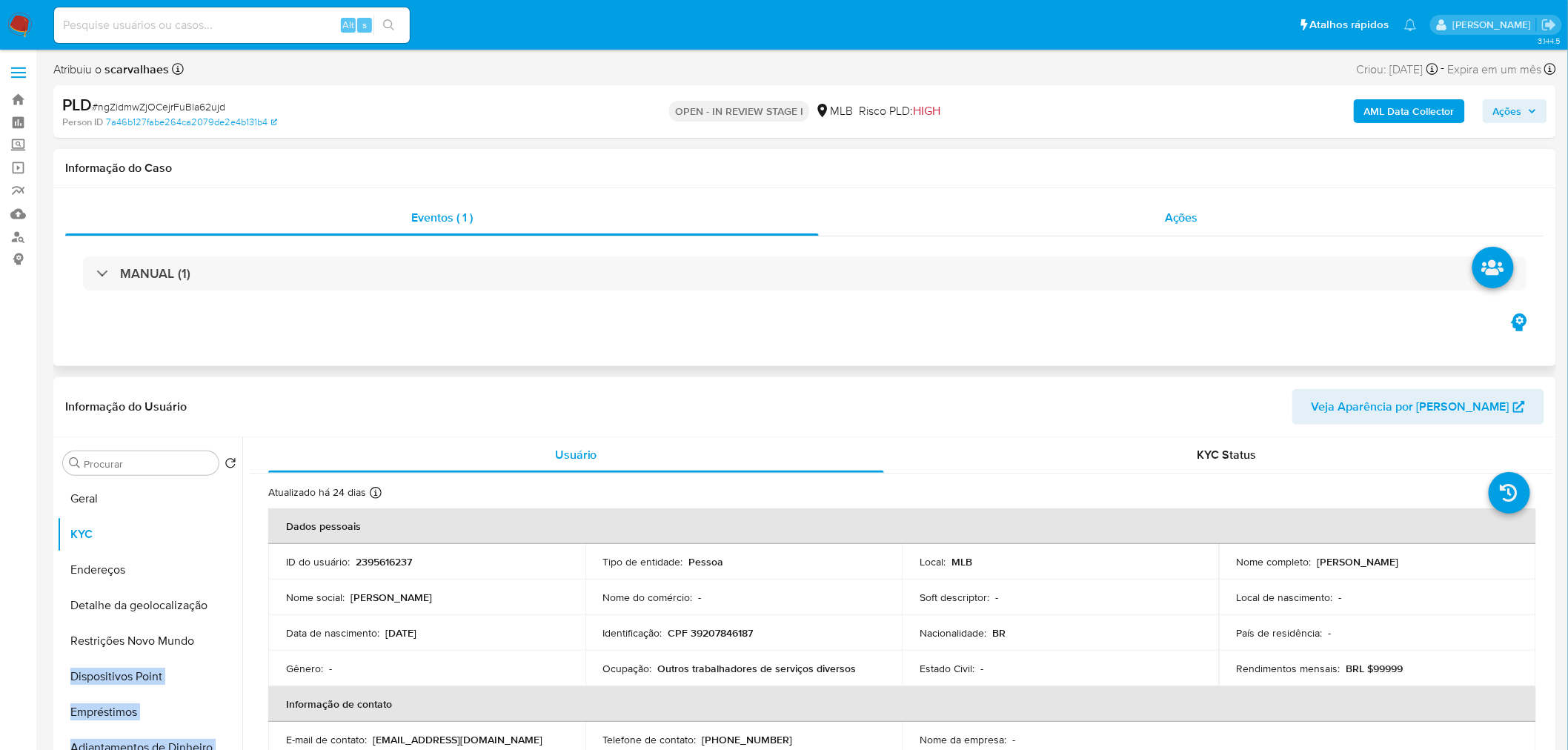 click on "Ações" at bounding box center (1181, 218) 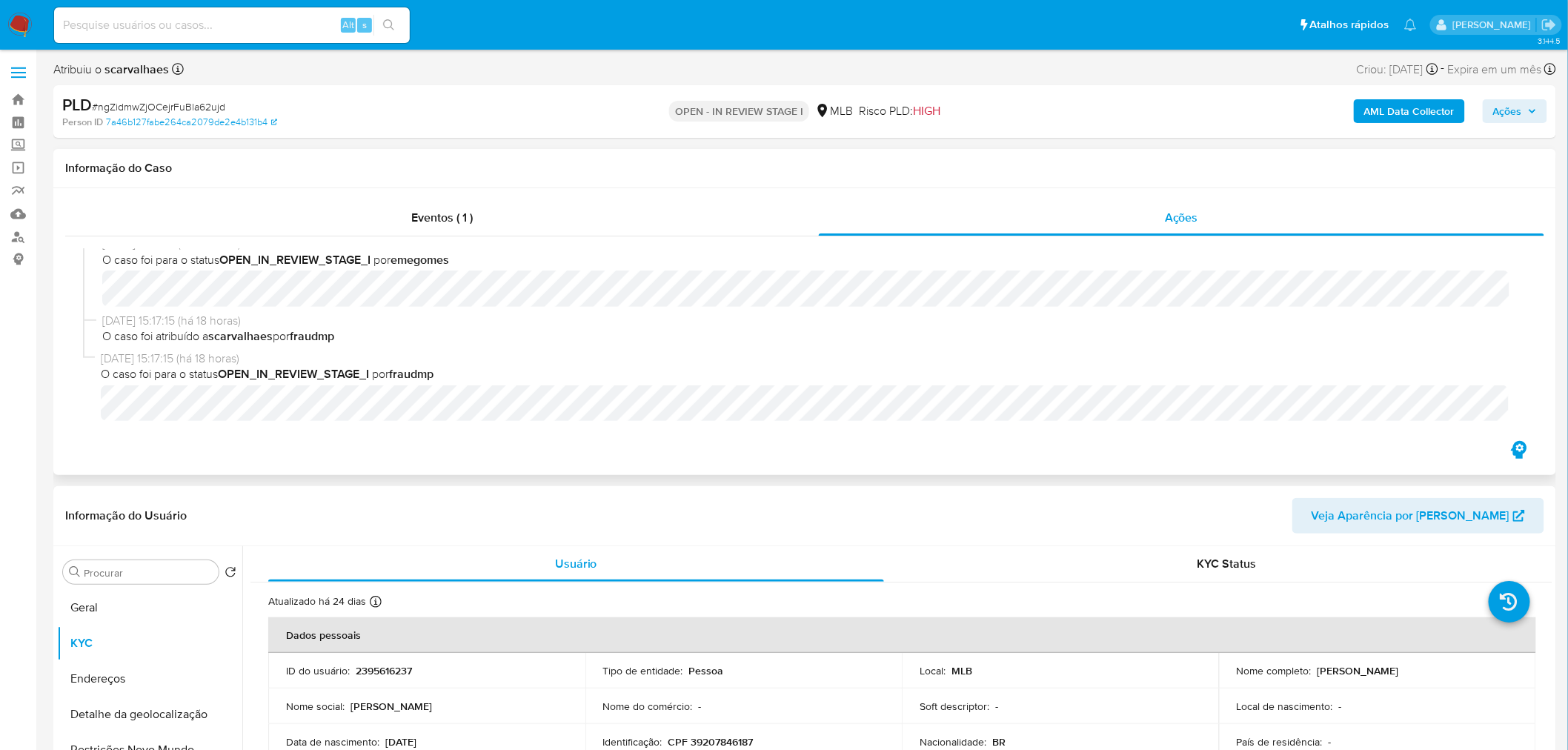 scroll, scrollTop: 0, scrollLeft: 0, axis: both 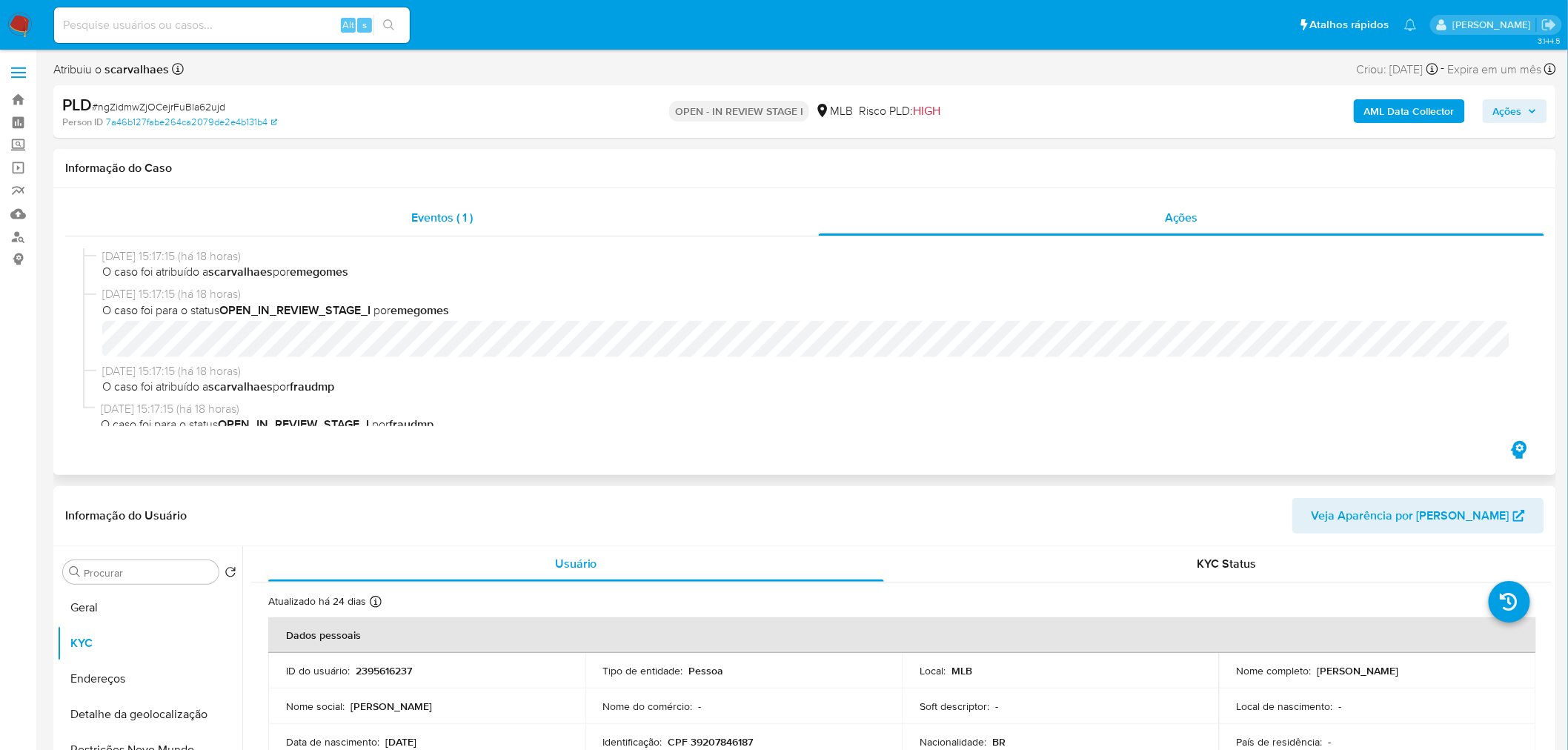 click on "Eventos ( 1 )" at bounding box center (442, 217) 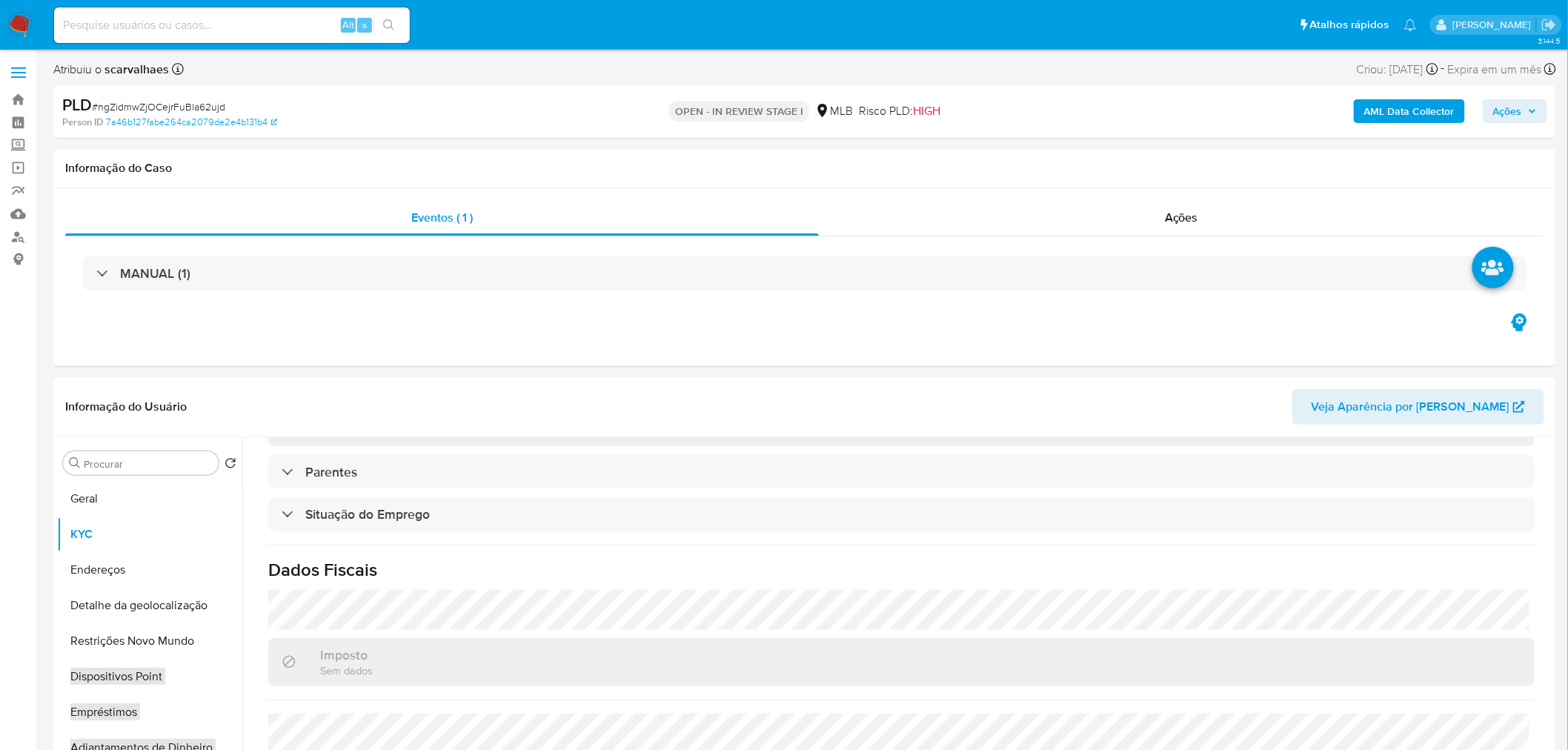 scroll, scrollTop: 617, scrollLeft: 0, axis: vertical 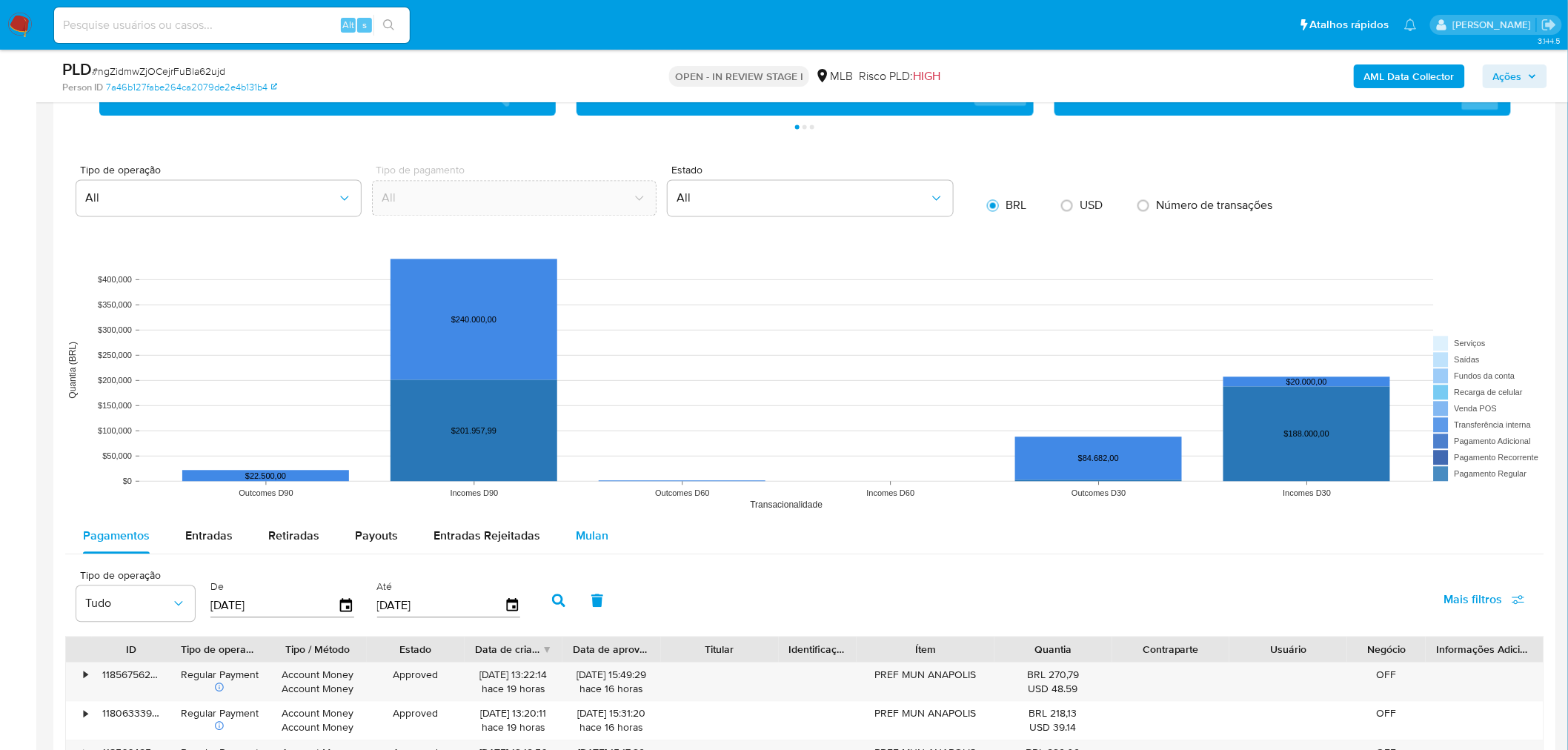 drag, startPoint x: 578, startPoint y: 537, endPoint x: 597, endPoint y: 537, distance: 19 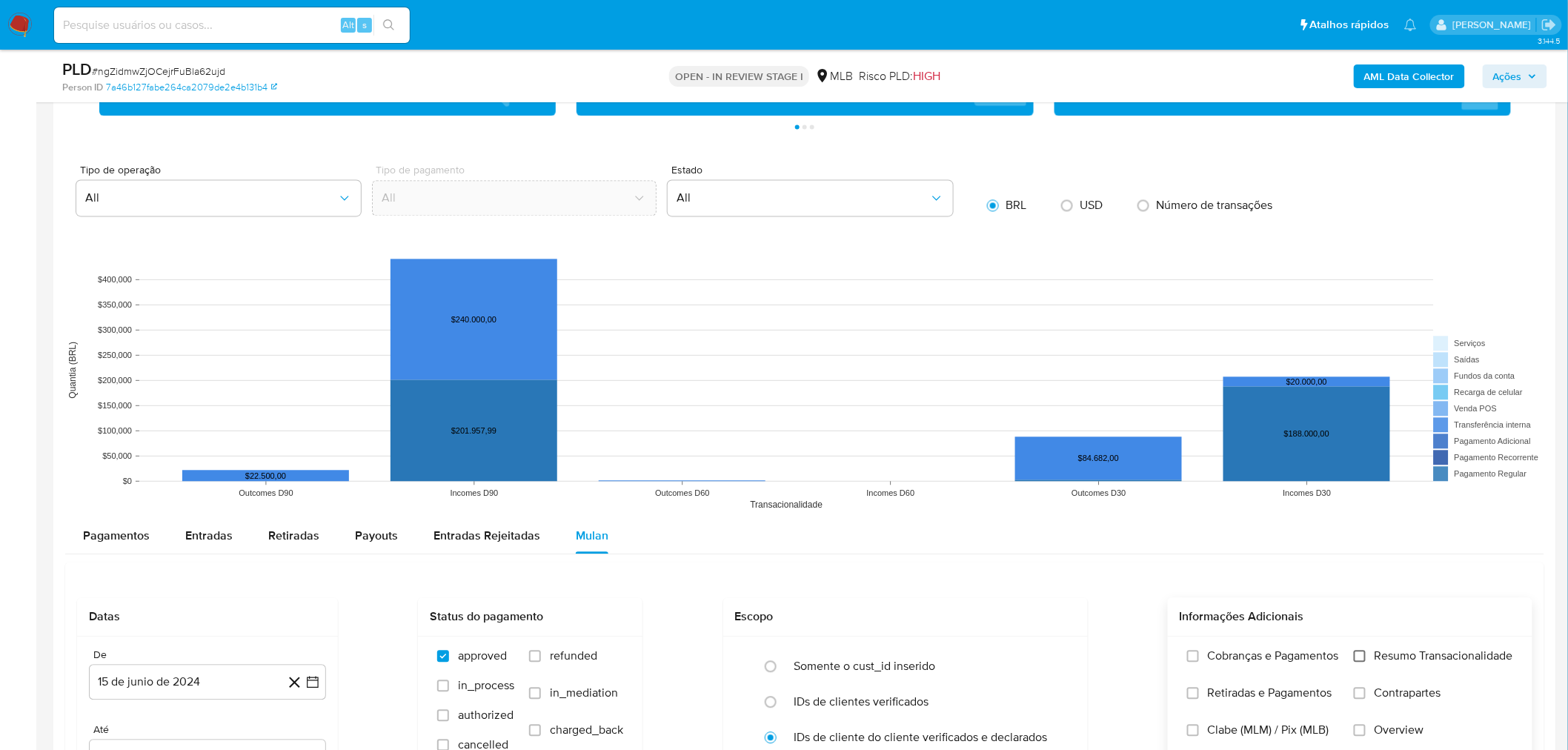 click on "Resumo Transacionalidade" at bounding box center (1360, 656) 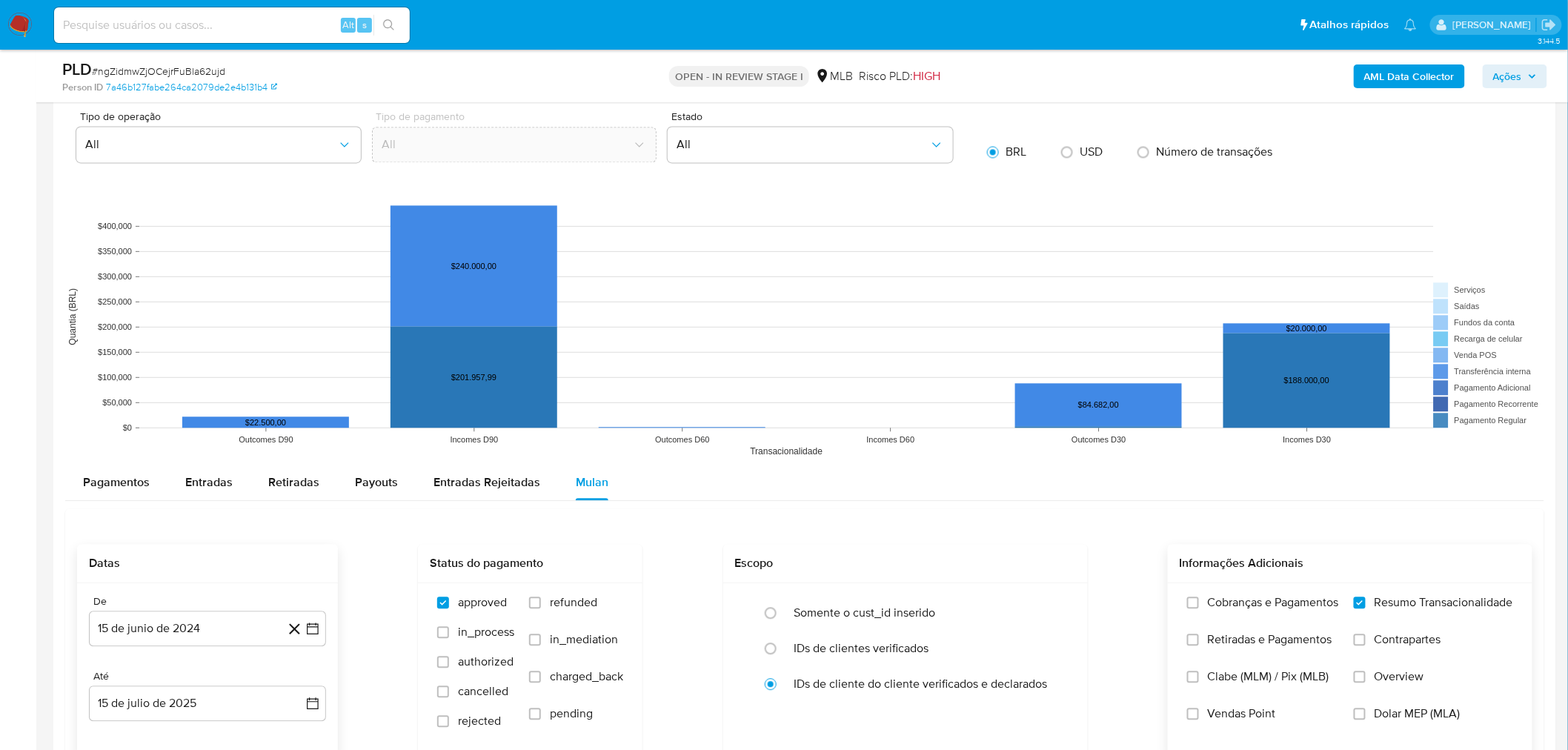 scroll, scrollTop: 1317, scrollLeft: 0, axis: vertical 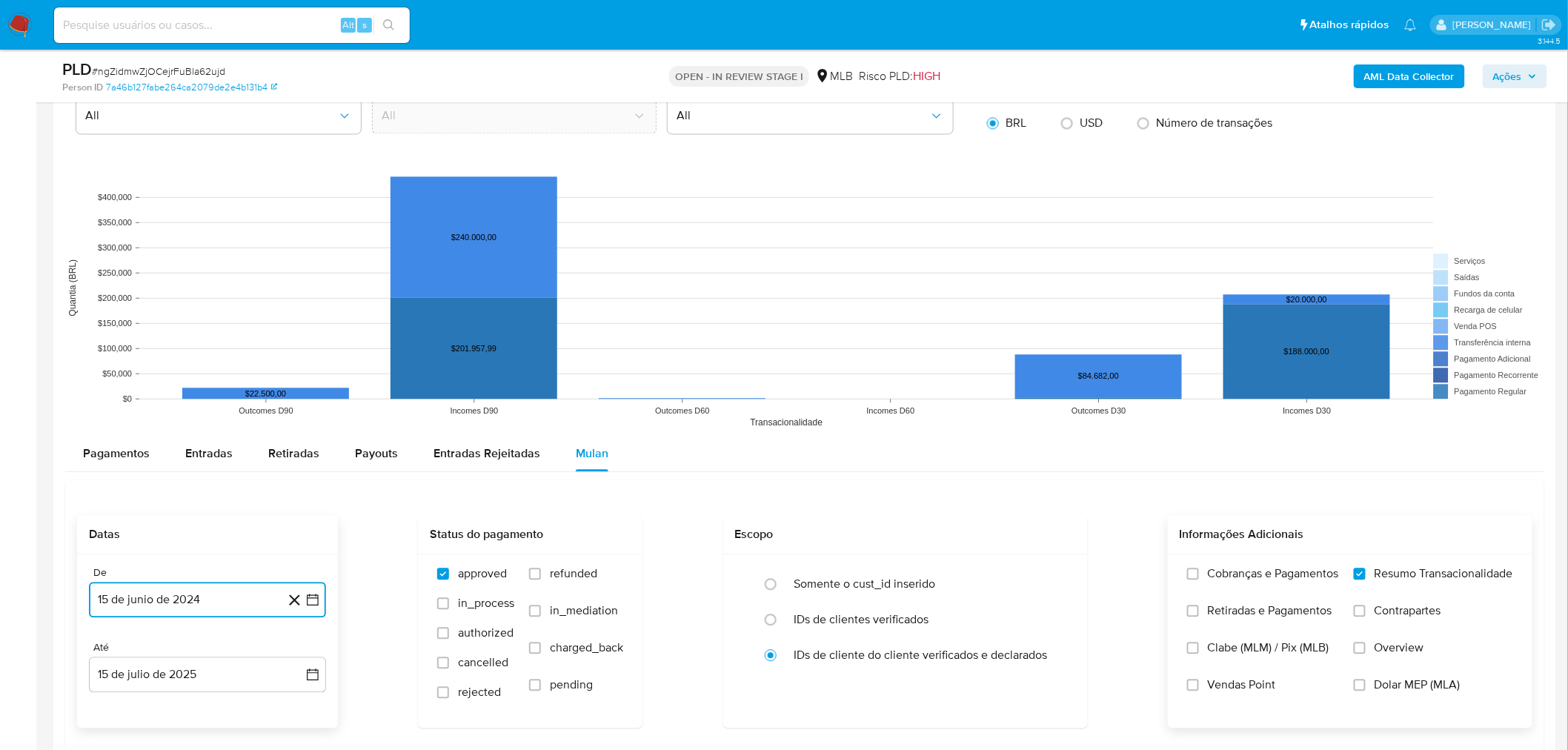 click 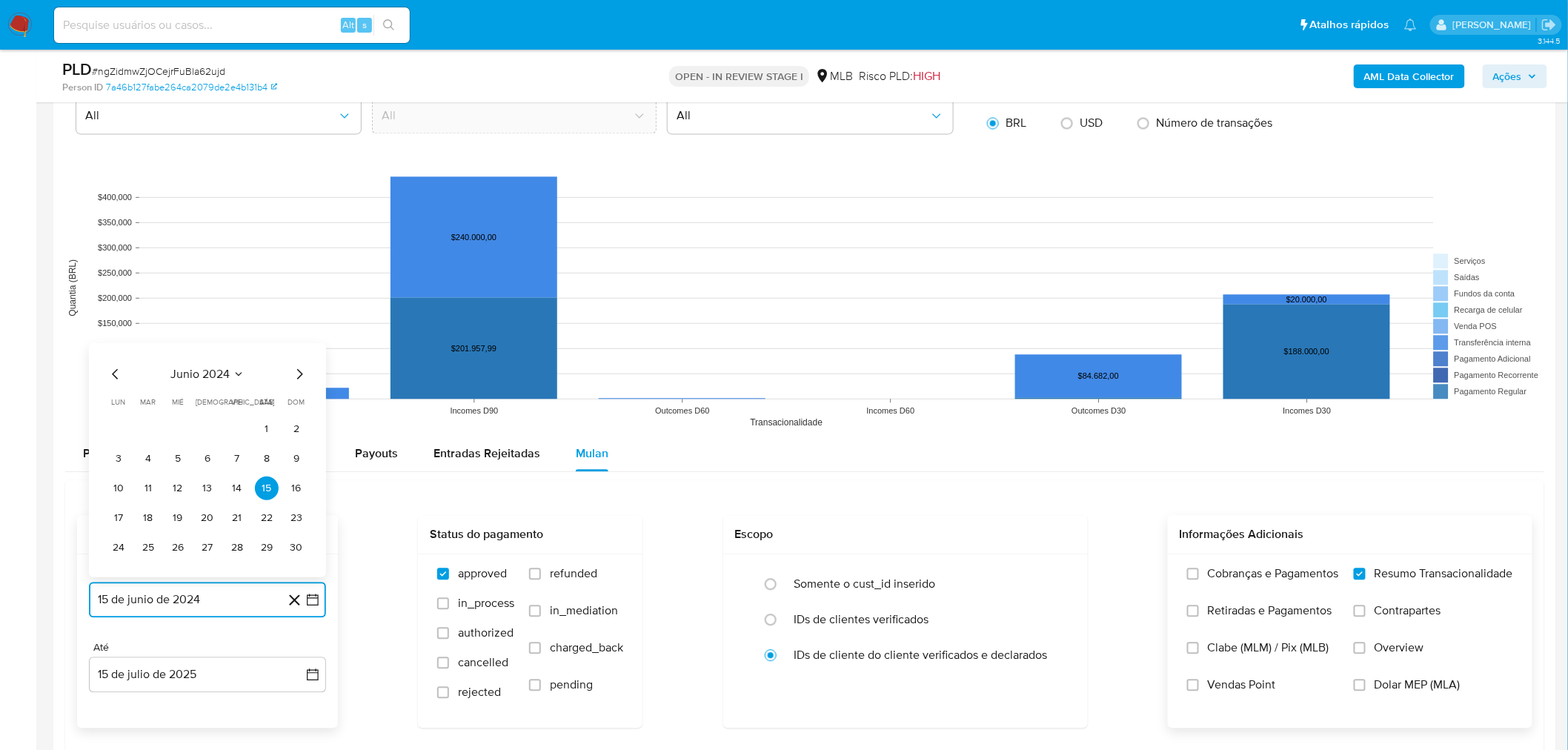click 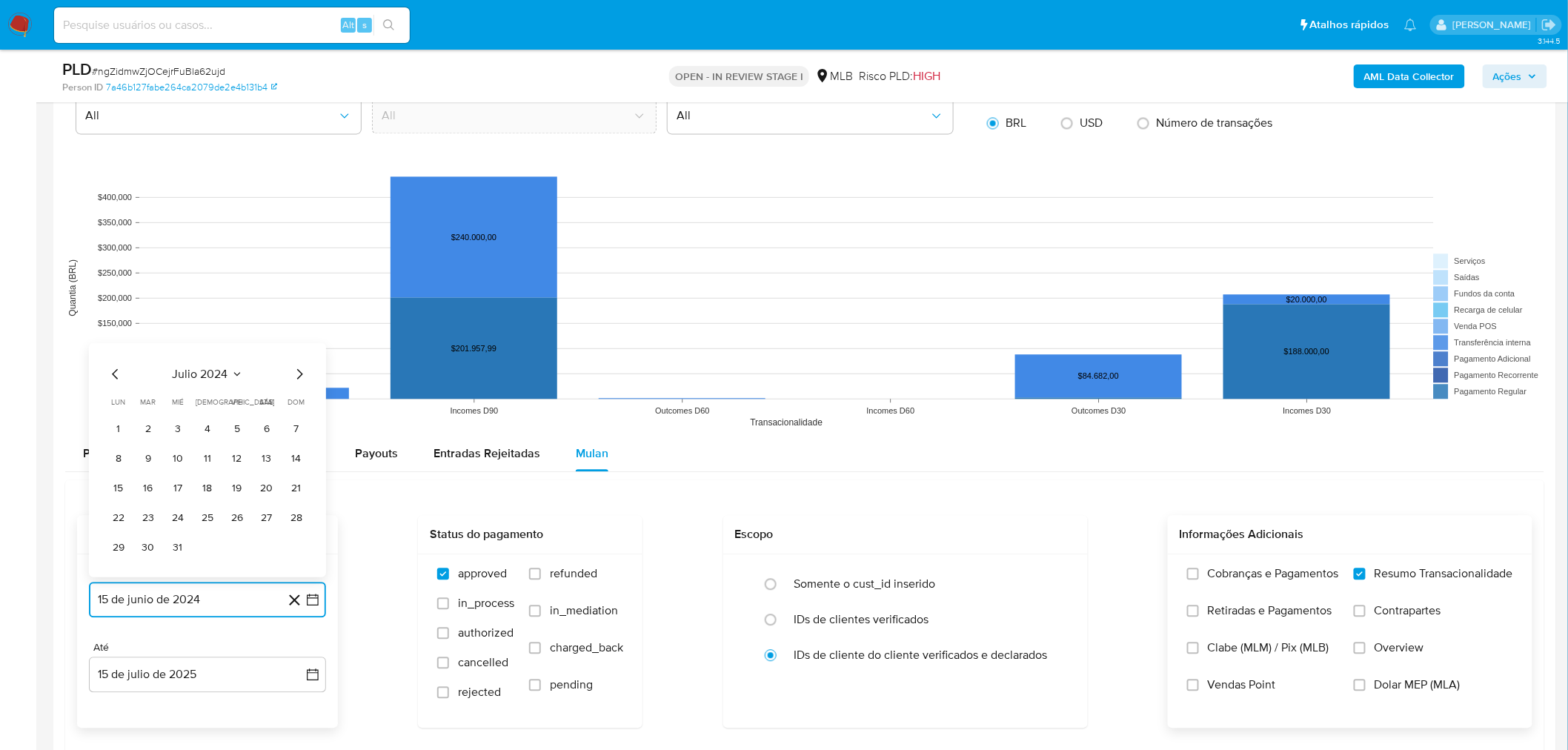 click 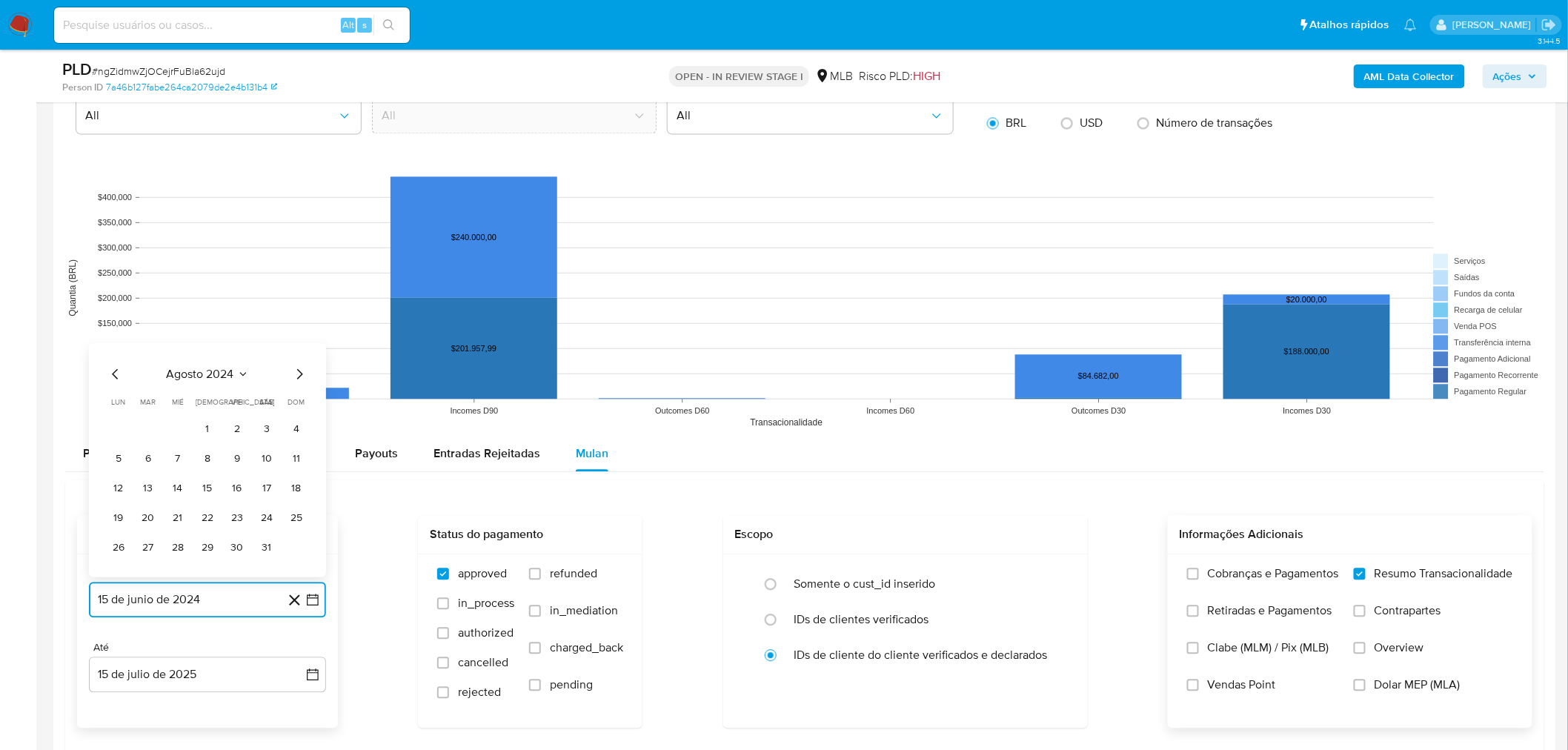 click 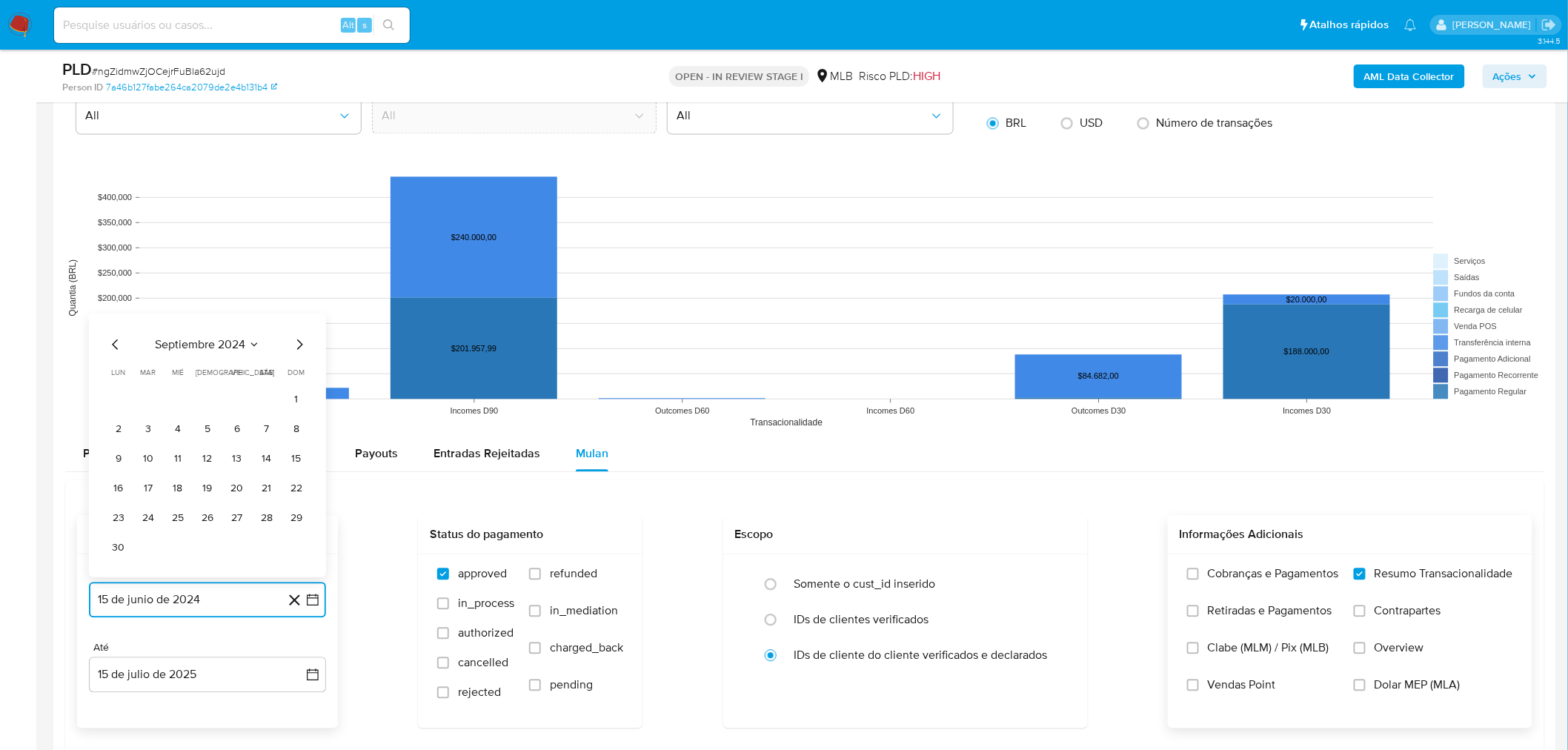 click 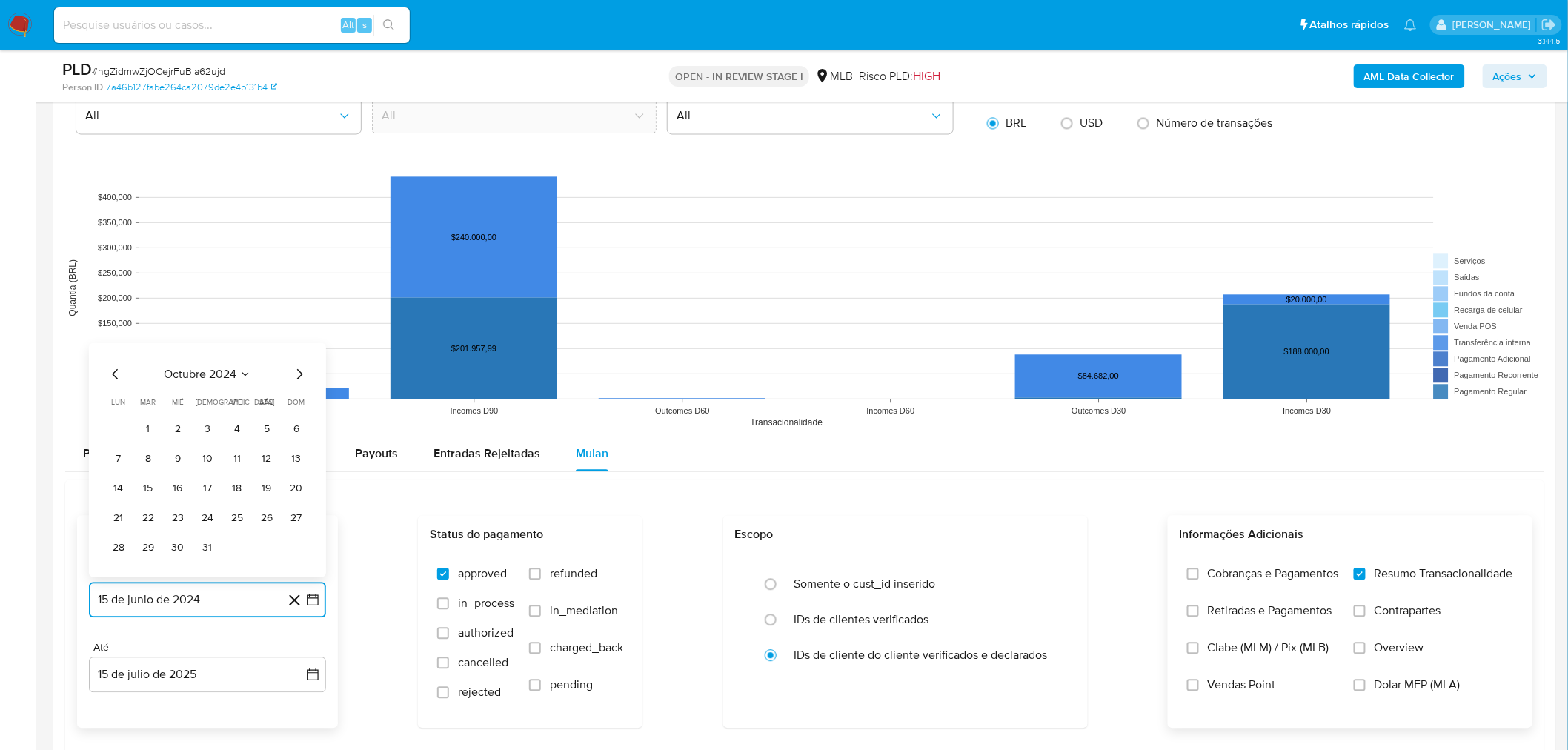 click 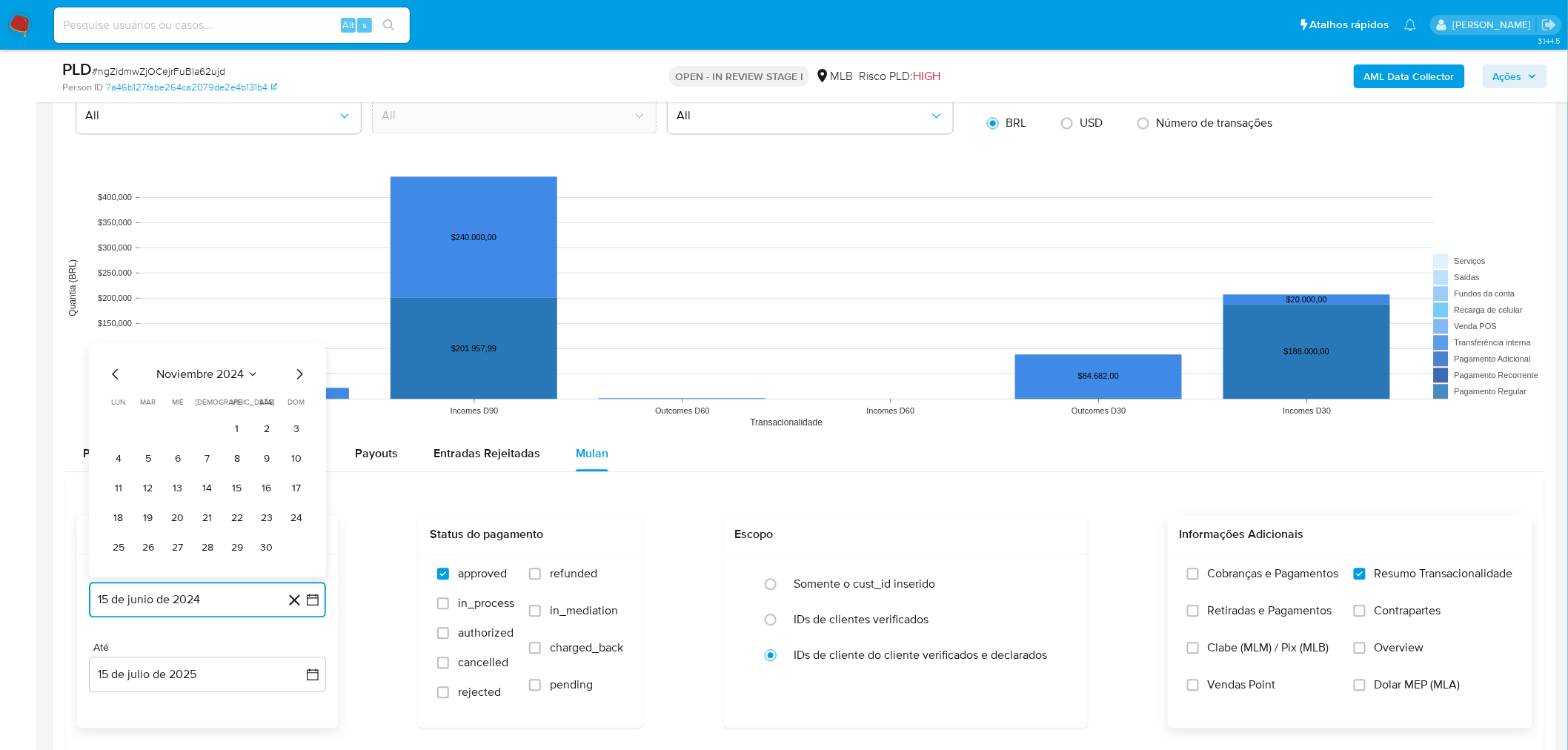 click 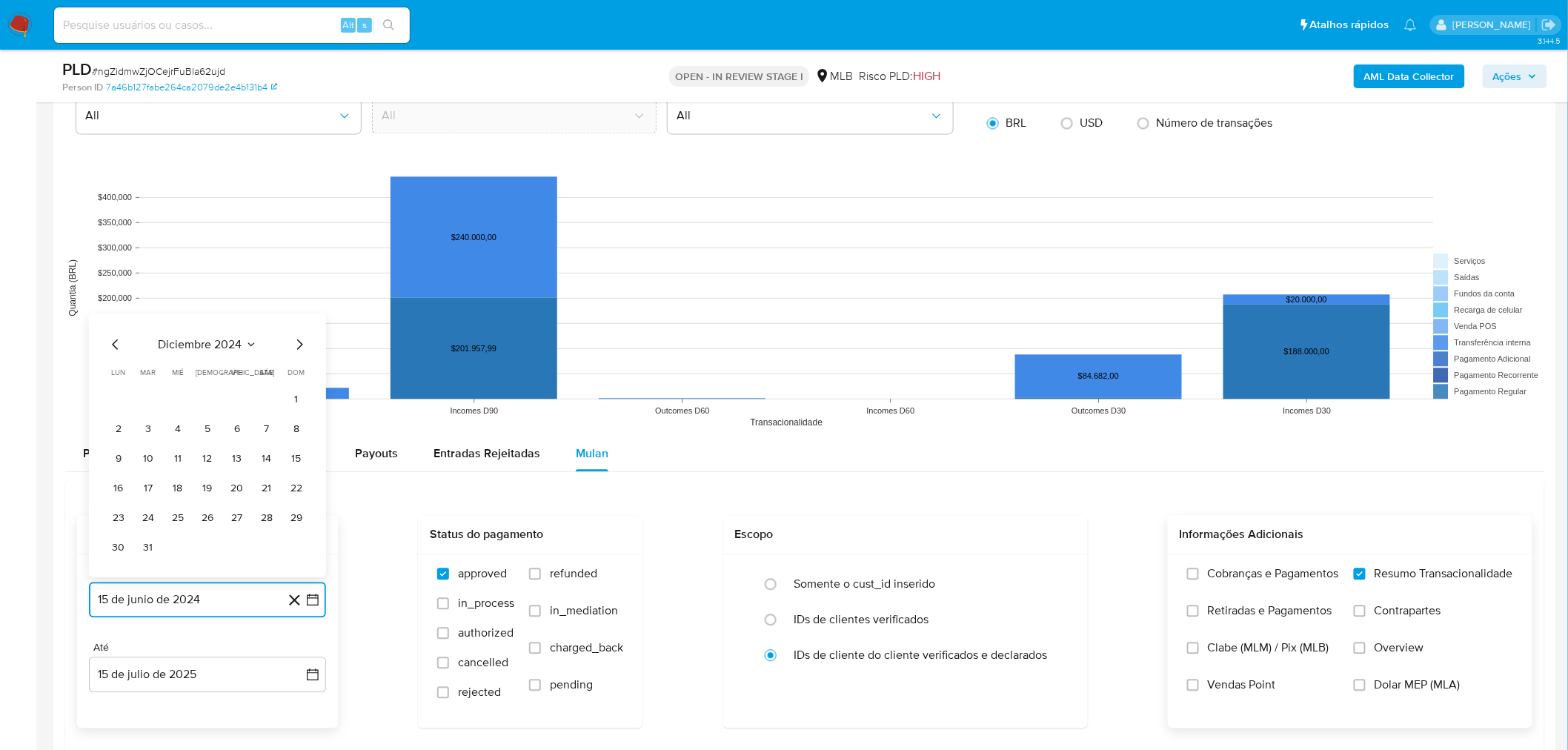 click 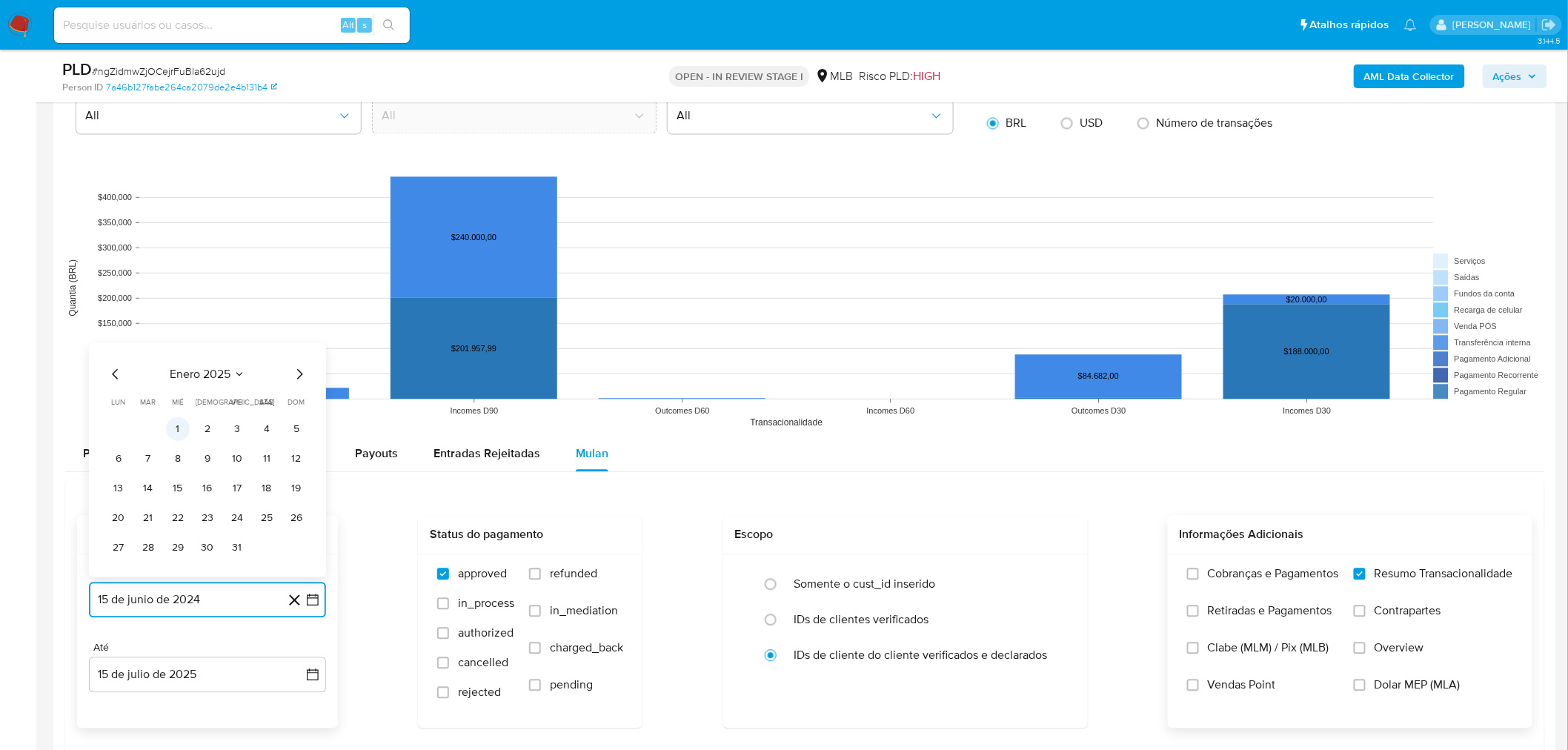 click on "1" at bounding box center (178, 428) 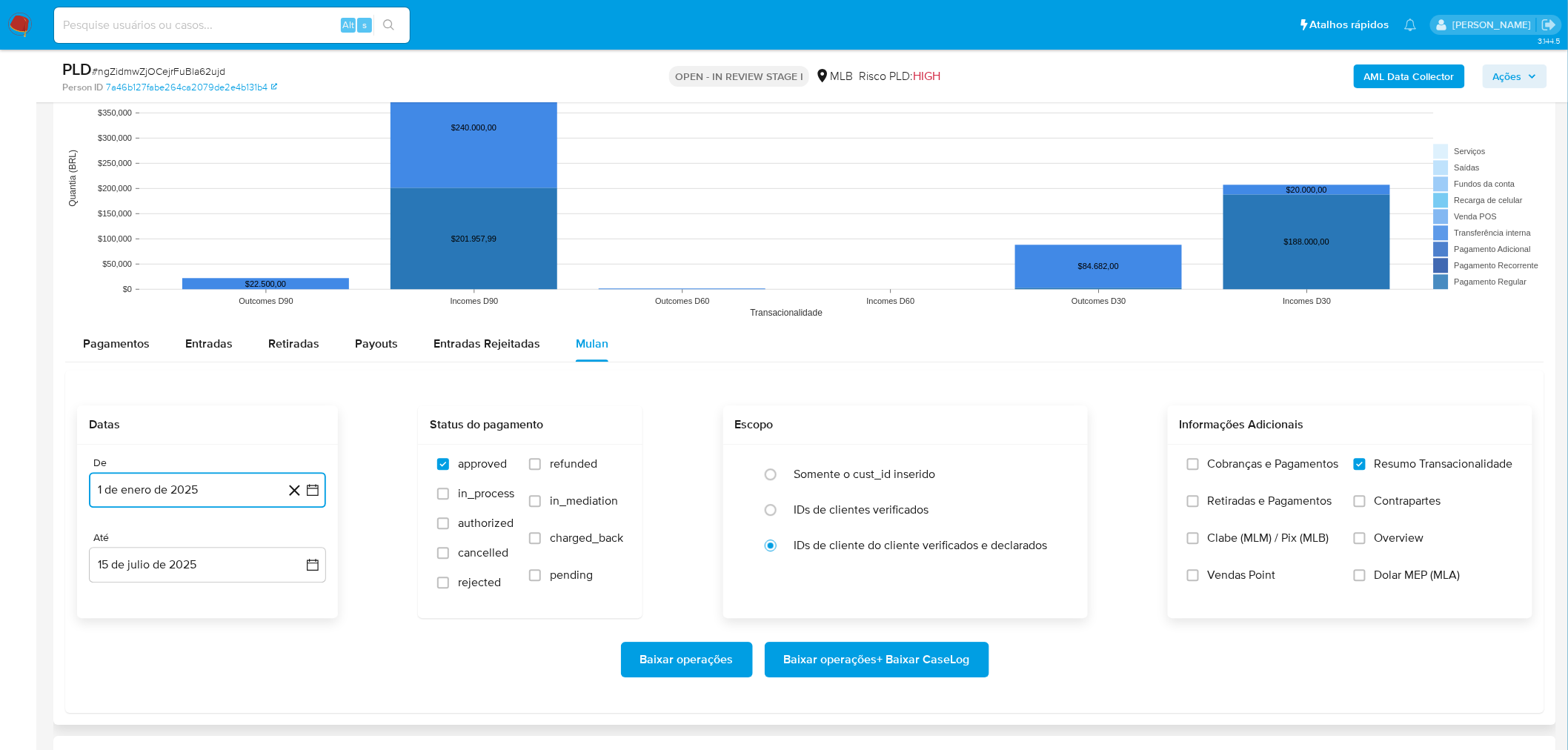 scroll, scrollTop: 1482, scrollLeft: 0, axis: vertical 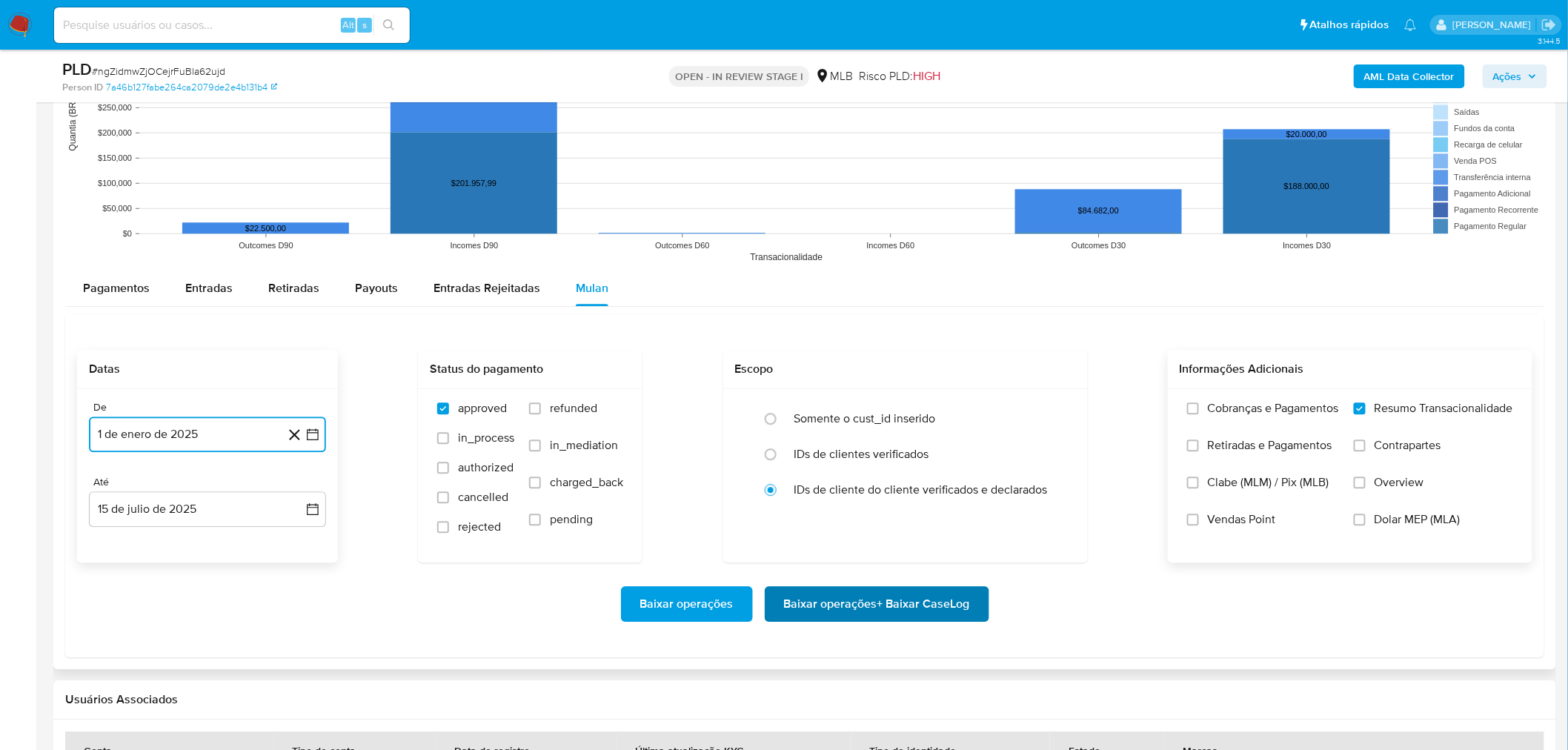 click on "Baixar operações  +   Baixar CaseLog" at bounding box center (877, 604) 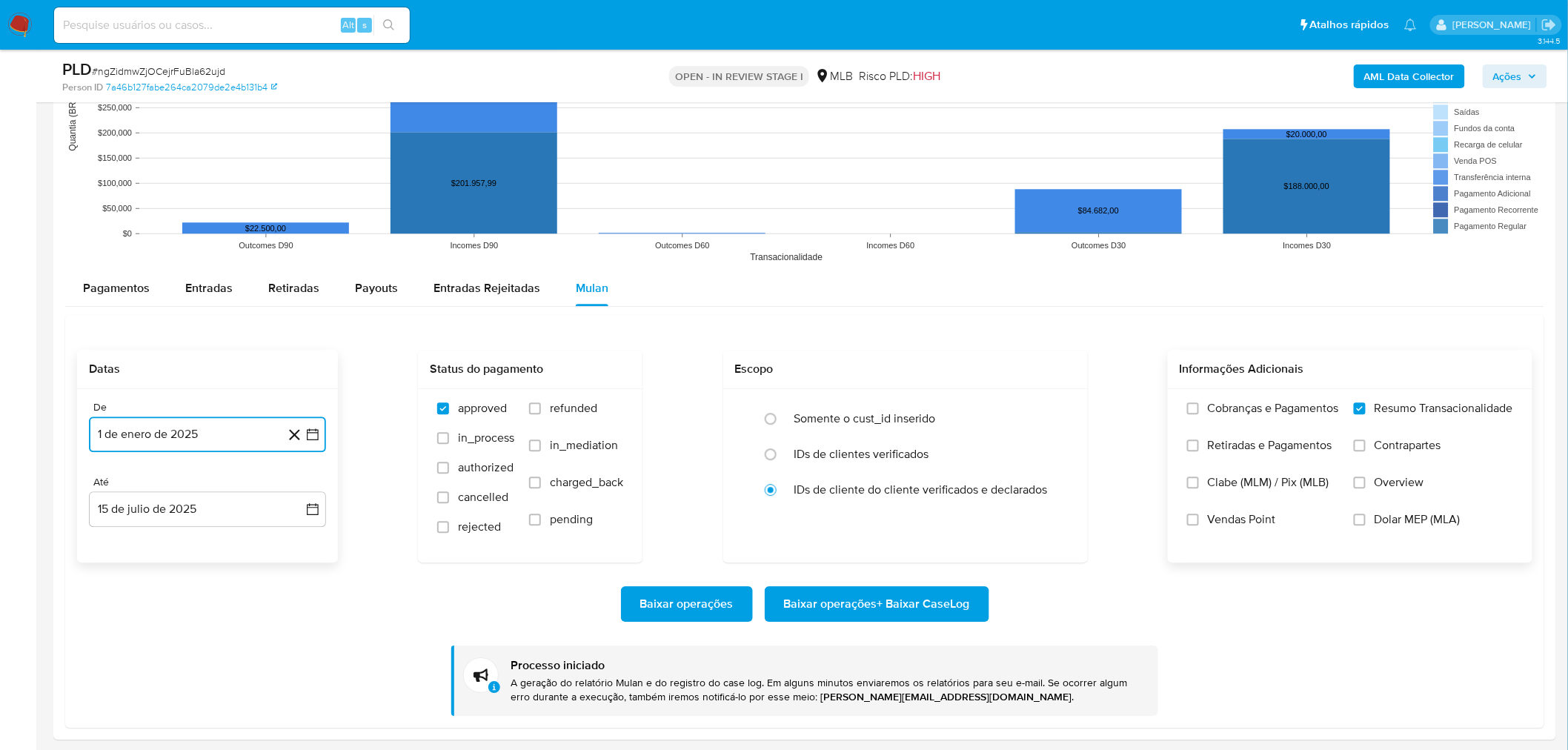 type 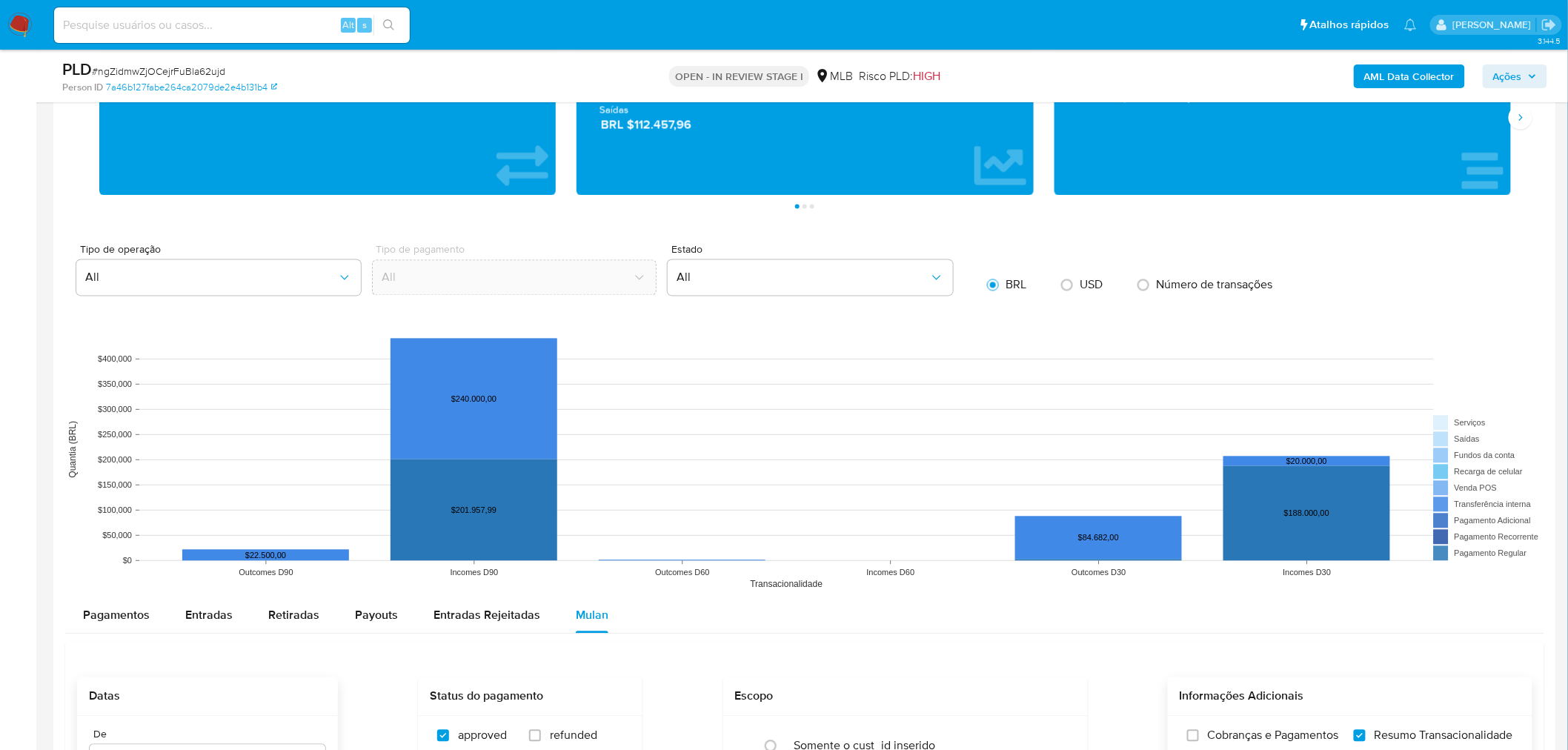 scroll, scrollTop: 1235, scrollLeft: 0, axis: vertical 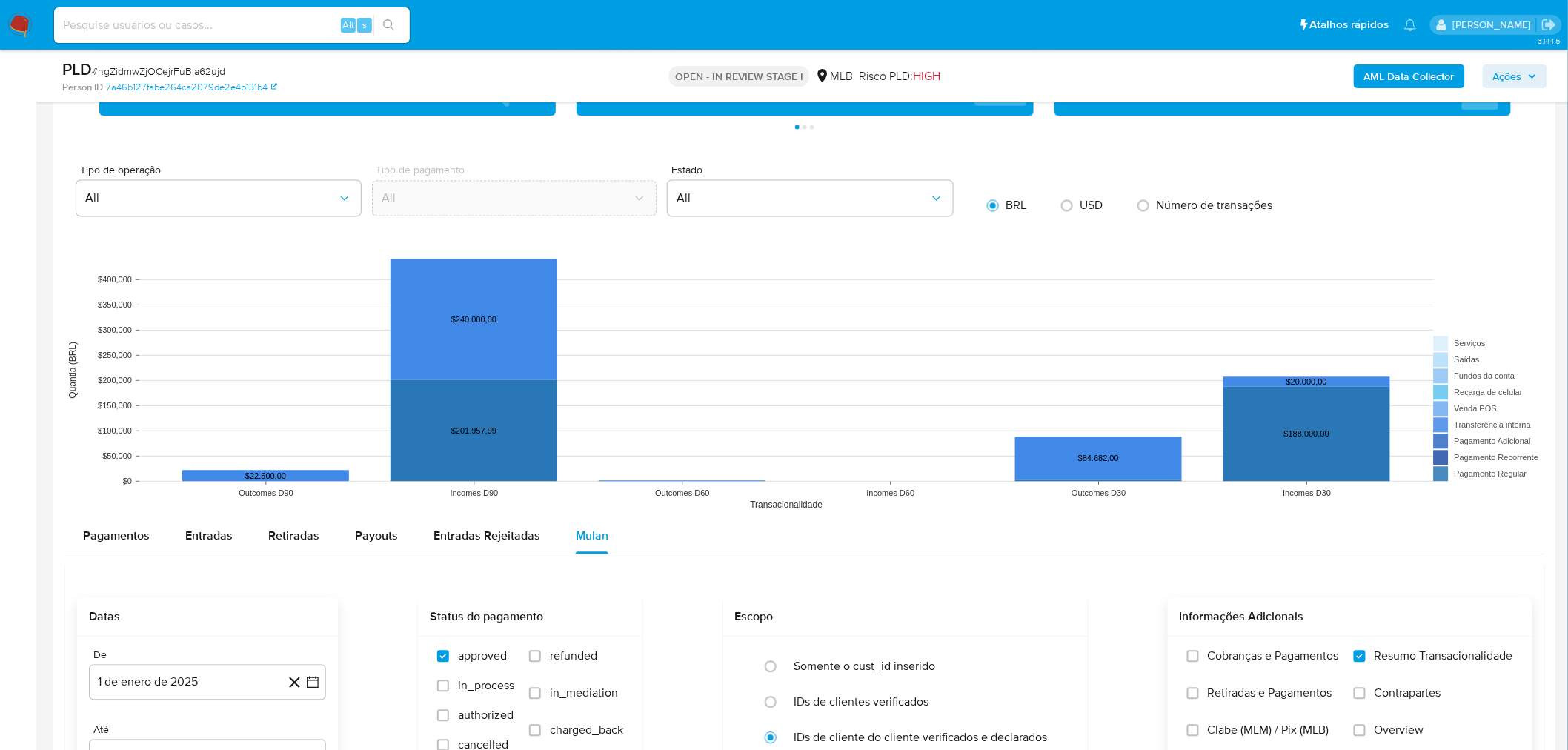 click on "Pausado Ver notificaciones Alt s Atalhos rápidos   Presiona las siguientes teclas para acceder a algunas de las funciones Pesquisar caso ou usuário Alt s Voltar para casa Alt h Adicione um comentário Alt c Ir para a resolução de um caso Alt r Adicionar um anexo Alt a Solicitar desafio KYC Alt 3 Adicionar restrição Alt 4 Remover restrição Alt 5 Sara Heide Carvalhaes Gomes Teixeira Bandeja Painel Screening Pesquisa em Listas Watchlist Ferramentas Operações em massa relatórios Mulan Localizador de pessoas Consolidado 3.144.5 Atribuiu o   scarvalhaes   Asignado el: 14/07/2025 15:17:15 Criou: 14/07/2025   Criou: 14/07/2025 15:17:15 - Expira em um mês   Expira em 28/08/2025 15:17:15 PLD # ngZidmwZjOCejrFuBla62ujd Person ID 7a46b127fabe264ca2079de2e4b131b4 OPEN - IN REVIEW STAGE I  MLB Risco PLD:  HIGH AML Data Collector Ações Informação do Caso Eventos ( 1 ) Ações MANUAL (1) Informação do Usuário Veja Aparência por Pessoa Procurar   Retornar ao pedido padrão Geral KYC Endereços Empréstimos" at bounding box center [784, 204] 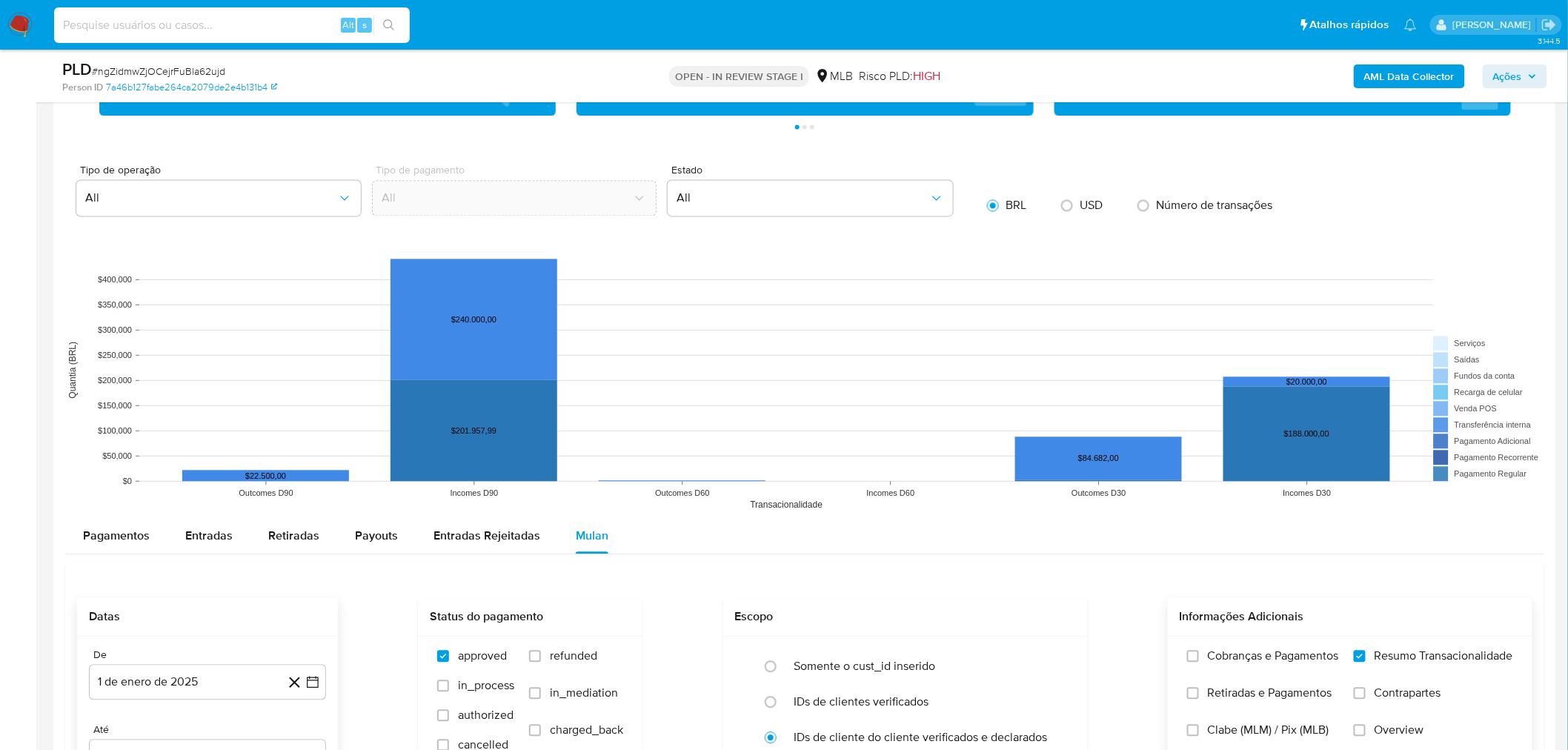 click at bounding box center [232, 25] 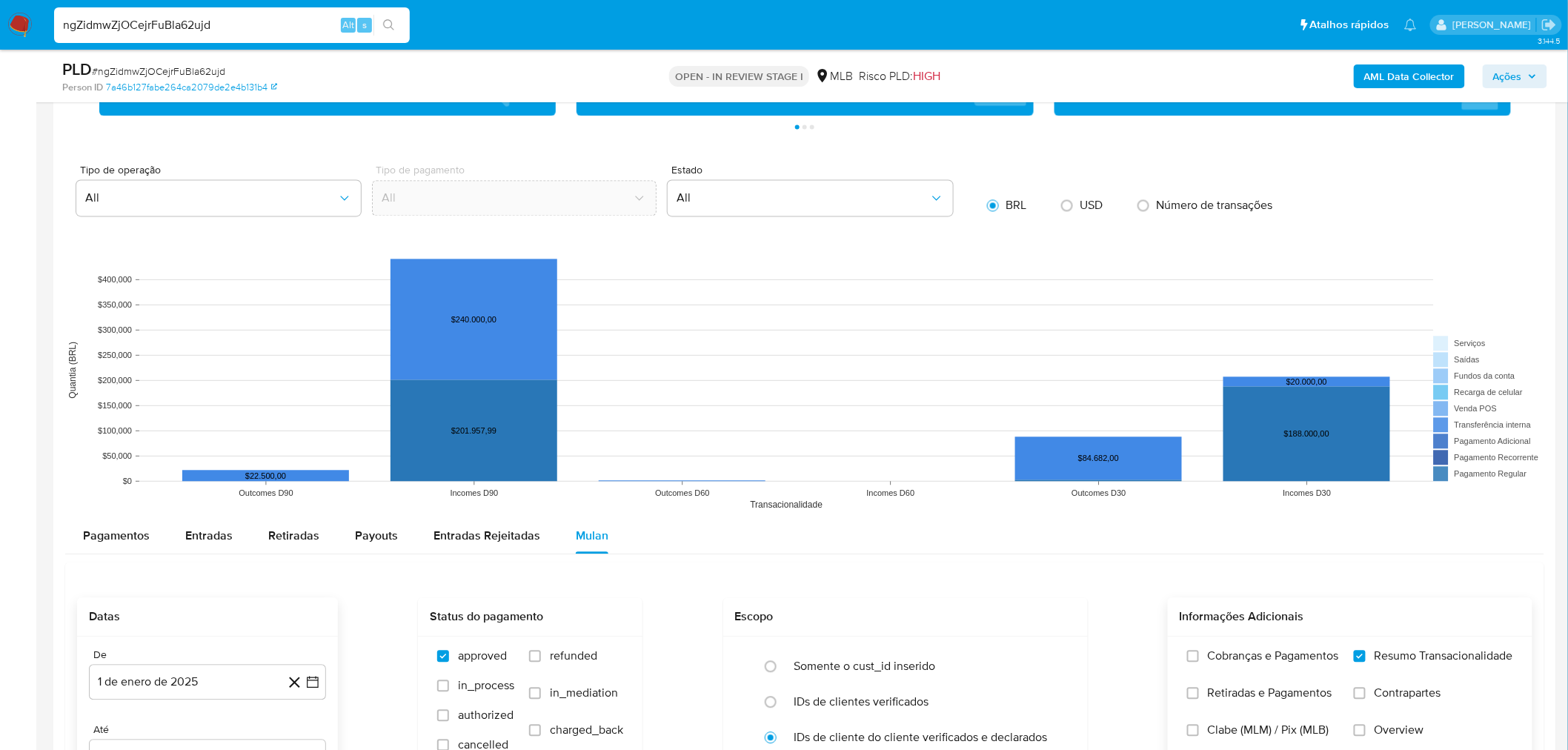 type on "ngZidmwZjOCejrFuBla62ujd" 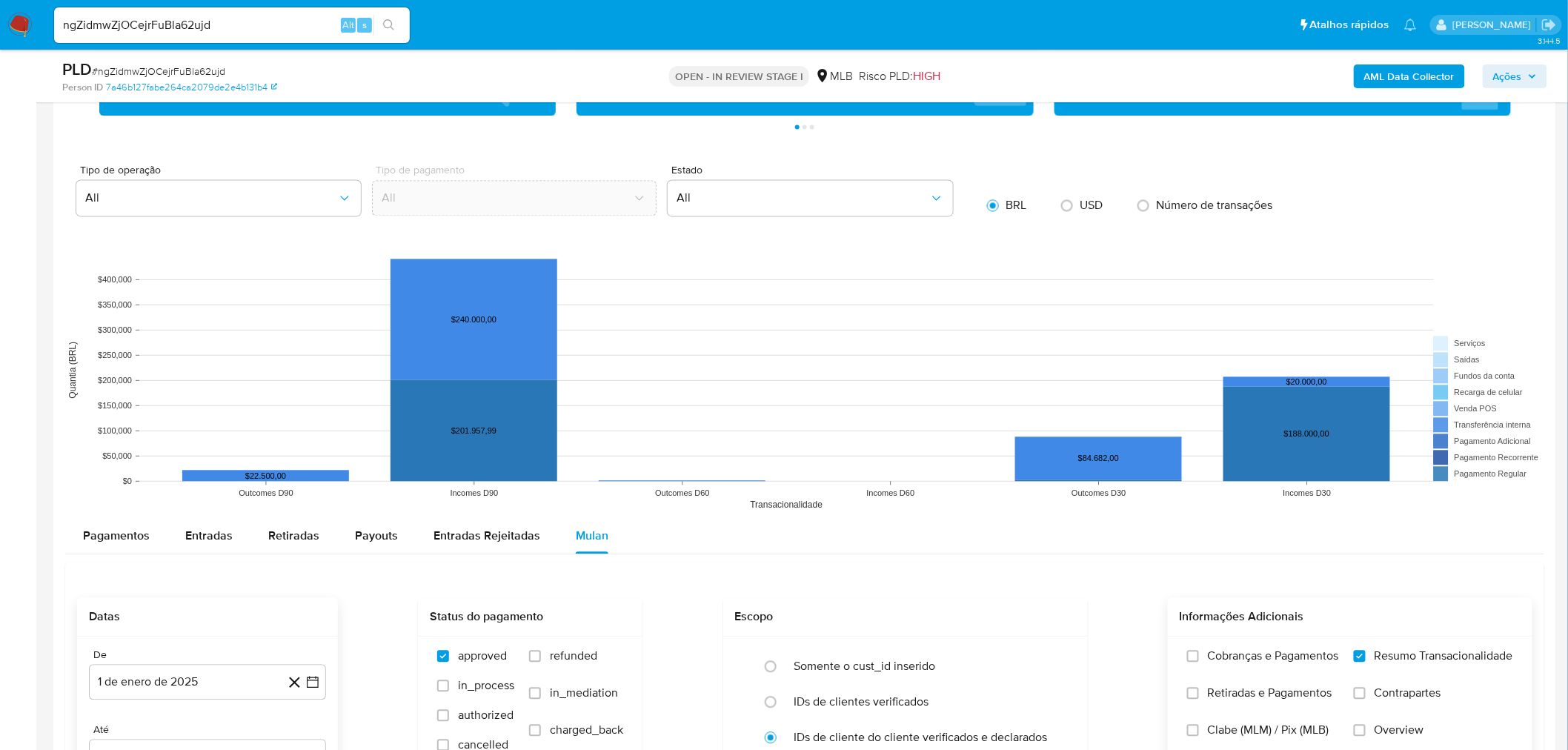 click 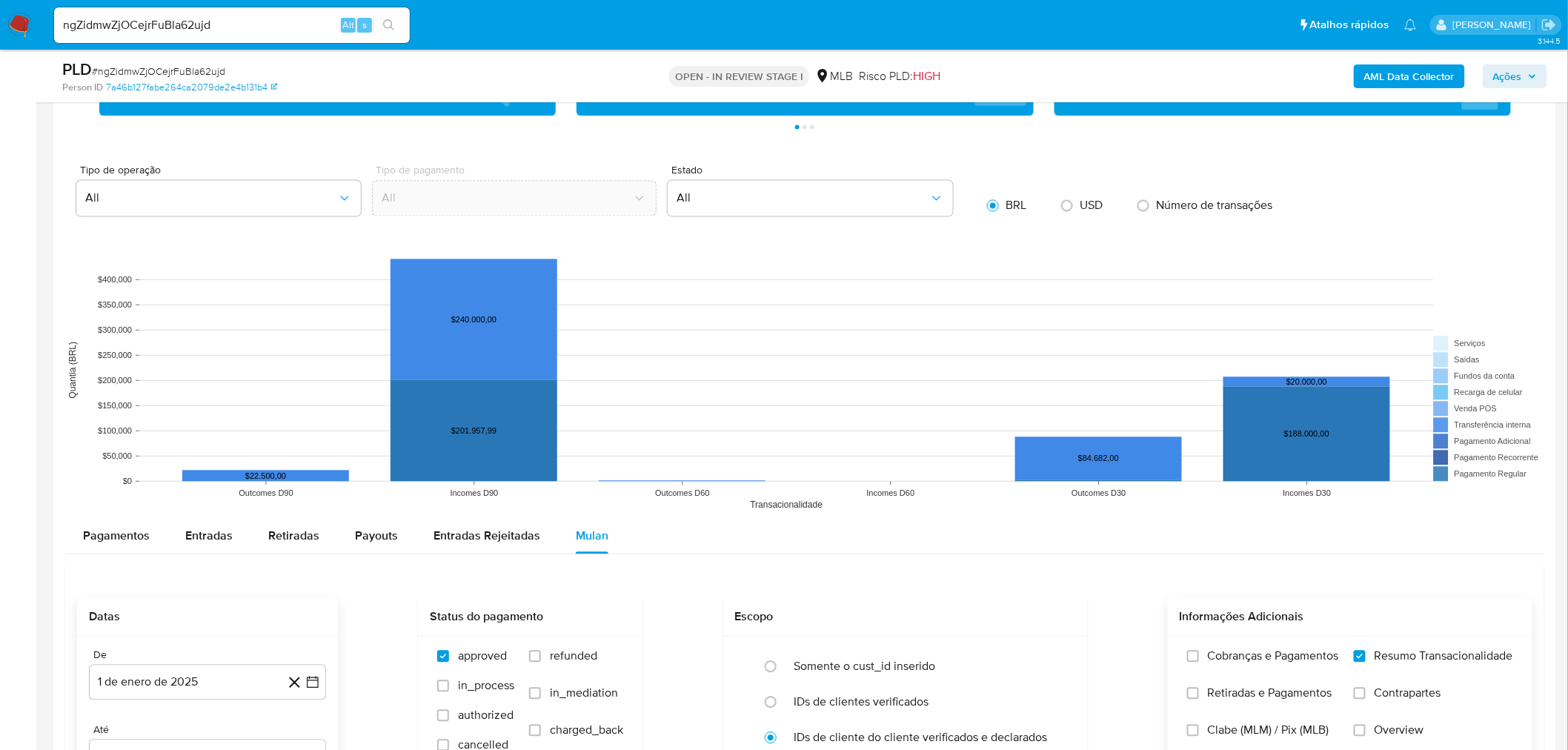 click 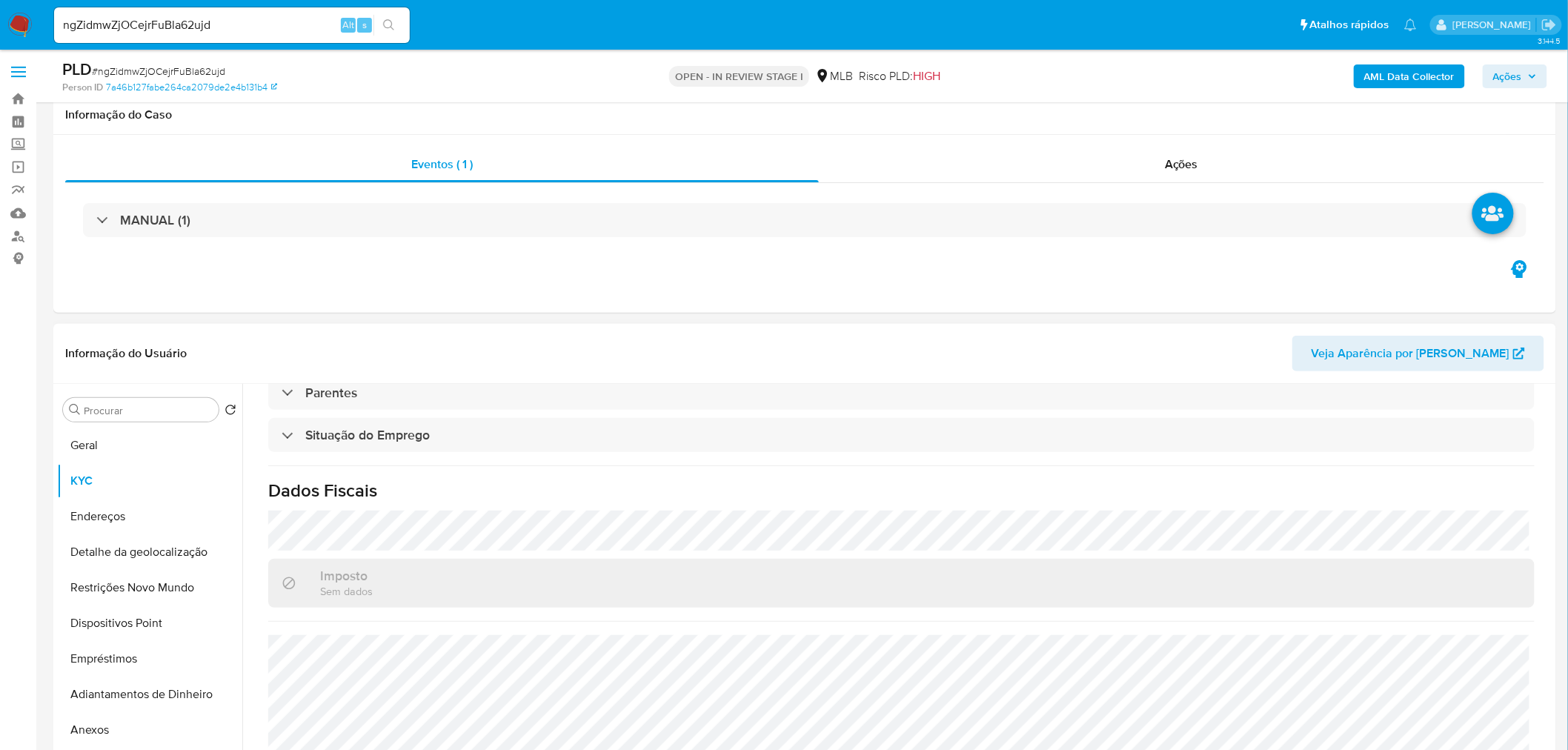 scroll, scrollTop: 0, scrollLeft: 0, axis: both 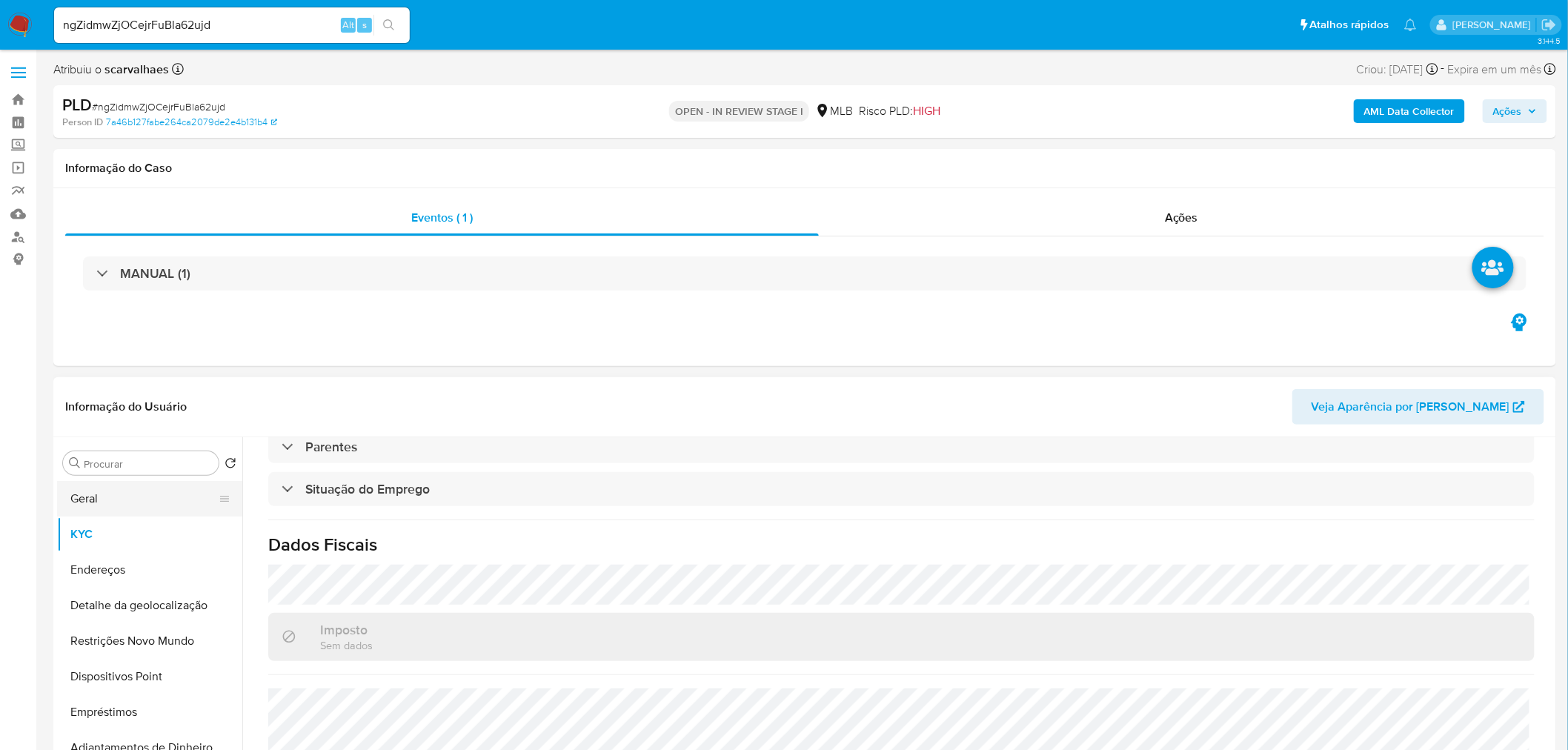 click on "Geral" at bounding box center [144, 499] 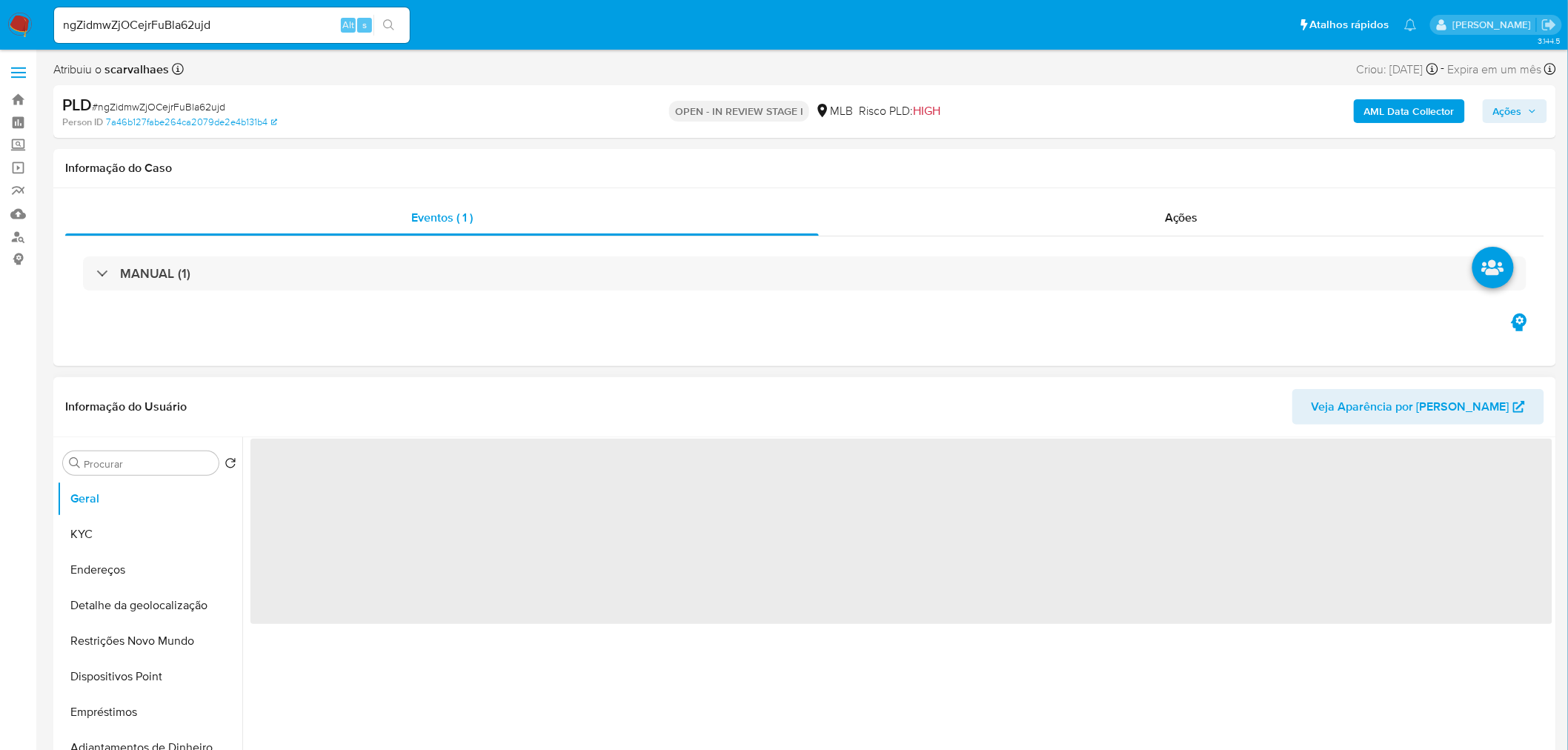 scroll, scrollTop: 0, scrollLeft: 0, axis: both 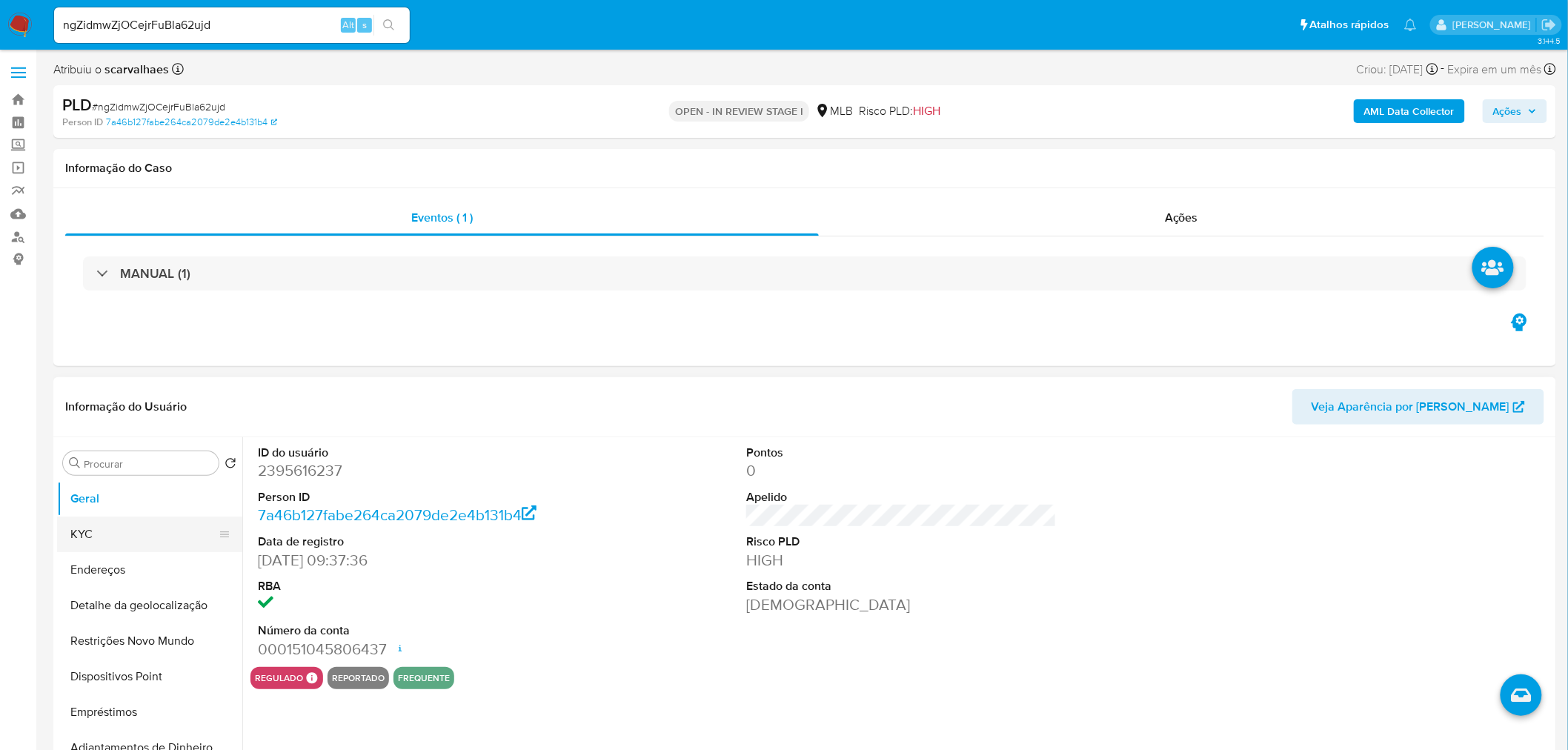 click on "KYC" at bounding box center [144, 534] 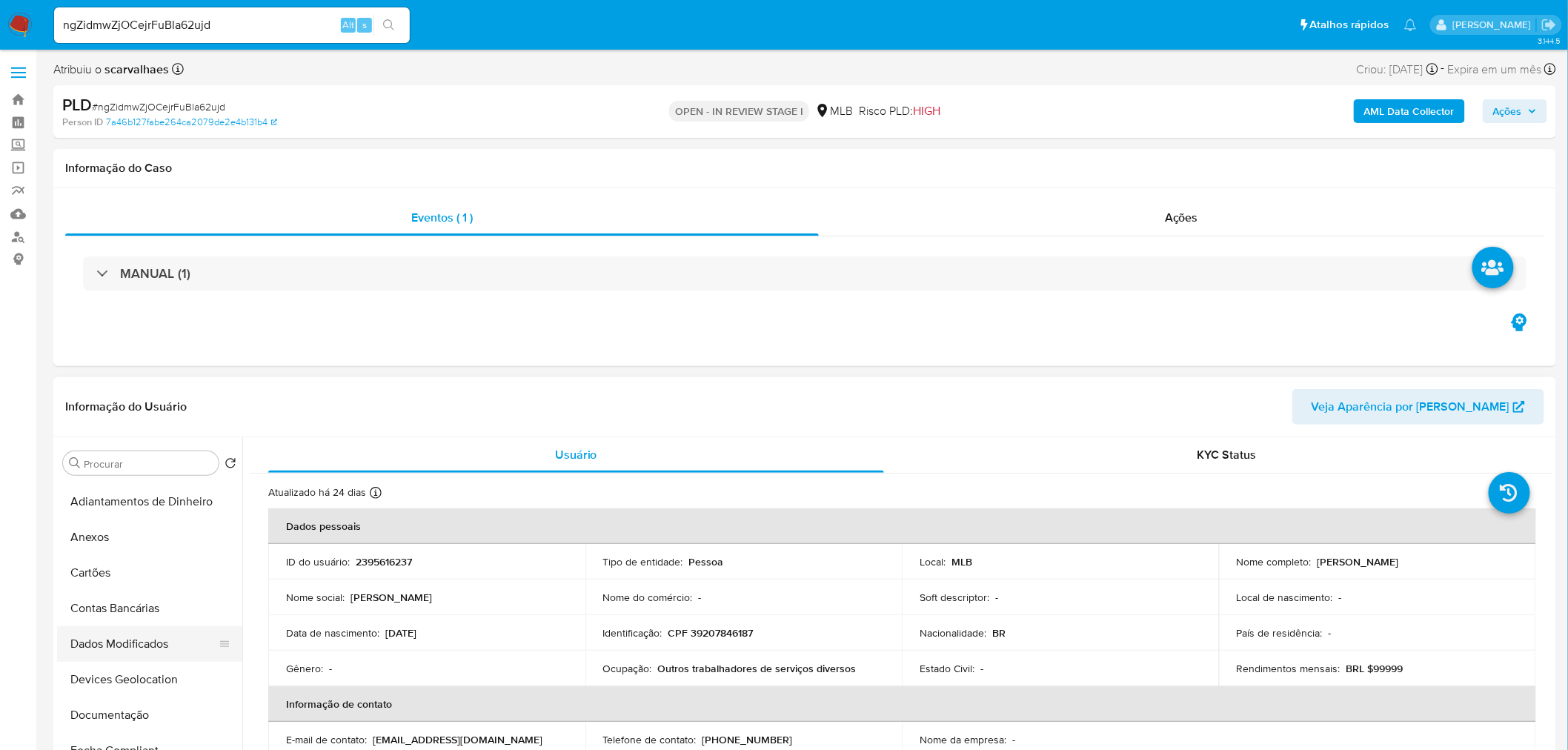 scroll, scrollTop: 328, scrollLeft: 0, axis: vertical 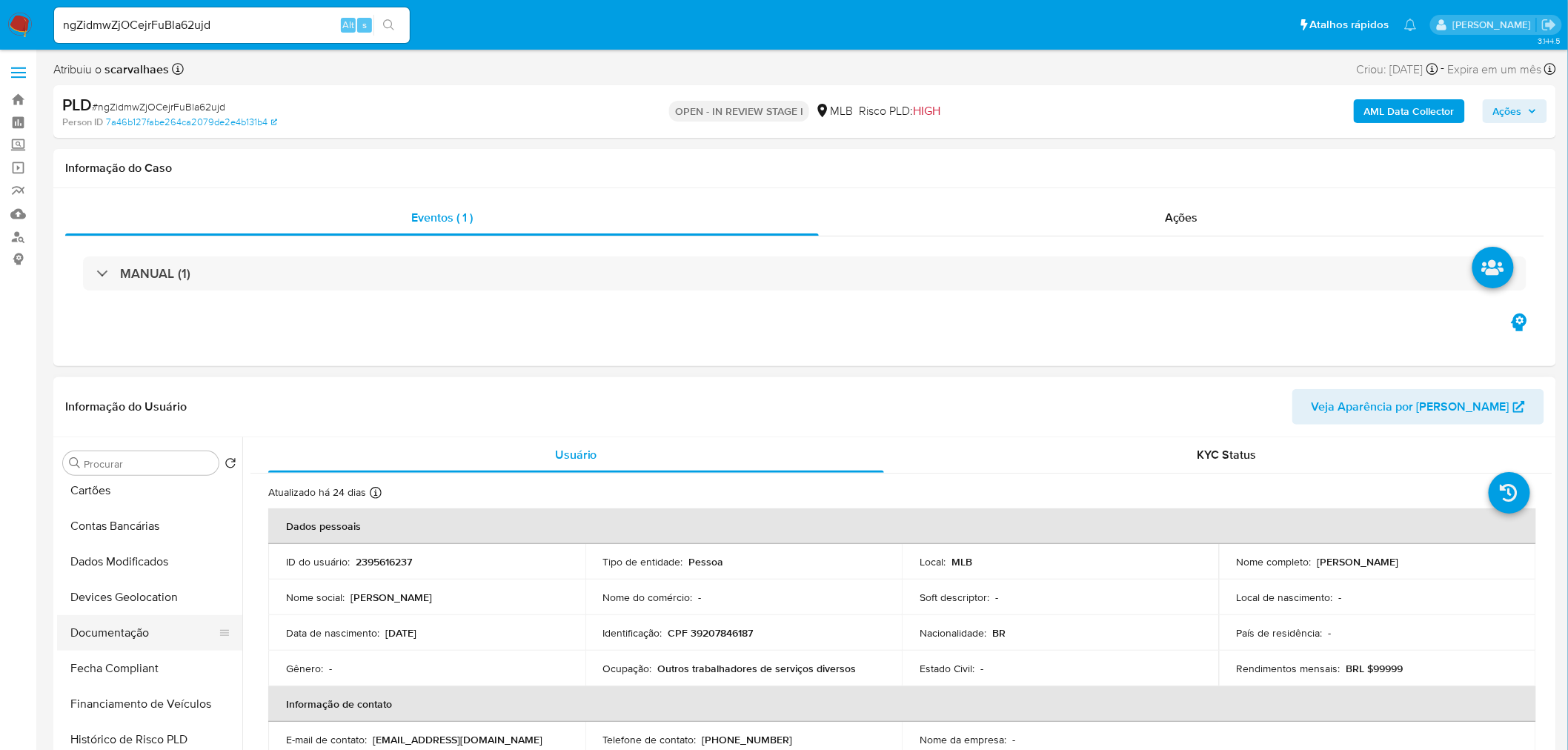 click on "Documentação" at bounding box center [144, 633] 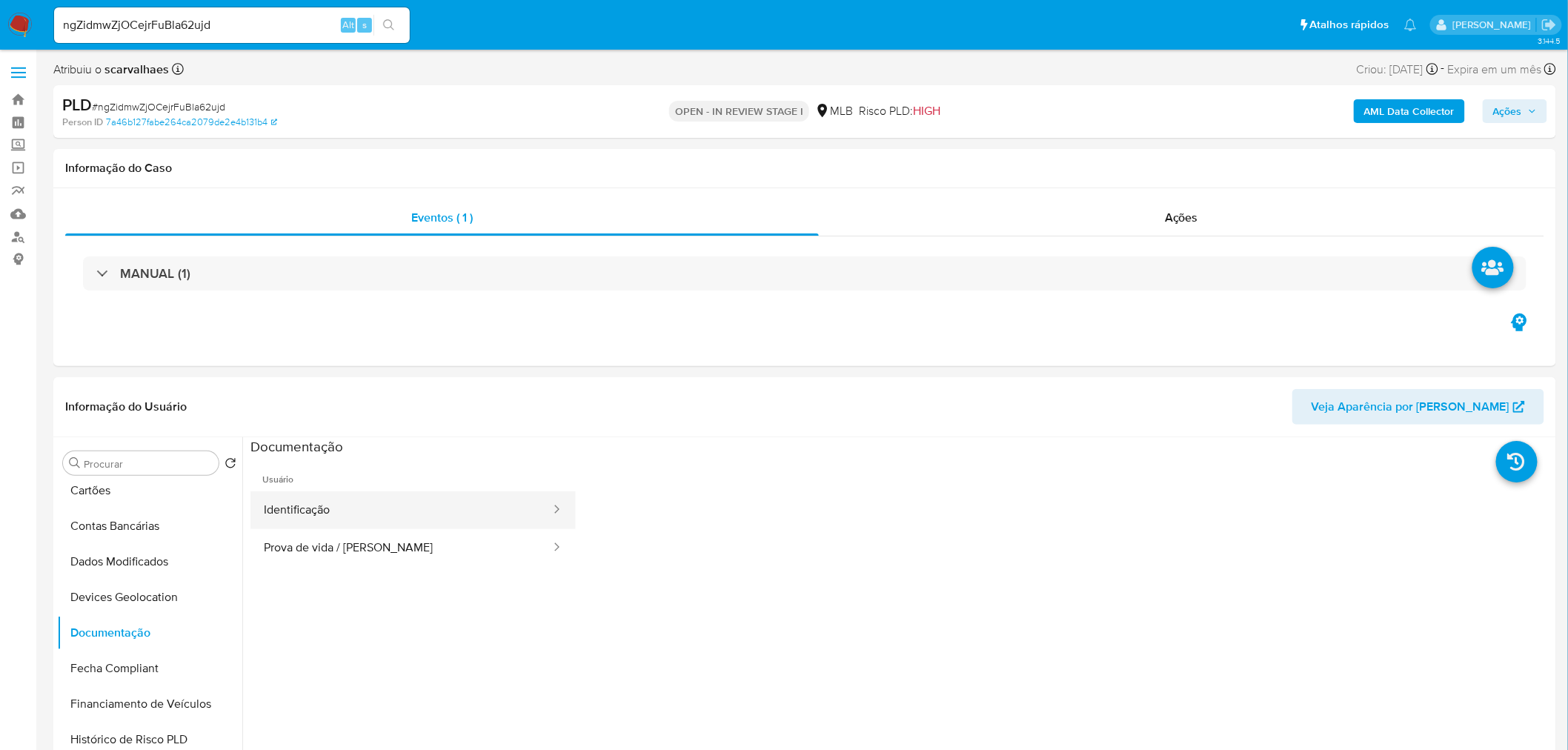 click on "Identificação" at bounding box center [401, 510] 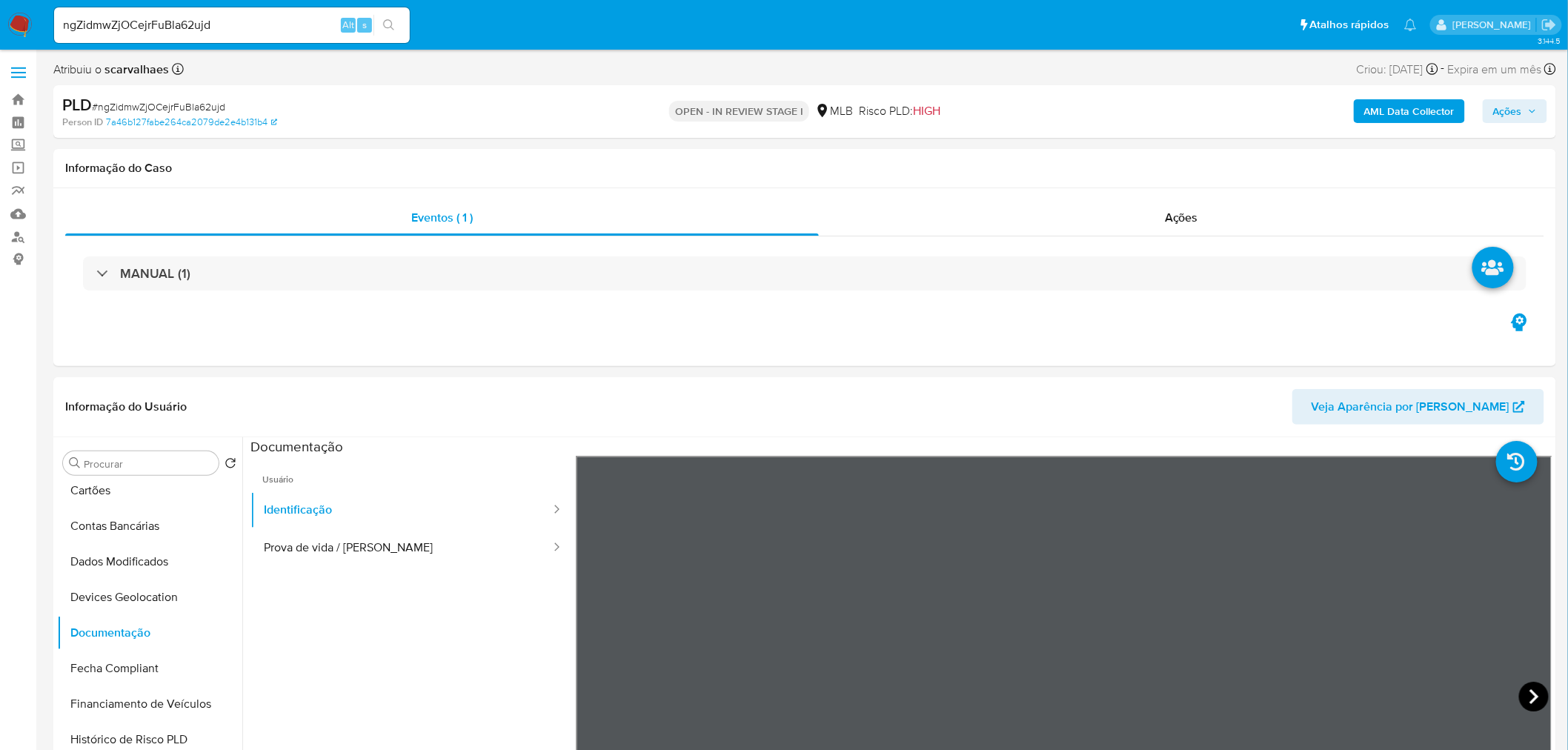 click 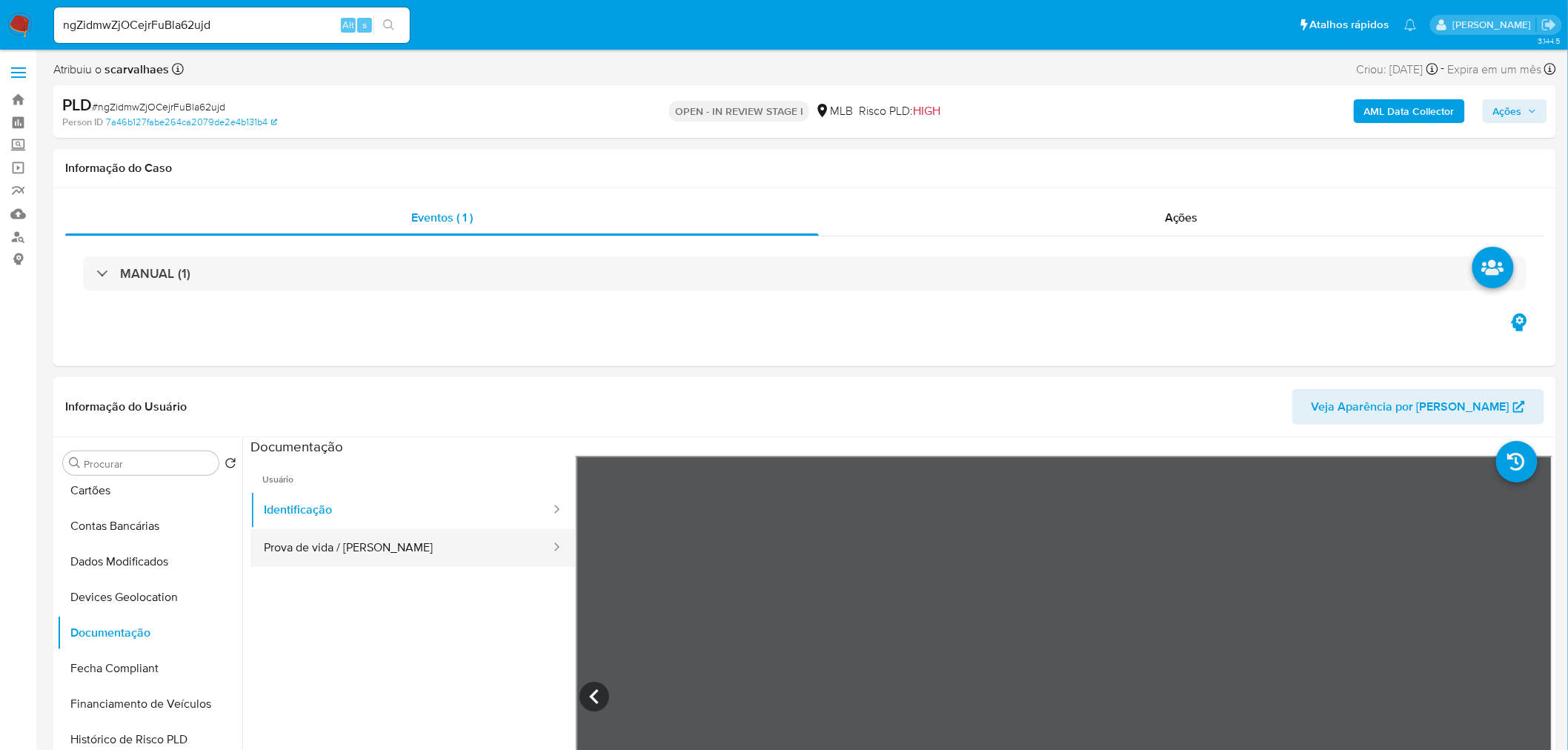 click on "Prova de vida / [PERSON_NAME]" at bounding box center [401, 548] 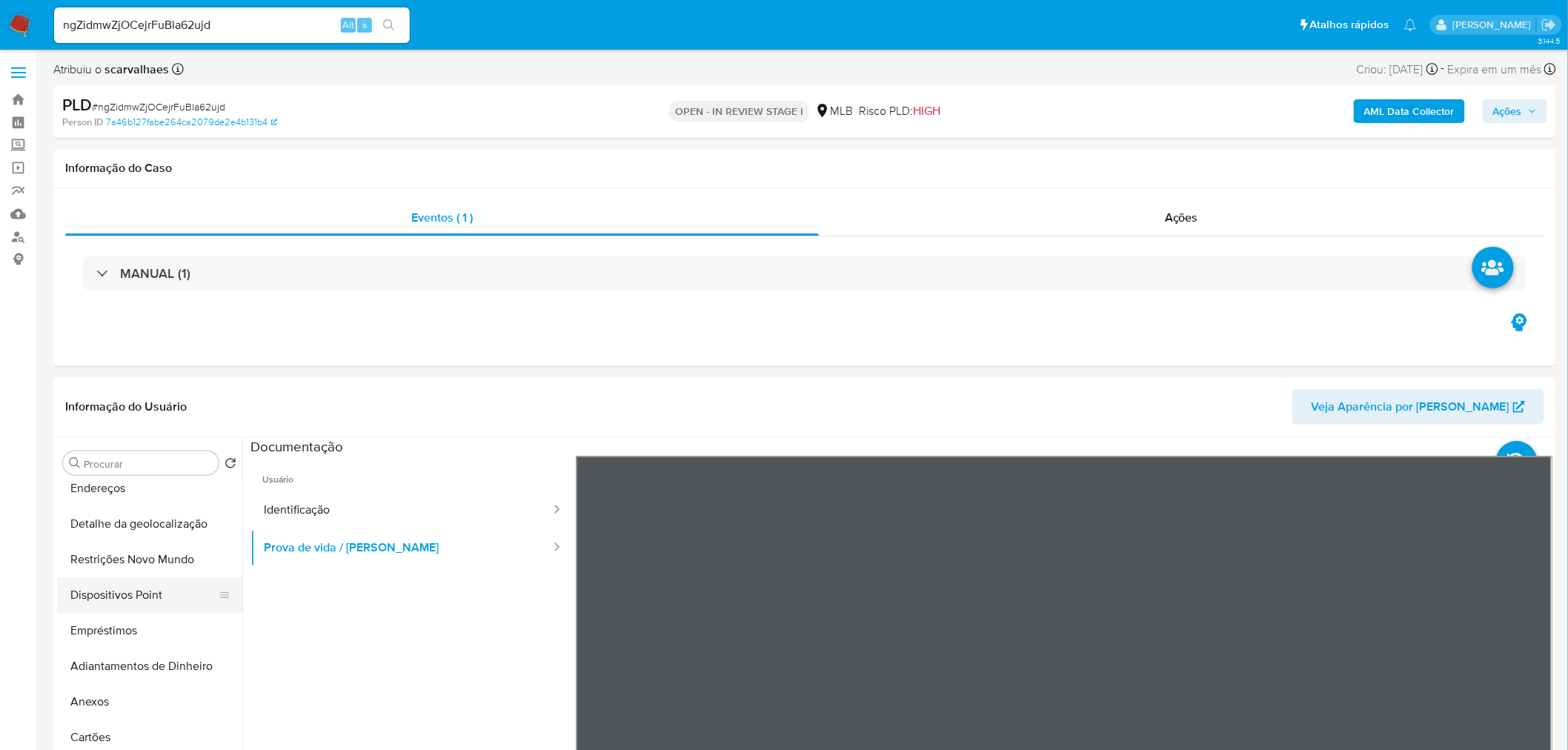 scroll, scrollTop: 0, scrollLeft: 0, axis: both 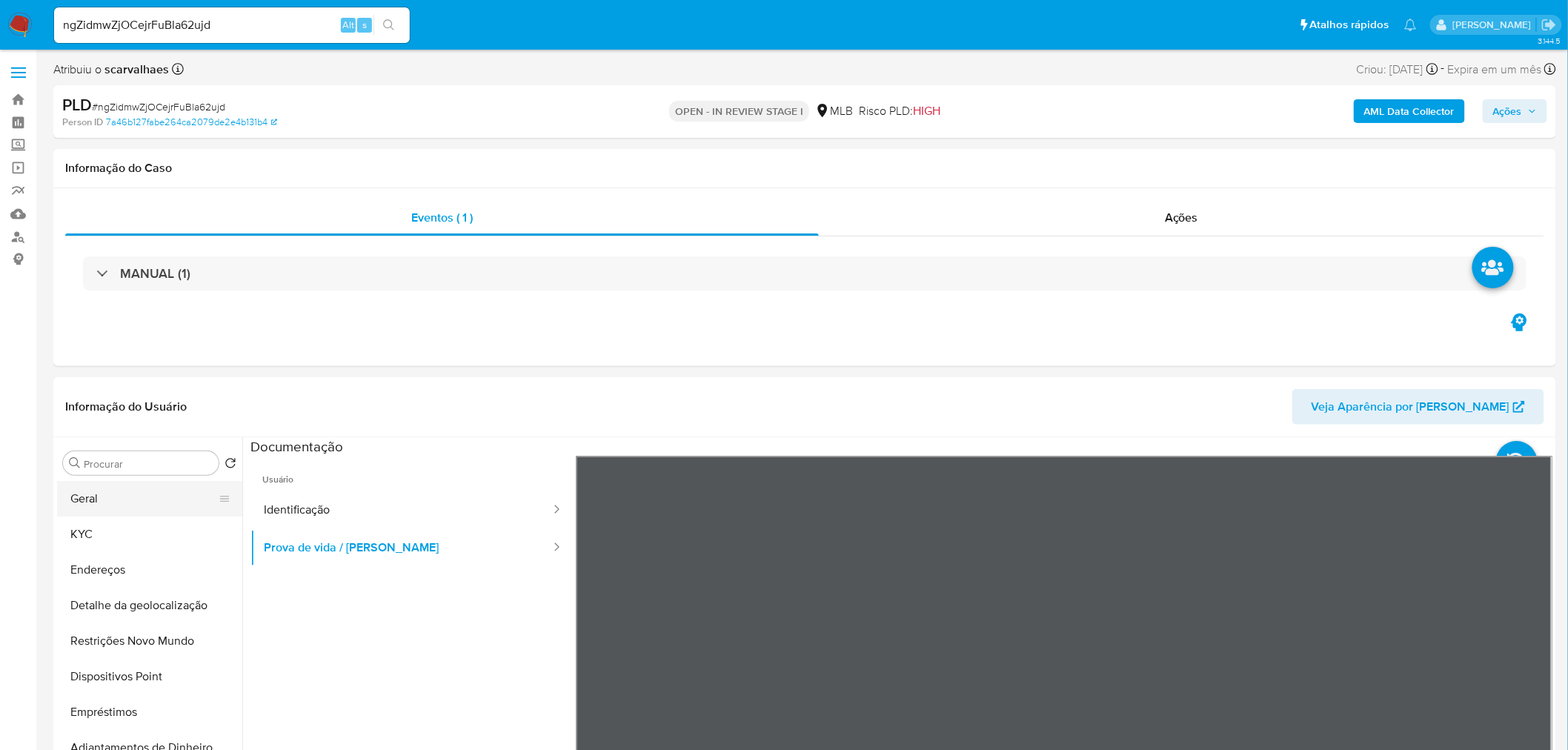 click on "Geral" at bounding box center [144, 499] 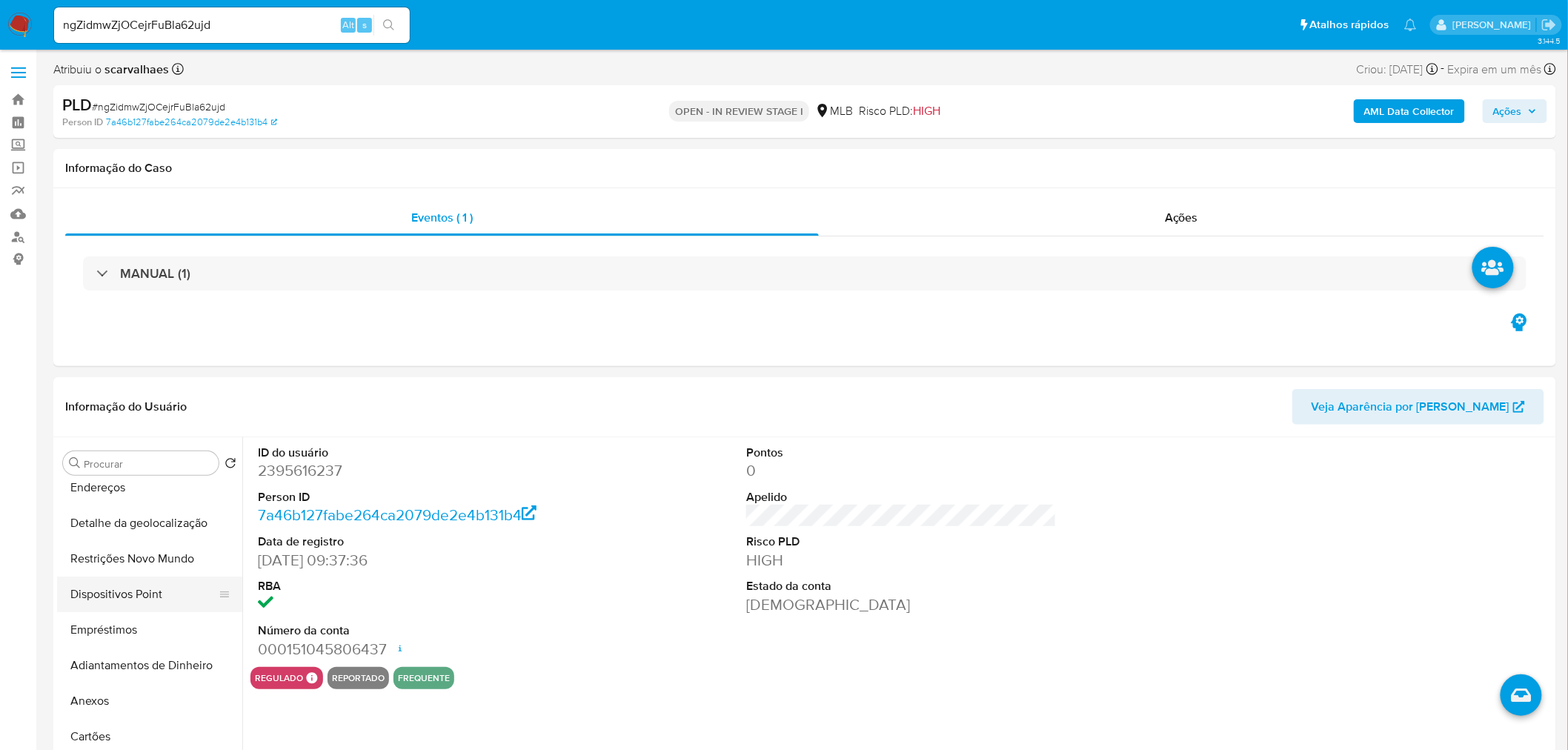 scroll, scrollTop: 165, scrollLeft: 0, axis: vertical 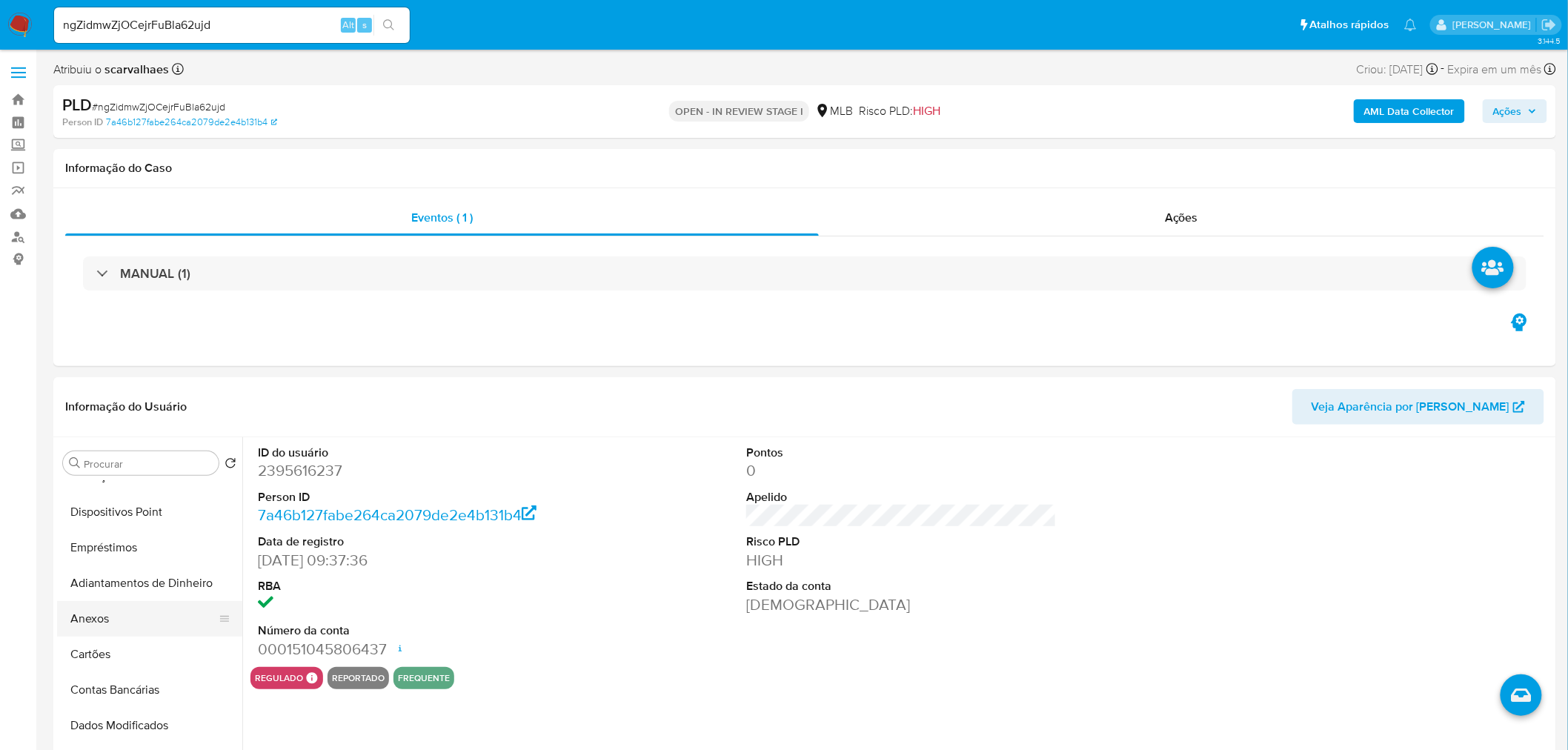 click on "Anexos" at bounding box center (144, 619) 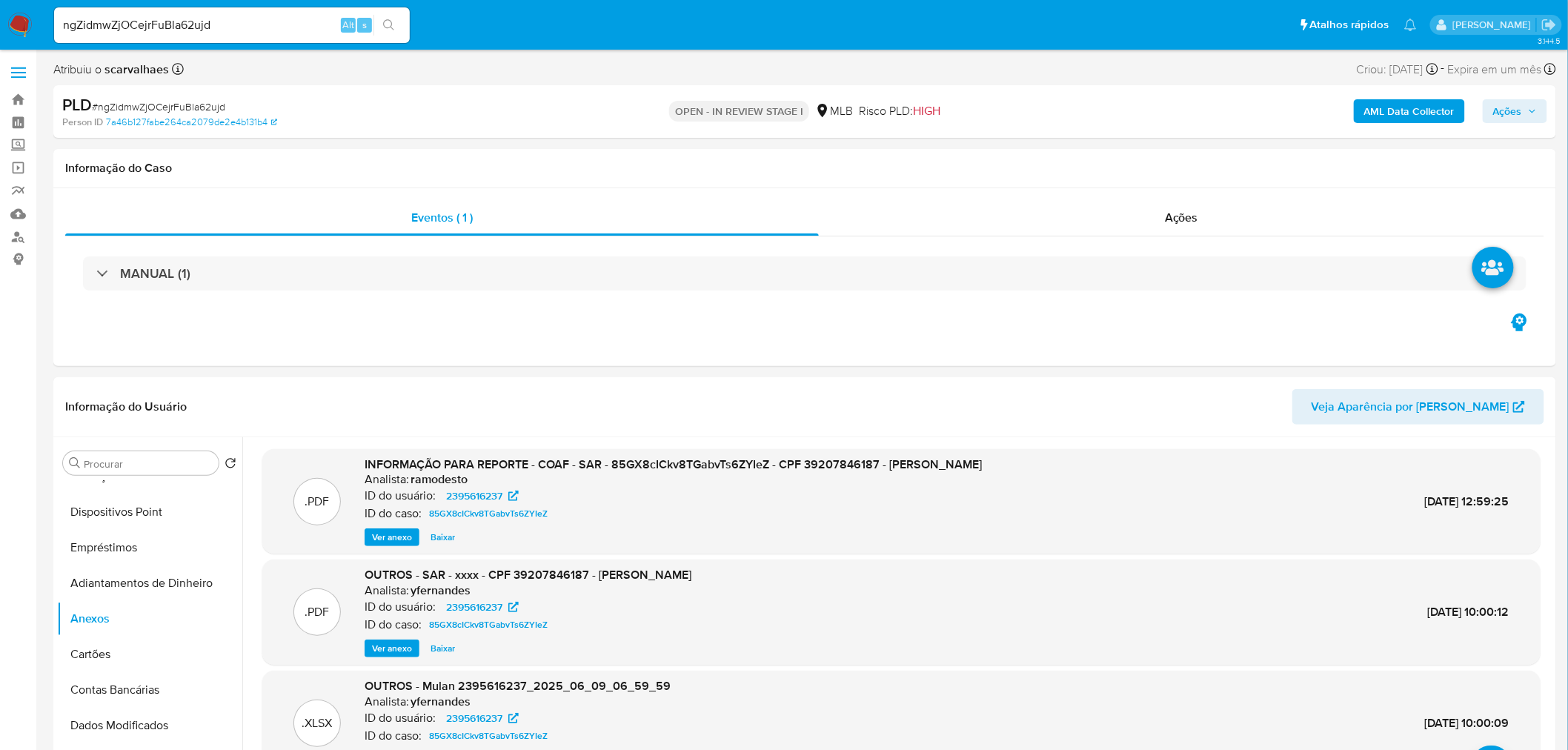click on "Ver anexo" at bounding box center (392, 537) 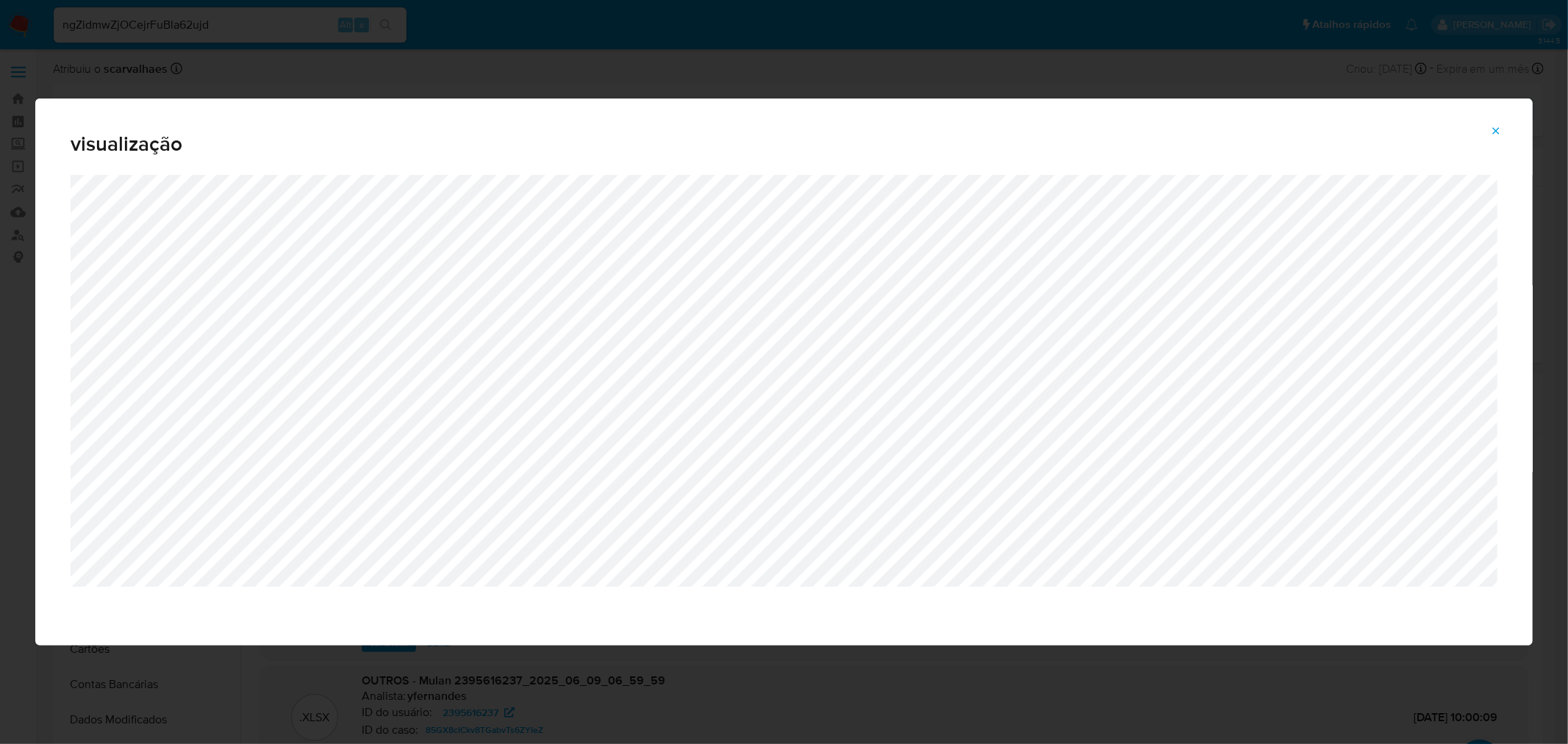 click 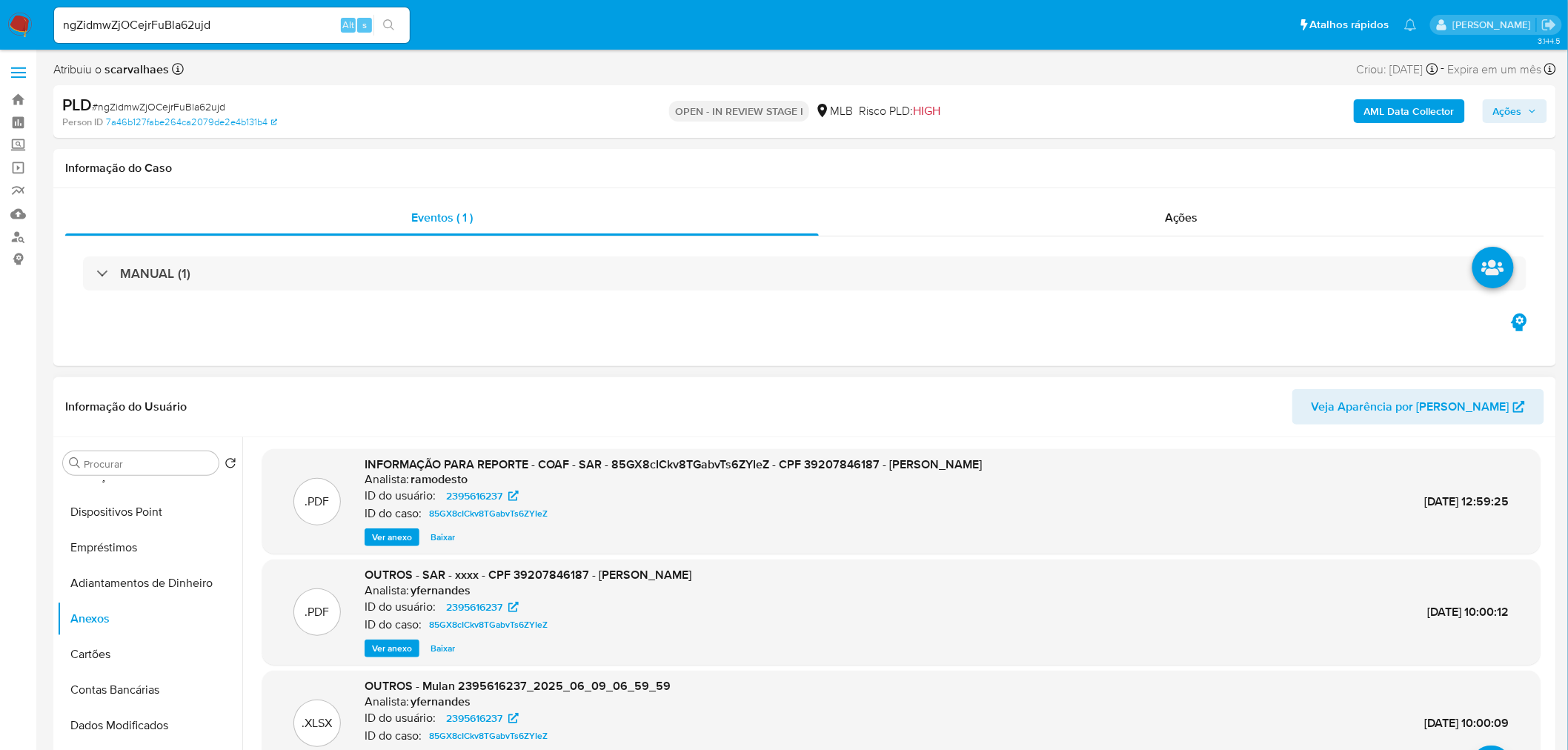 drag, startPoint x: 236, startPoint y: 614, endPoint x: 237, endPoint y: 472, distance: 142.00352 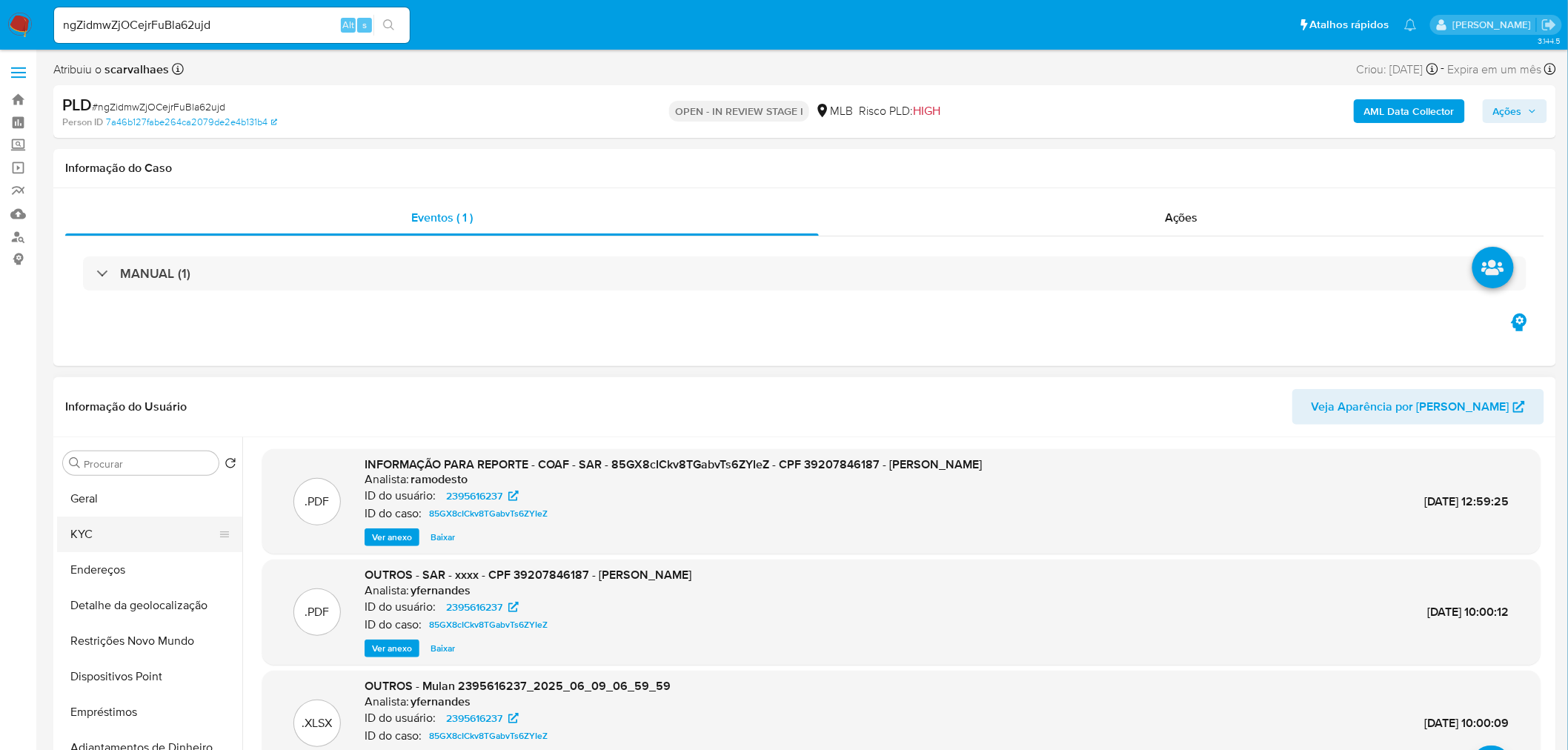 click on "KYC" at bounding box center (144, 534) 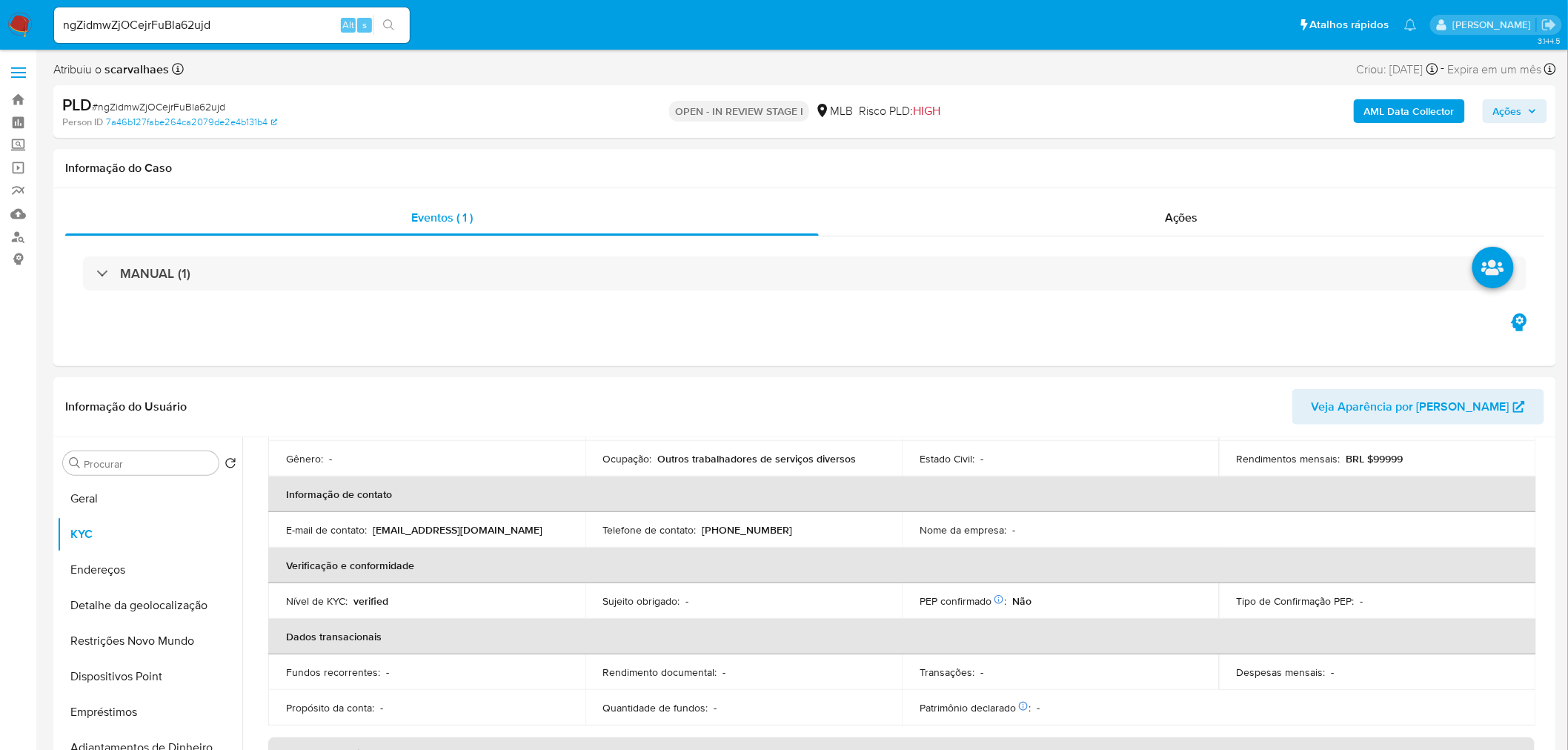scroll, scrollTop: 247, scrollLeft: 0, axis: vertical 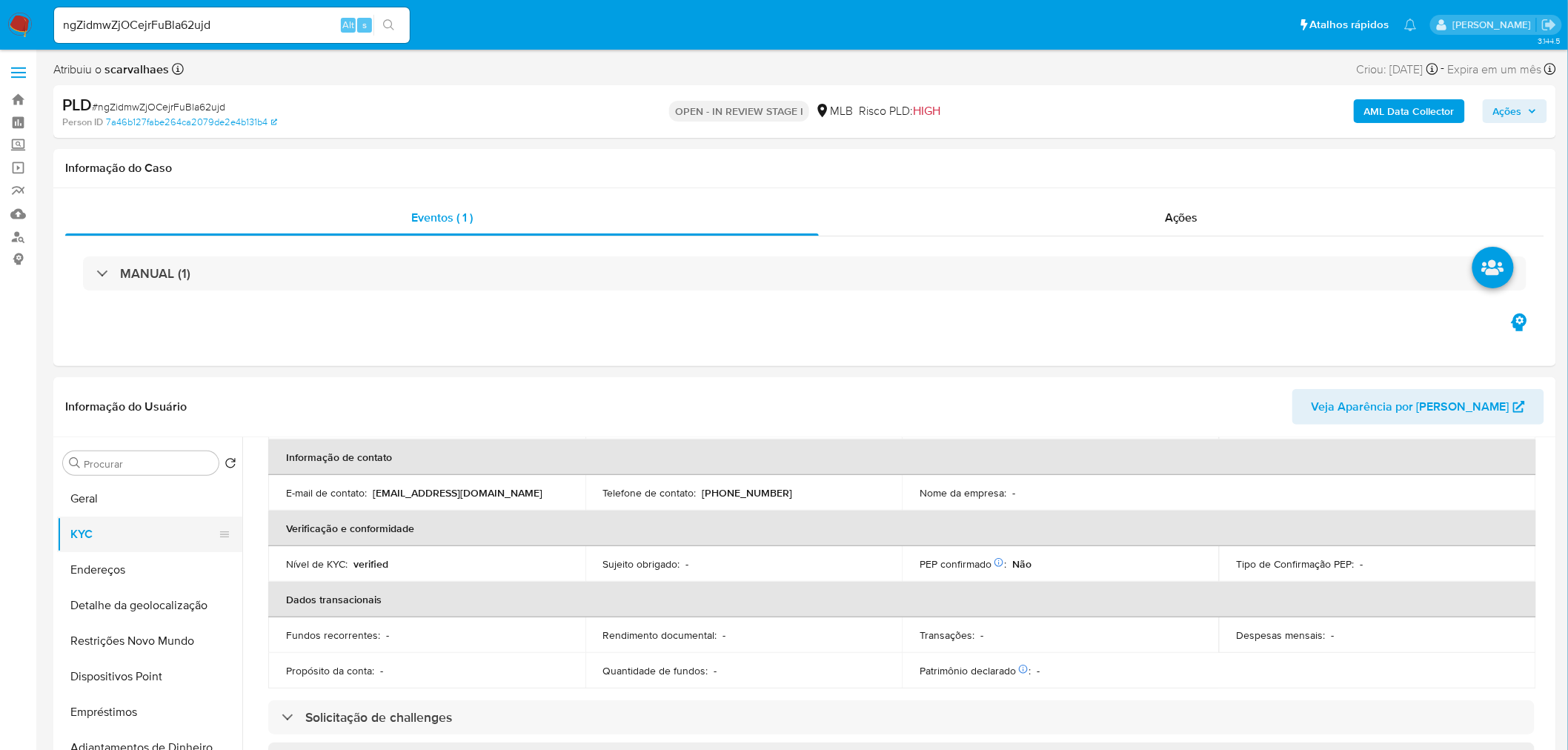 click on "KYC" at bounding box center [144, 534] 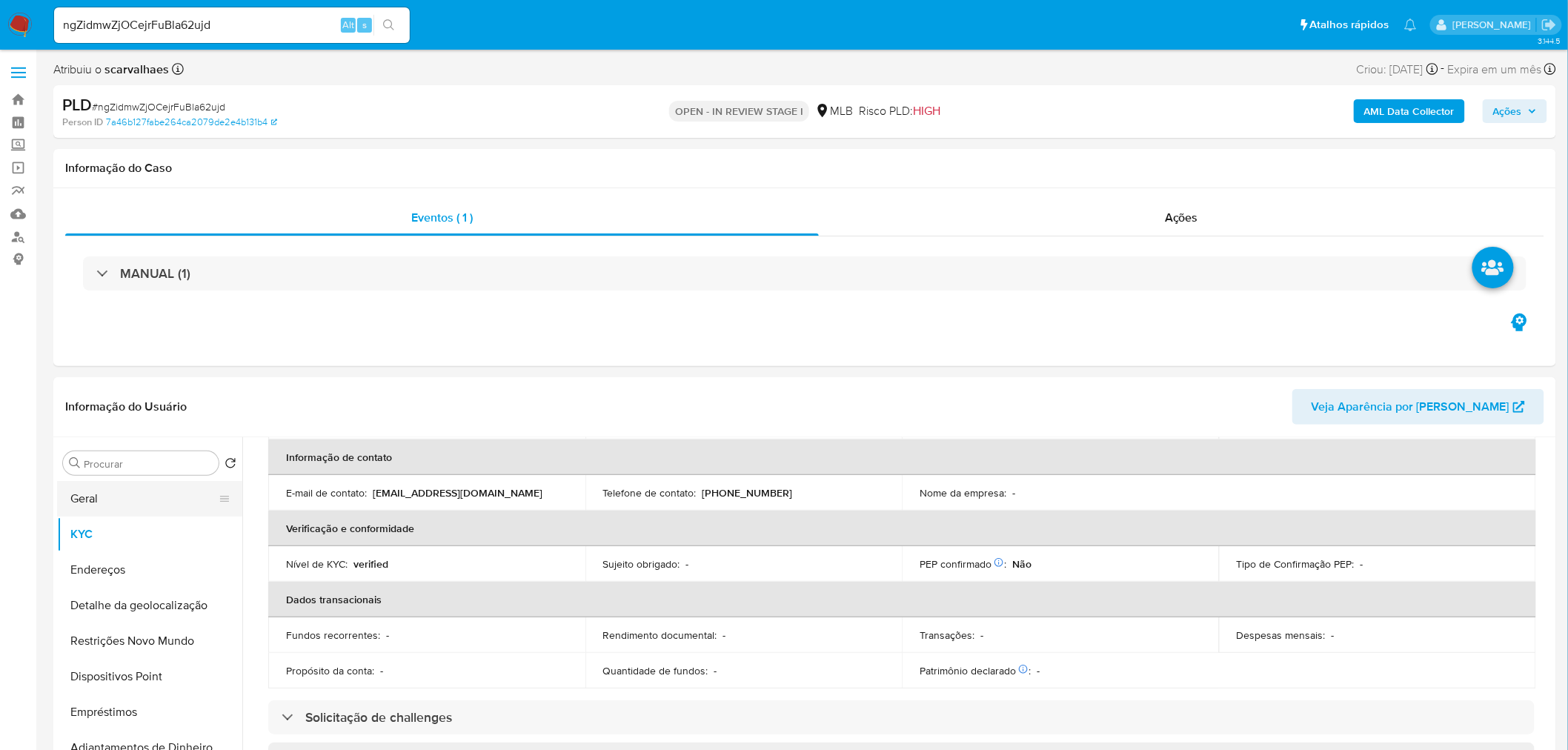 click on "Geral" at bounding box center (144, 499) 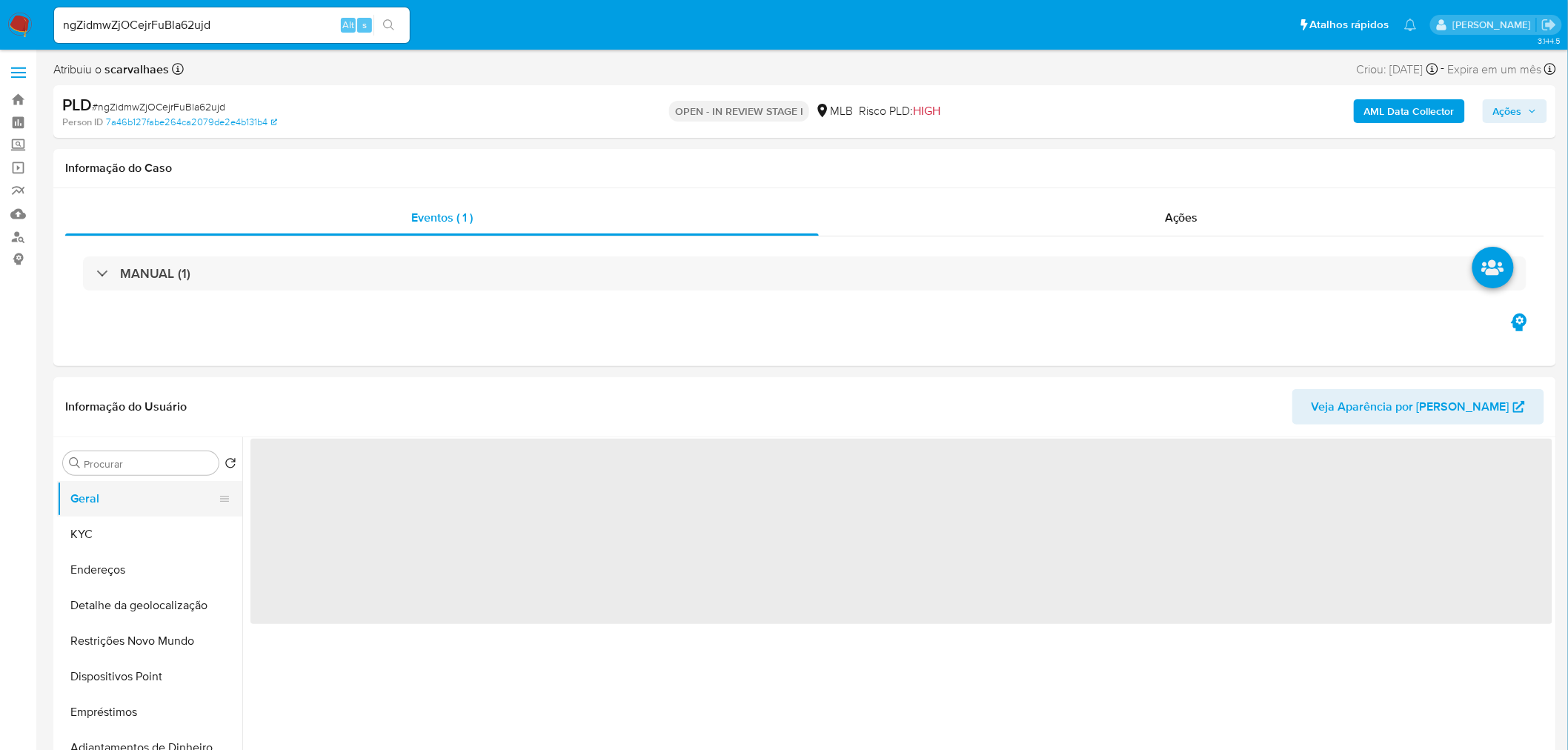 scroll, scrollTop: 0, scrollLeft: 0, axis: both 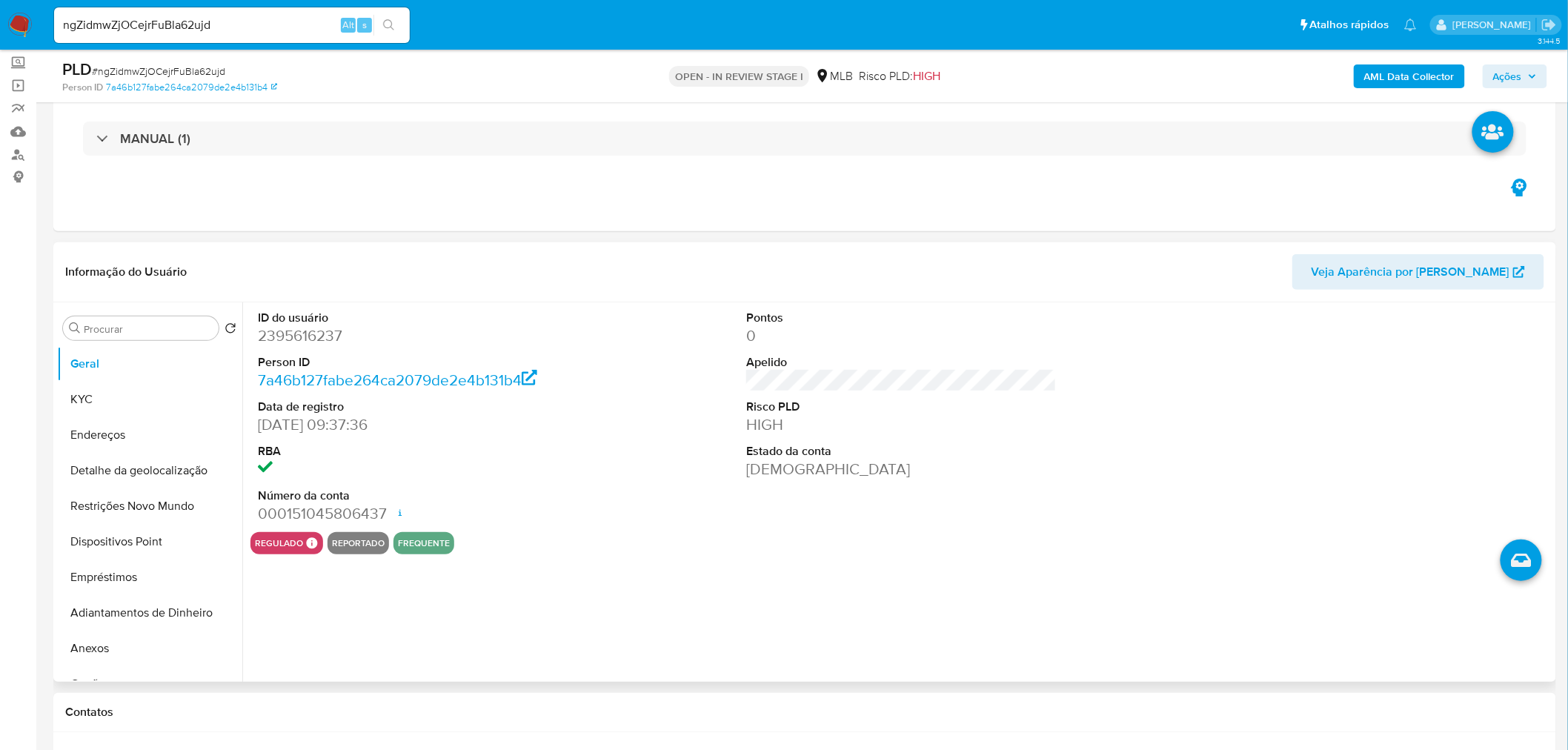 click on "ID do usuário 2395616237 Person ID 7a46b127fabe264ca2079de2e4b131b4 Data de registro 19/04/2025 09:37:36 RBA Número da conta 000151045806437   Data de abertura 19/04/2025 09:42 Status ACTIVE Pontos 0 Apelido Risco PLD HIGH Estado da conta Ativa regulado   Regulado MLB BACEN COMPLIES Mark Id MLB_BACEN Compliant is_compliant Created At 2025-04-19T13:42:09.489688776Z reportado frequente" at bounding box center [897, 492] 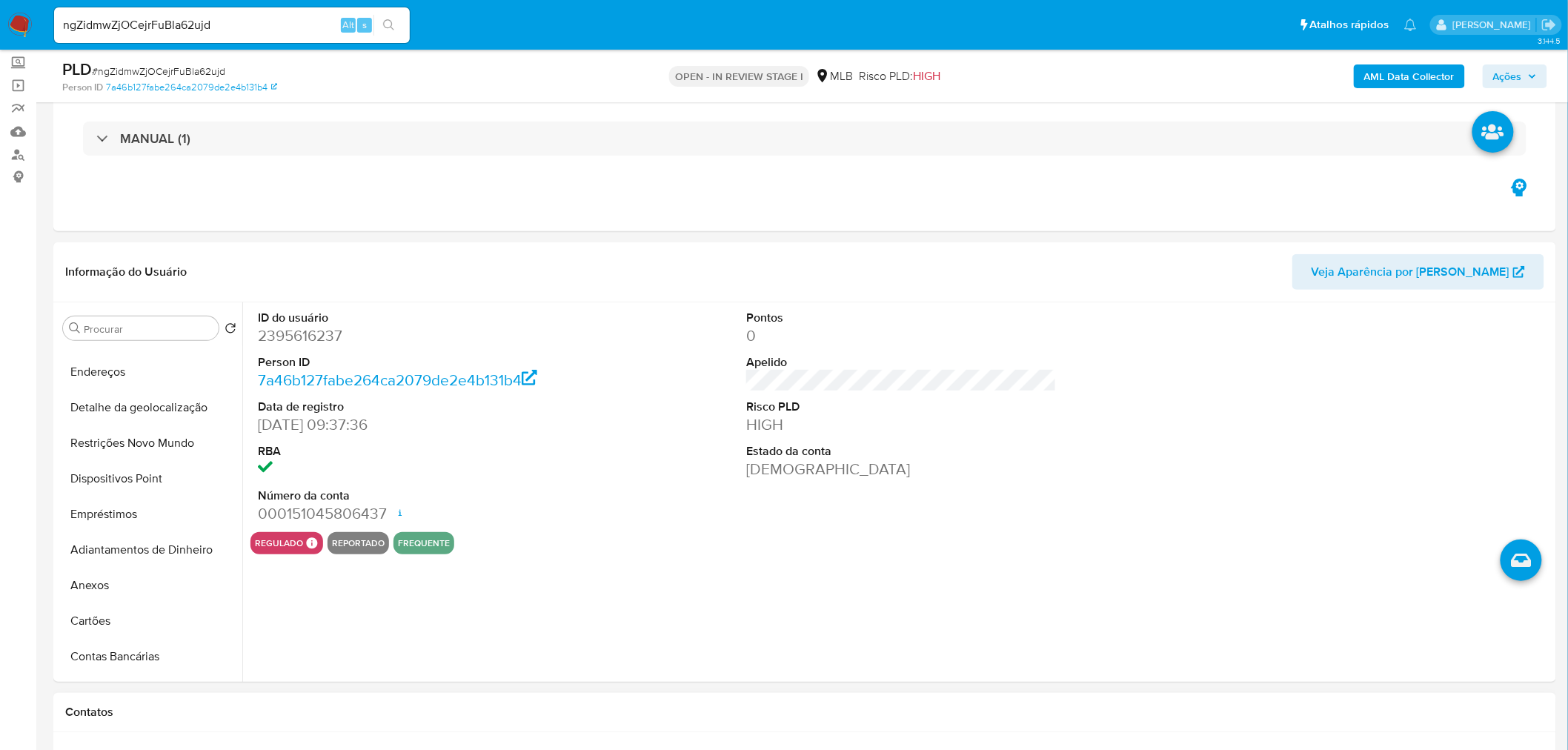 scroll, scrollTop: 82, scrollLeft: 0, axis: vertical 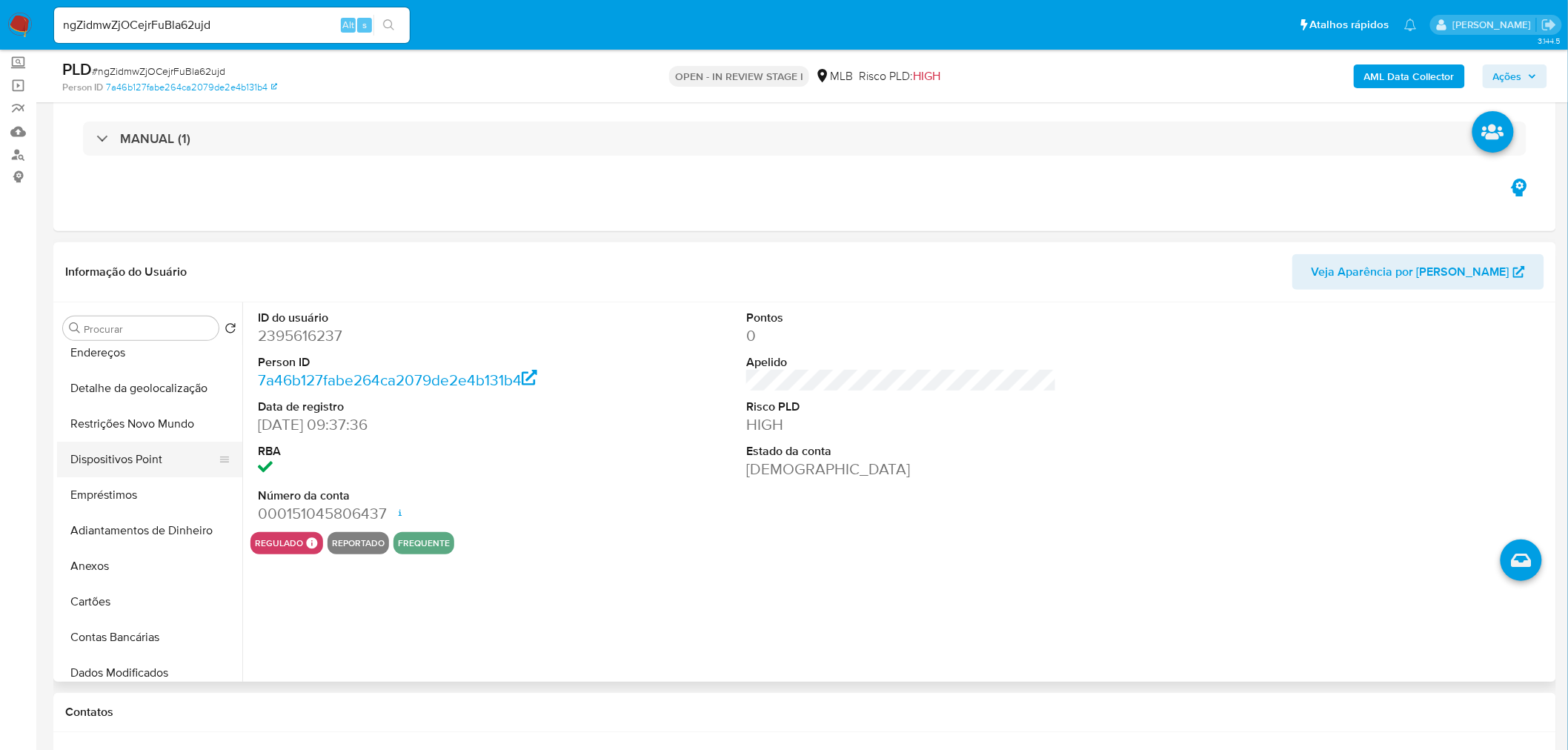 drag, startPoint x: 119, startPoint y: 475, endPoint x: 124, endPoint y: 469, distance: 7.81025 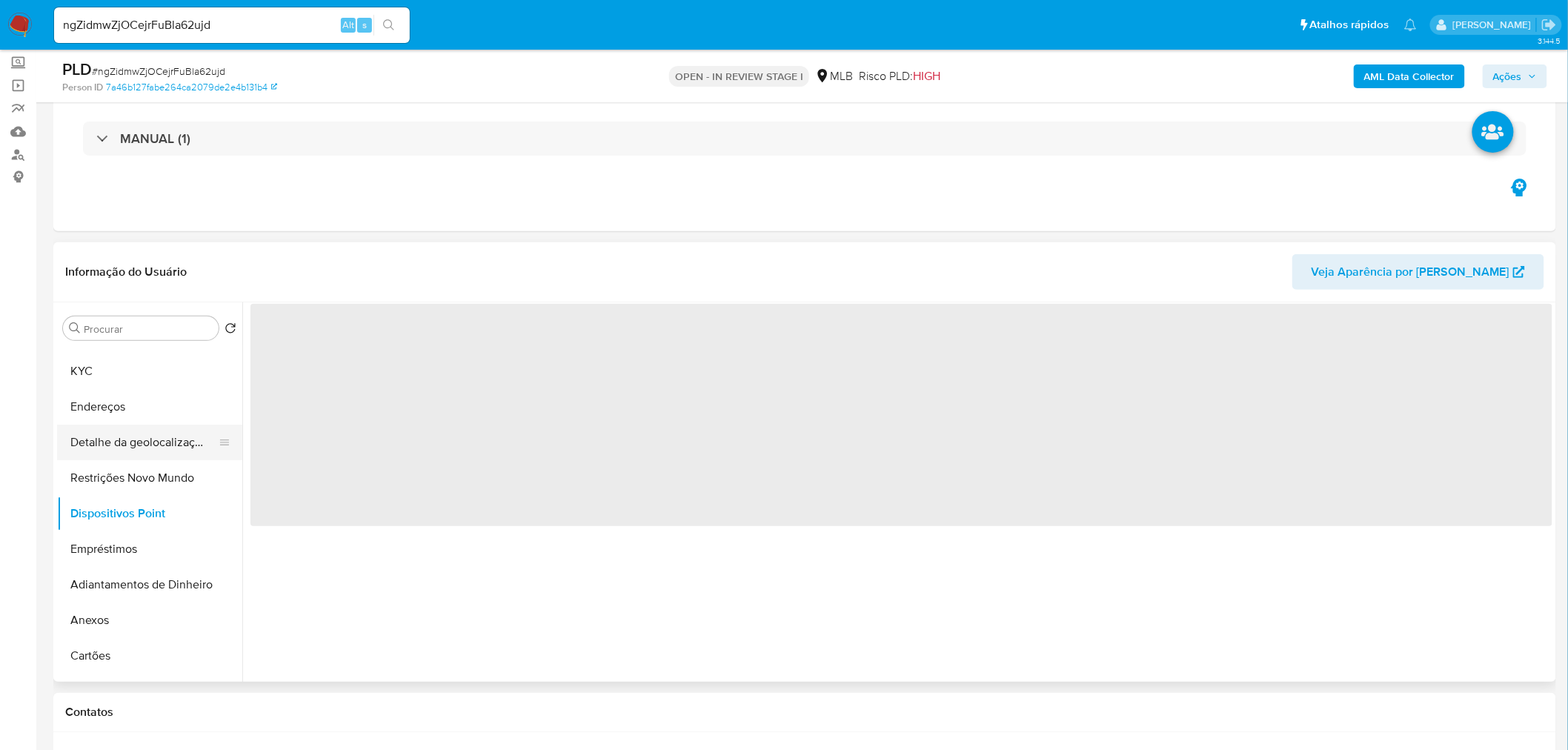 scroll, scrollTop: 0, scrollLeft: 0, axis: both 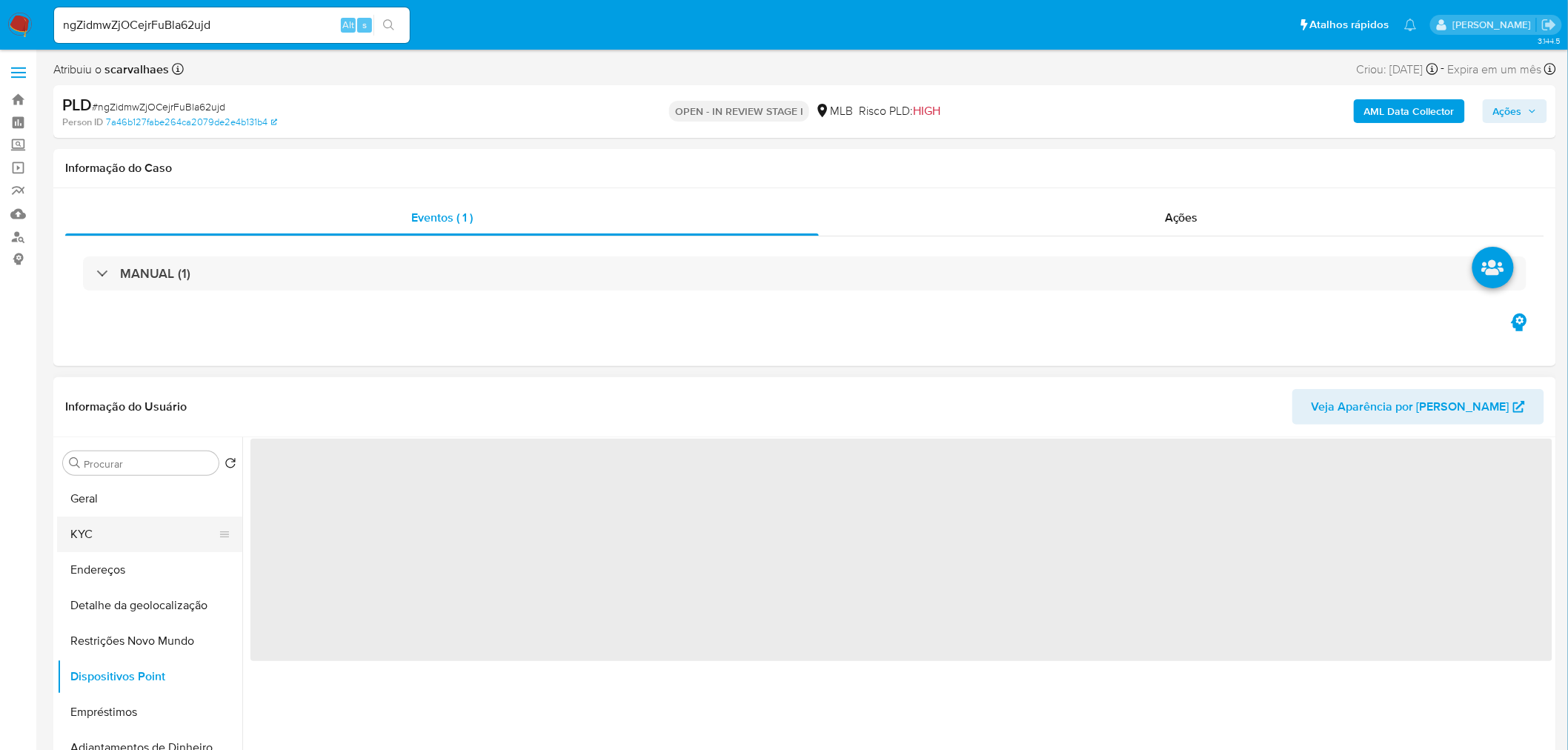 click on "KYC" at bounding box center (144, 534) 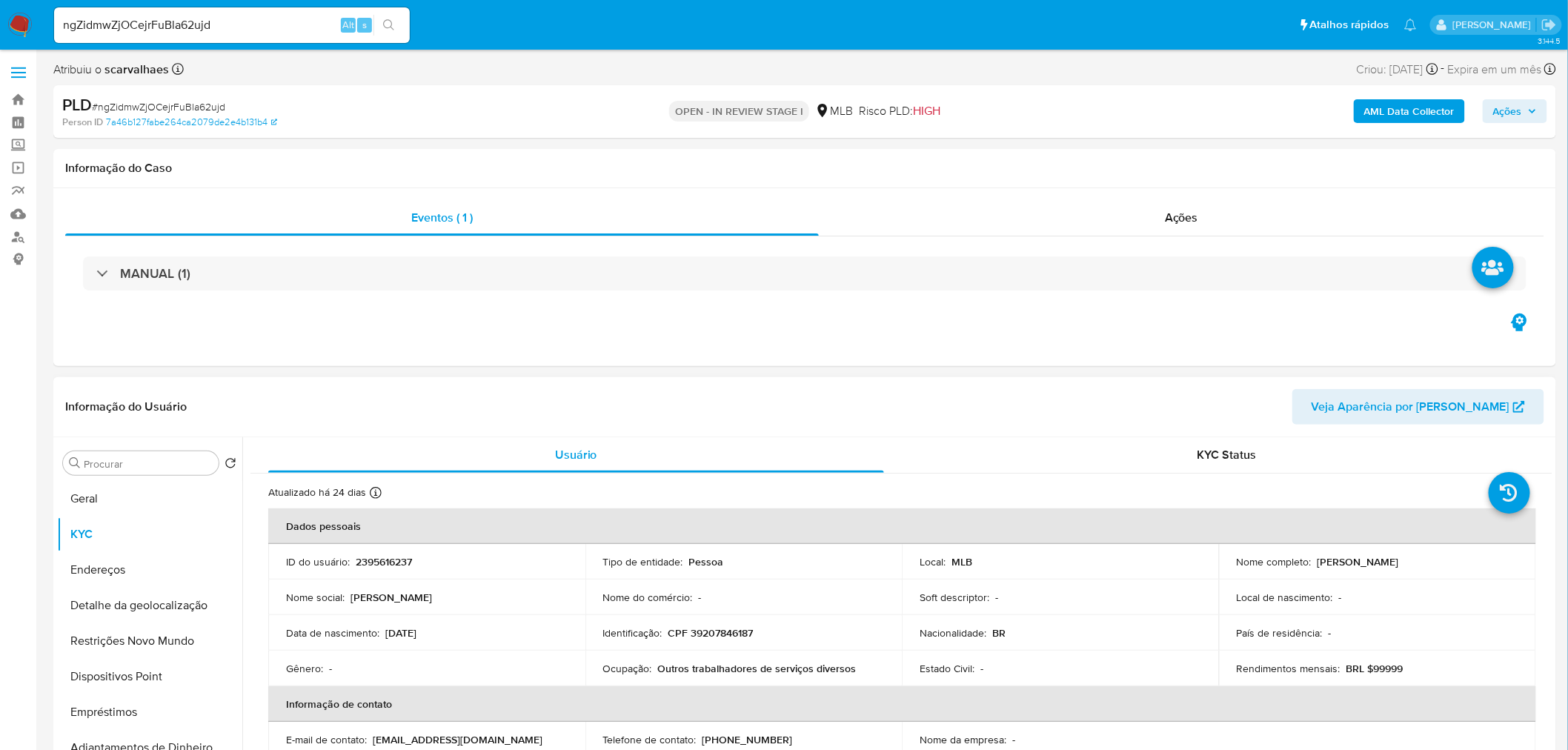 scroll, scrollTop: 82, scrollLeft: 0, axis: vertical 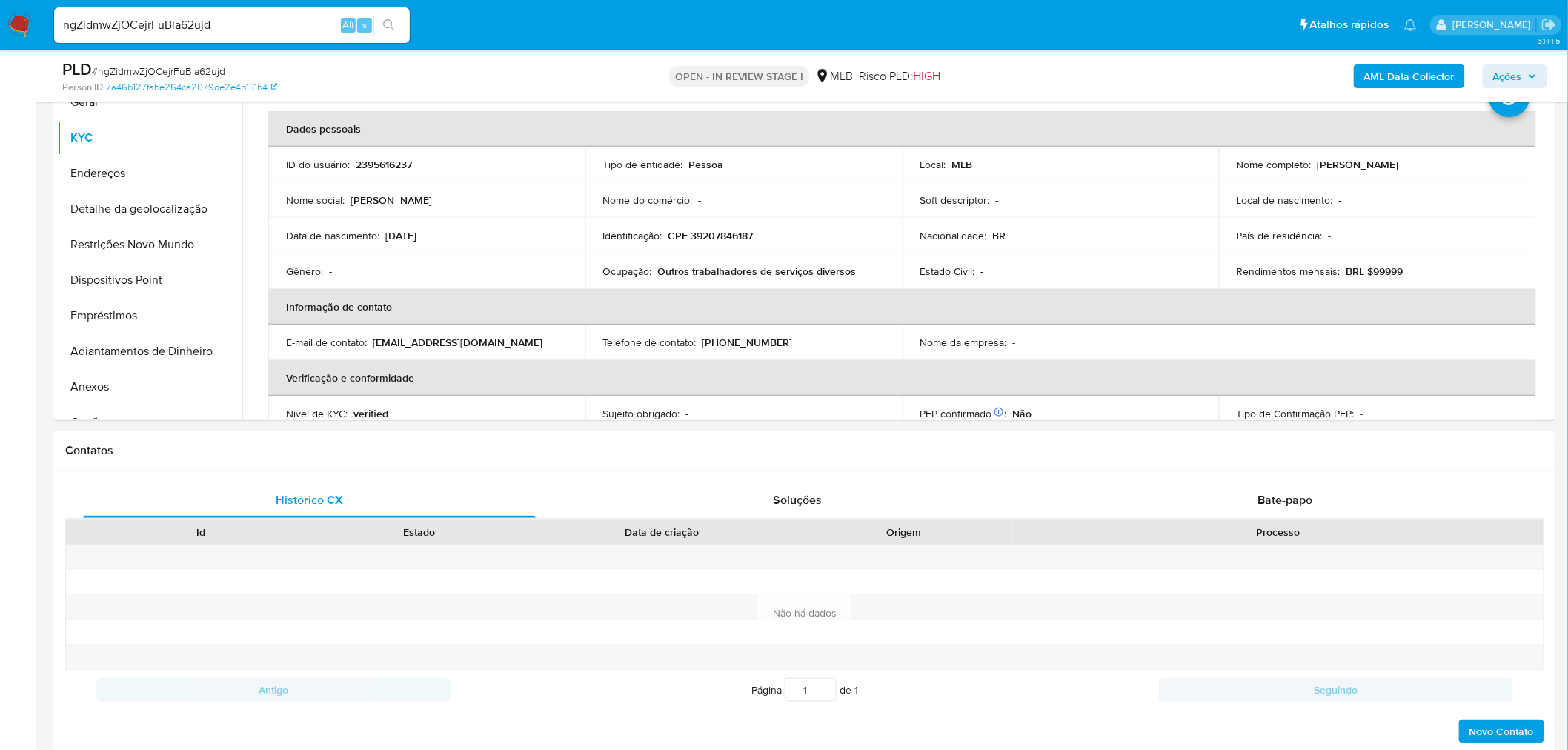 click on "Contatos" at bounding box center (805, 451) 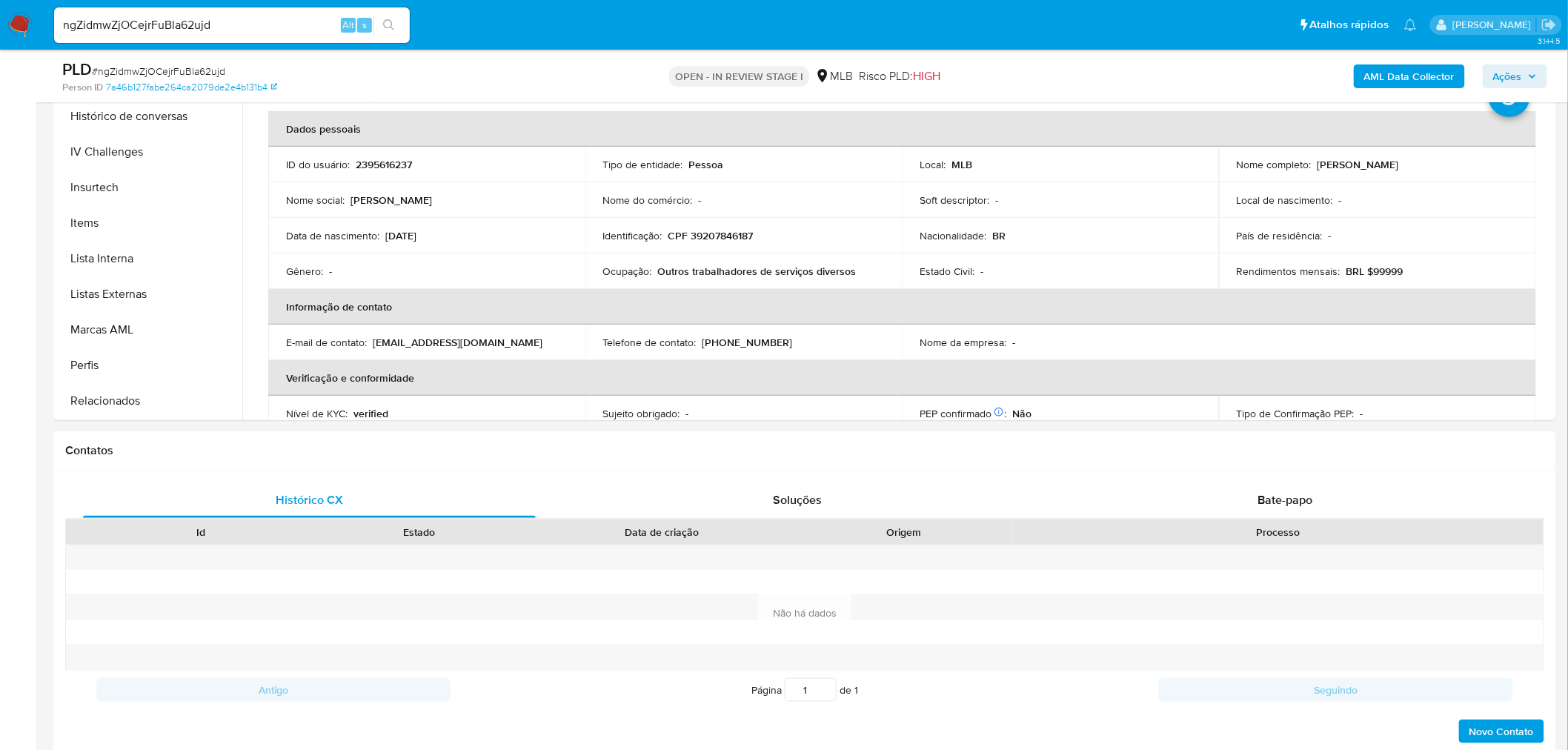scroll, scrollTop: 625, scrollLeft: 0, axis: vertical 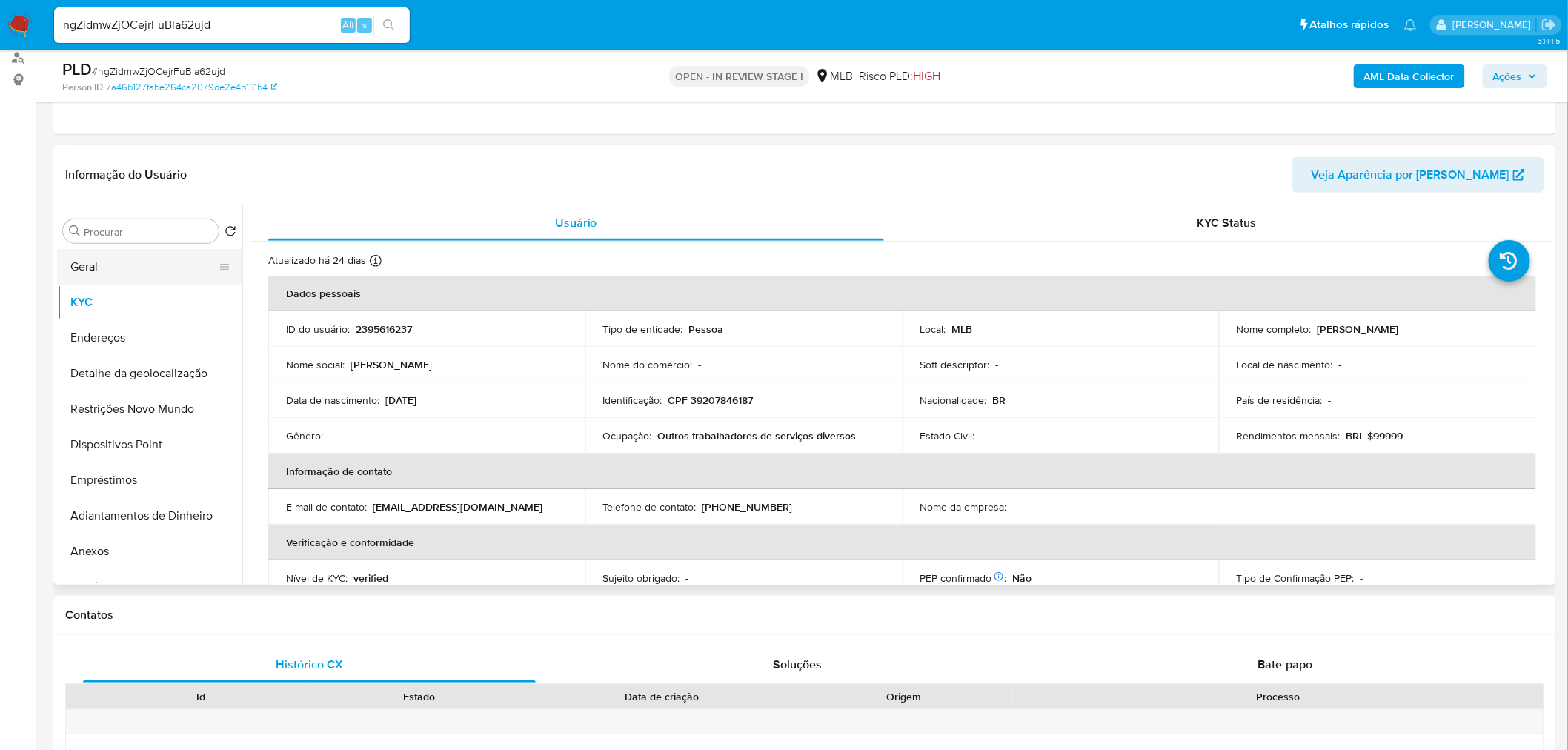 click on "Geral" at bounding box center (144, 267) 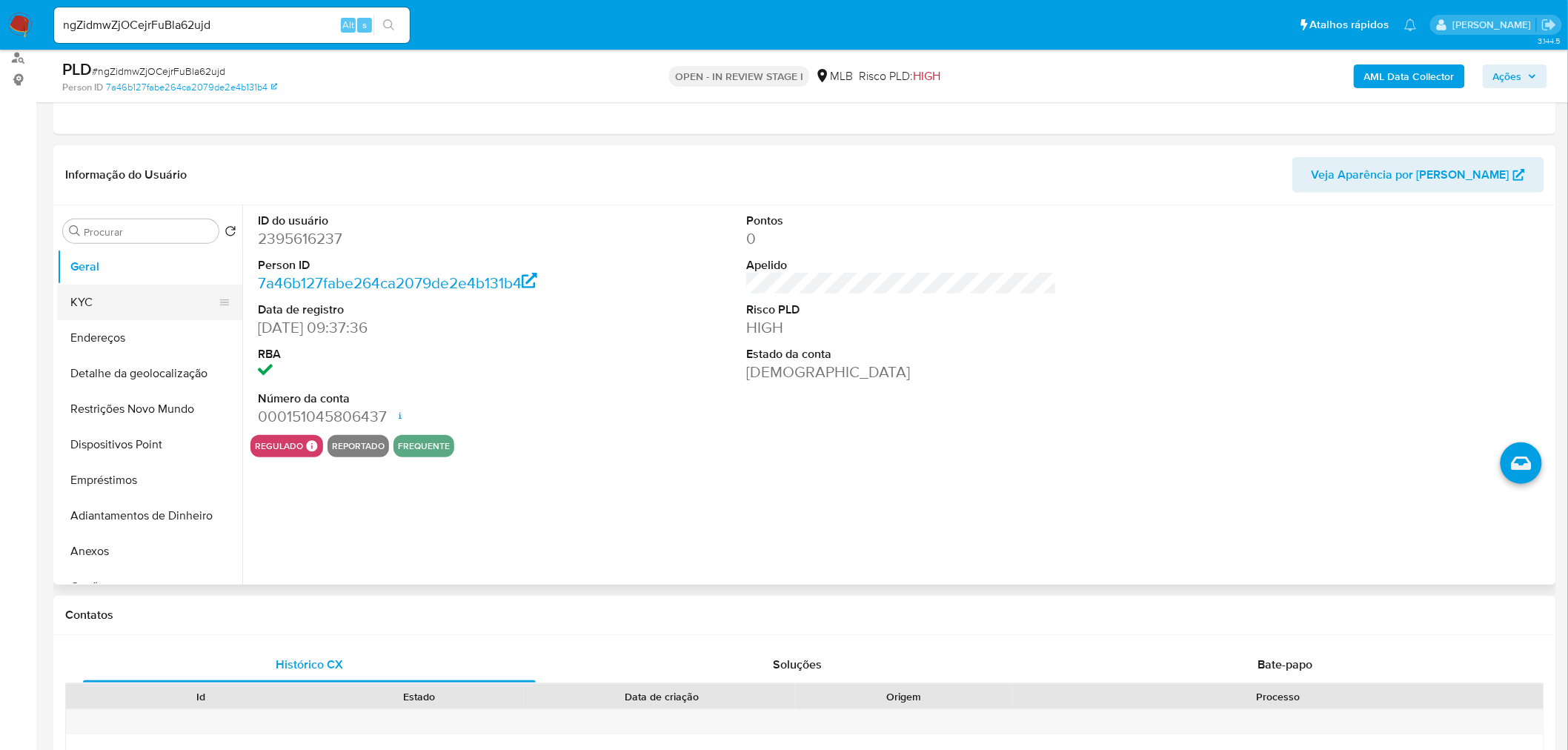 click on "KYC" at bounding box center [144, 302] 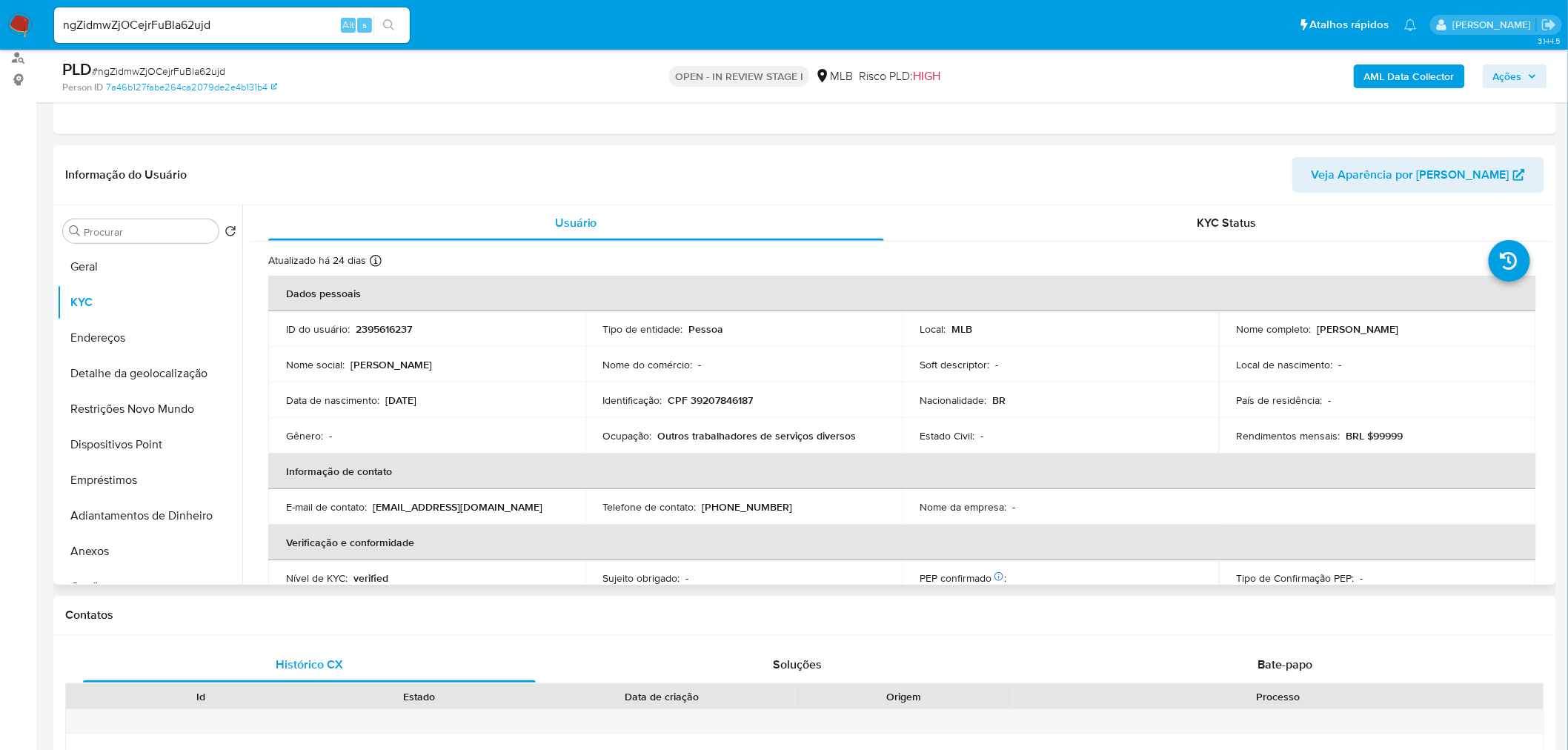 scroll, scrollTop: 82, scrollLeft: 0, axis: vertical 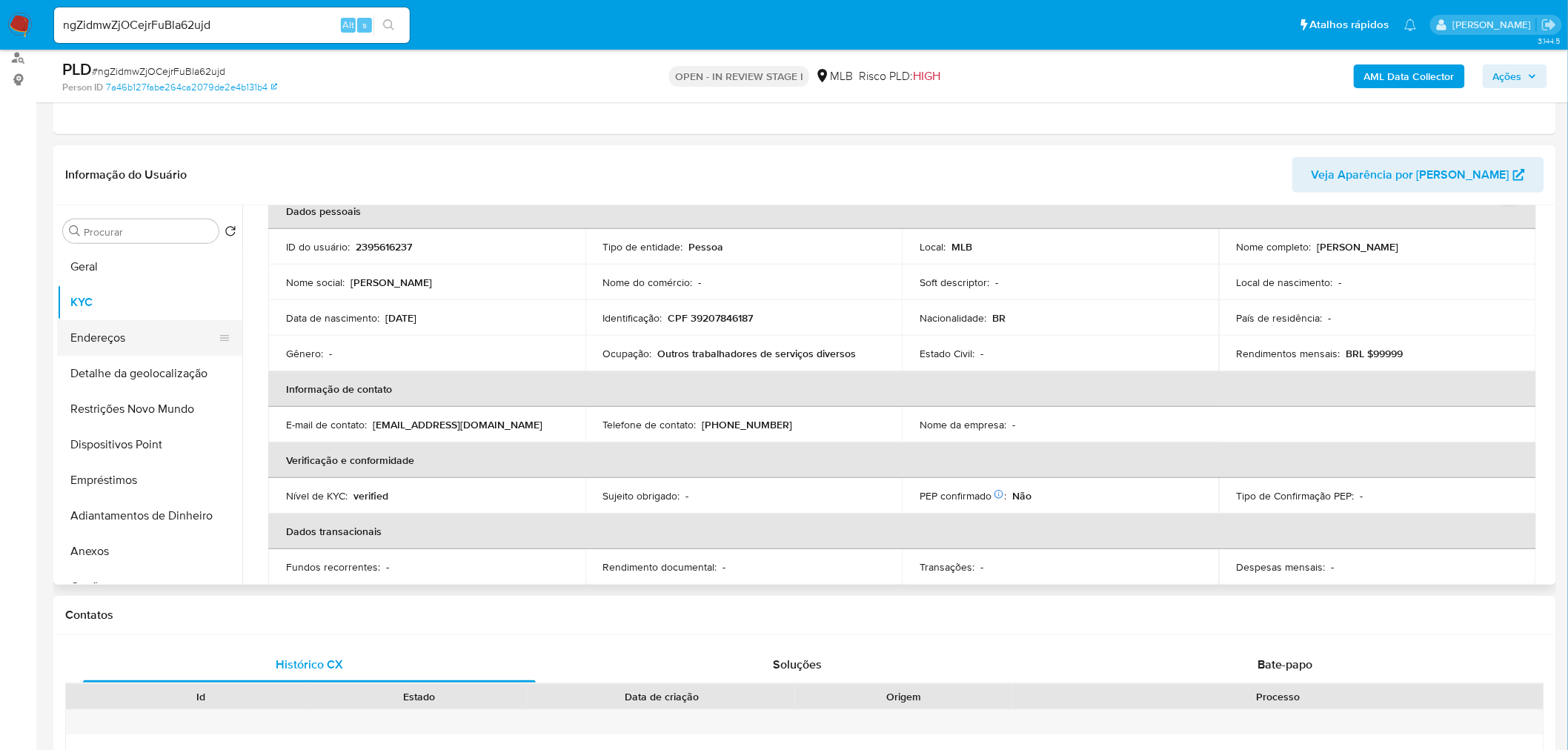 click on "Endereços" at bounding box center (144, 338) 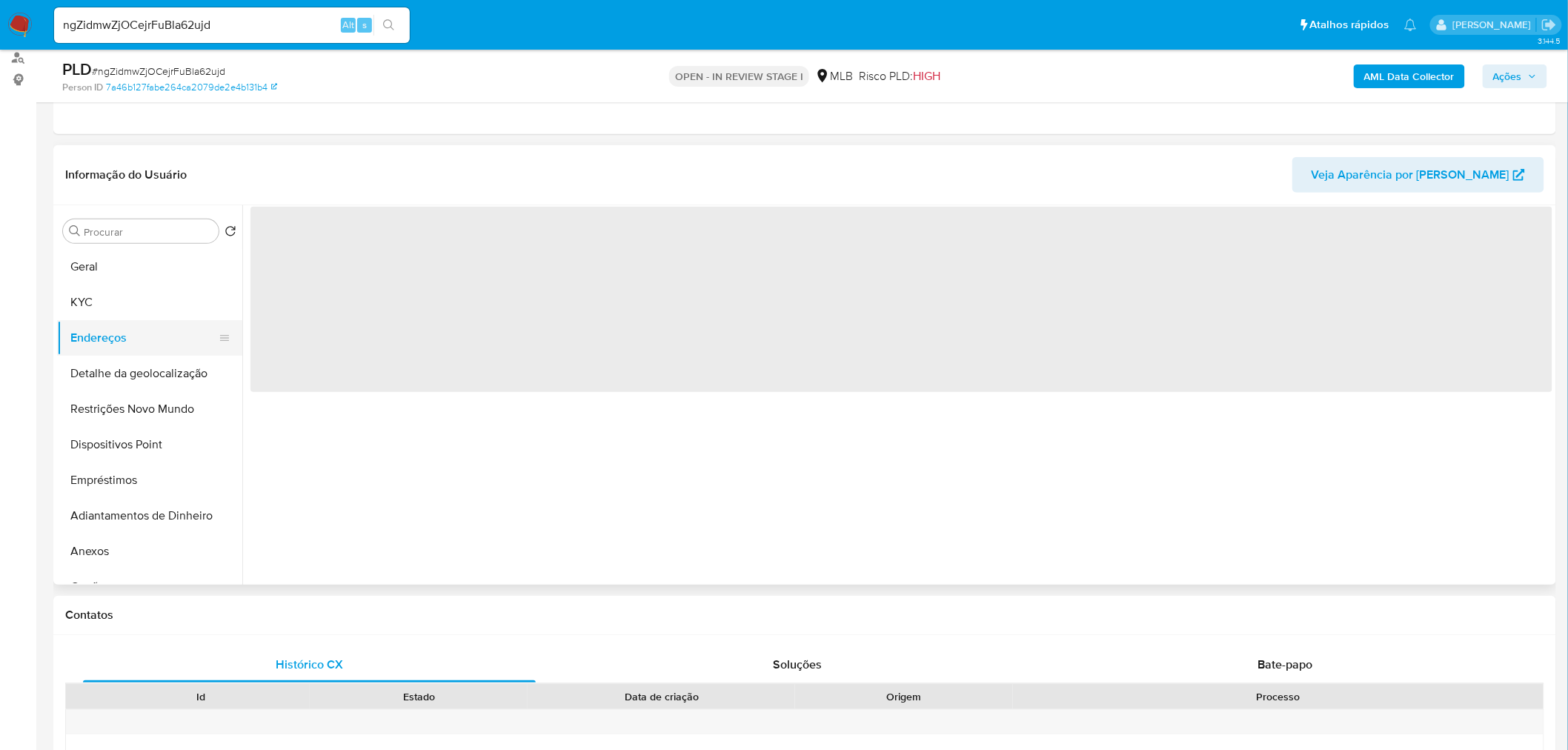 scroll, scrollTop: 0, scrollLeft: 0, axis: both 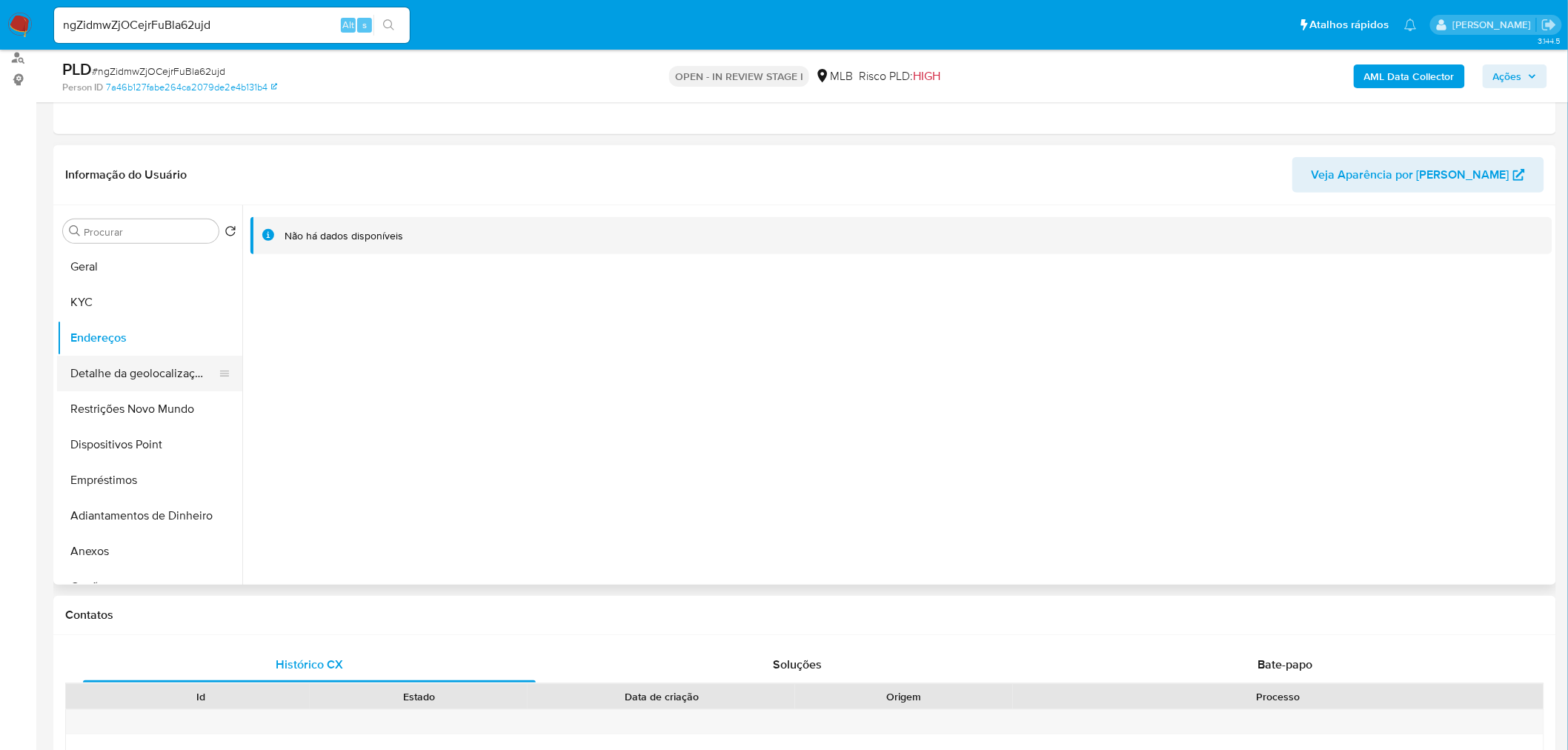 click on "Detalhe da geolocalização" at bounding box center [144, 374] 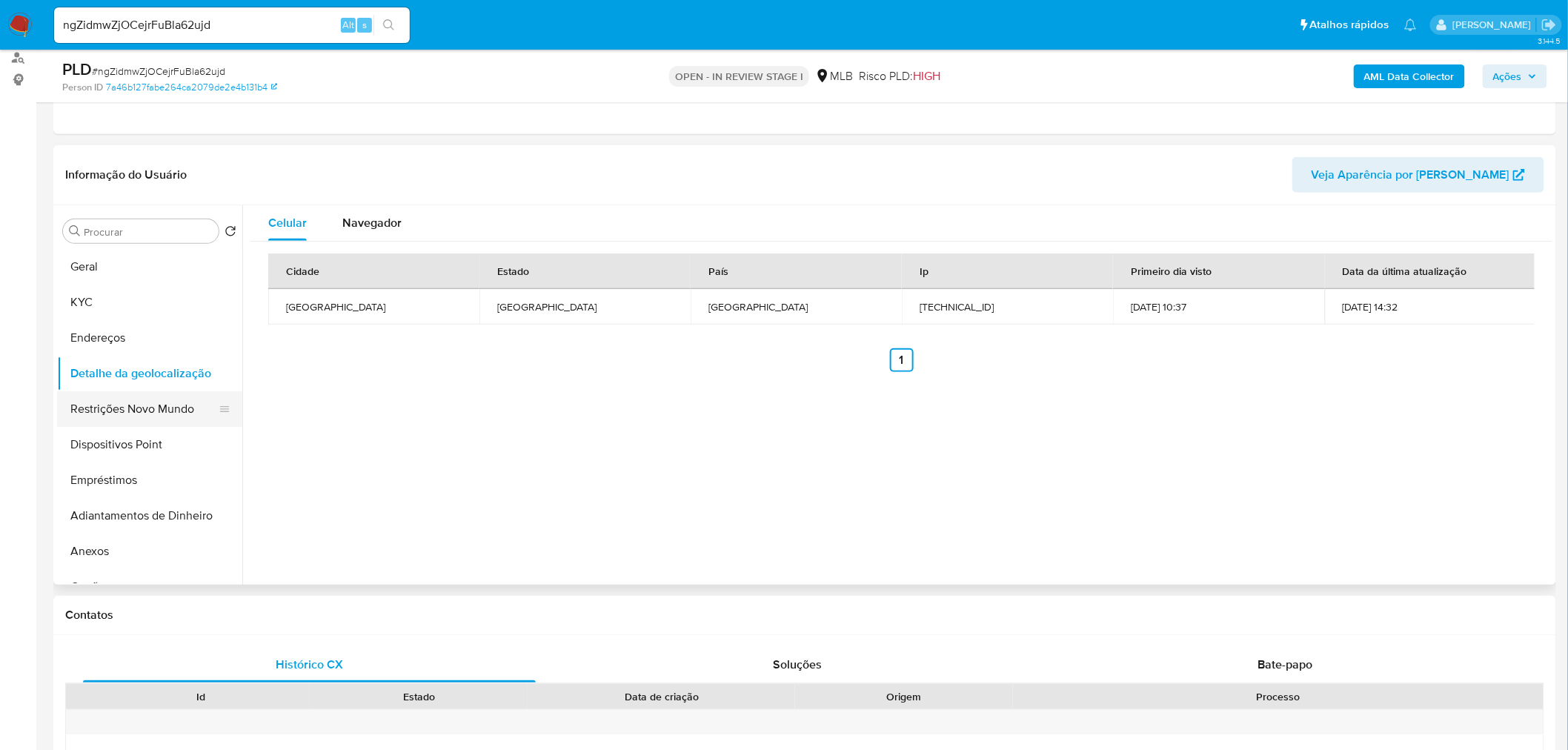 click on "Restrições Novo Mundo" at bounding box center (144, 409) 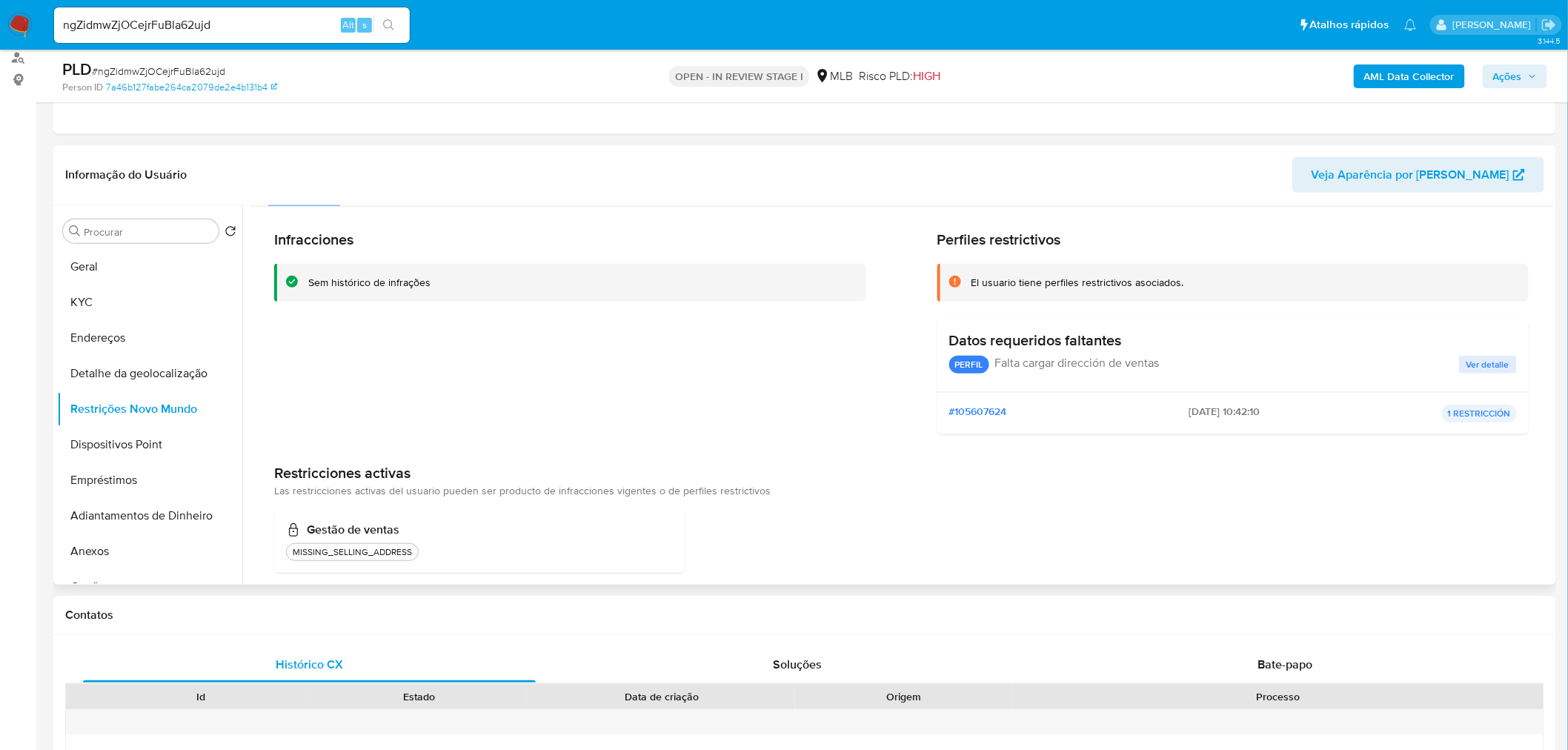 scroll, scrollTop: 56, scrollLeft: 0, axis: vertical 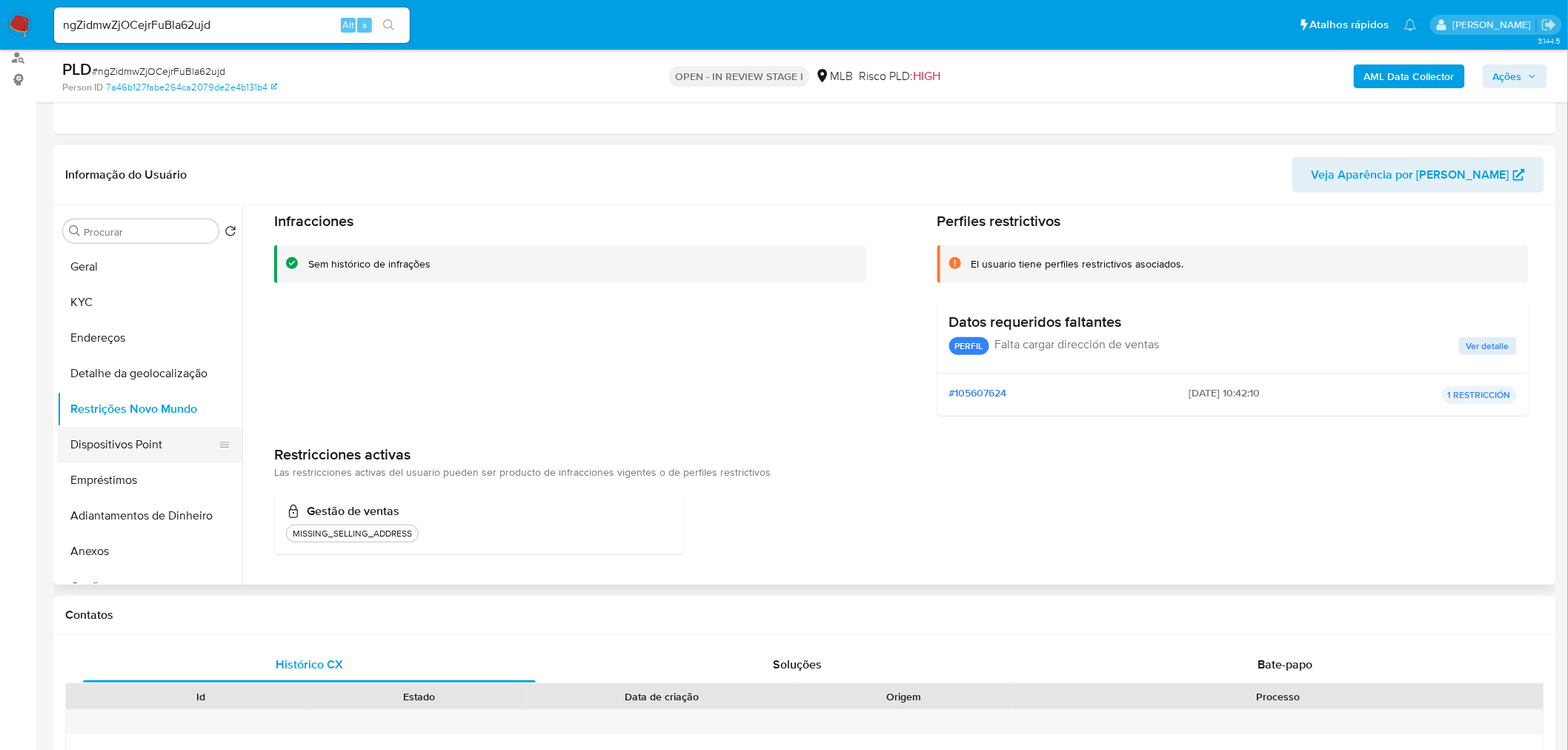 click on "Dispositivos Point" at bounding box center [144, 445] 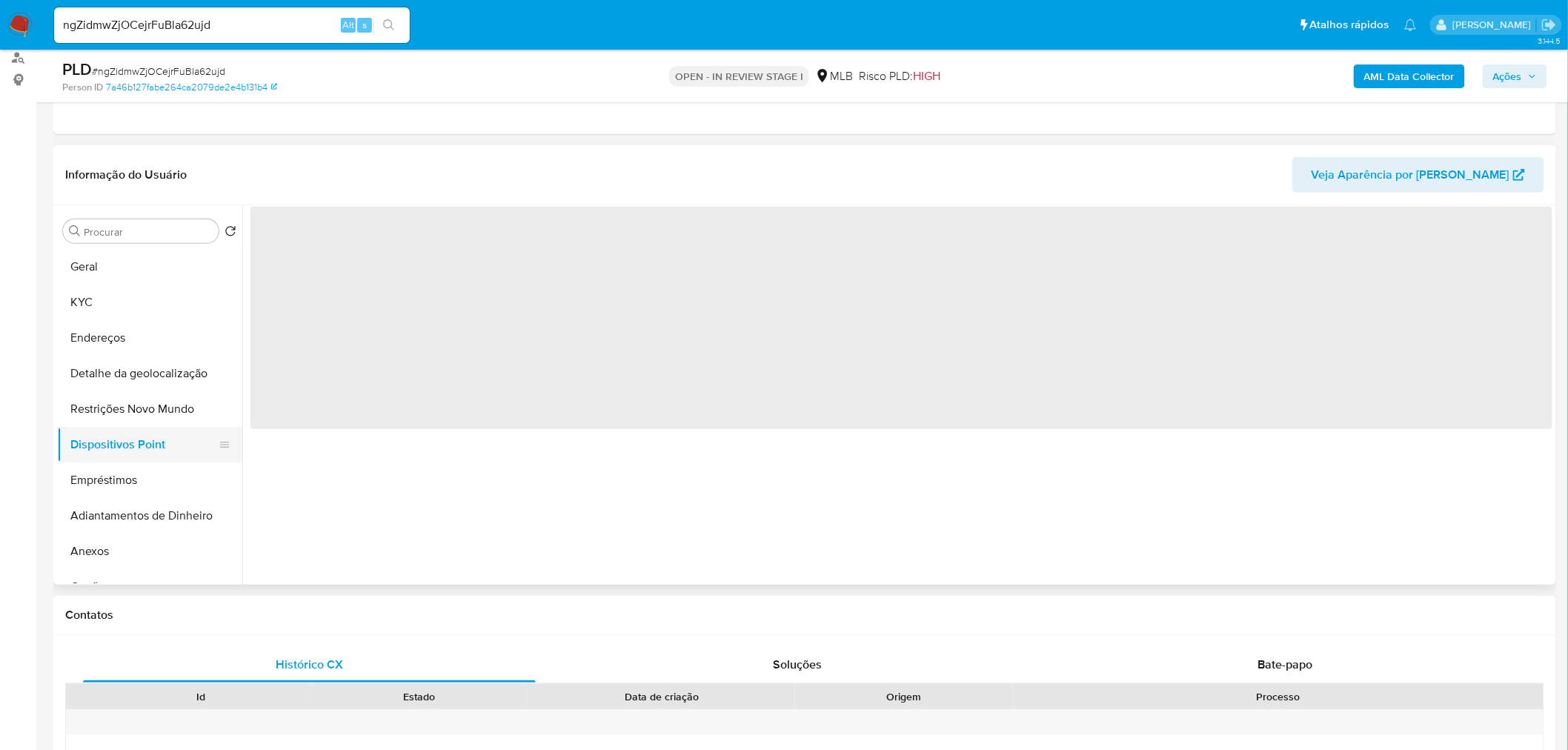 scroll, scrollTop: 0, scrollLeft: 0, axis: both 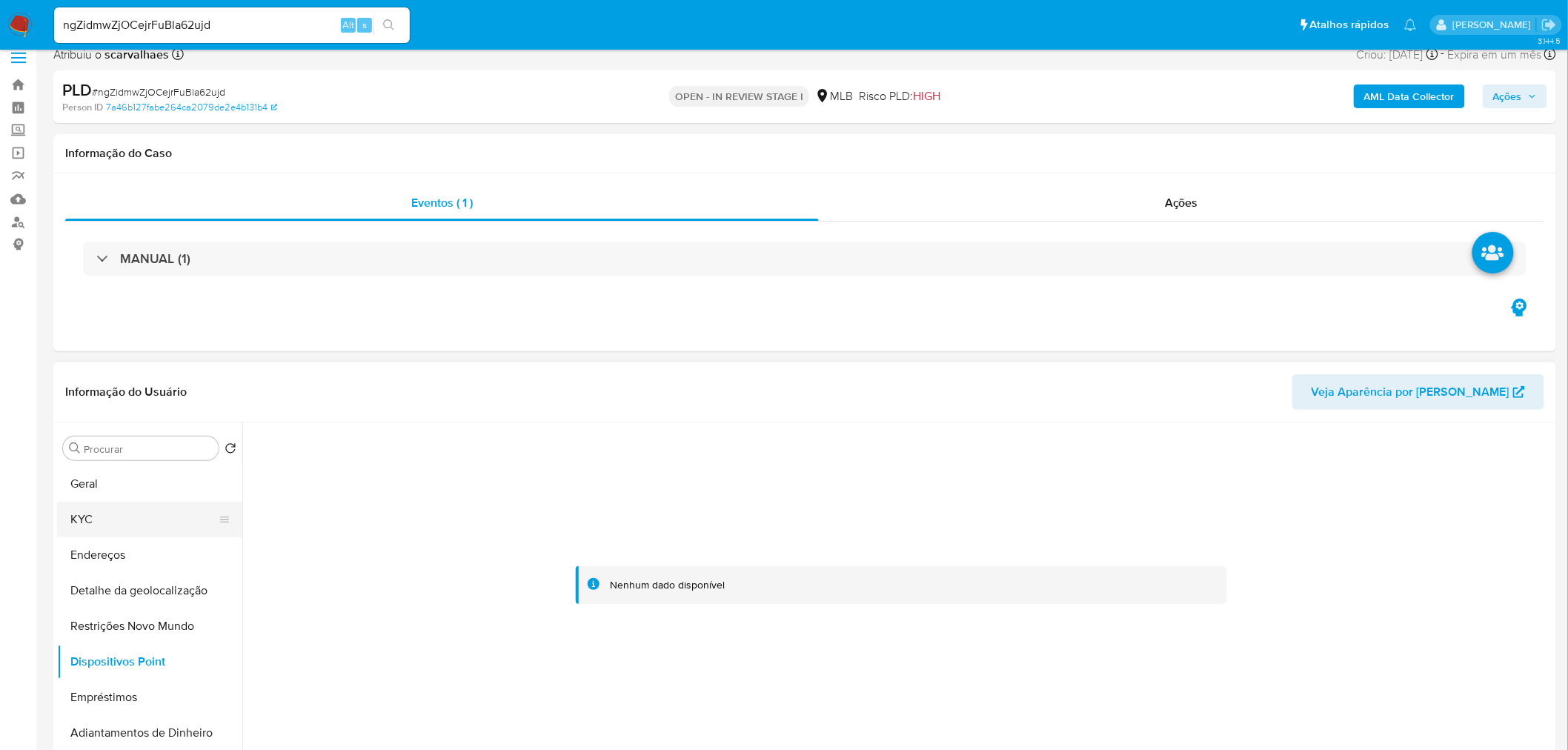 click on "KYC" at bounding box center [144, 520] 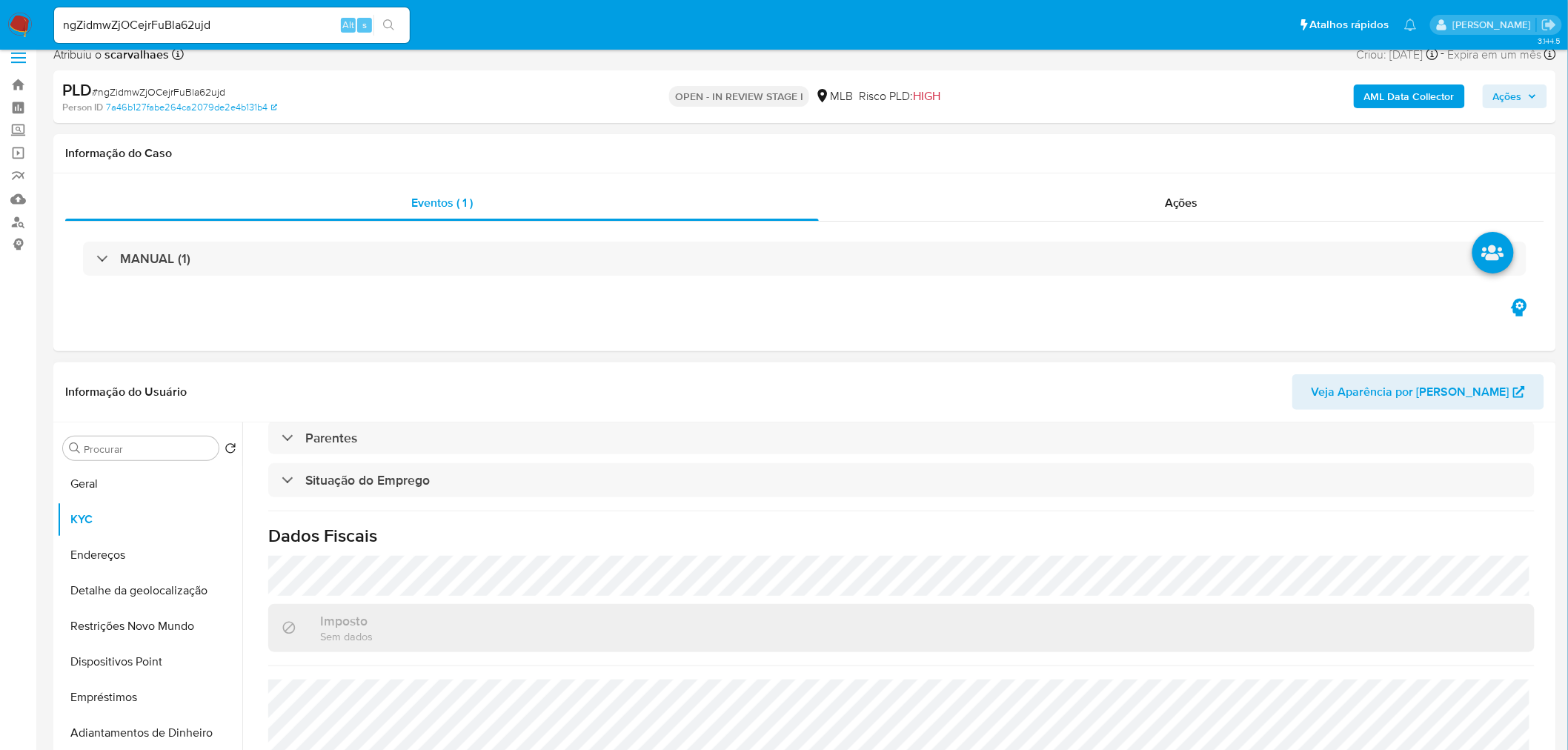 scroll, scrollTop: 617, scrollLeft: 0, axis: vertical 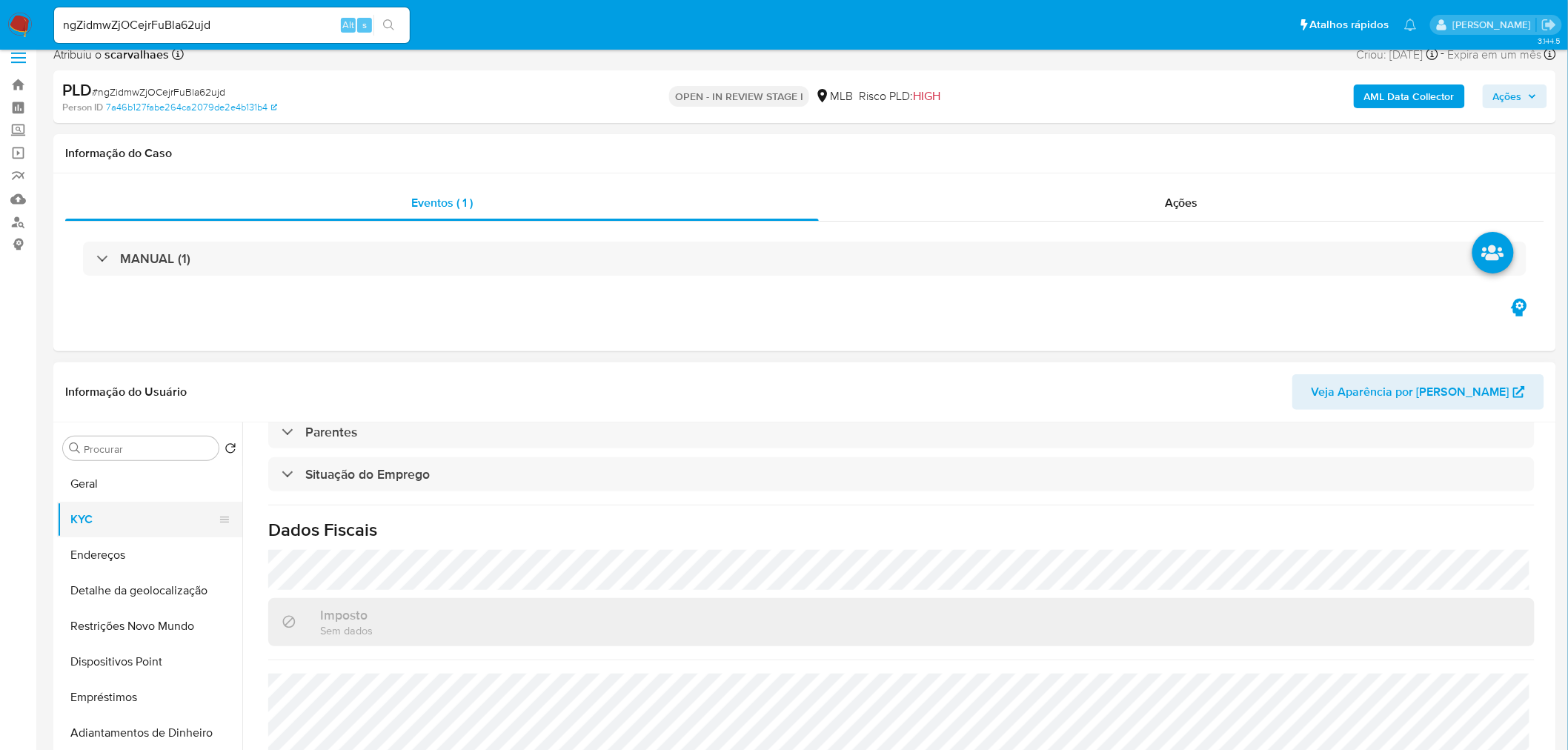 click on "KYC" at bounding box center [144, 520] 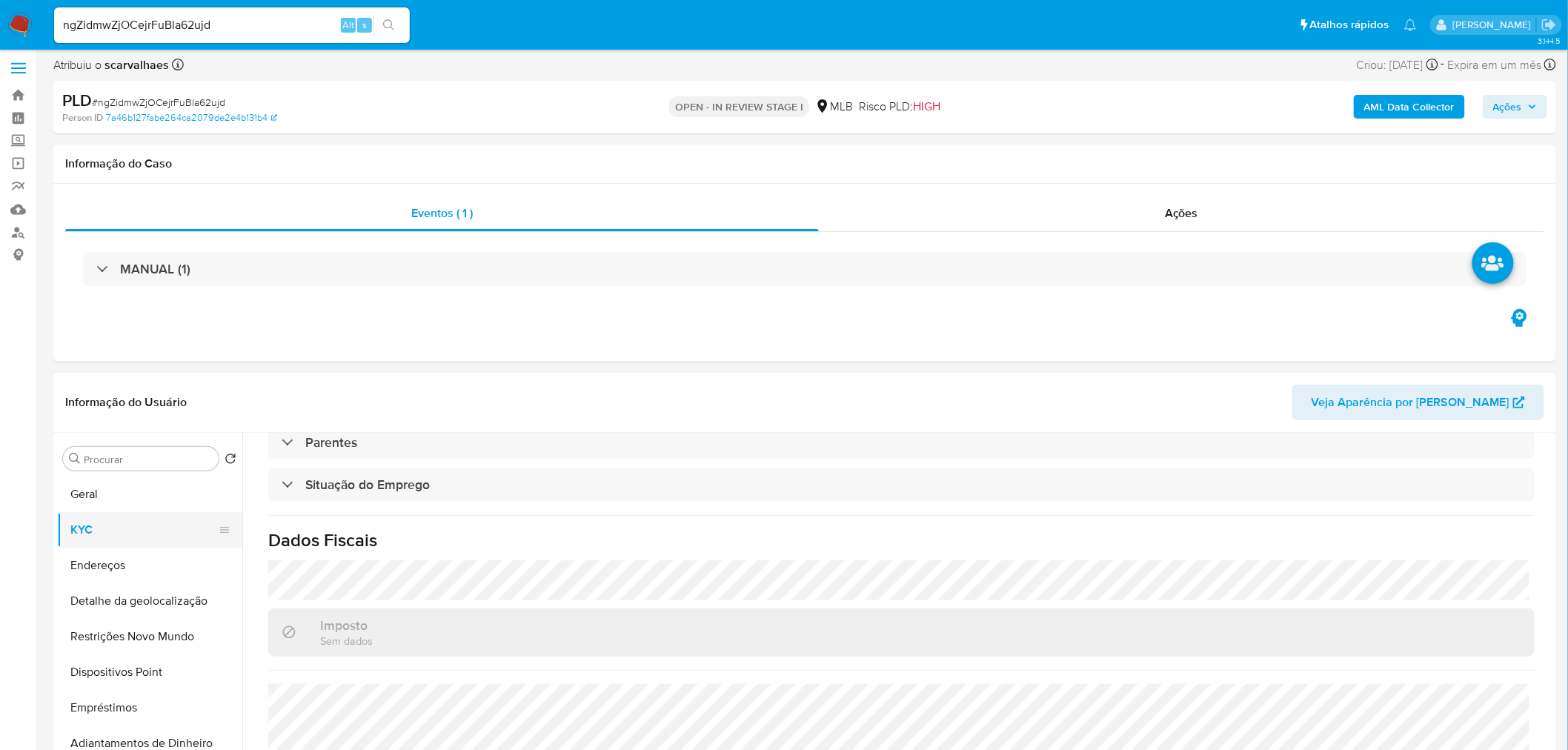 scroll, scrollTop: 0, scrollLeft: 0, axis: both 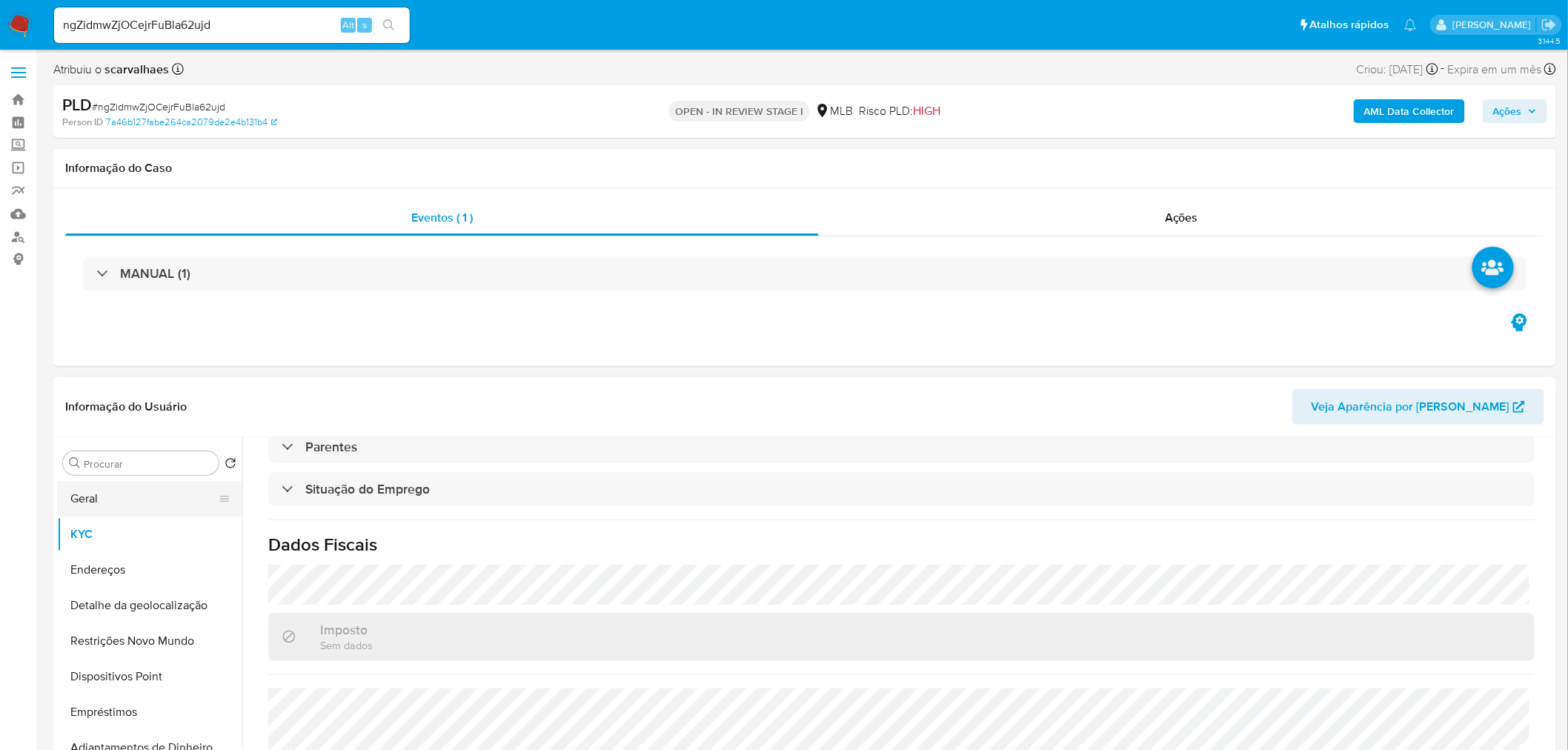 click on "Geral" at bounding box center [144, 499] 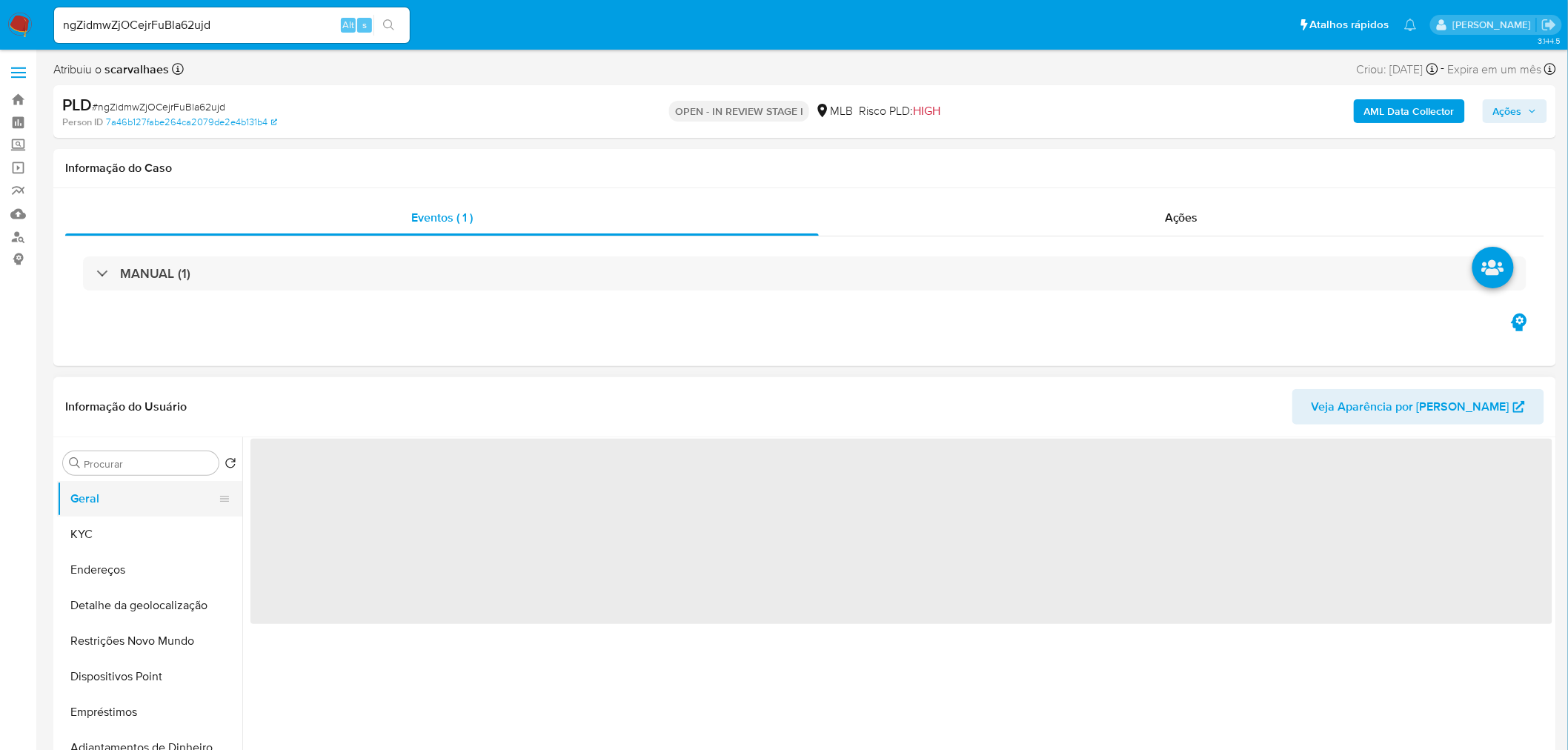 scroll, scrollTop: 0, scrollLeft: 0, axis: both 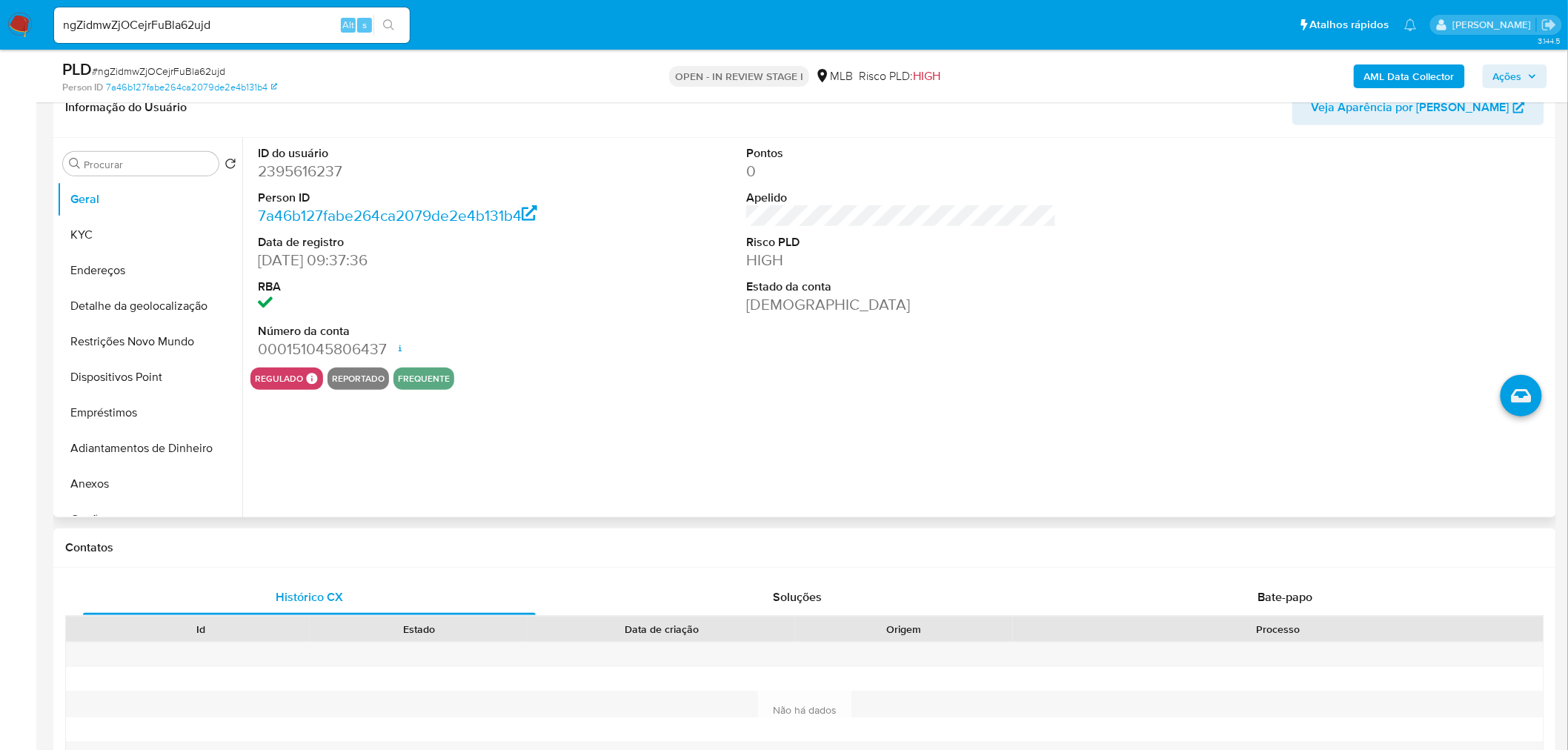 drag, startPoint x: 422, startPoint y: 390, endPoint x: 365, endPoint y: 378, distance: 58.24946 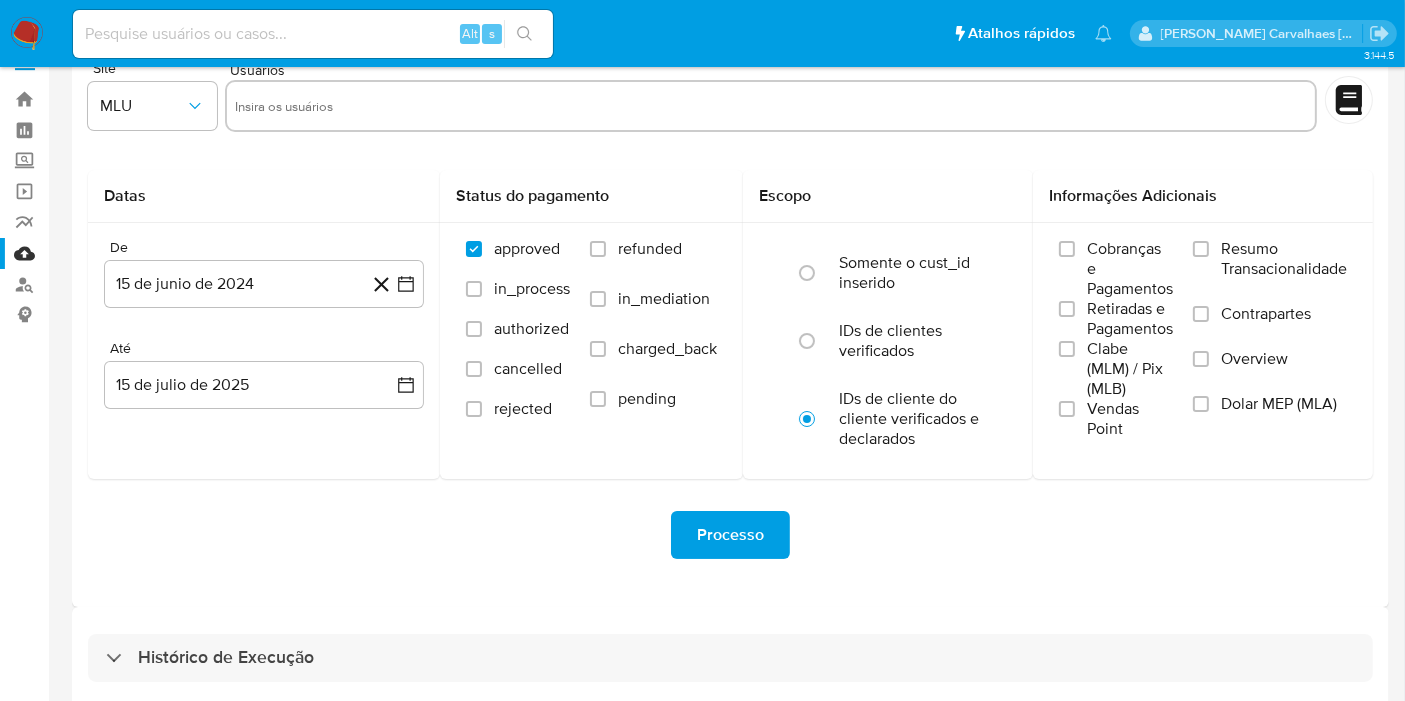 scroll, scrollTop: 54, scrollLeft: 0, axis: vertical 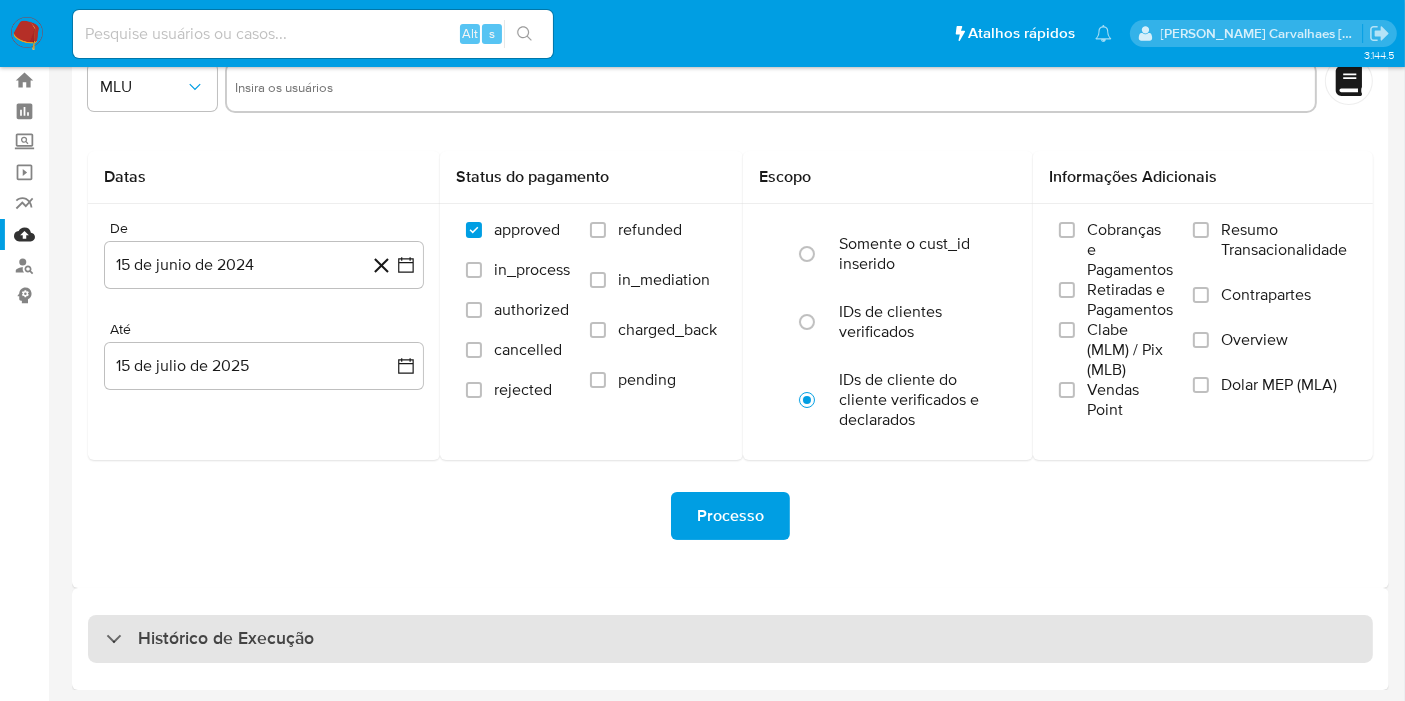 click on "Histórico de Execução" at bounding box center [226, 639] 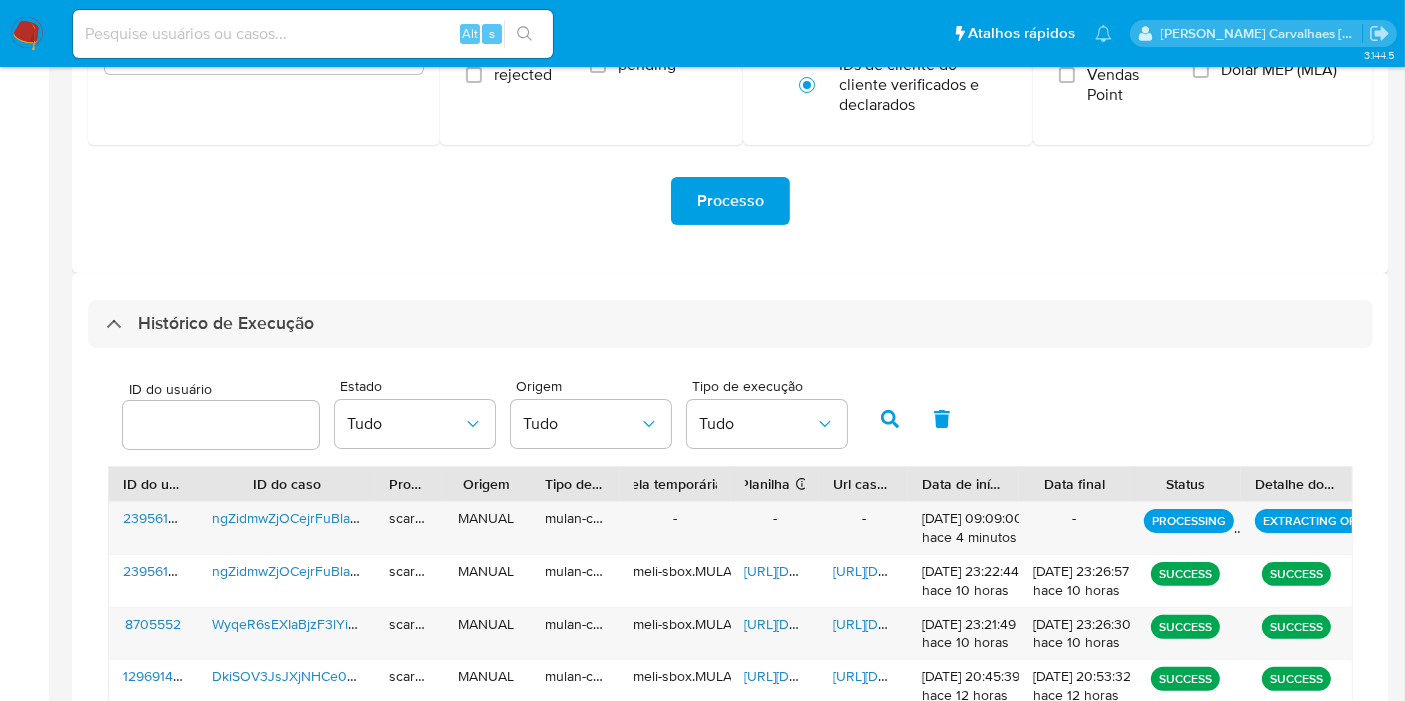 scroll, scrollTop: 499, scrollLeft: 0, axis: vertical 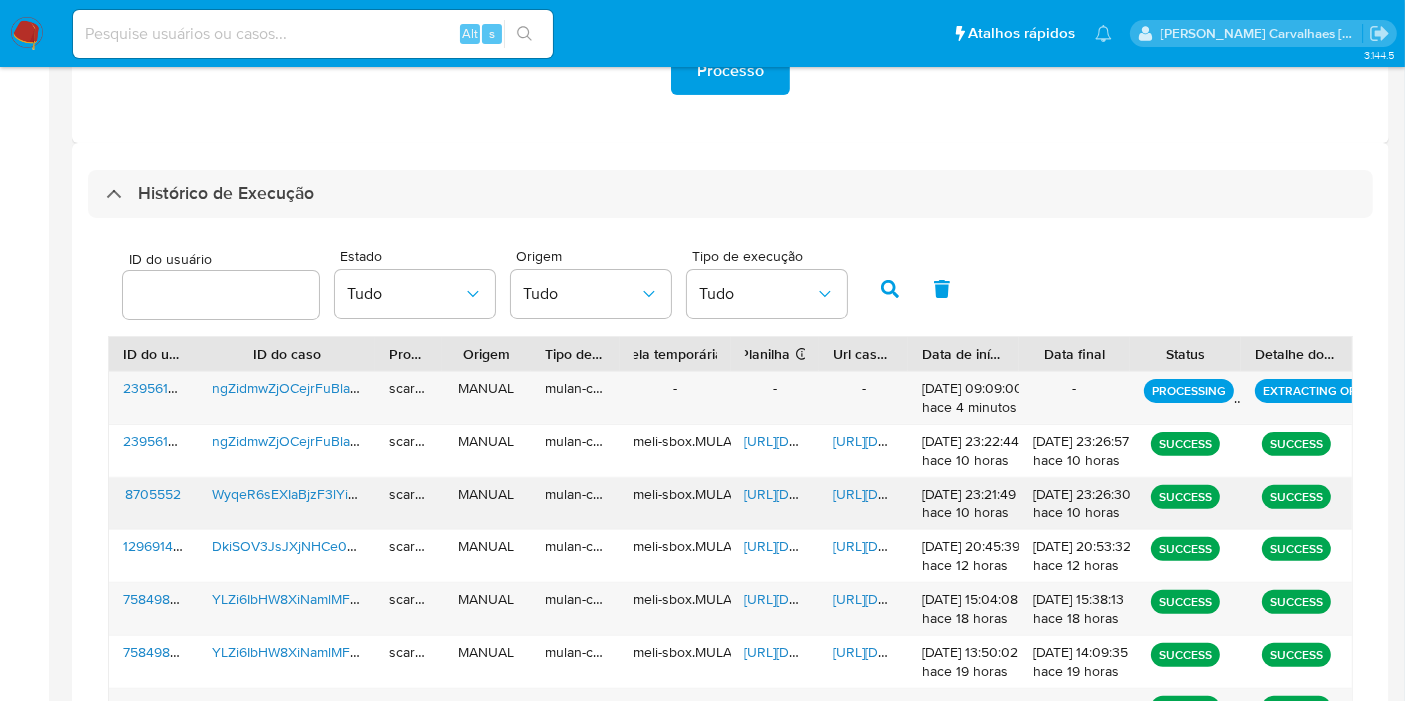 click on "WyqeR6sEXIaBjzF3lYiHgrrX" at bounding box center (298, 494) 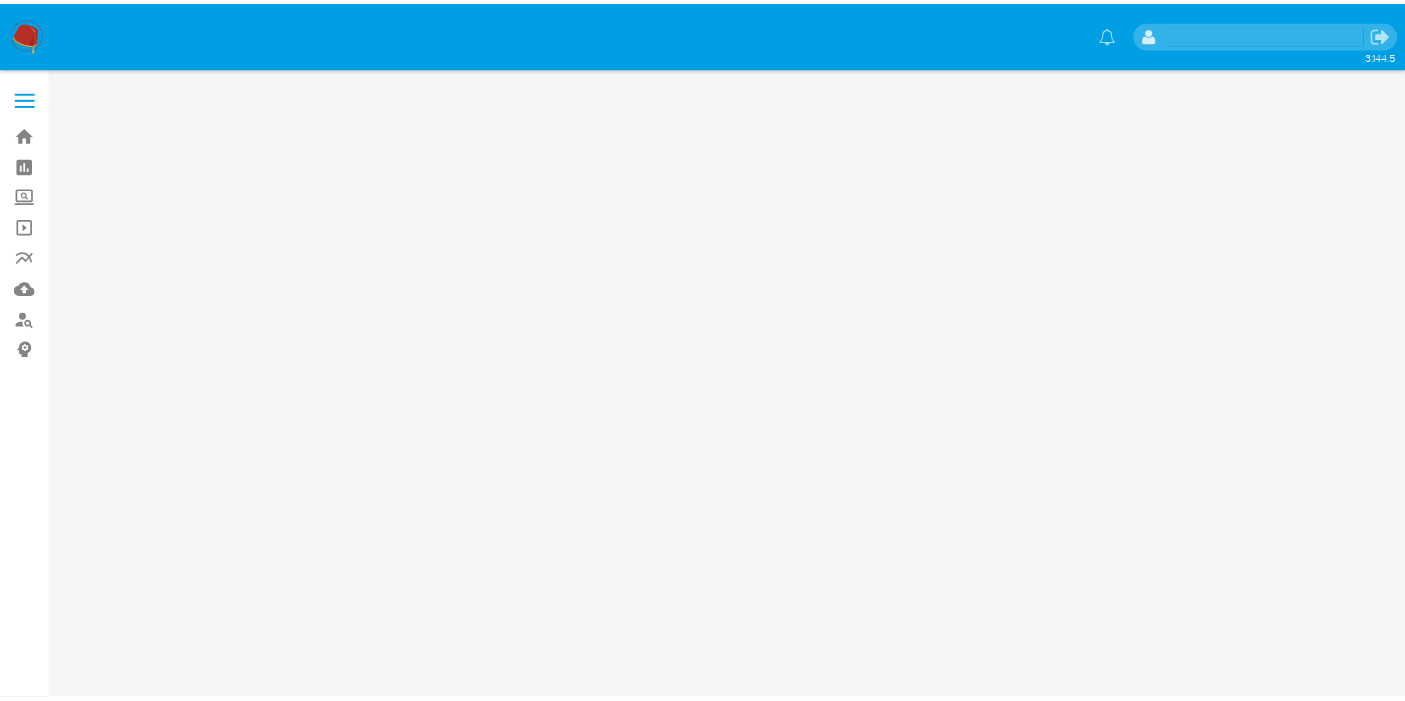 scroll, scrollTop: 0, scrollLeft: 0, axis: both 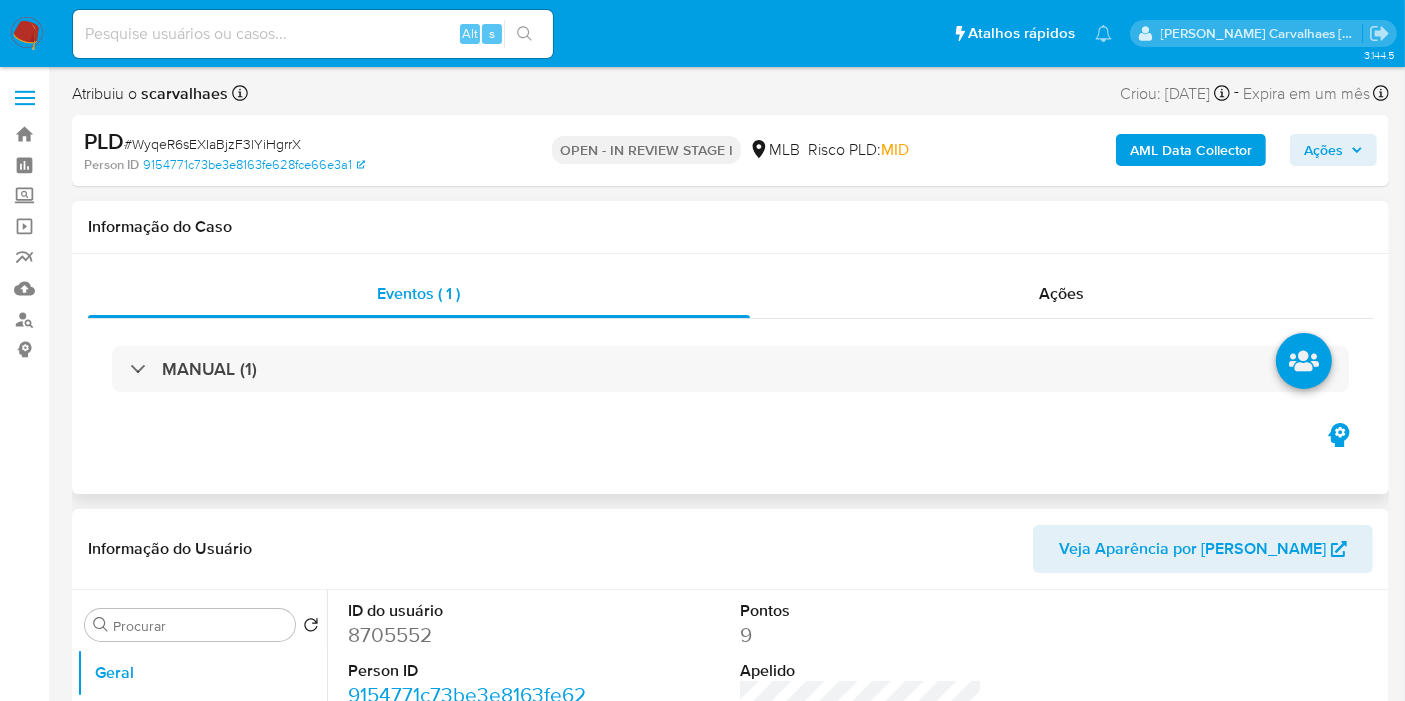 select on "10" 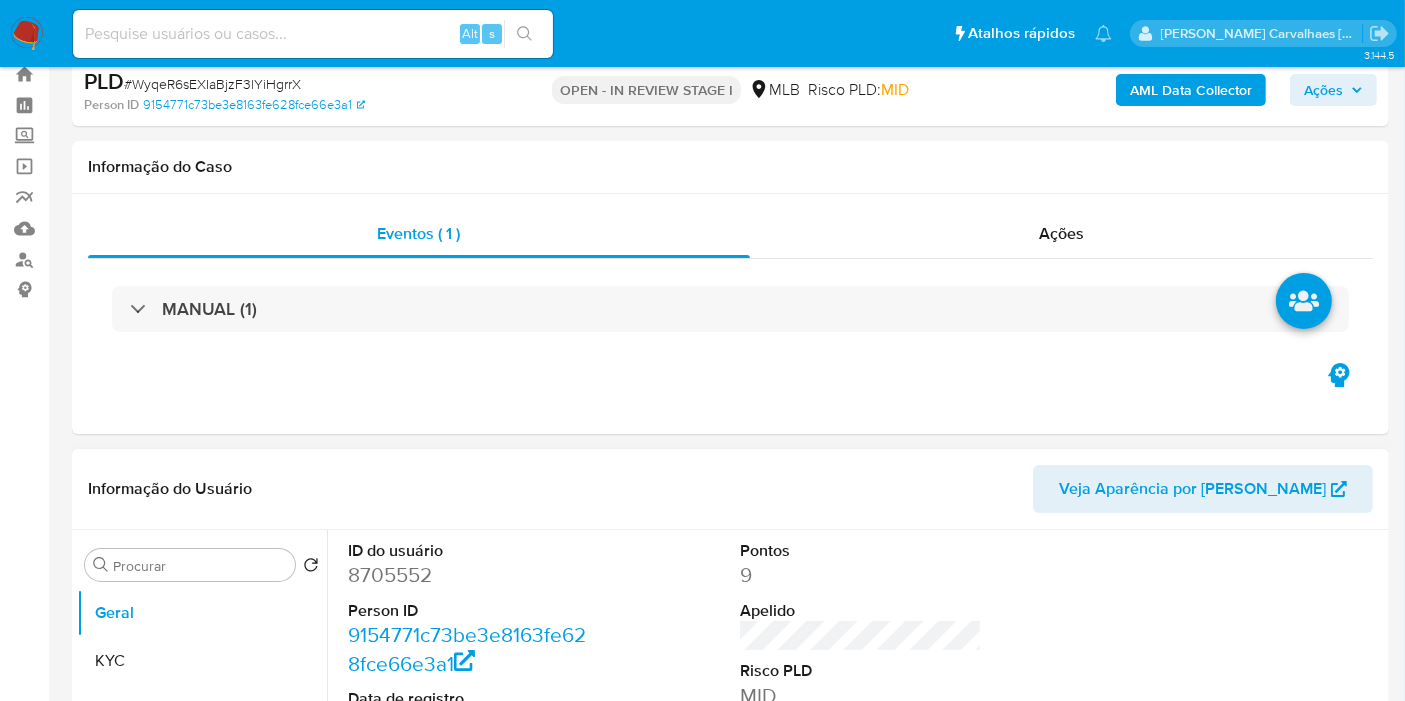 scroll, scrollTop: 111, scrollLeft: 0, axis: vertical 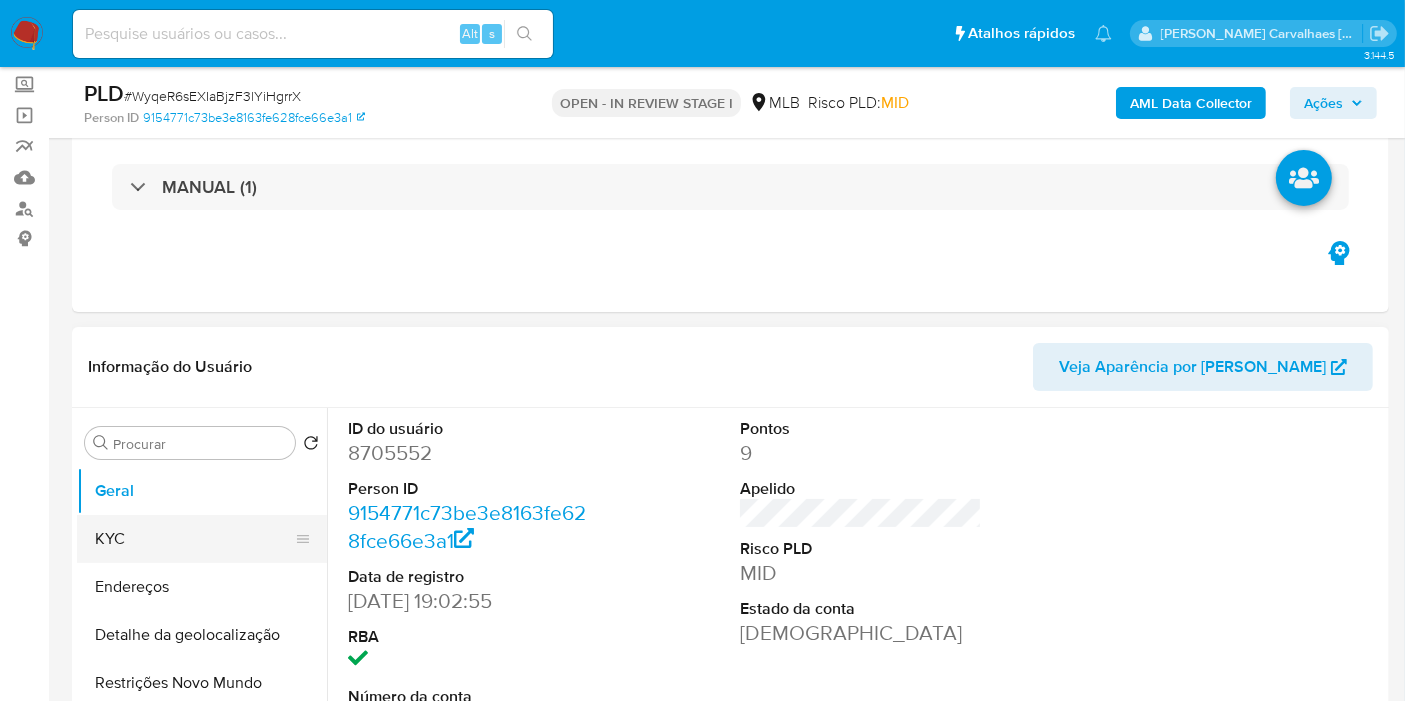 click on "KYC" at bounding box center (194, 539) 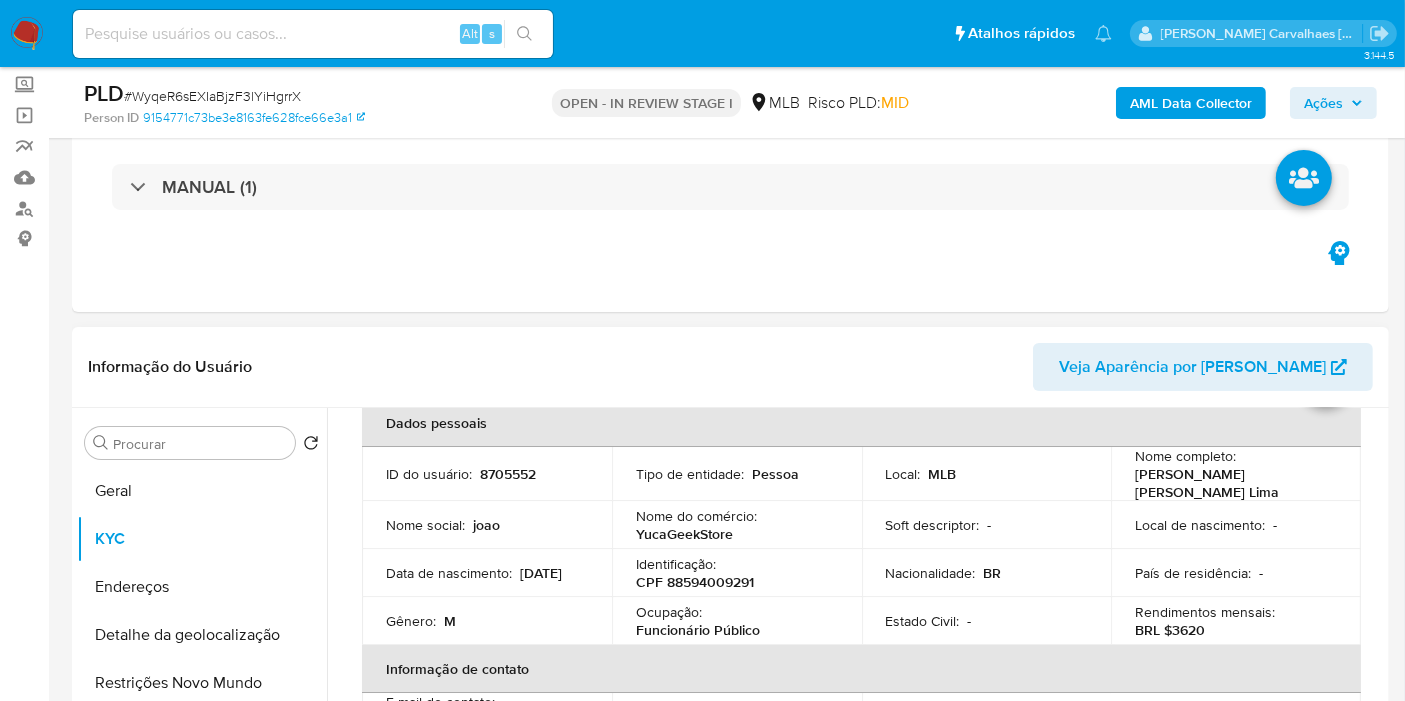 scroll, scrollTop: 0, scrollLeft: 0, axis: both 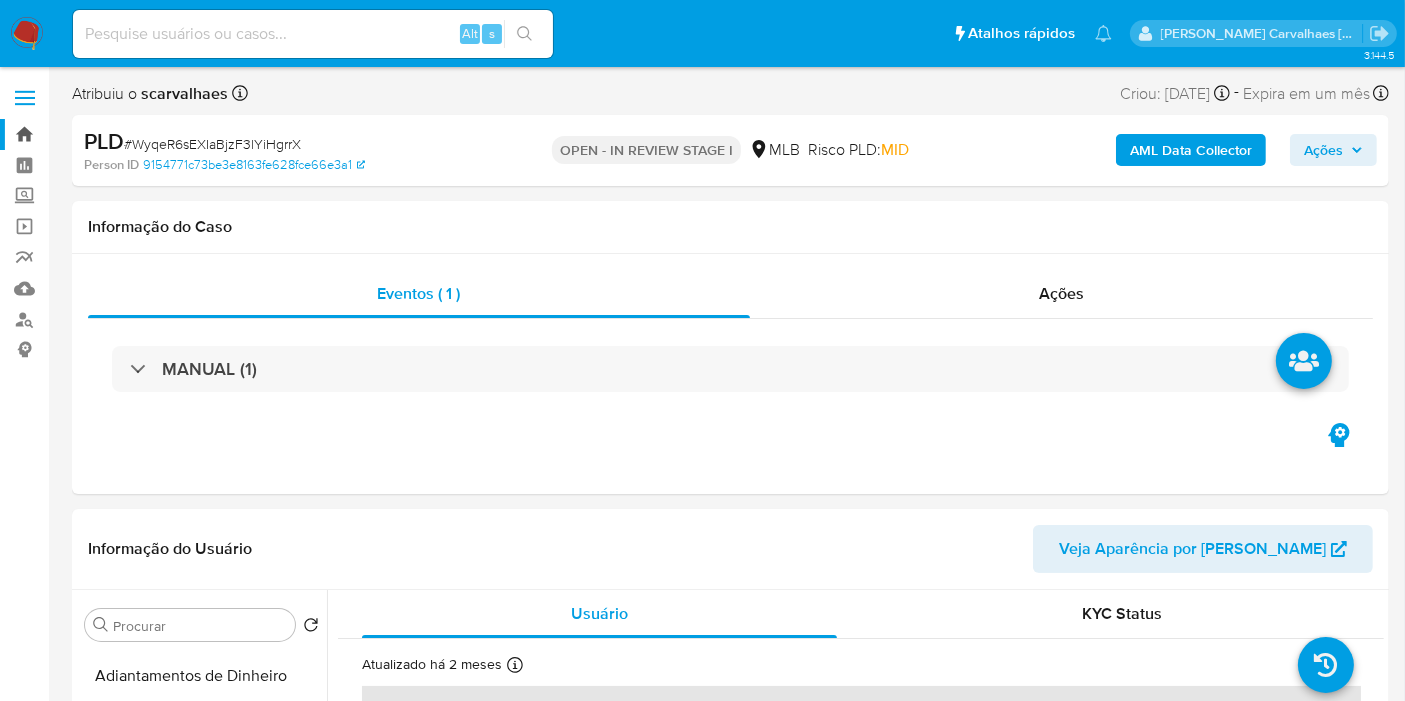 click on "Bandeja" at bounding box center [119, 134] 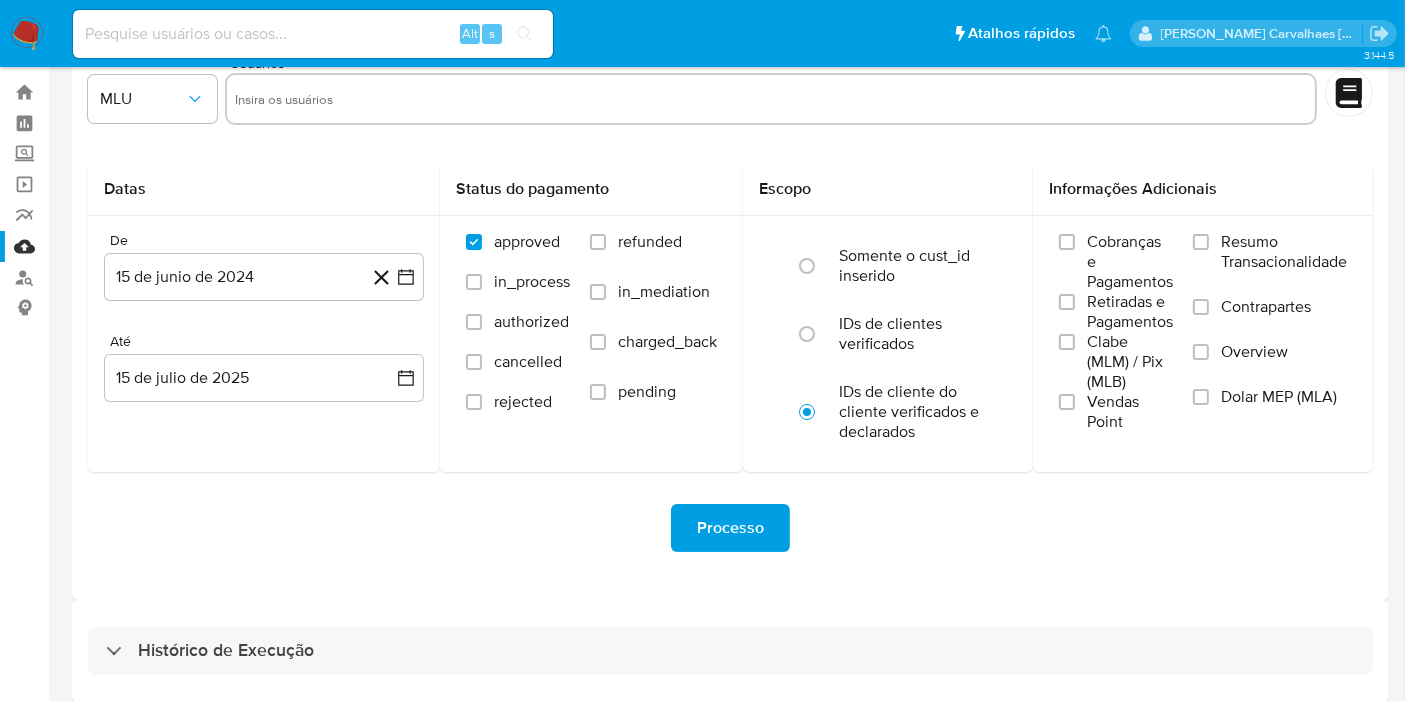 scroll, scrollTop: 54, scrollLeft: 0, axis: vertical 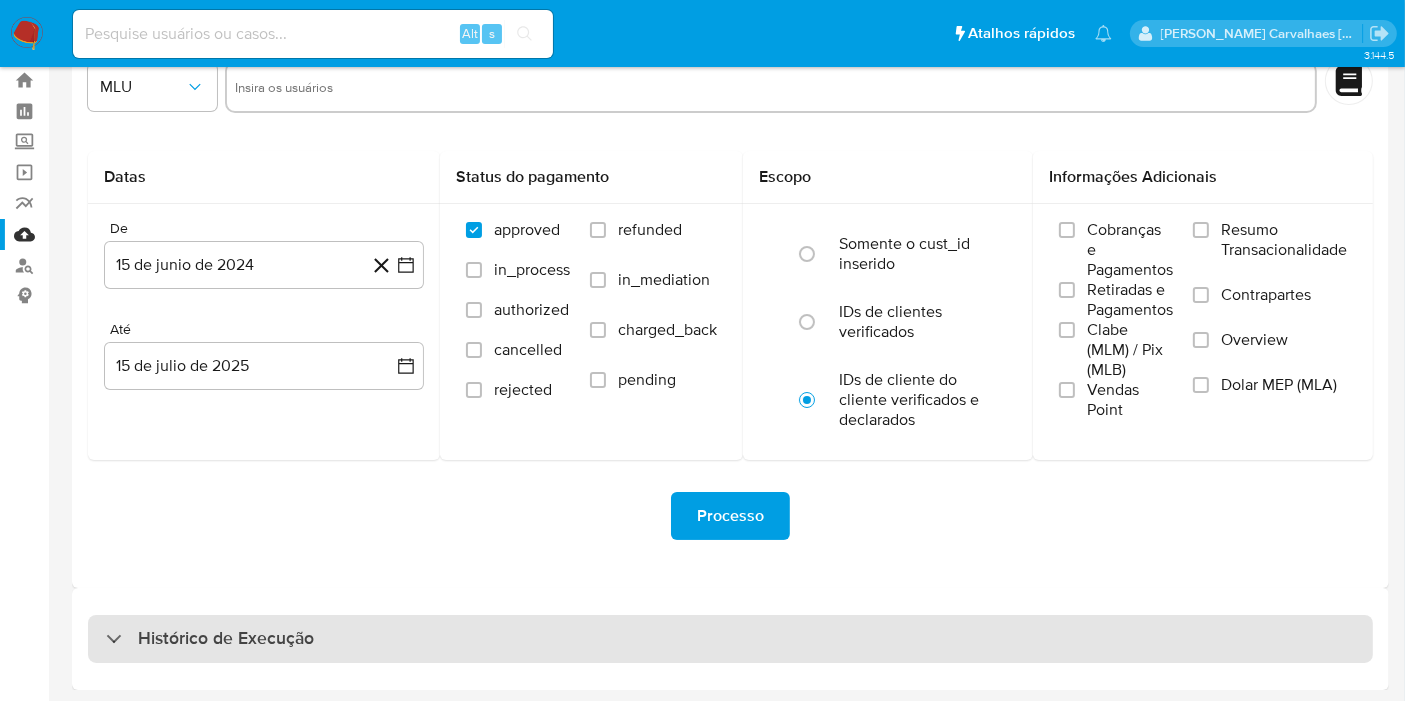 click on "Histórico de Execução" at bounding box center (730, 639) 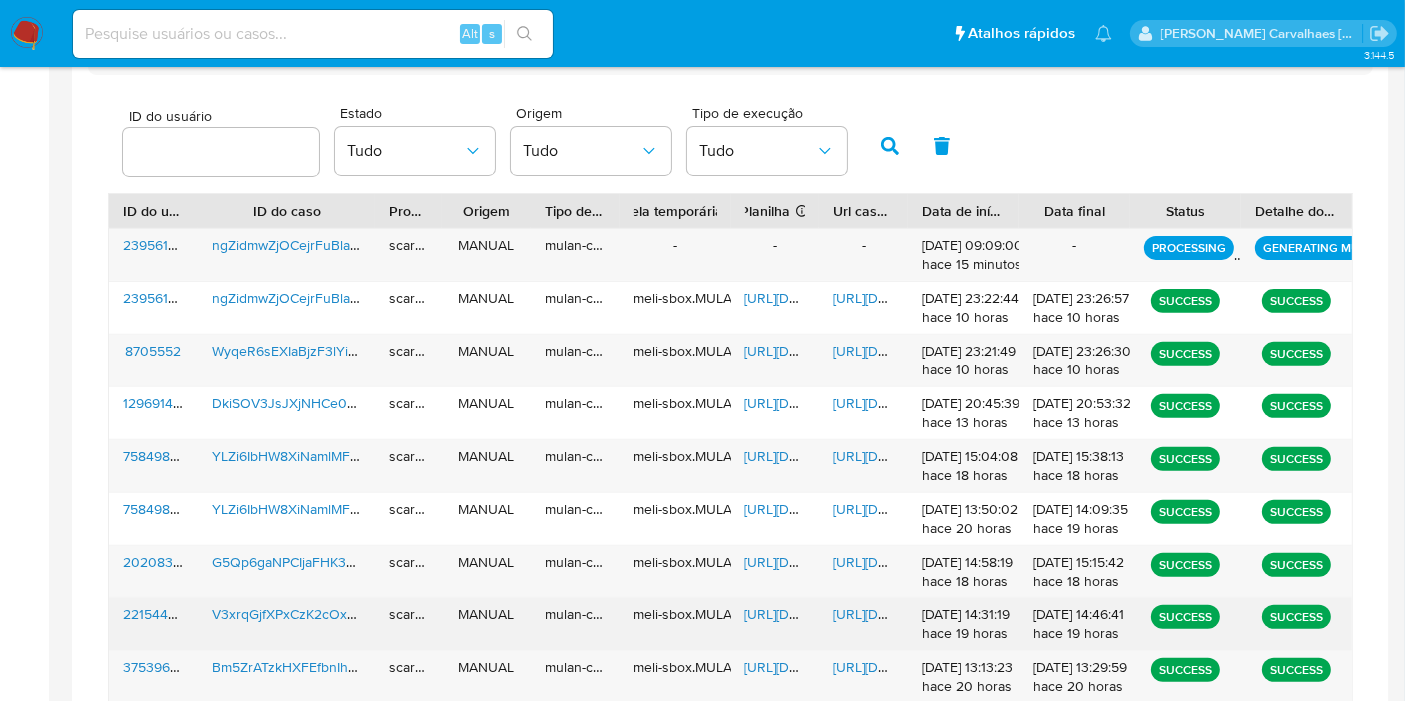 scroll, scrollTop: 721, scrollLeft: 0, axis: vertical 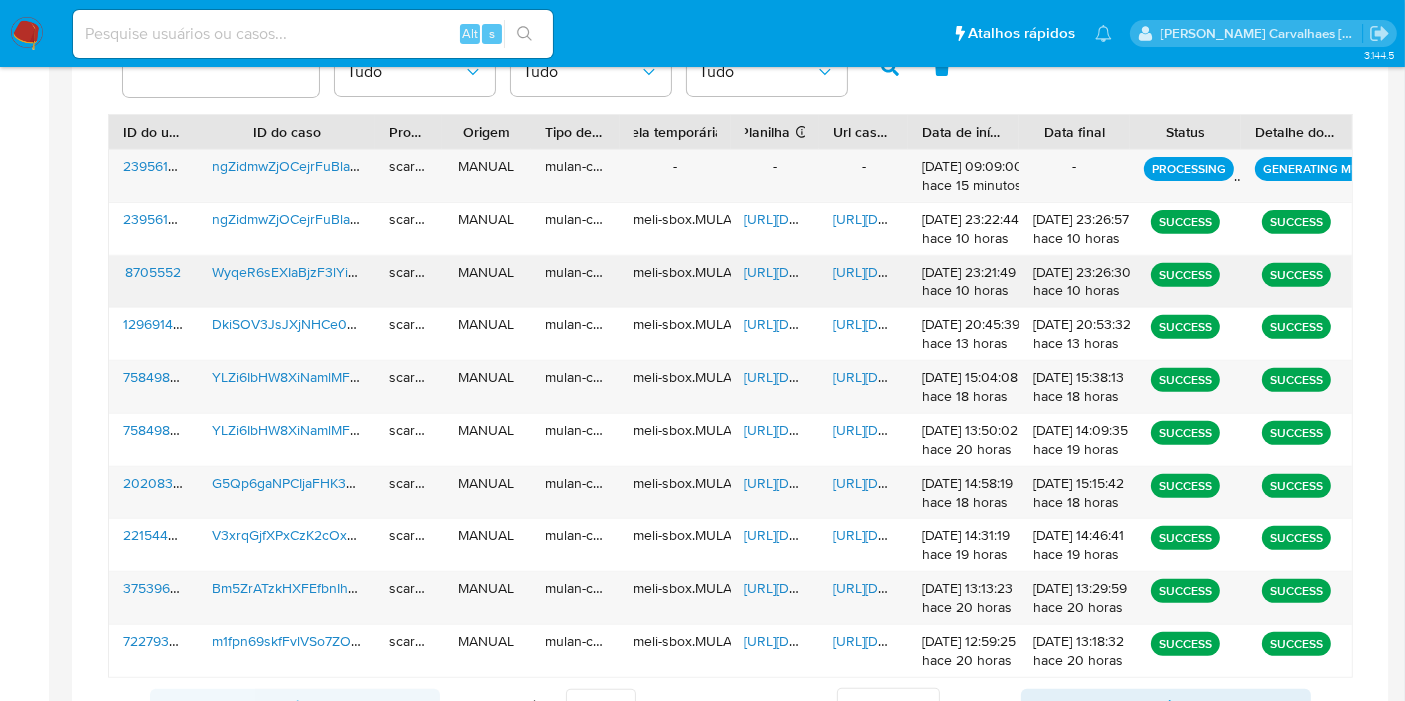 click on "WyqeR6sEXIaBjzF3lYiHgrrX" at bounding box center (298, 272) 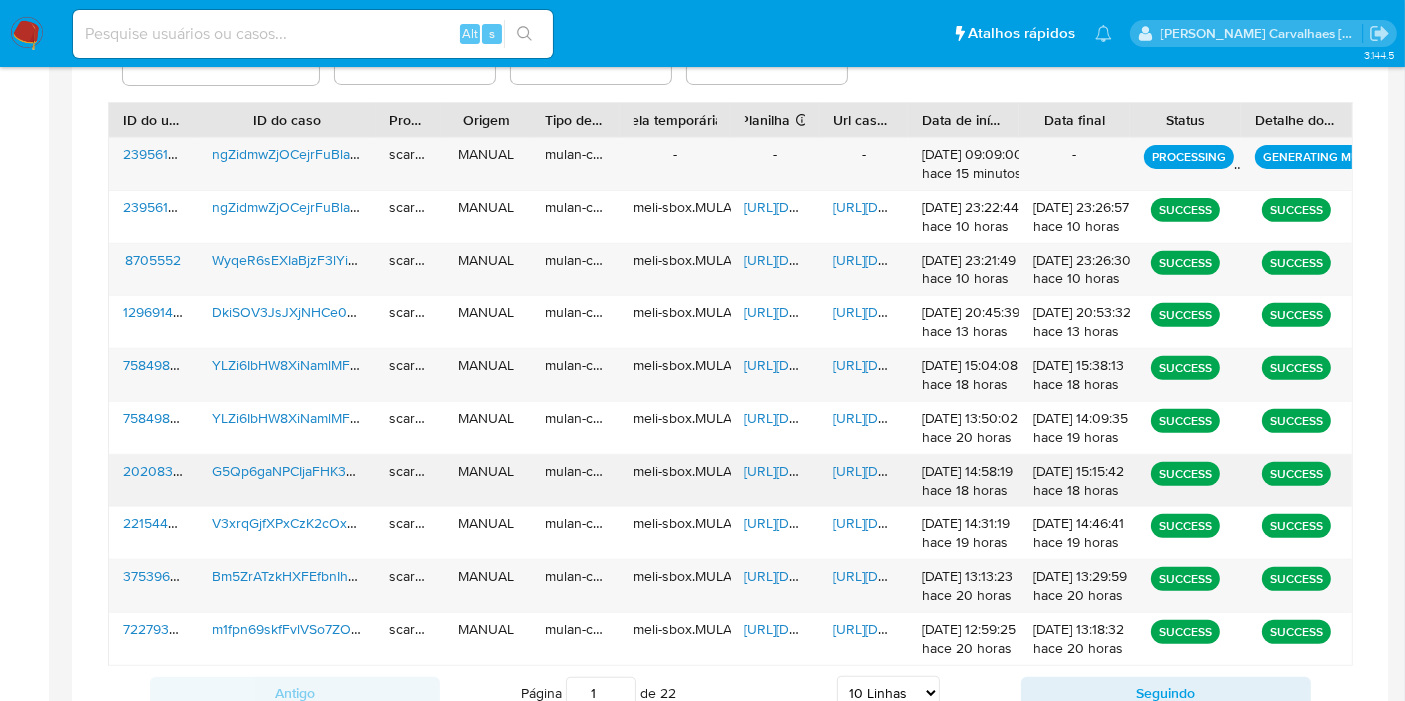 scroll, scrollTop: 806, scrollLeft: 0, axis: vertical 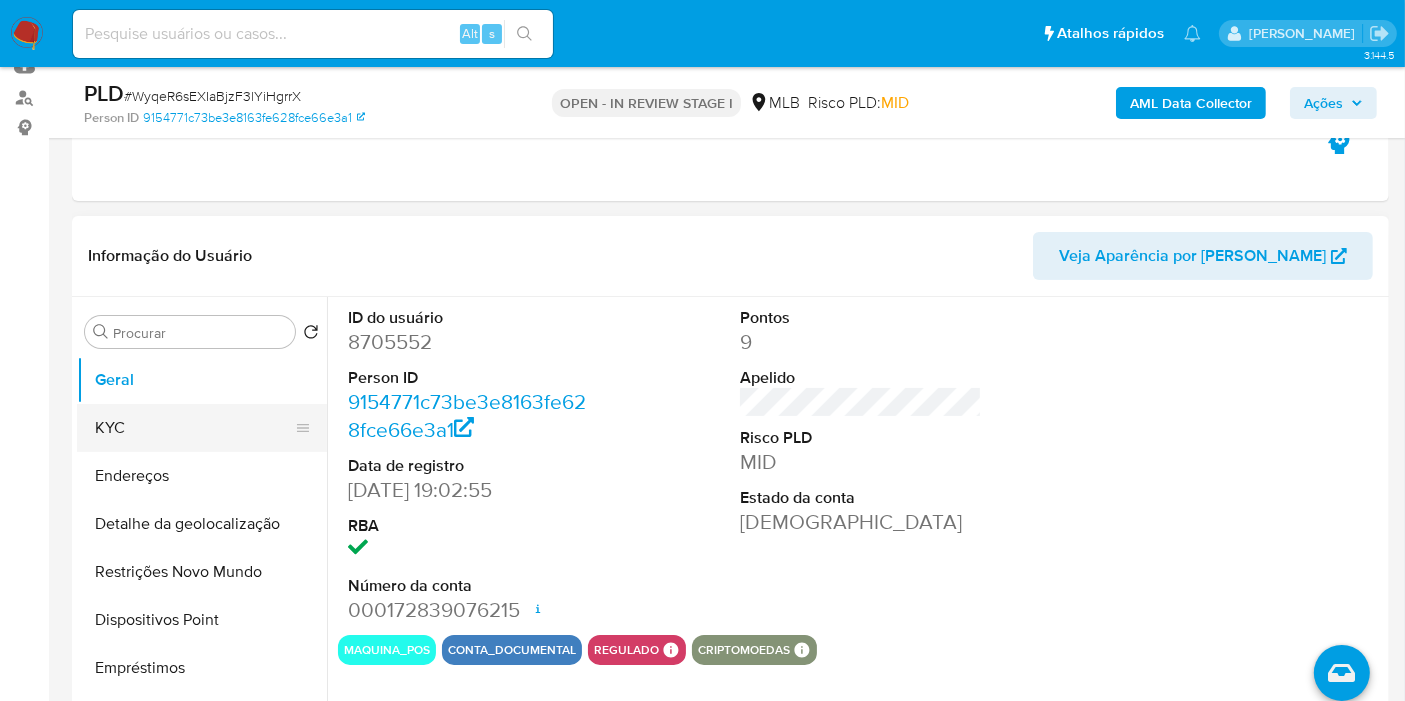 select on "10" 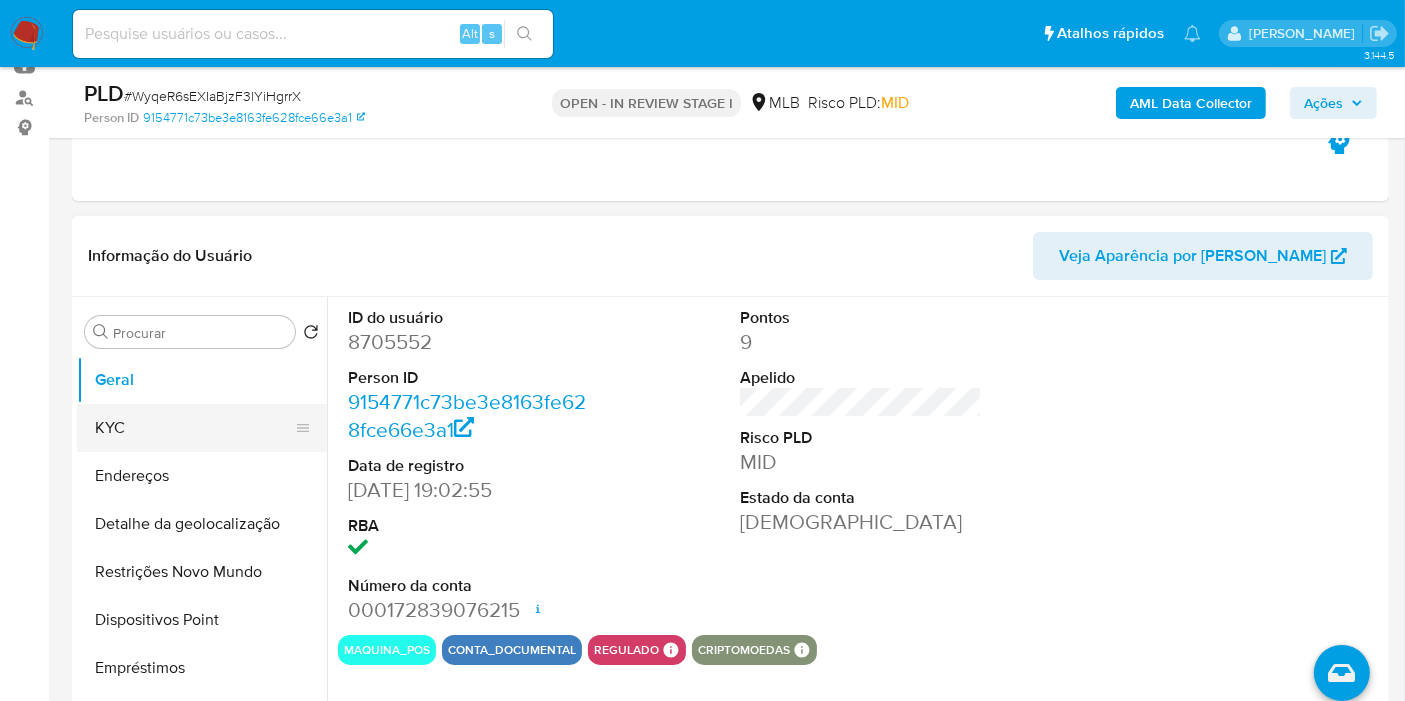 click on "KYC" at bounding box center (194, 428) 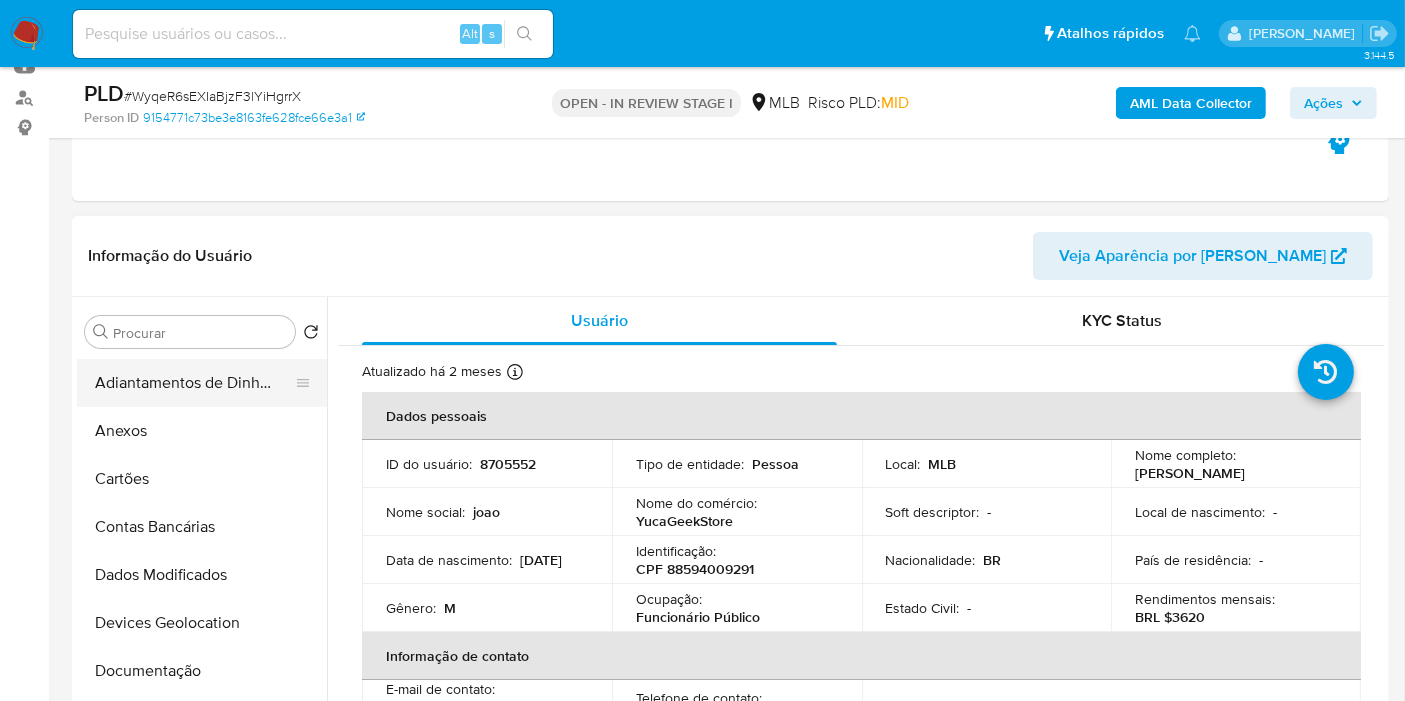 scroll, scrollTop: 444, scrollLeft: 0, axis: vertical 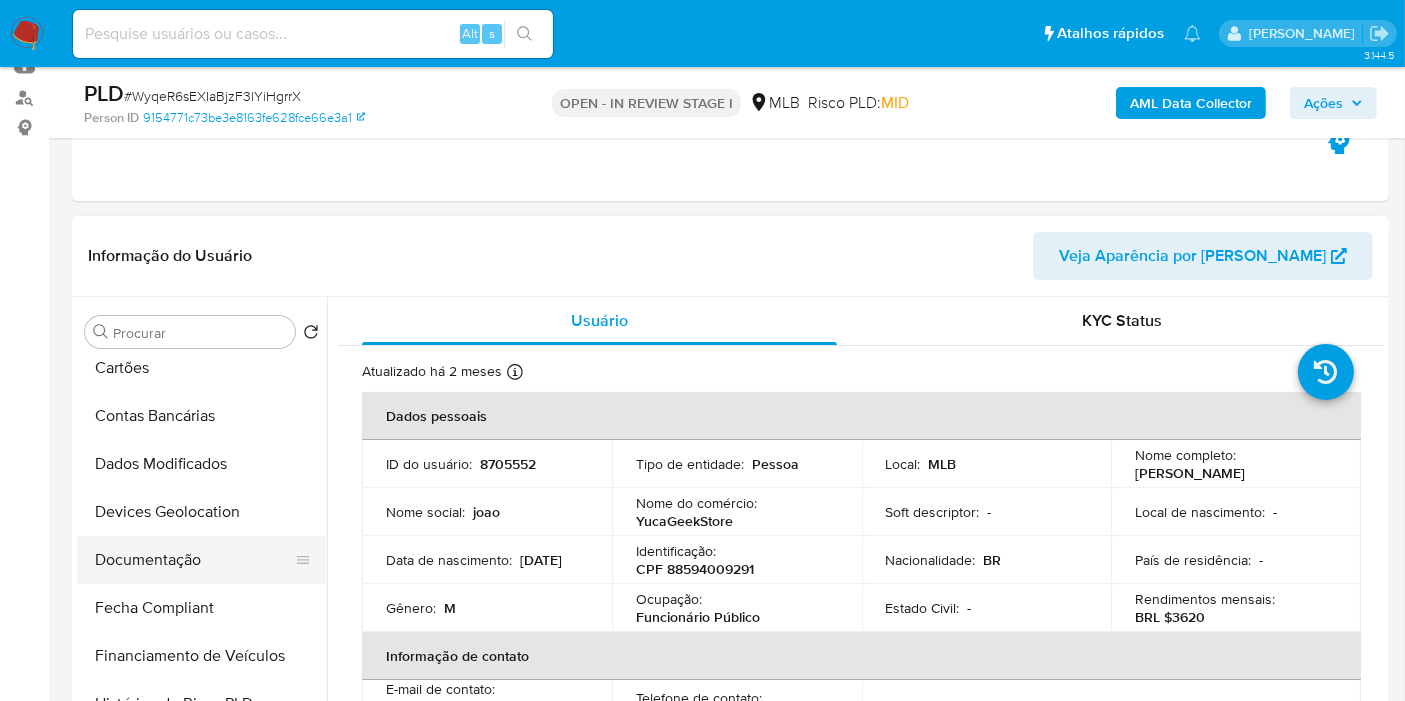 click on "Documentação" at bounding box center (194, 560) 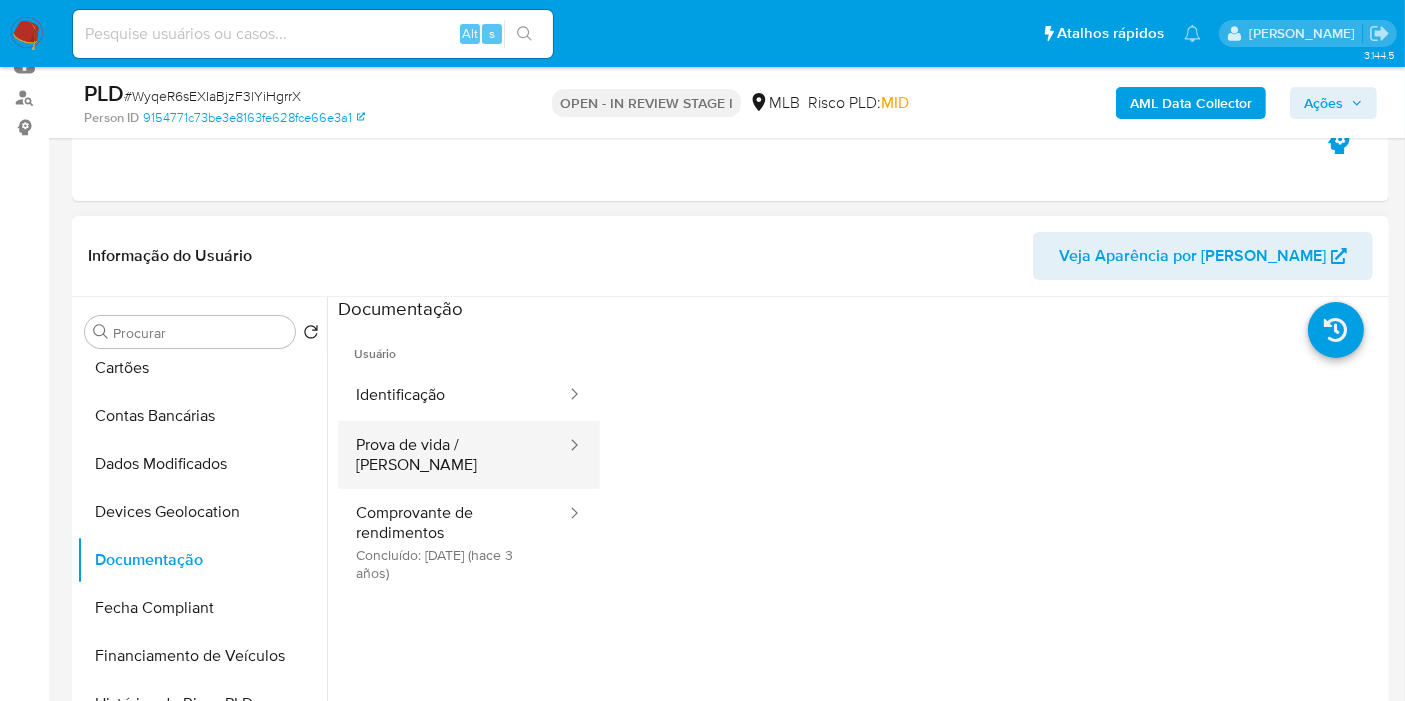 click on "Prova de vida / [PERSON_NAME]" at bounding box center (453, 455) 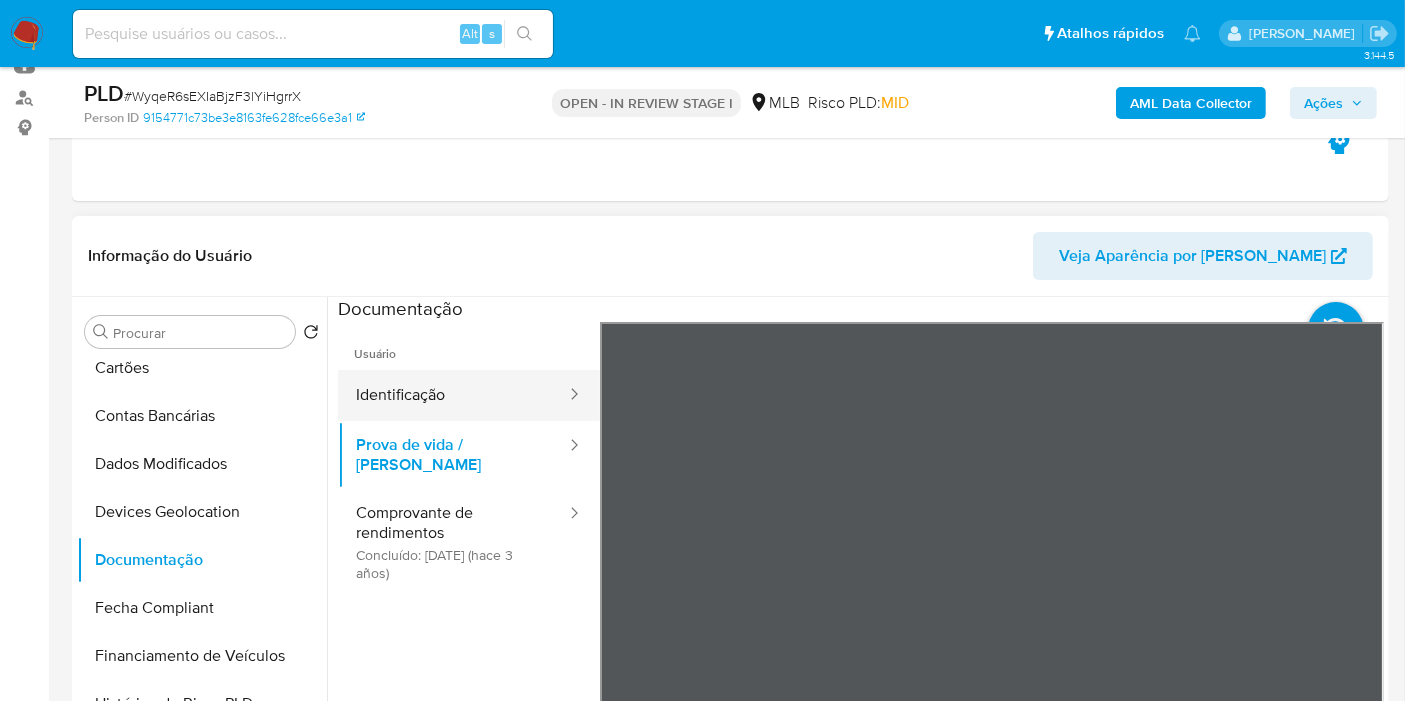 click on "Identificação" at bounding box center [453, 395] 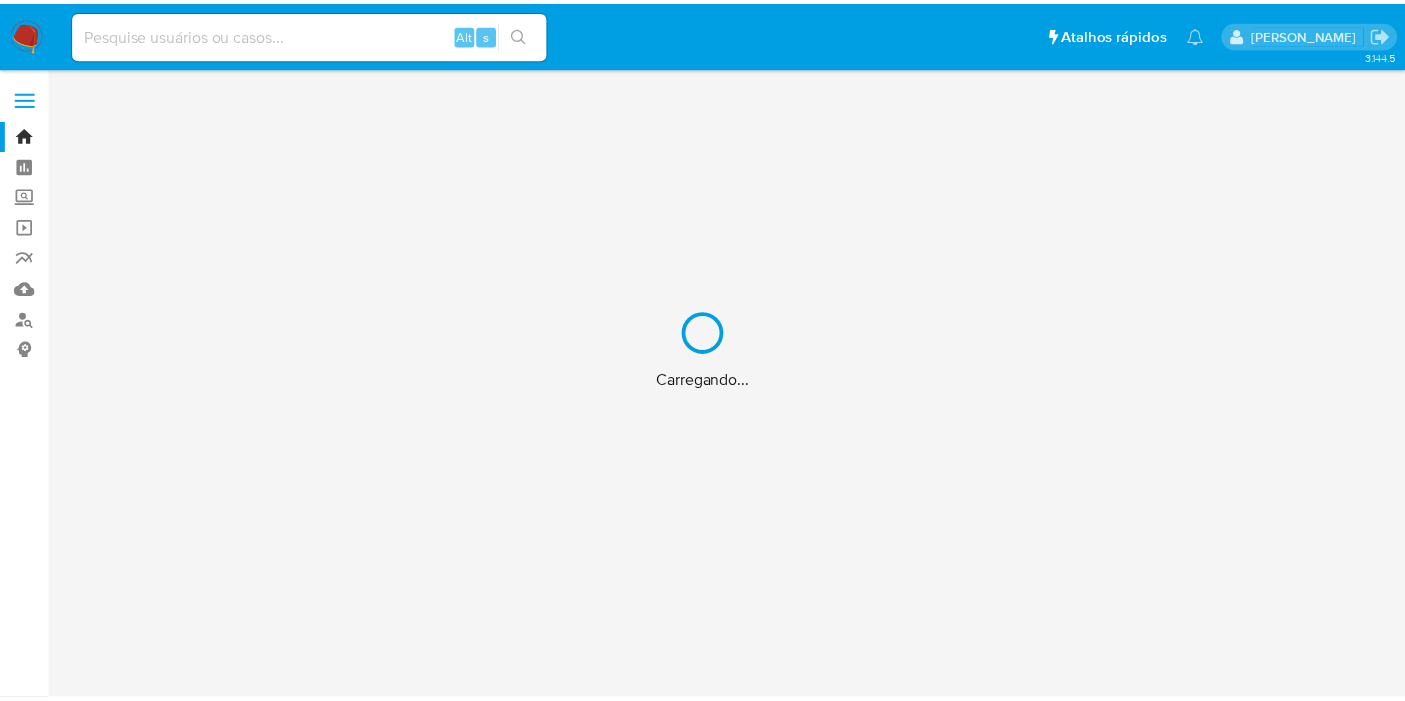 scroll, scrollTop: 0, scrollLeft: 0, axis: both 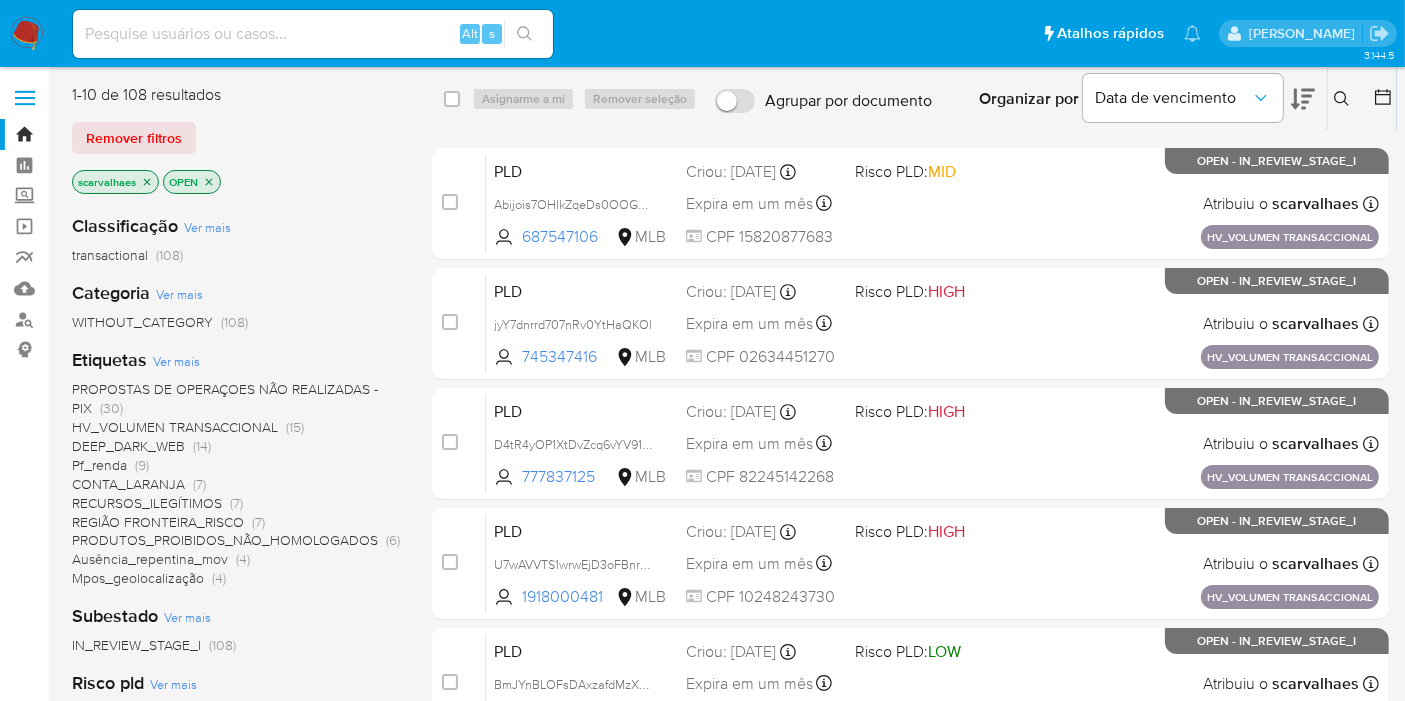 click on "HV_VOLUMEN TRANSACCIONAL" at bounding box center (175, 427) 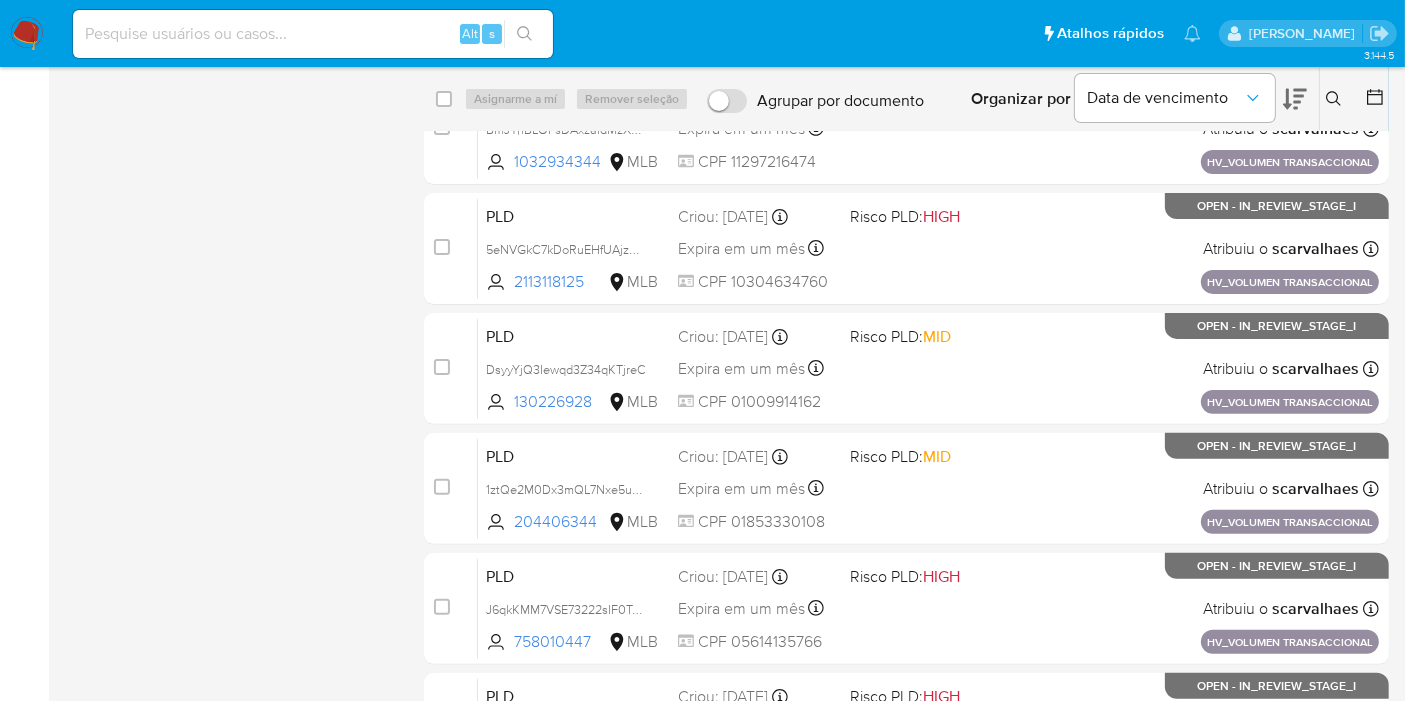 scroll, scrollTop: 722, scrollLeft: 0, axis: vertical 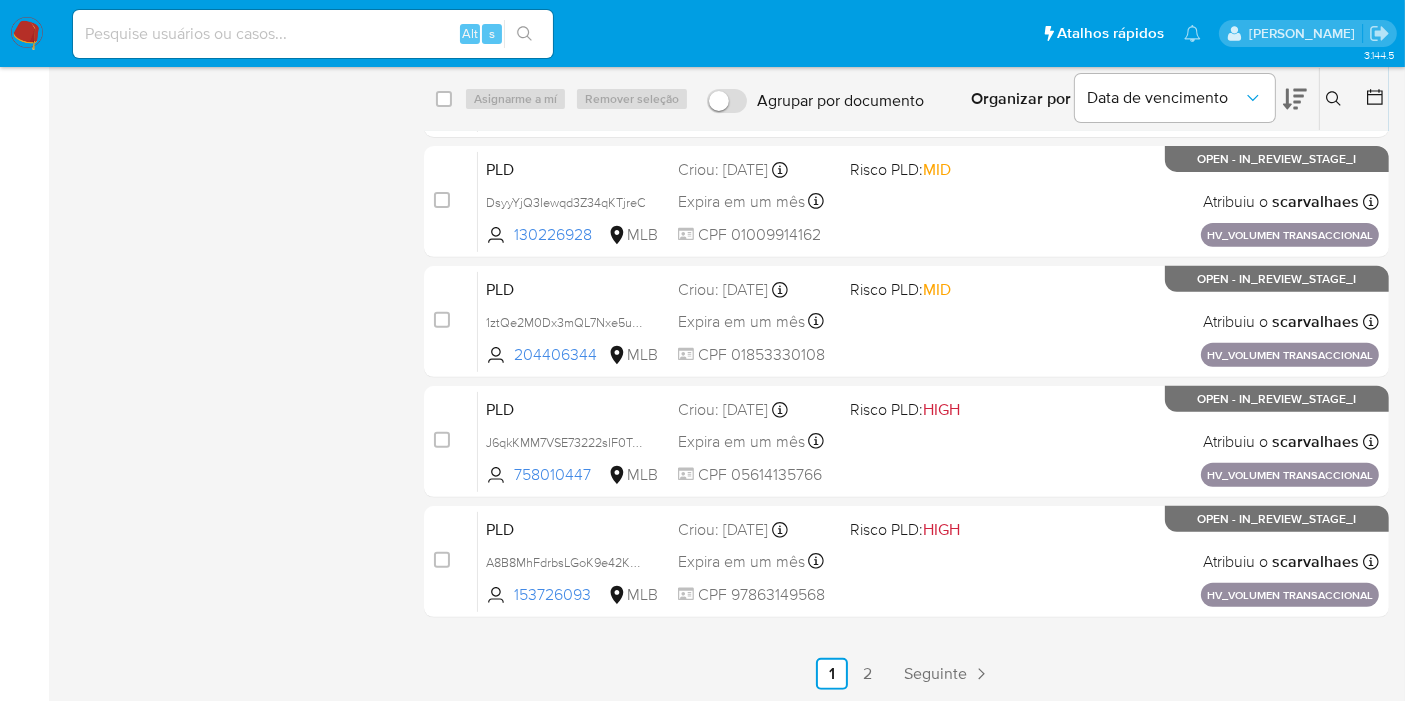 click on "2" at bounding box center (868, 674) 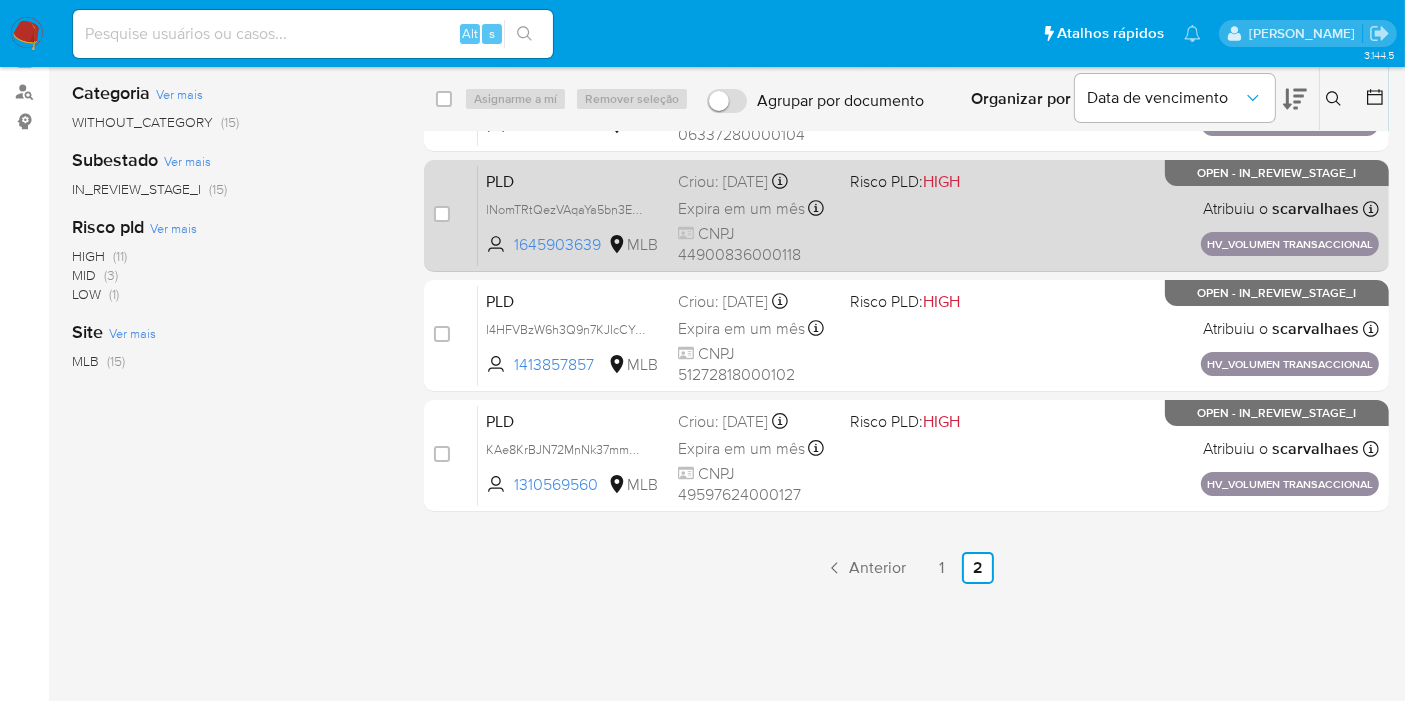 scroll, scrollTop: 312, scrollLeft: 0, axis: vertical 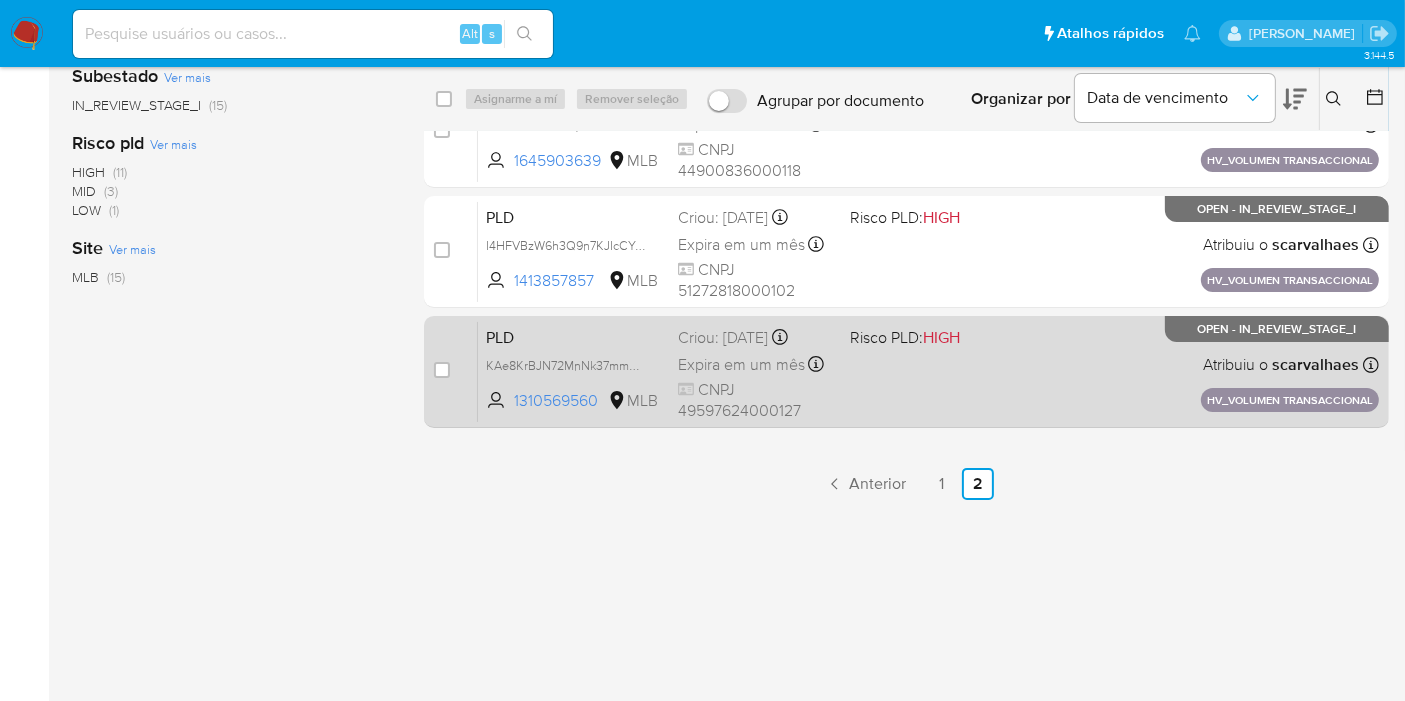 click on "PLD KAe8KrBJN72MnNk37mmPlh9h 1310569560 MLB Risco PLD:  HIGH Criou: 15/07/2025   Criou: 15/07/2025 08:55:31 Expira em um mês   Expira em 29/08/2025 08:55:32 CNPJ   49597624000127 Atribuiu o   scarvalhaes   Asignado el: 15/07/2025 08:55:31 HV_VOLUMEN TRANSACCIONAL OPEN - IN_REVIEW_STAGE_I" at bounding box center [928, 371] 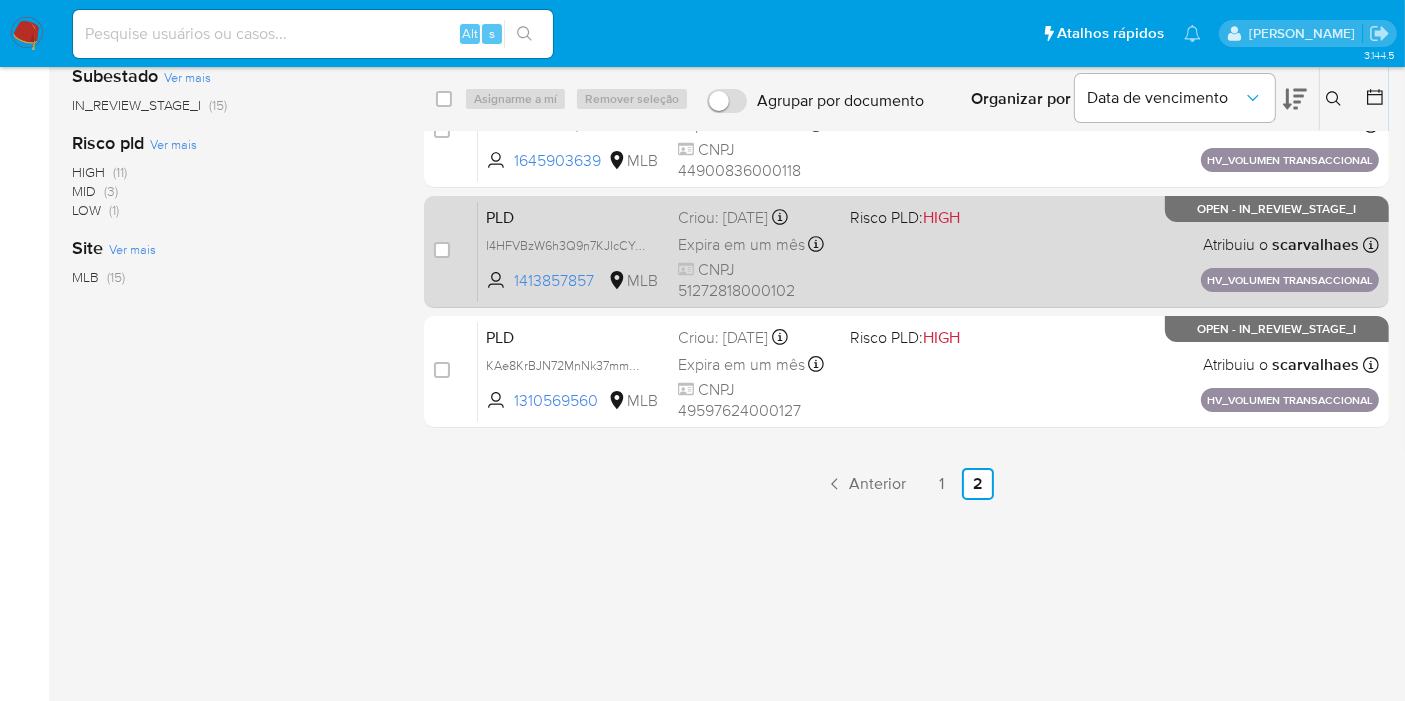click on "PLD I4HFVBzW6h3Q9n7KJIcCYnrD 1413857857 MLB Risco PLD:  HIGH Criou: 15/07/2025   Criou: 15/07/2025 08:55:41 Expira em um mês   Expira em 29/08/2025 08:55:42 CNPJ   51272818000102 Atribuiu o   scarvalhaes   Asignado el: 15/07/2025 08:55:41 HV_VOLUMEN TRANSACCIONAL OPEN - IN_REVIEW_STAGE_I" at bounding box center [928, 251] 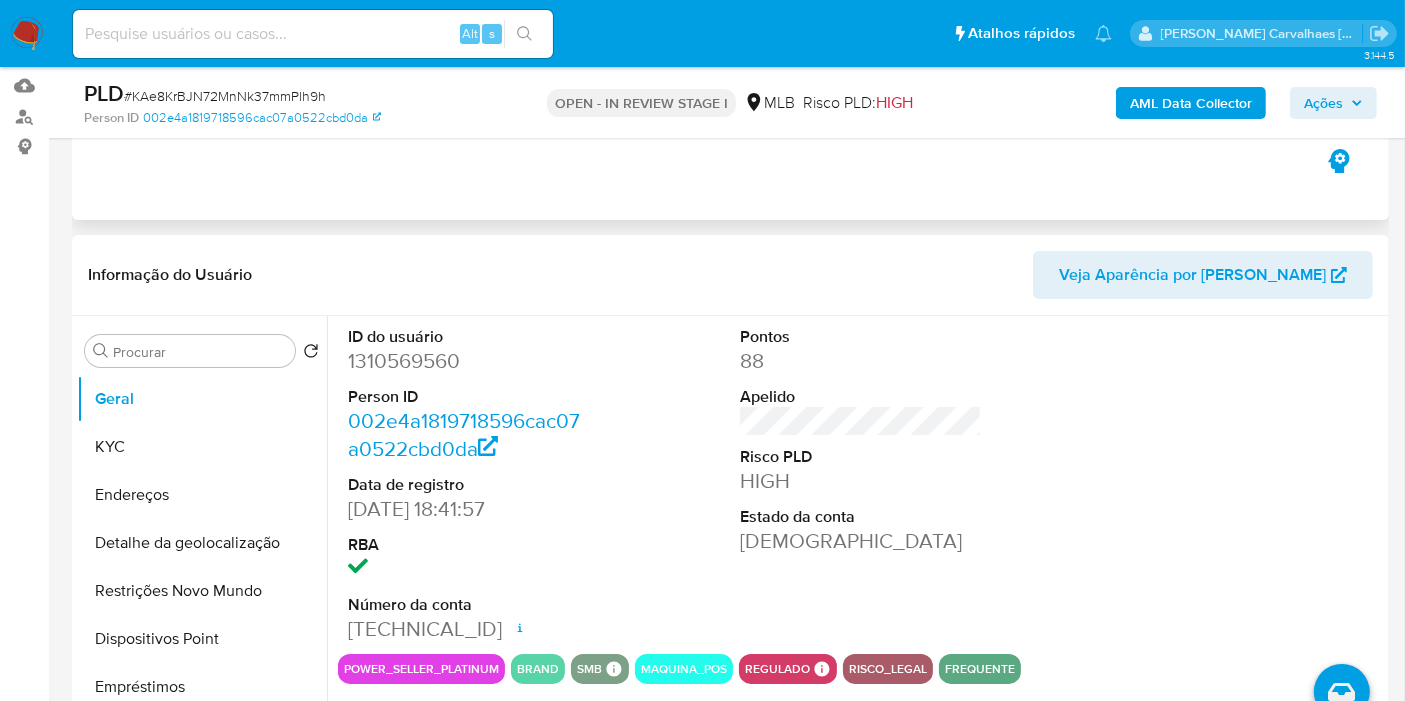 scroll, scrollTop: 222, scrollLeft: 0, axis: vertical 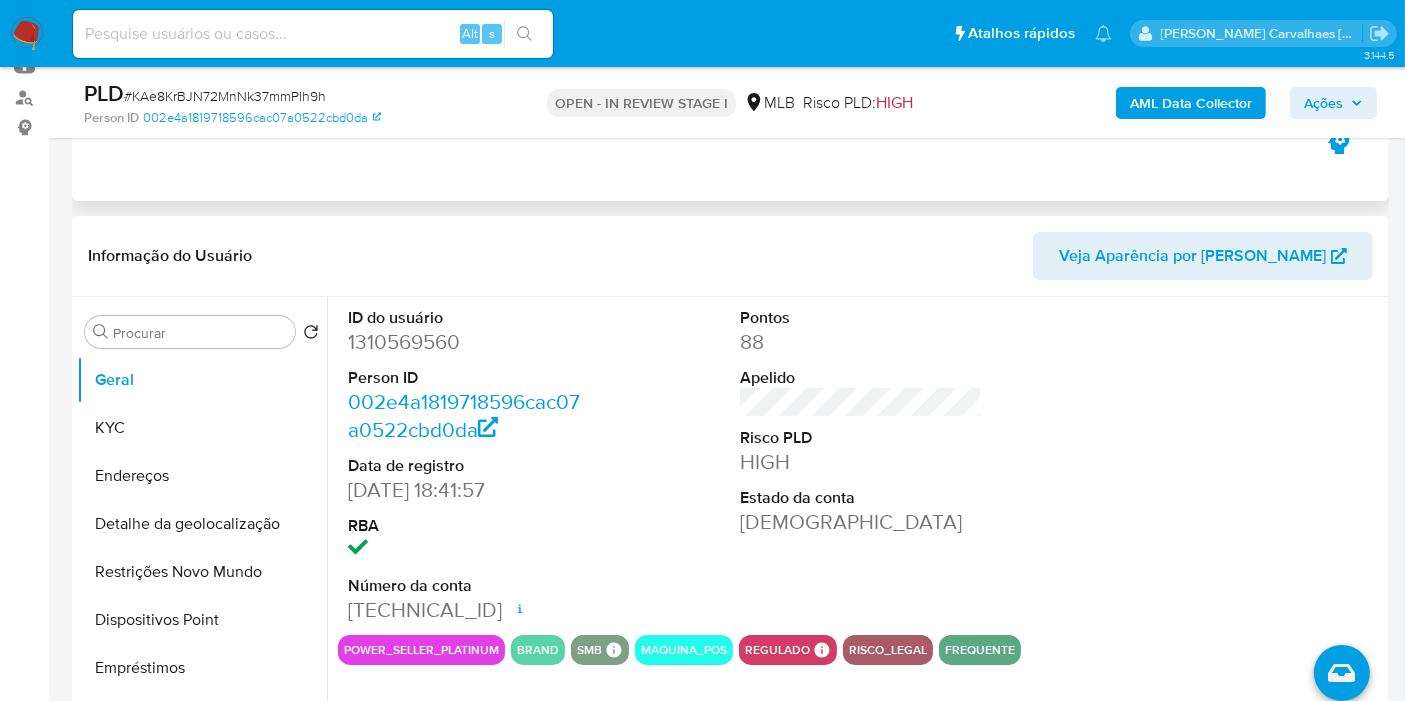 select on "10" 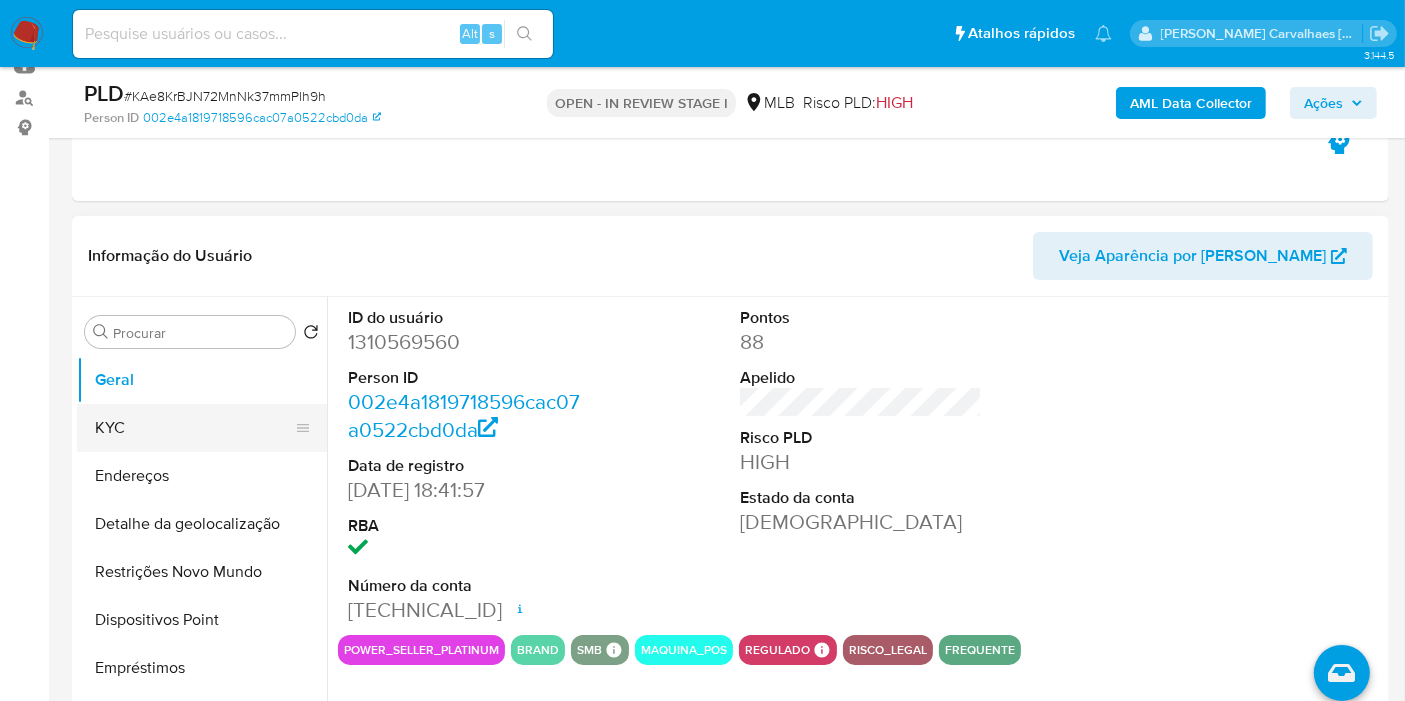 click on "KYC" at bounding box center (194, 428) 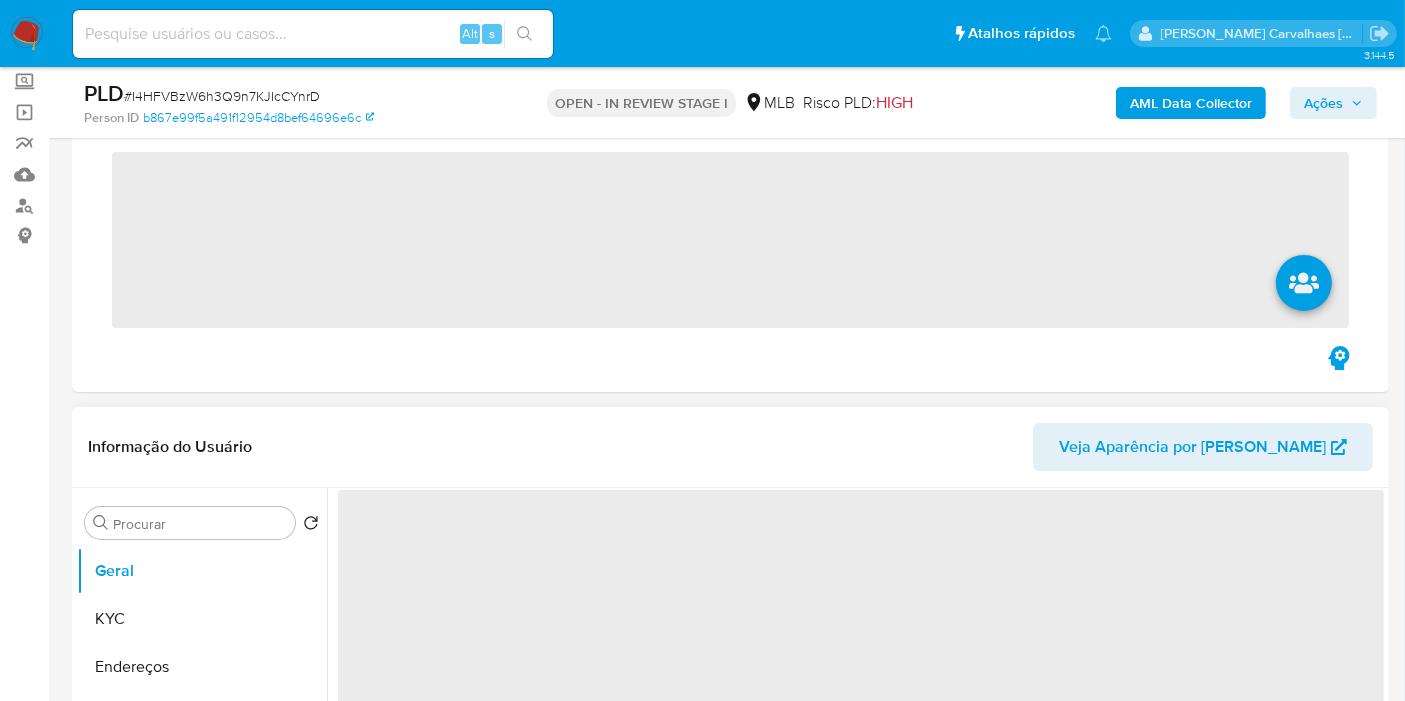 scroll, scrollTop: 222, scrollLeft: 0, axis: vertical 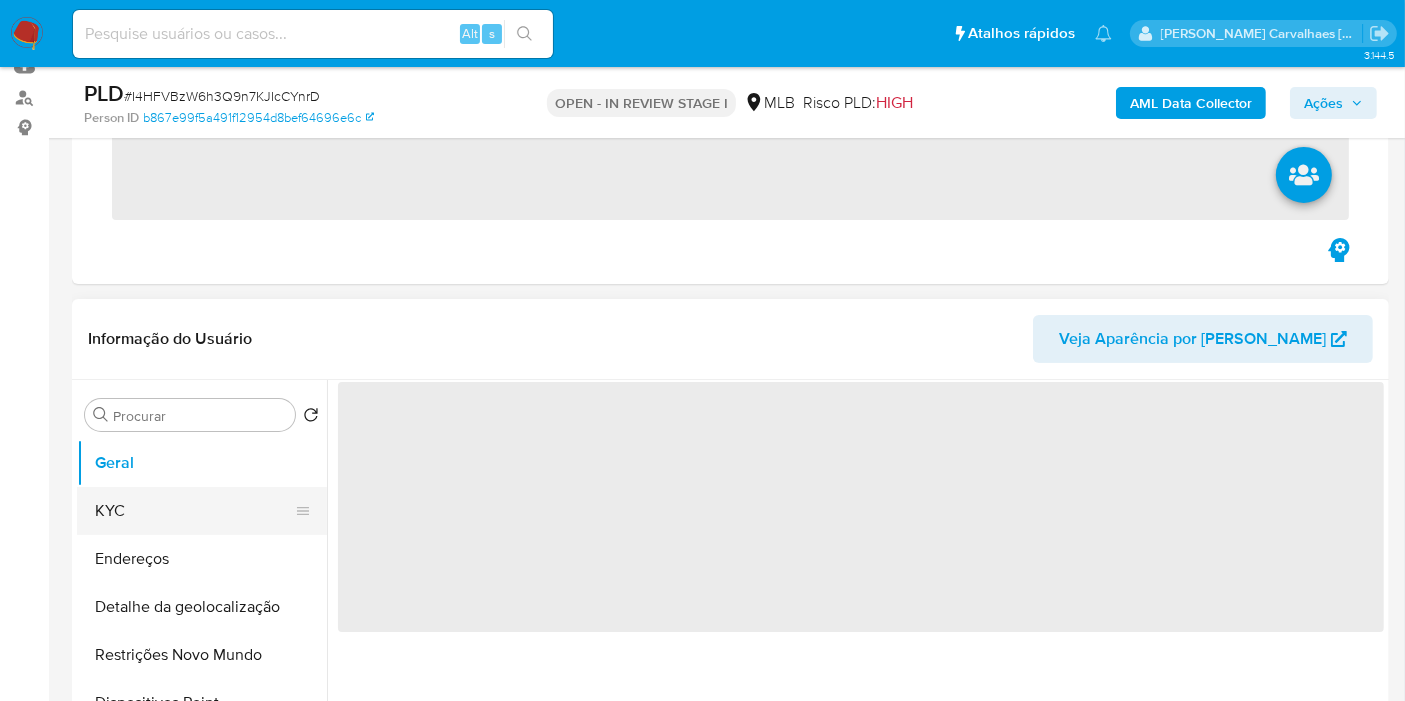 click on "KYC" at bounding box center [194, 511] 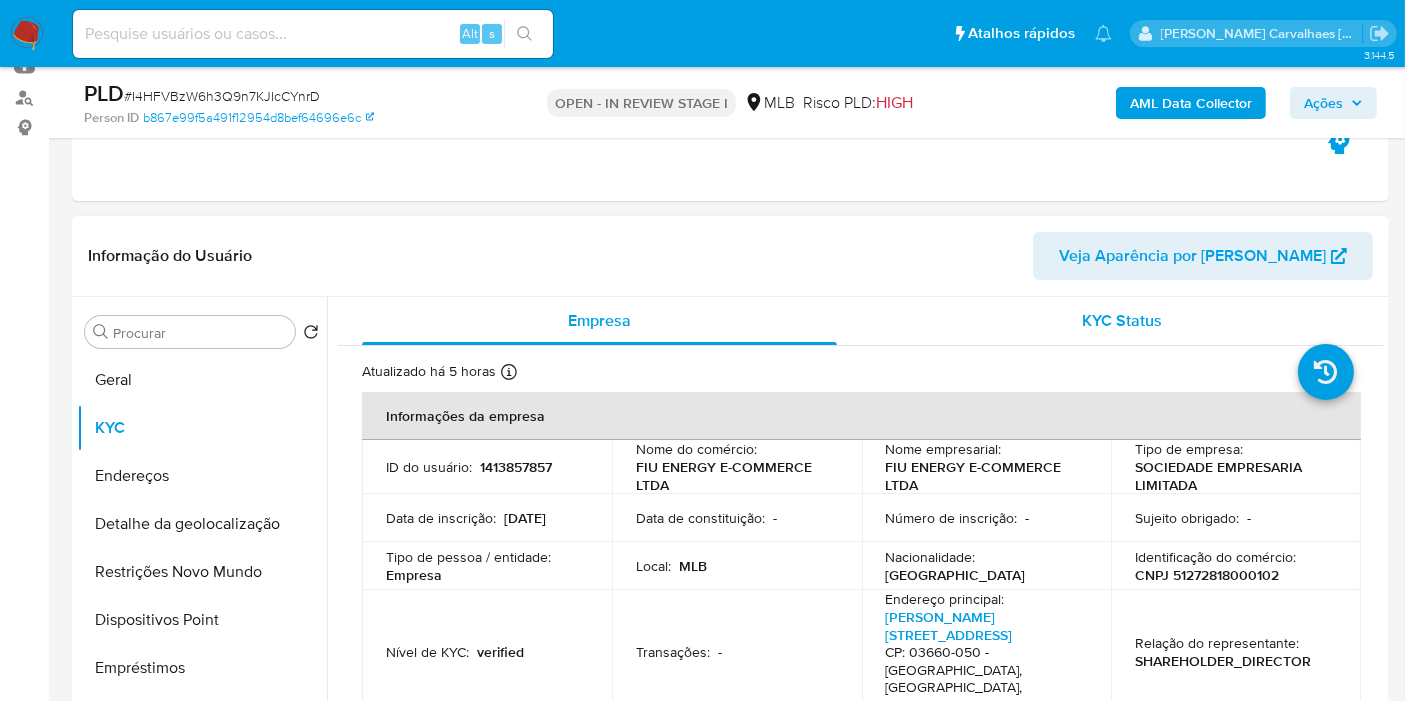 select on "10" 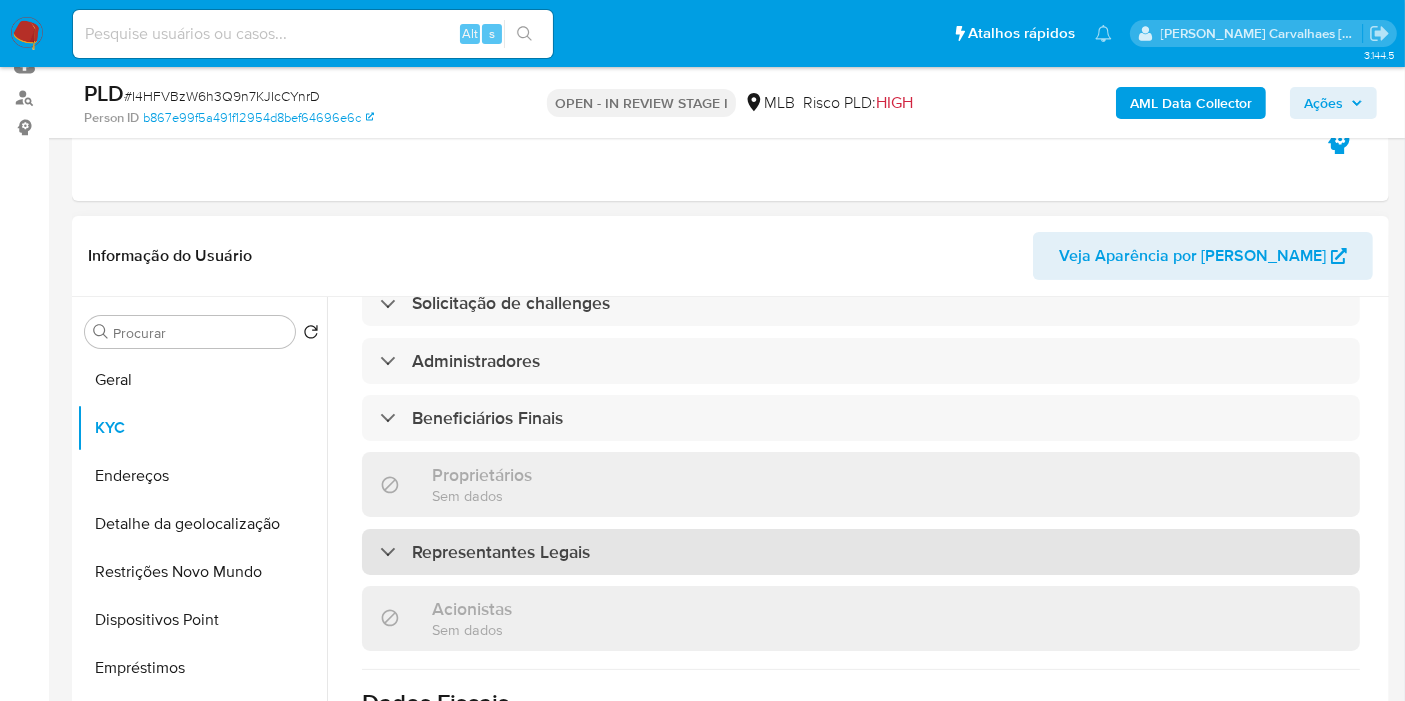 scroll, scrollTop: 1214, scrollLeft: 0, axis: vertical 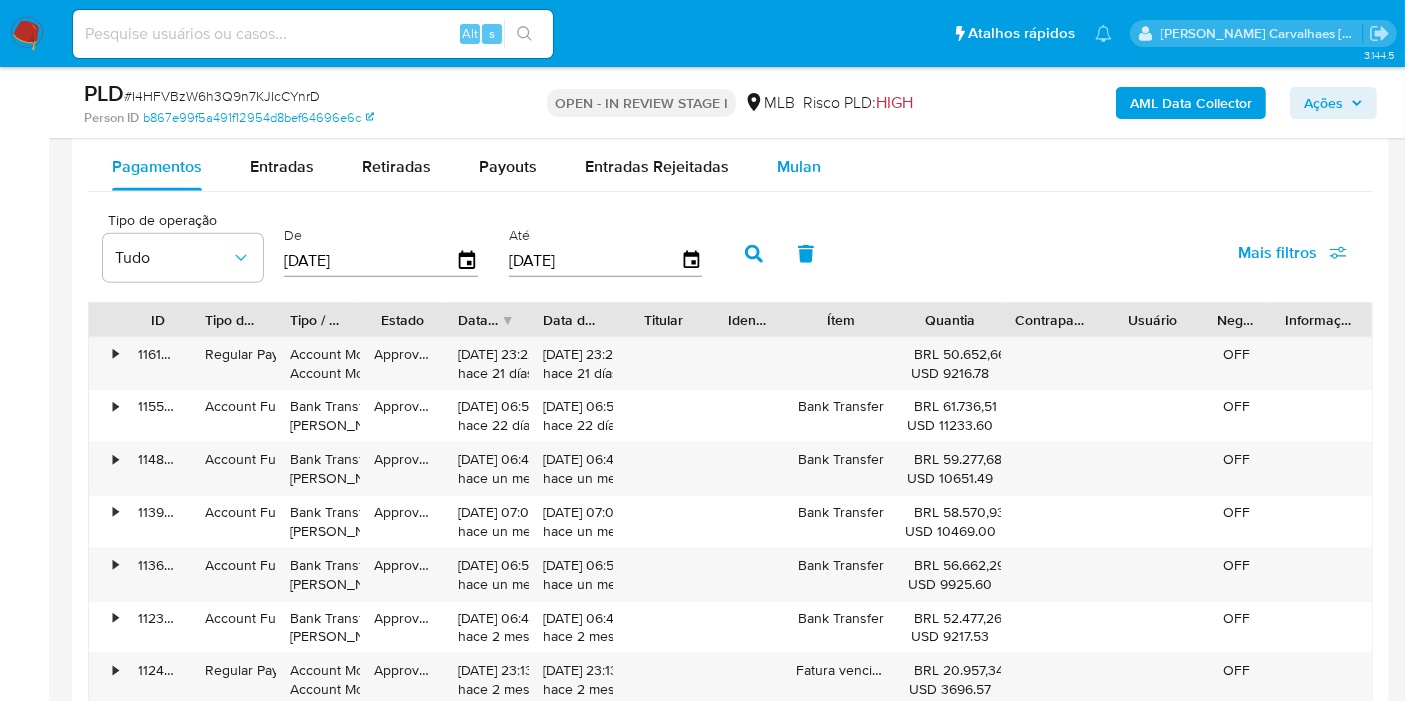 click on "Mulan" at bounding box center (799, 166) 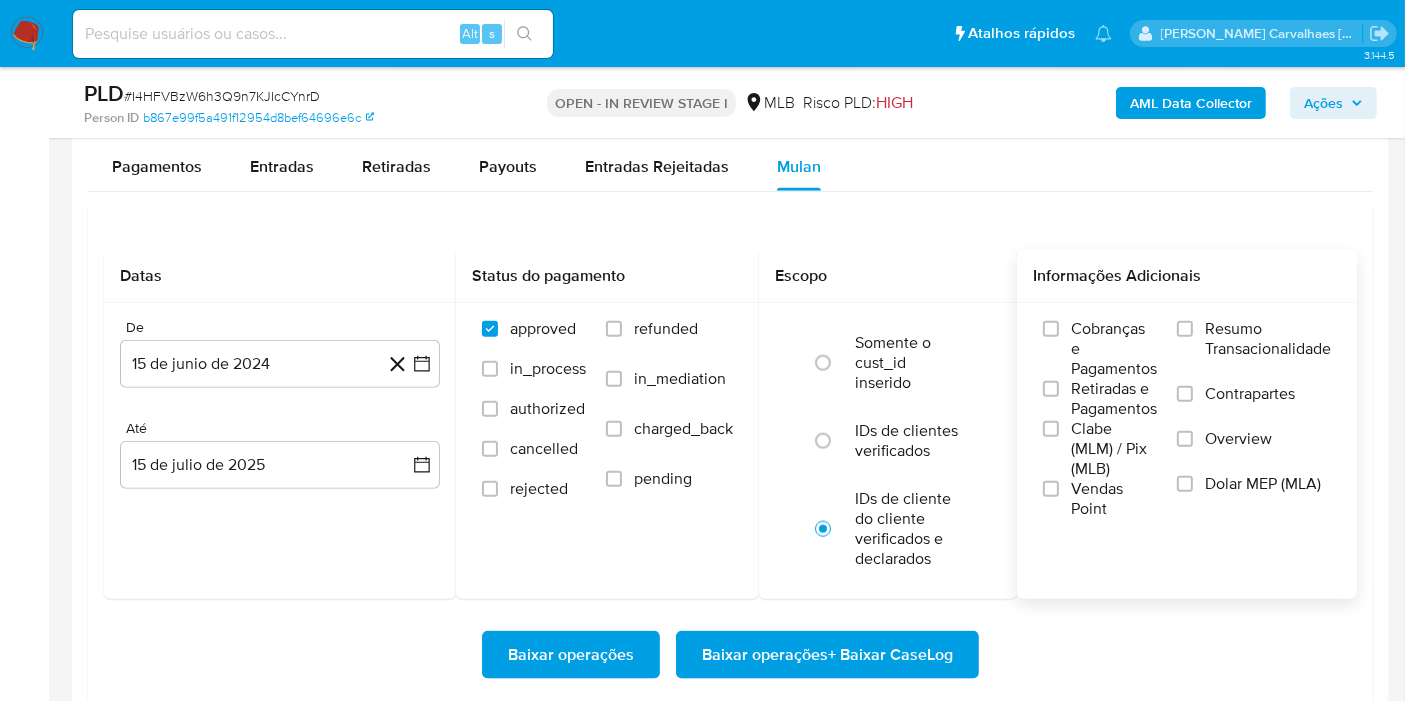 click at bounding box center (1185, 329) 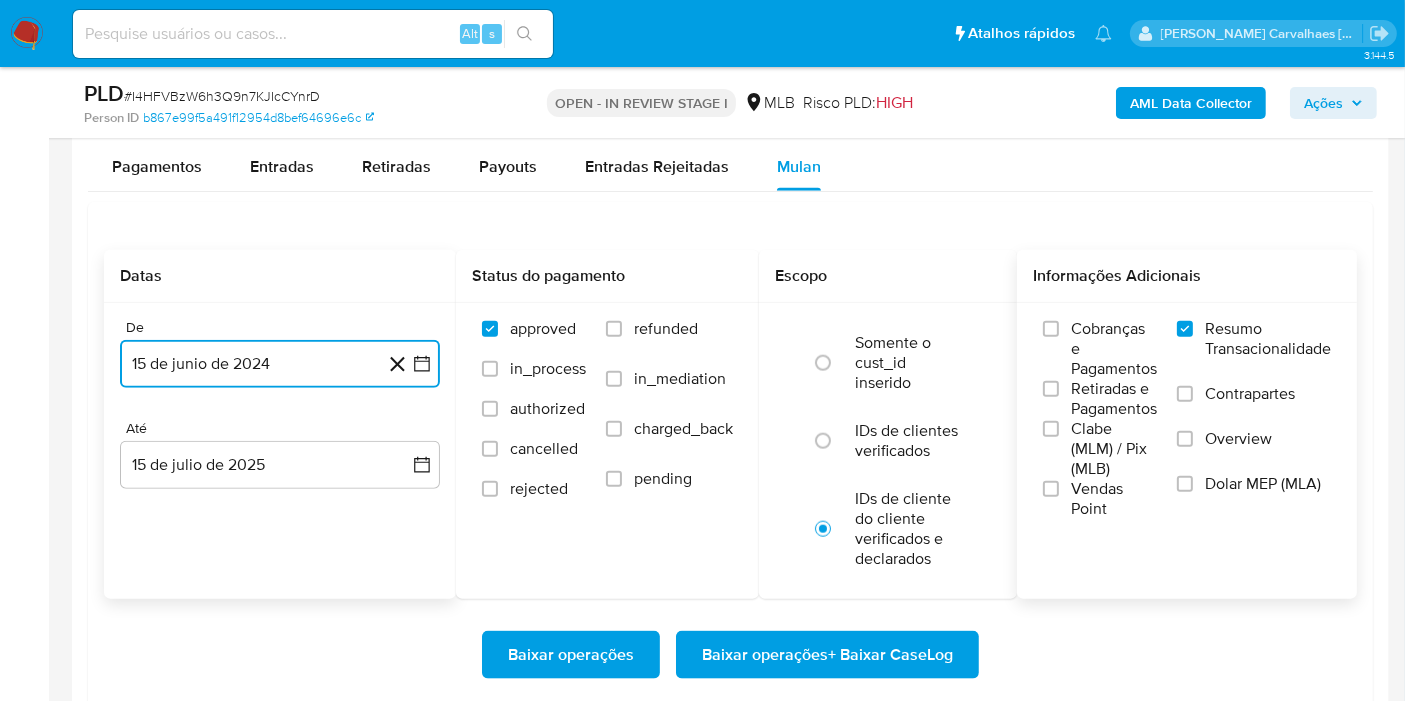 click 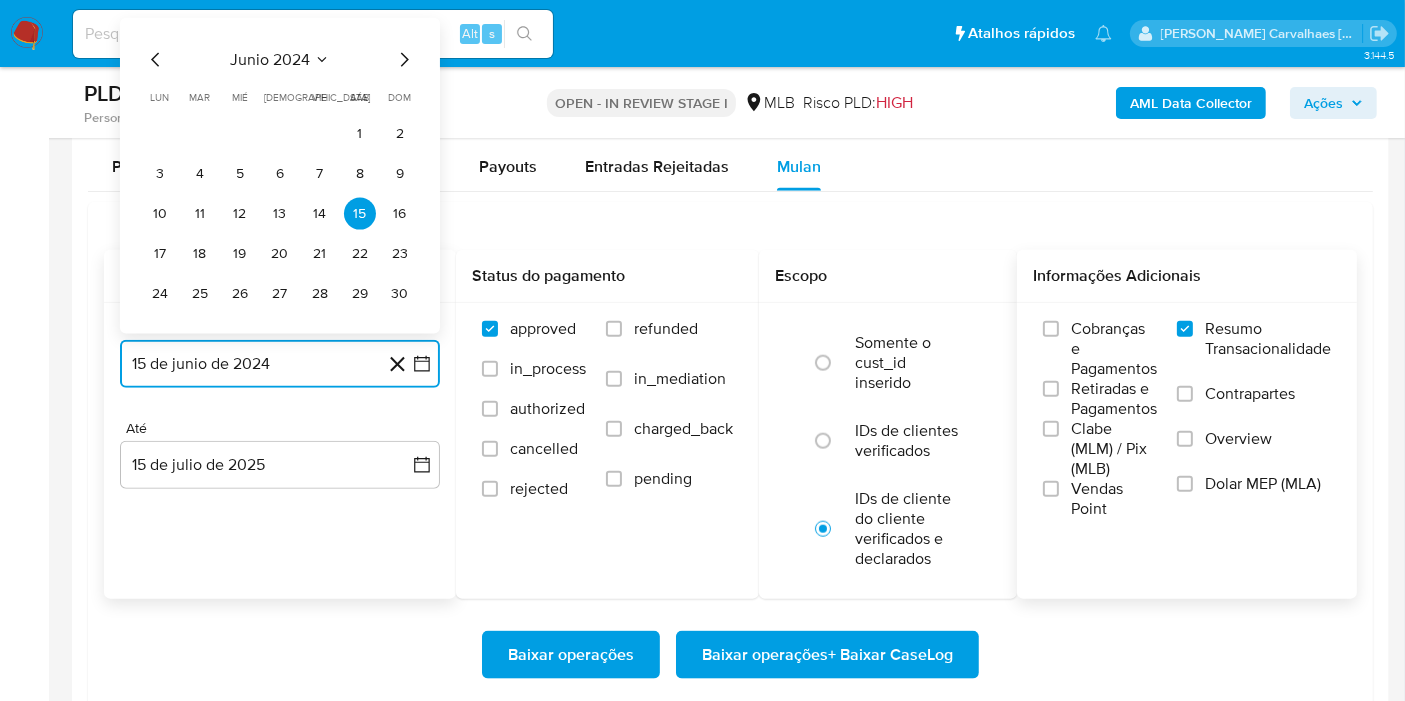 click 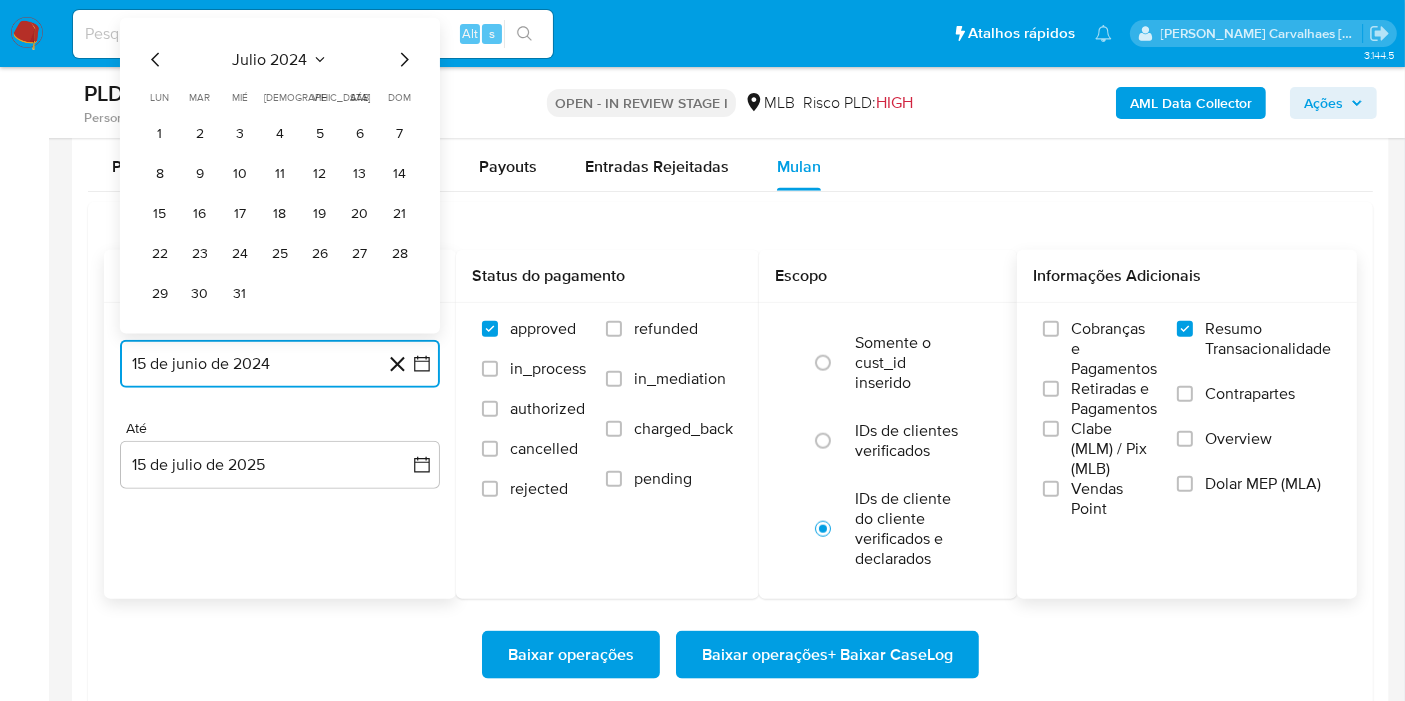 click 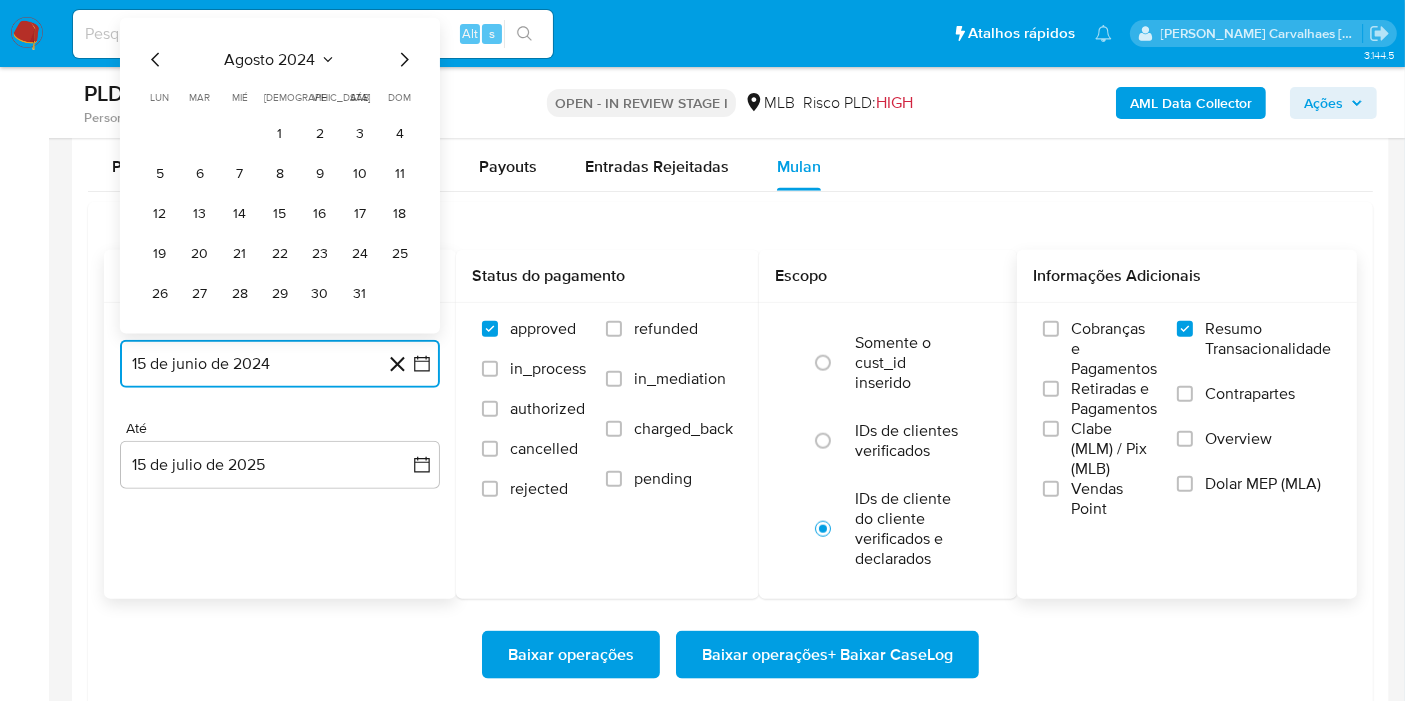 click 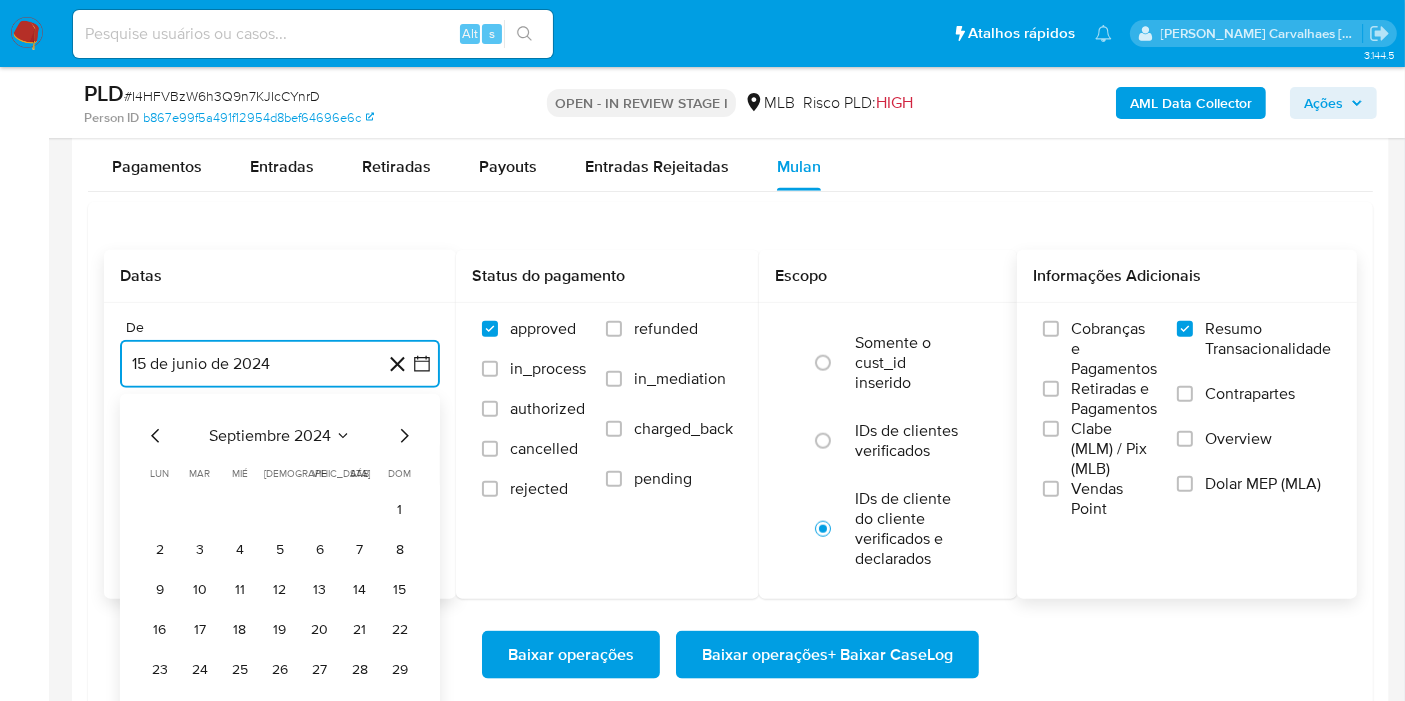 click 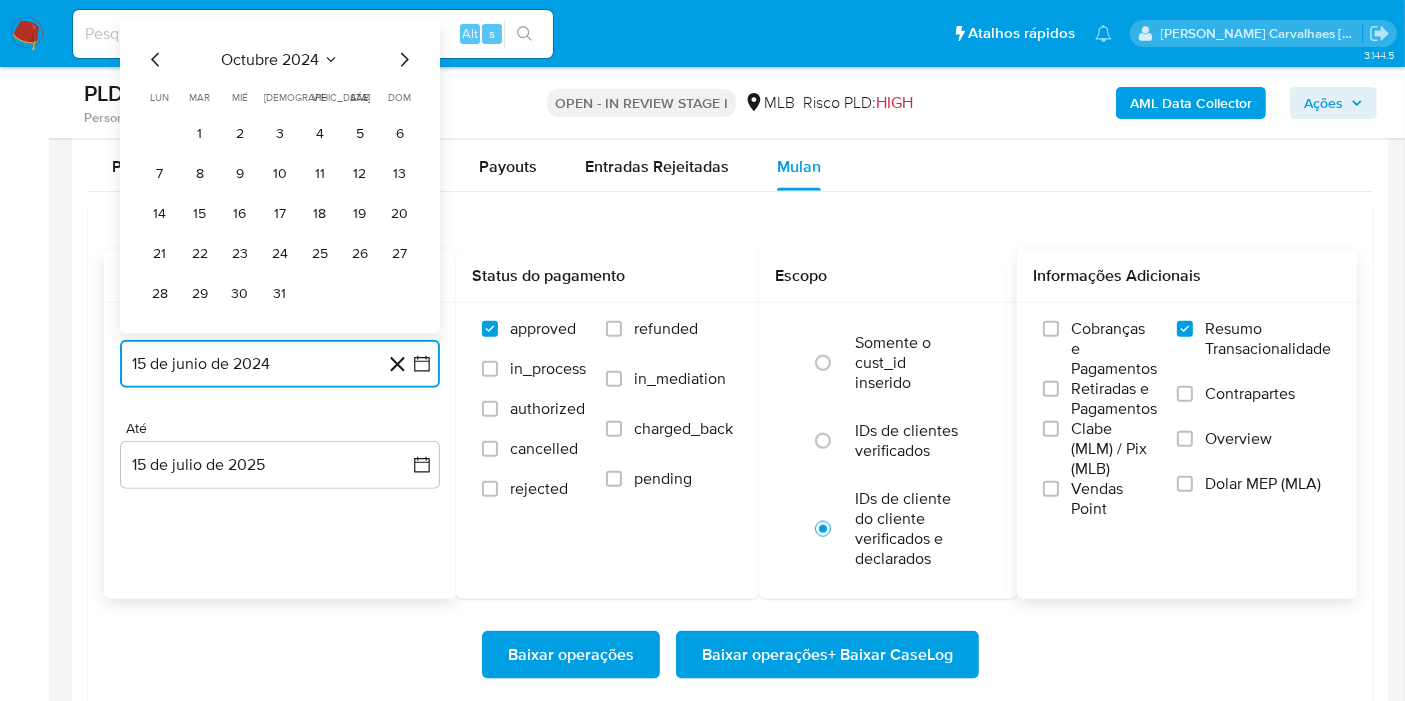 click 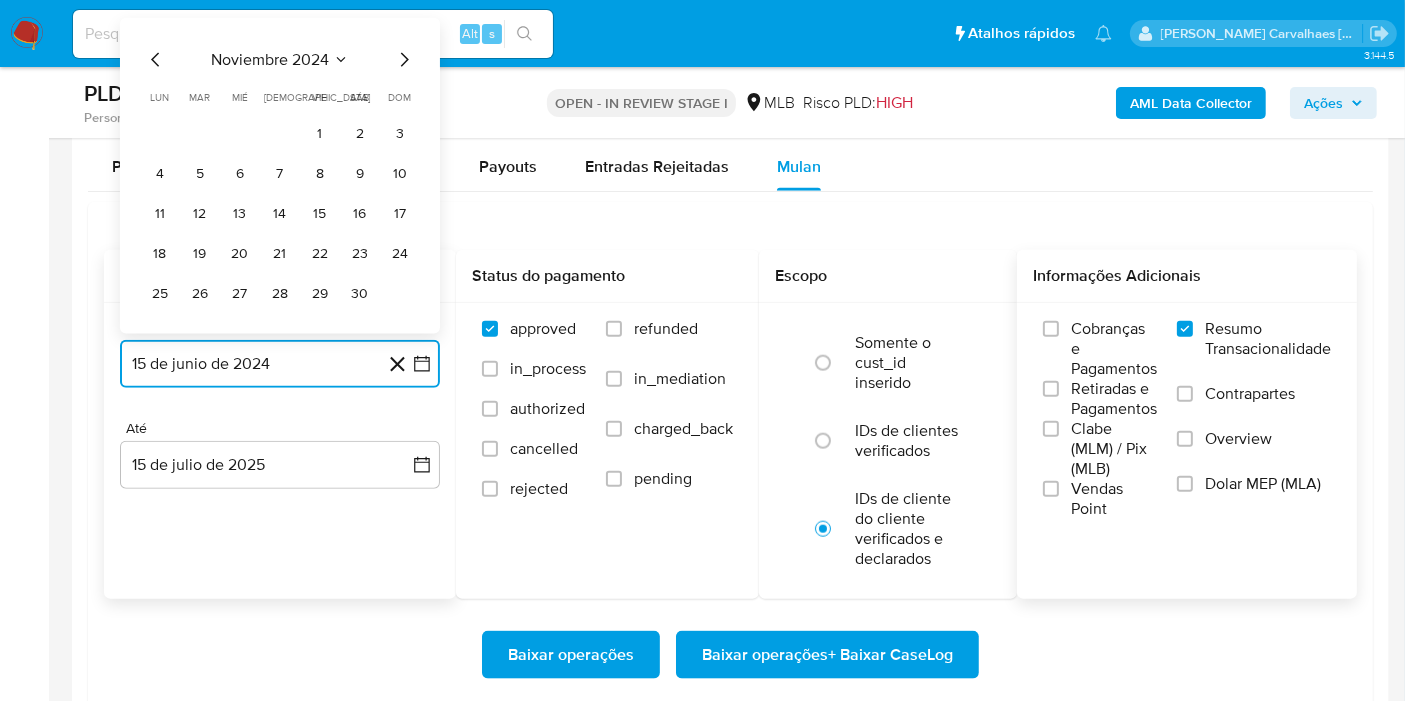click 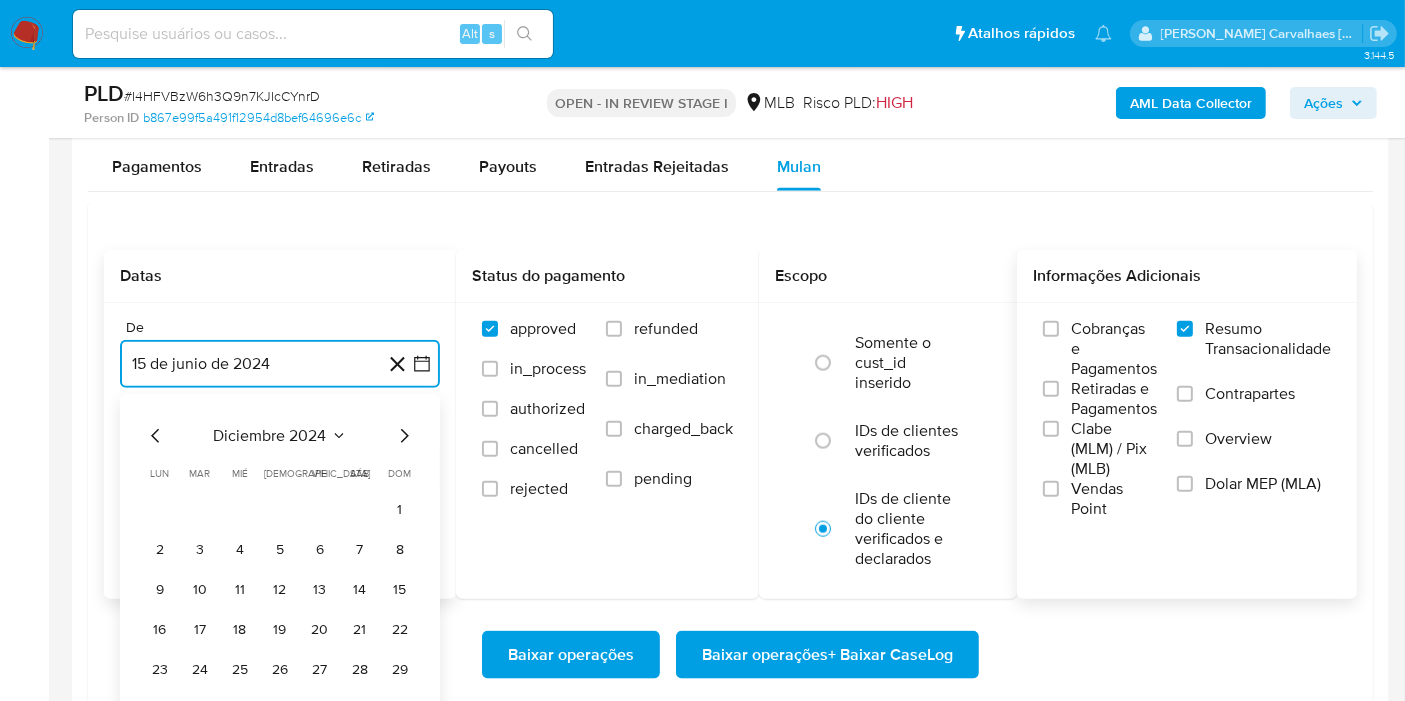 click 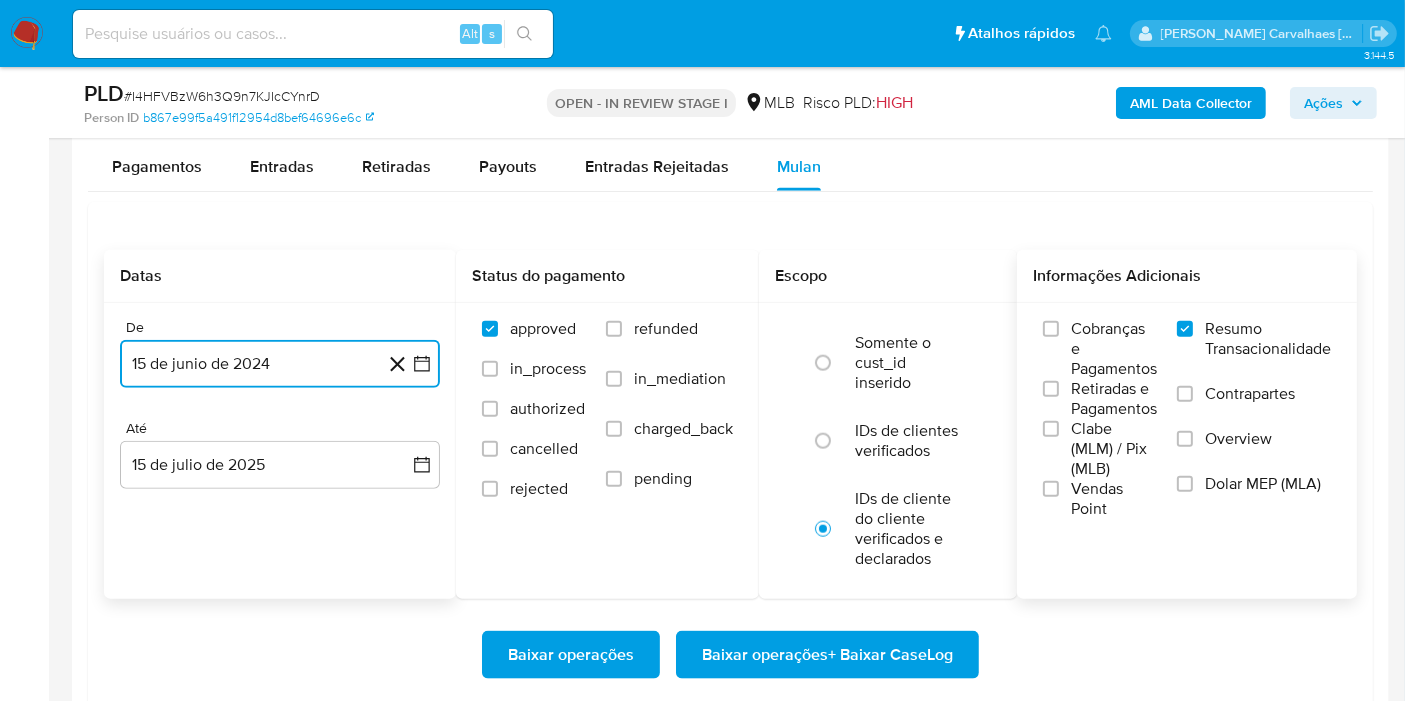 click 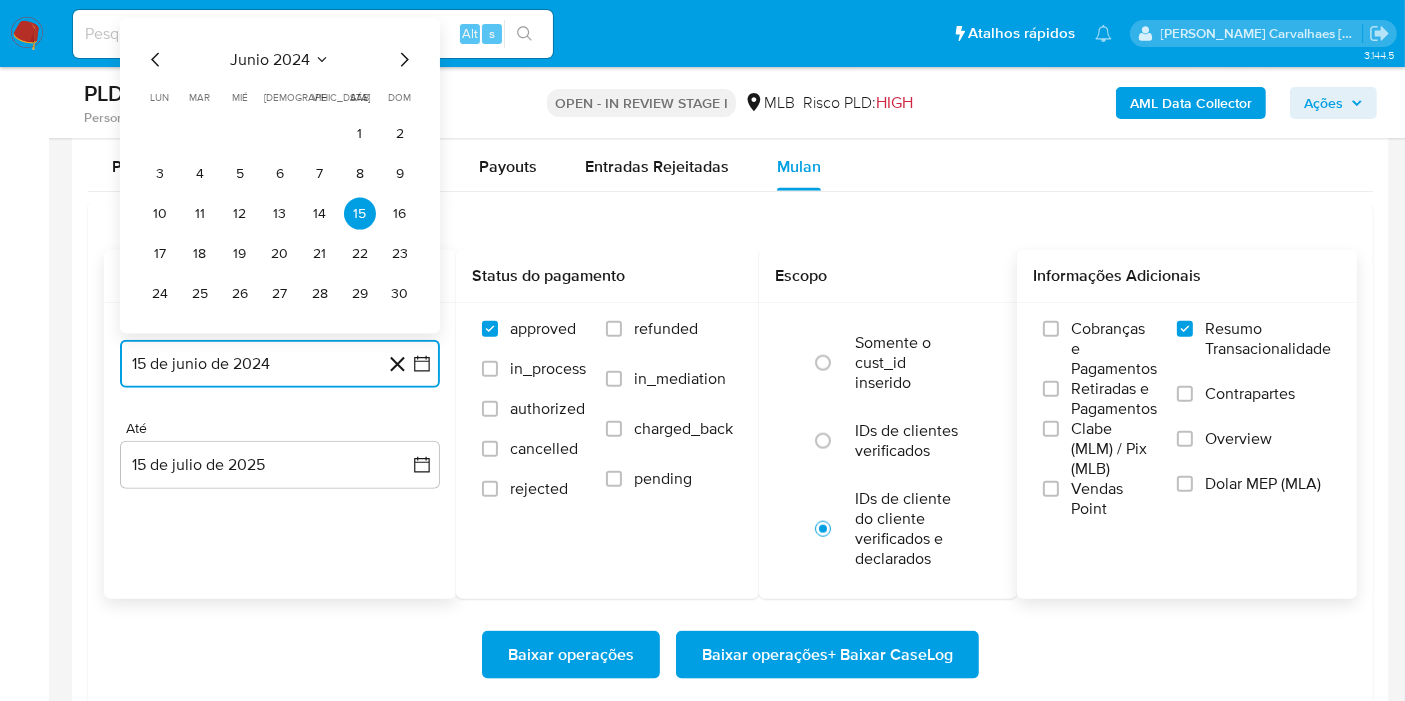 click 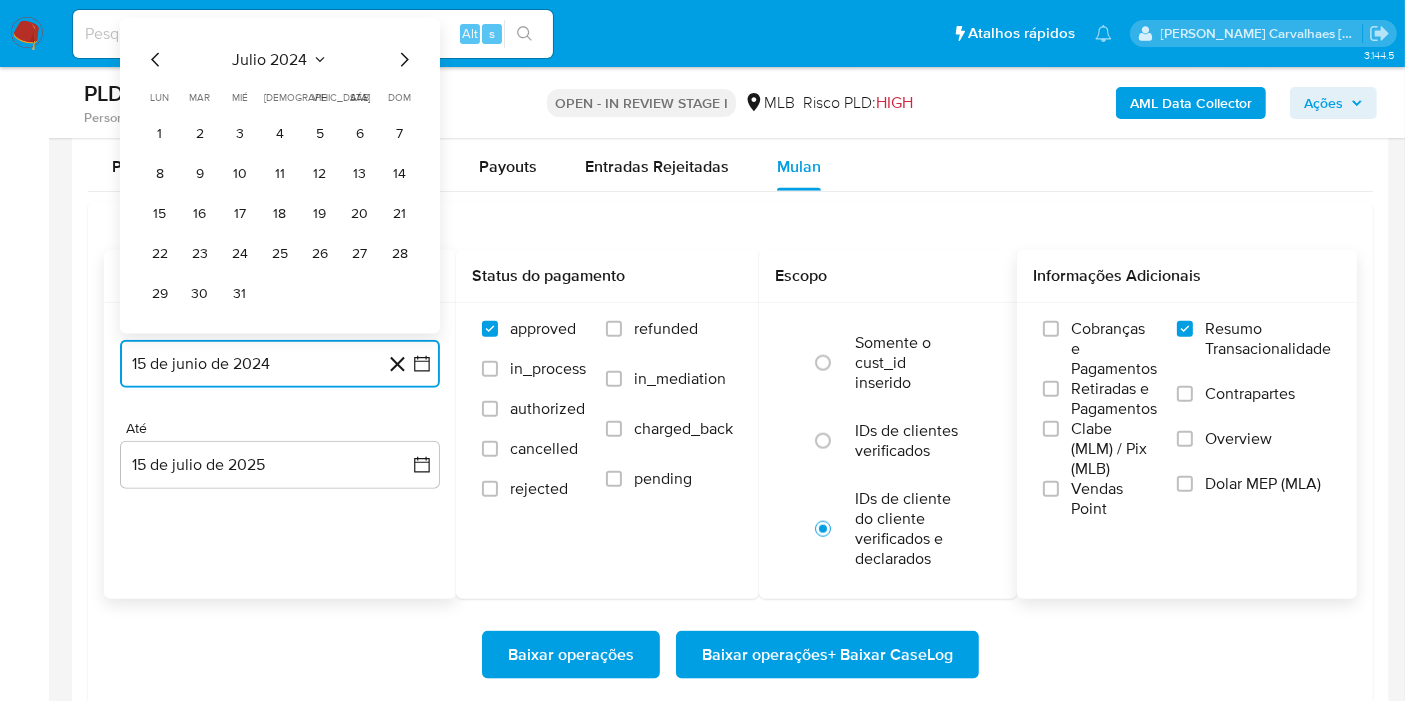 click 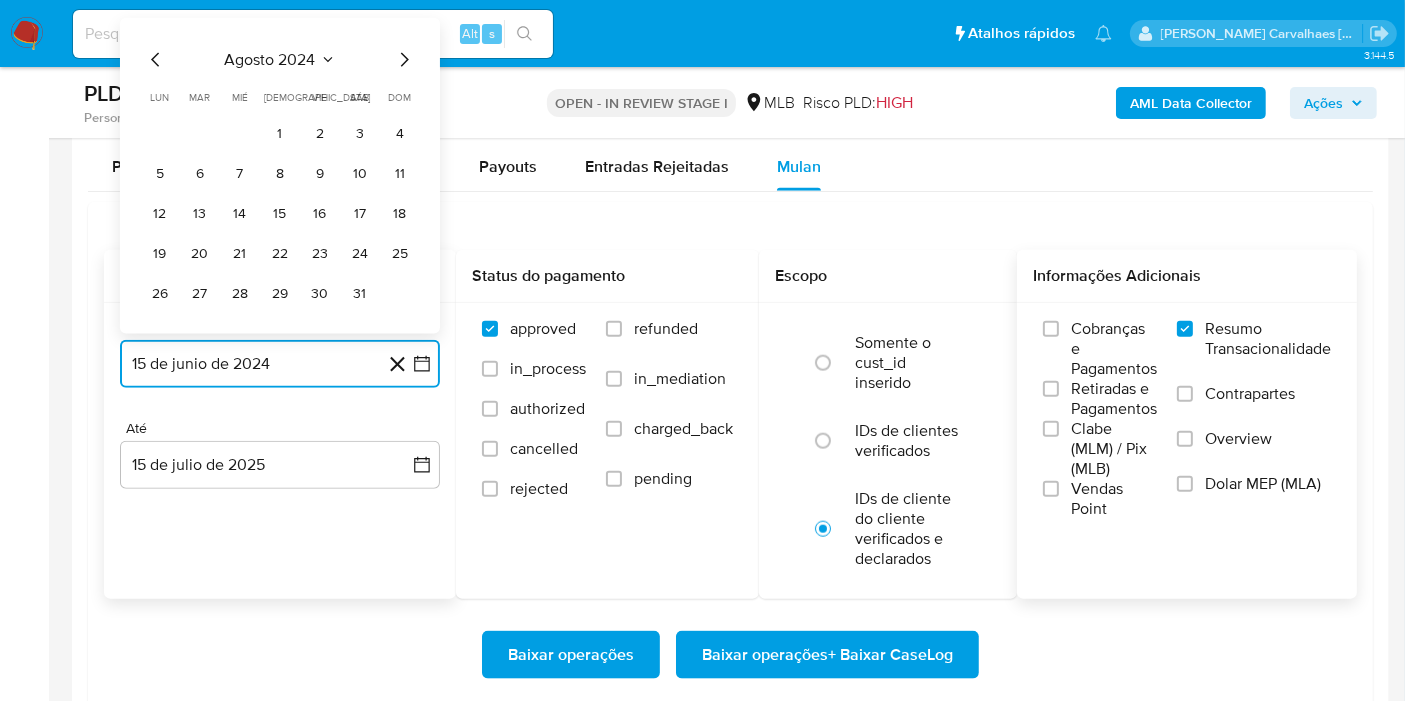 click 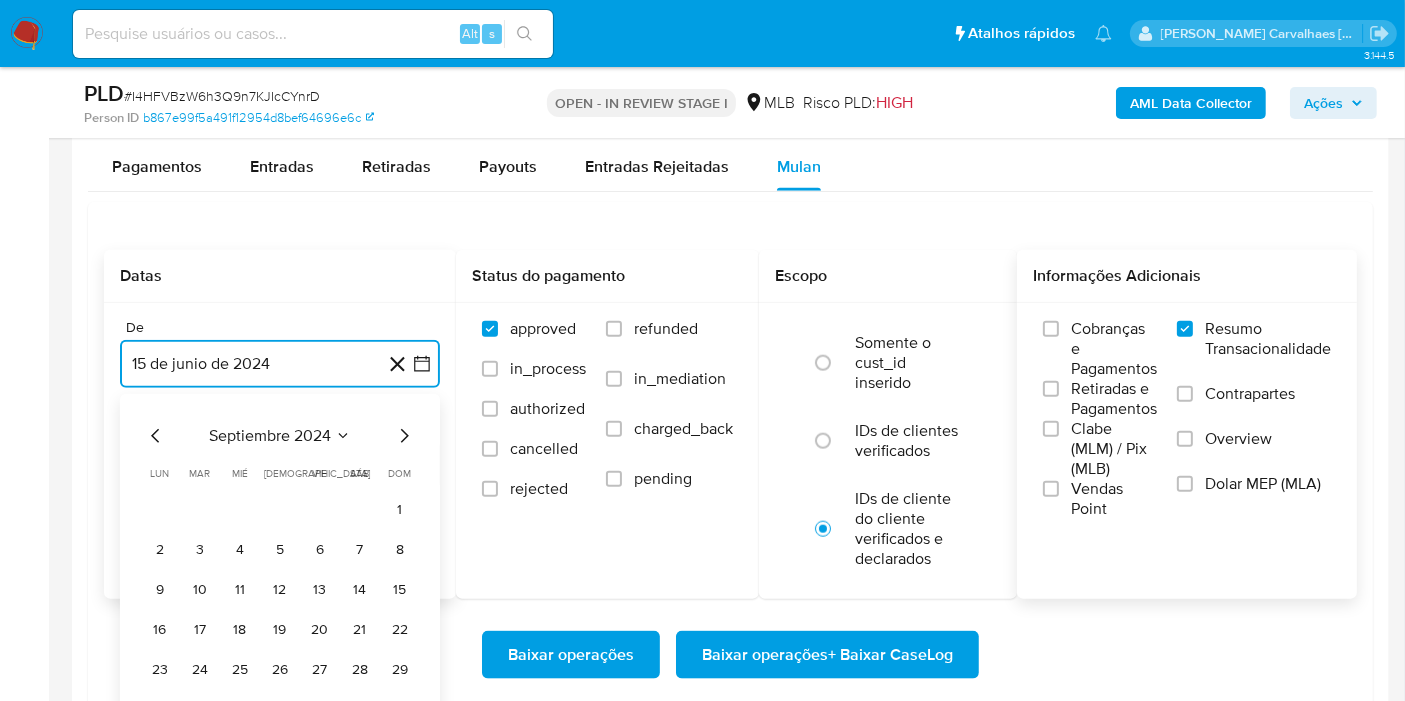 click 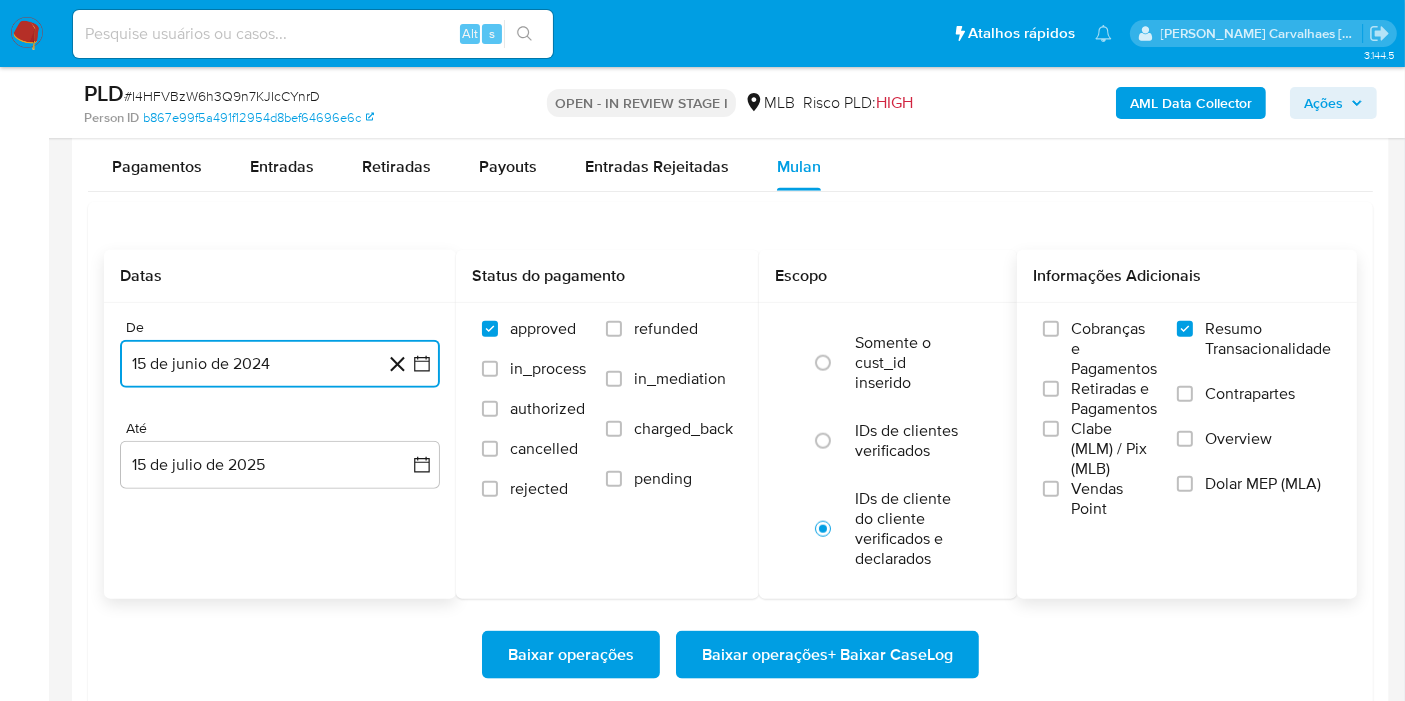 click 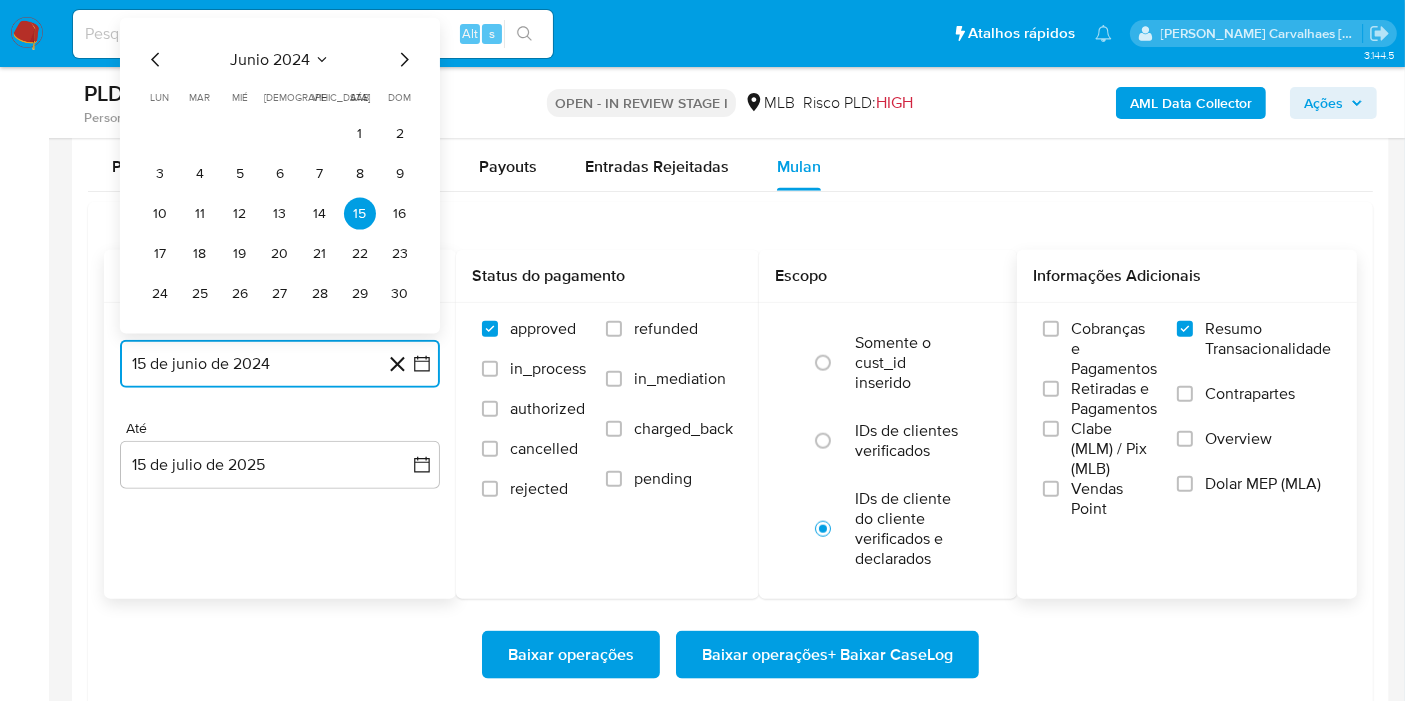 click 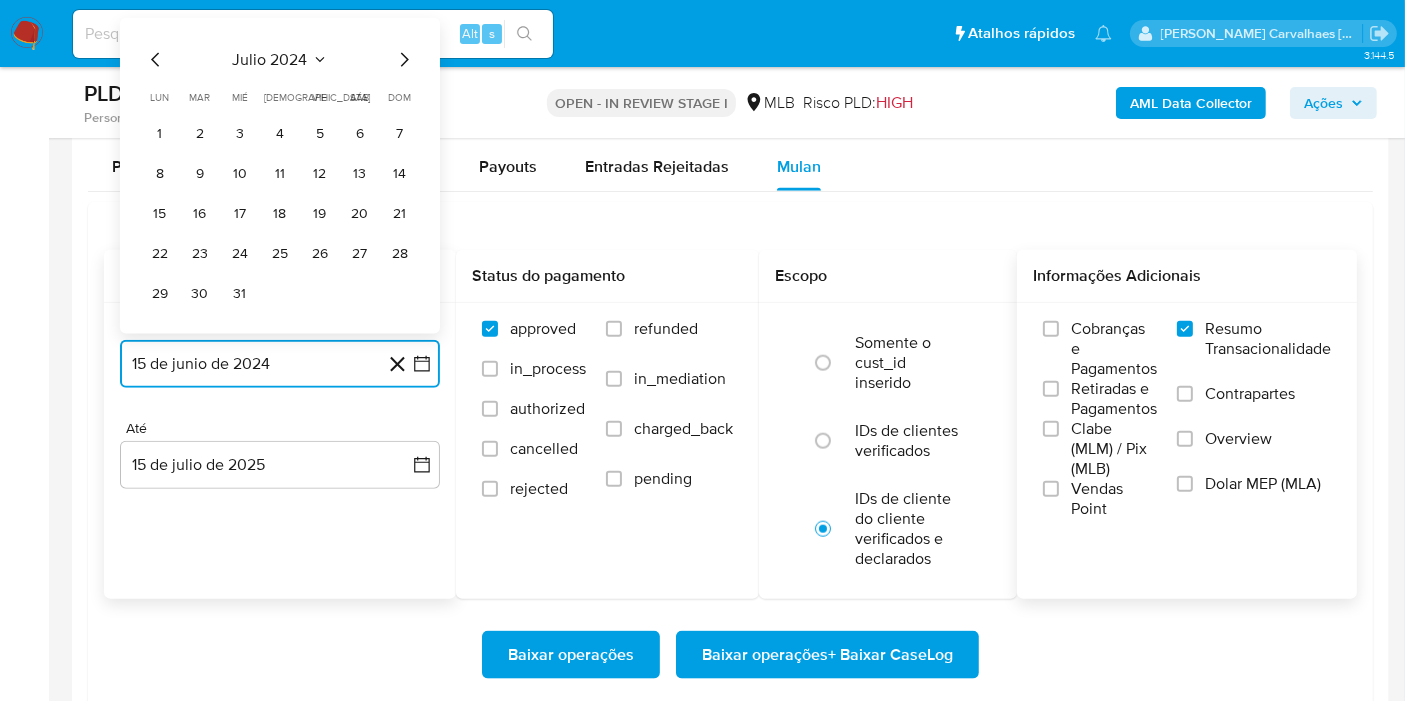 click 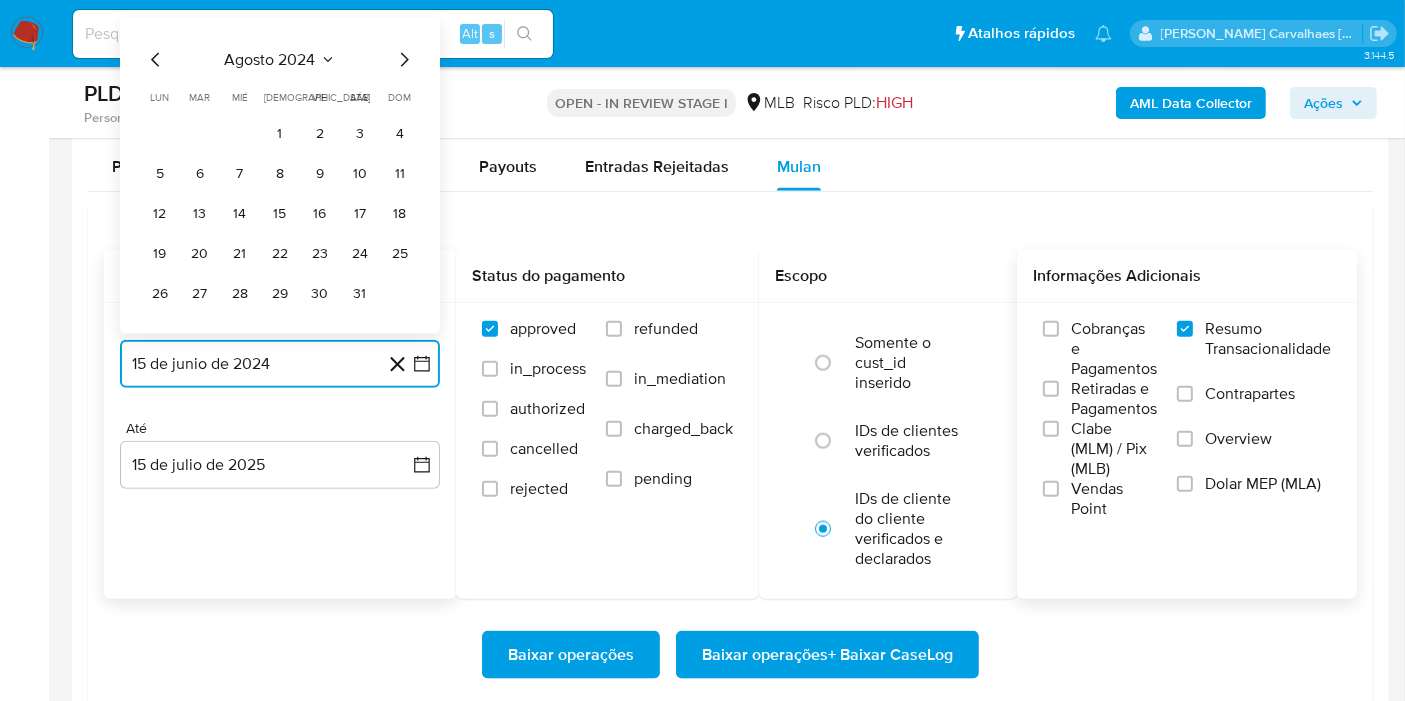 click 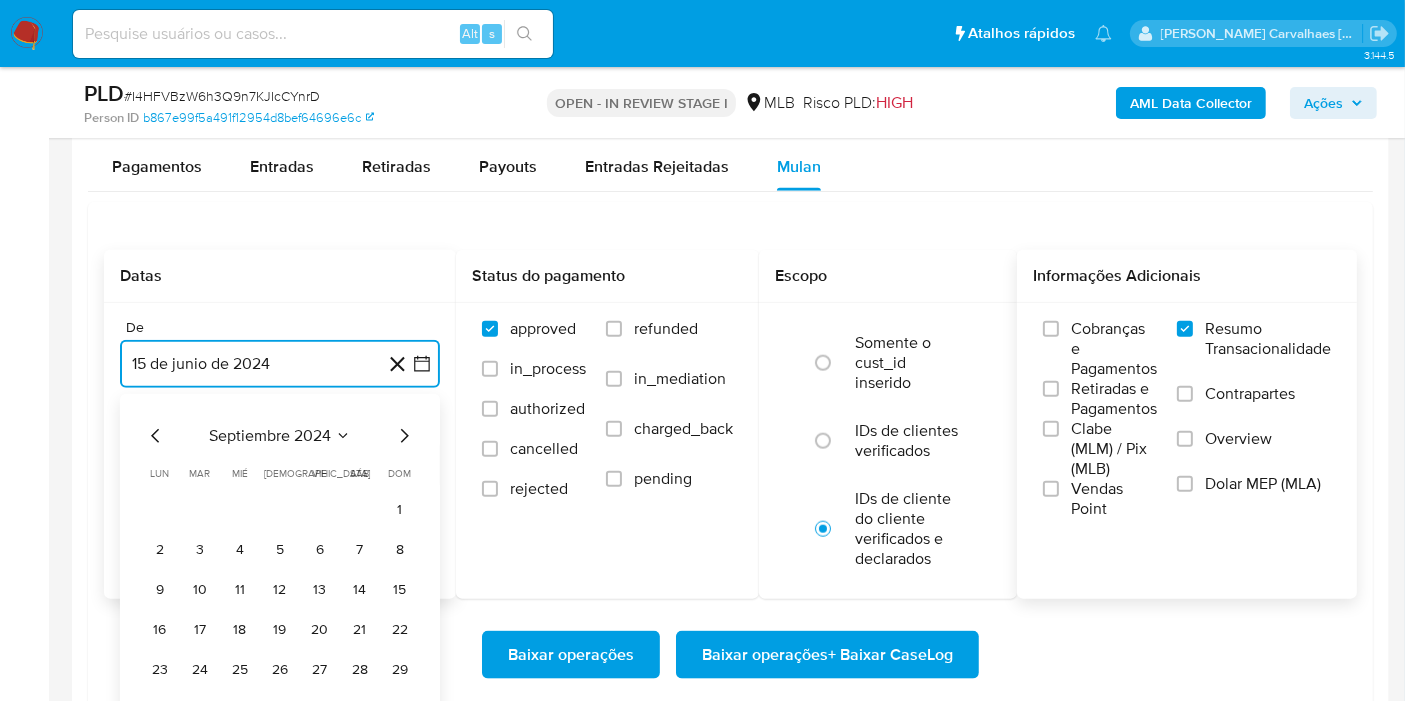 click 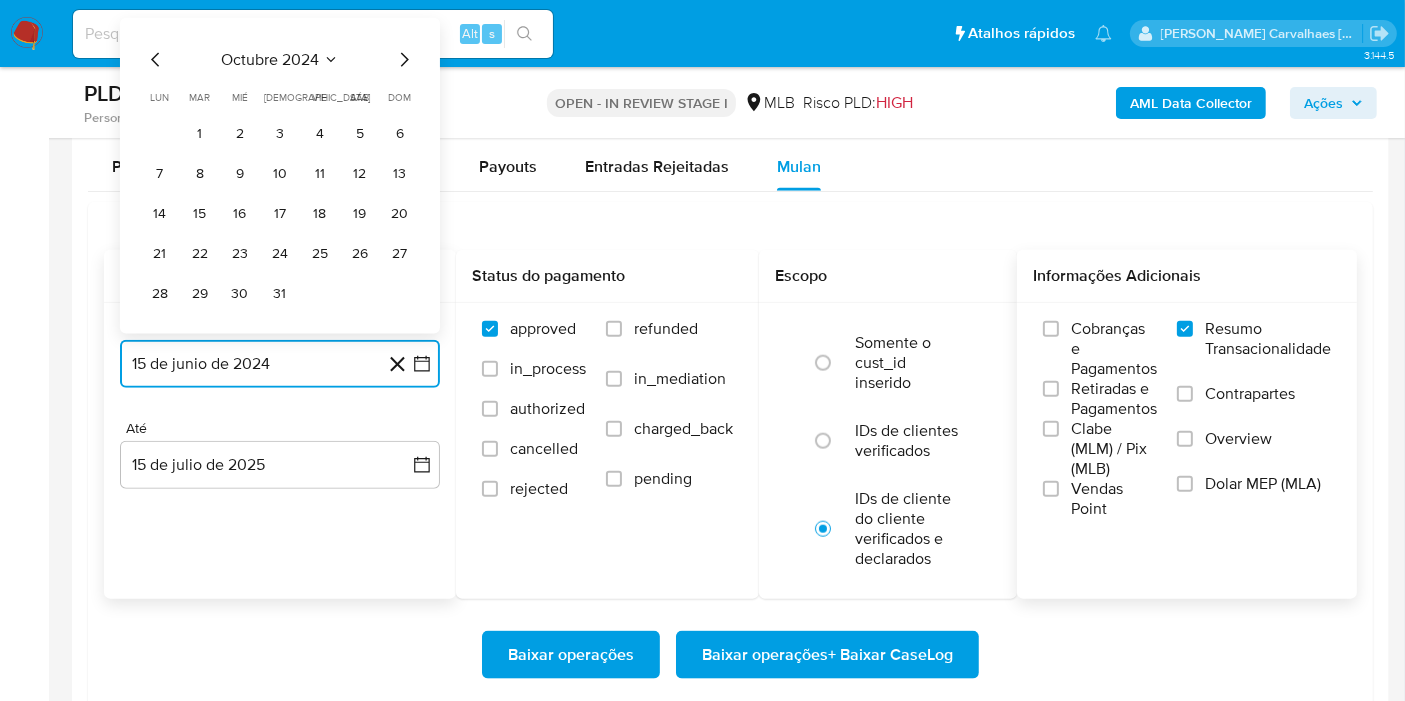 click 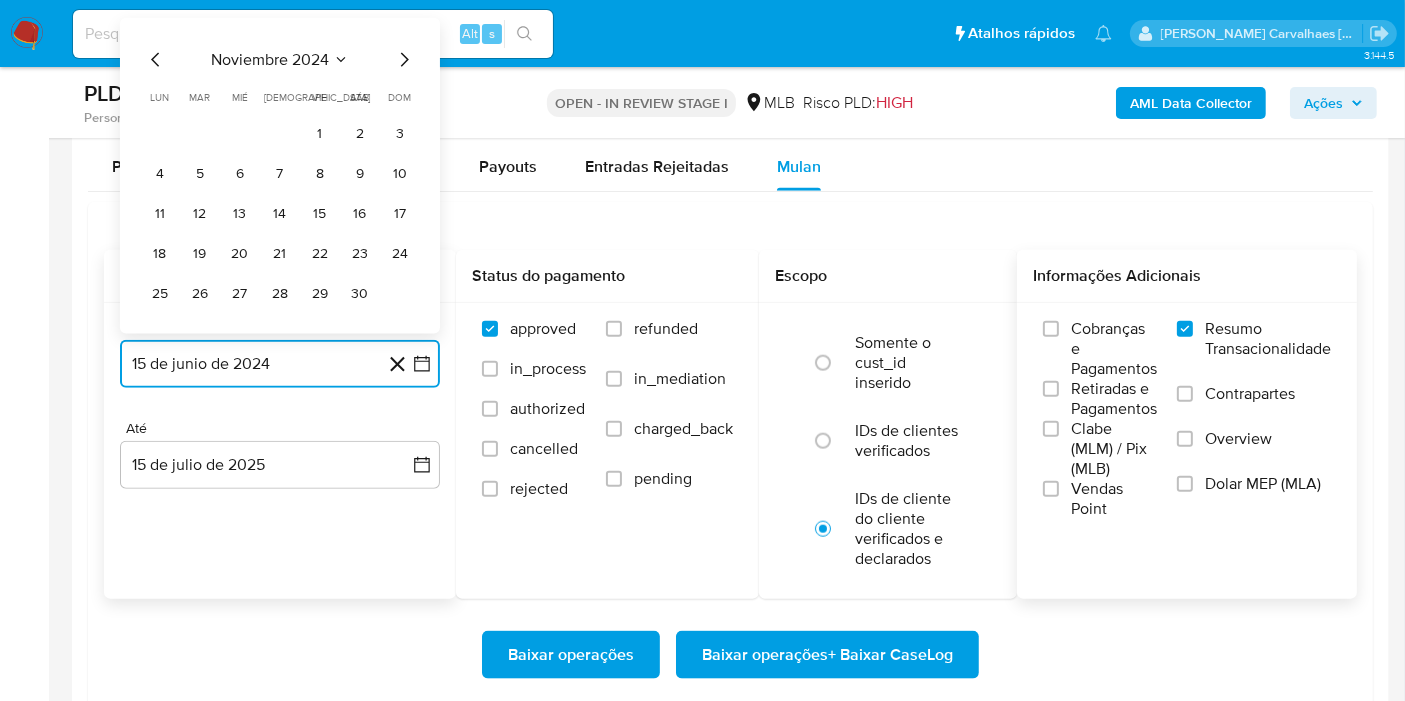click 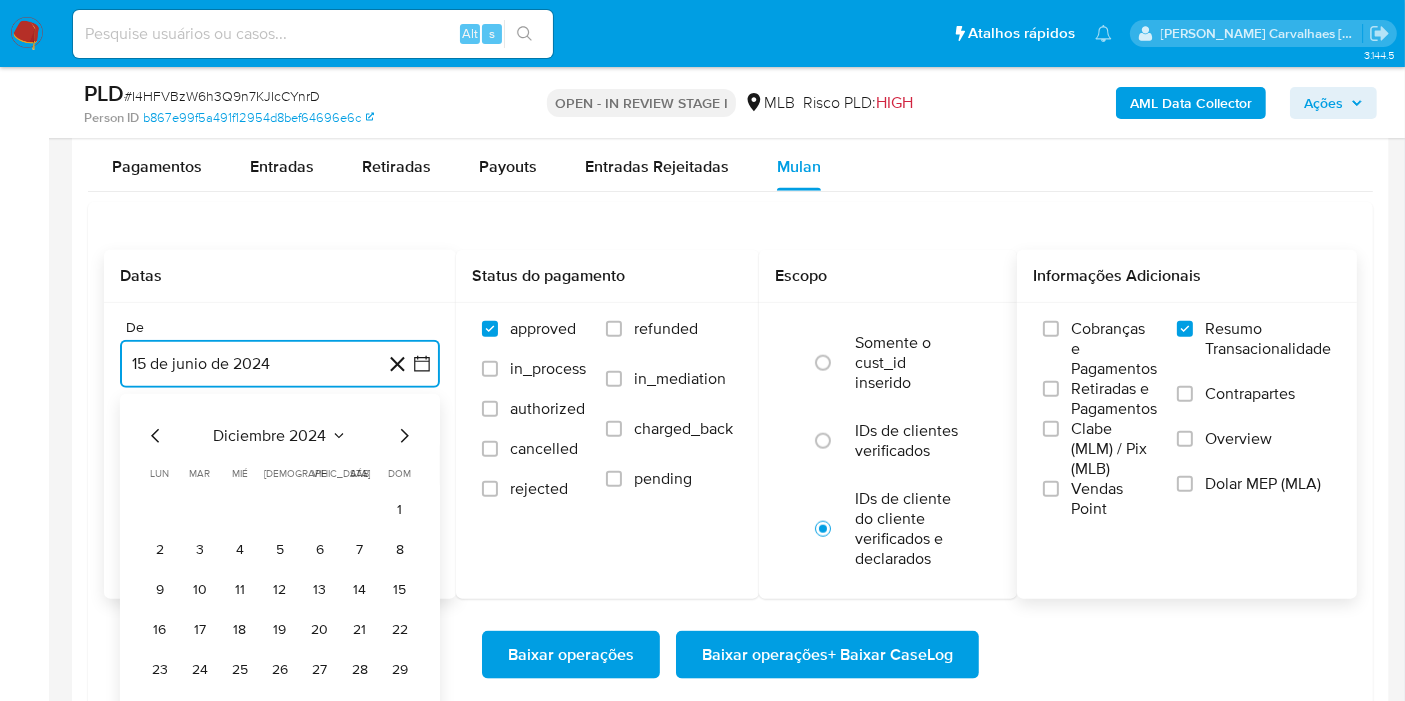 click 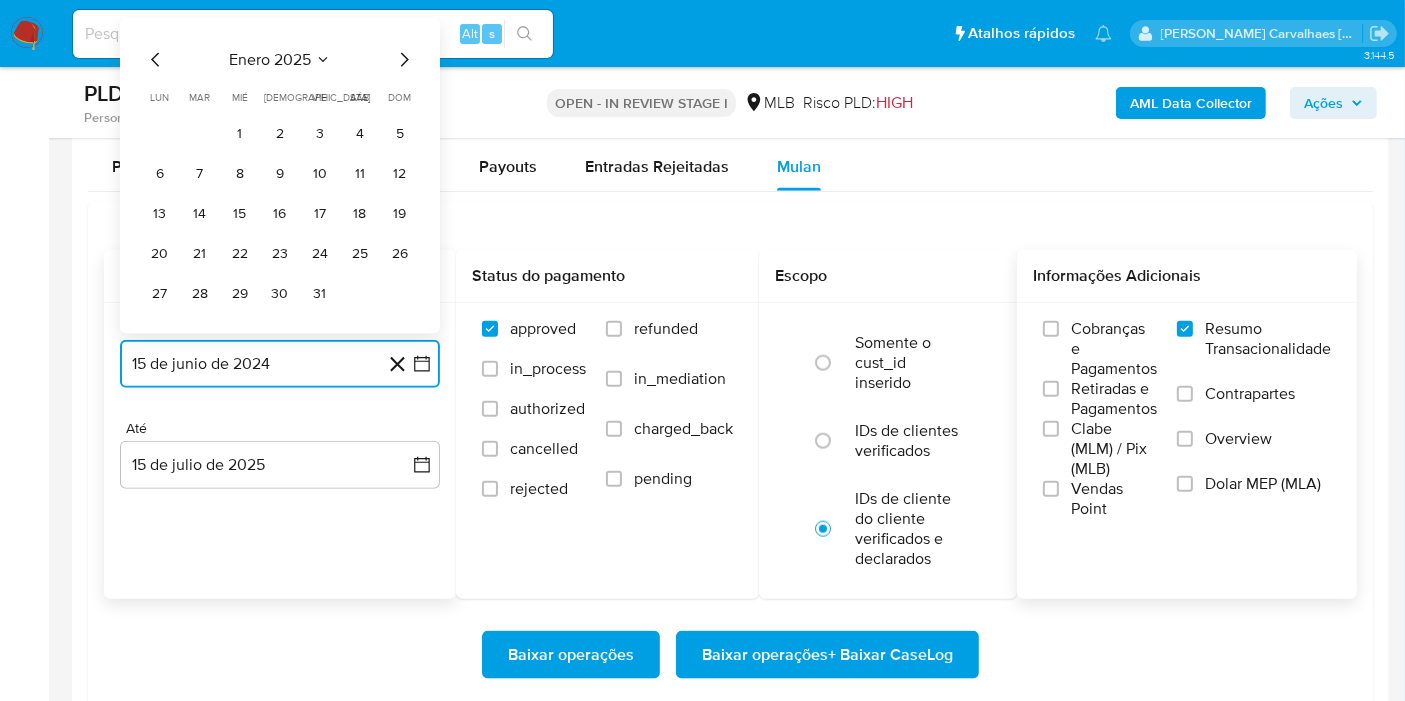 click 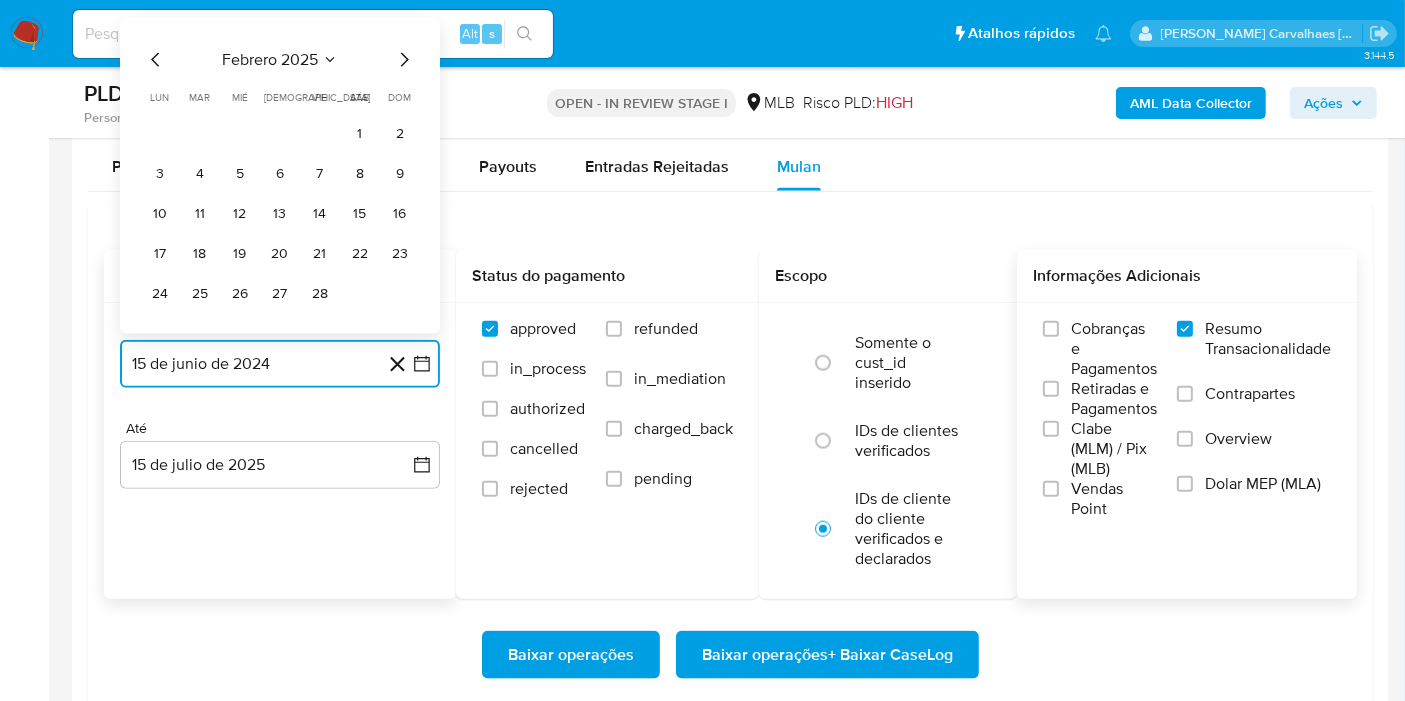 click 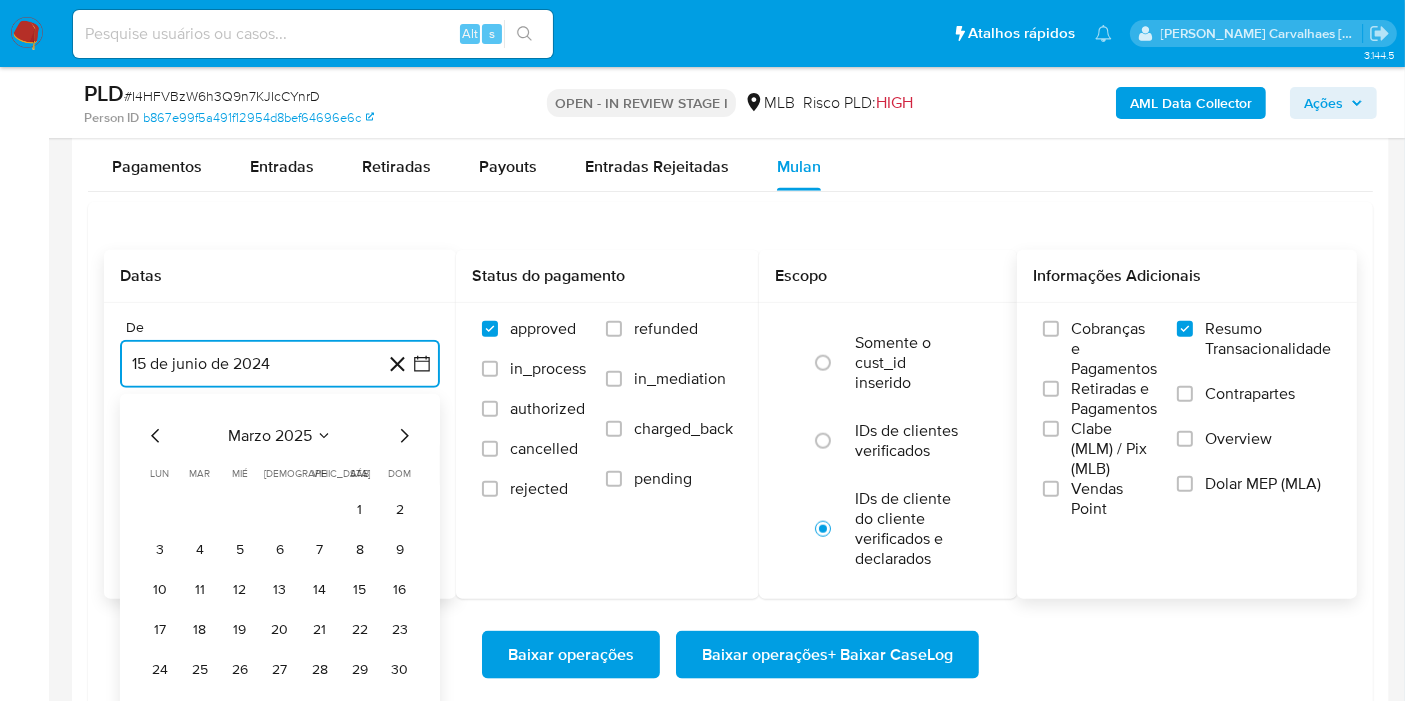 click 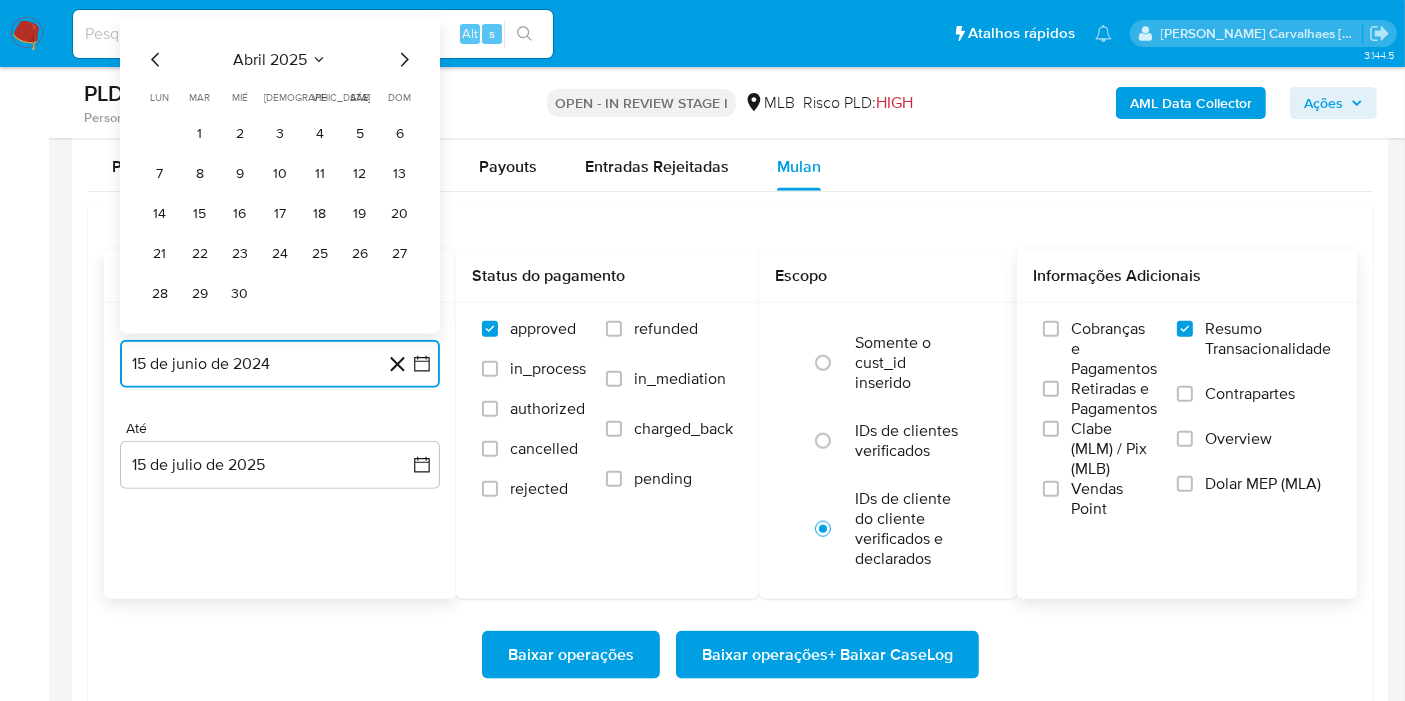 click 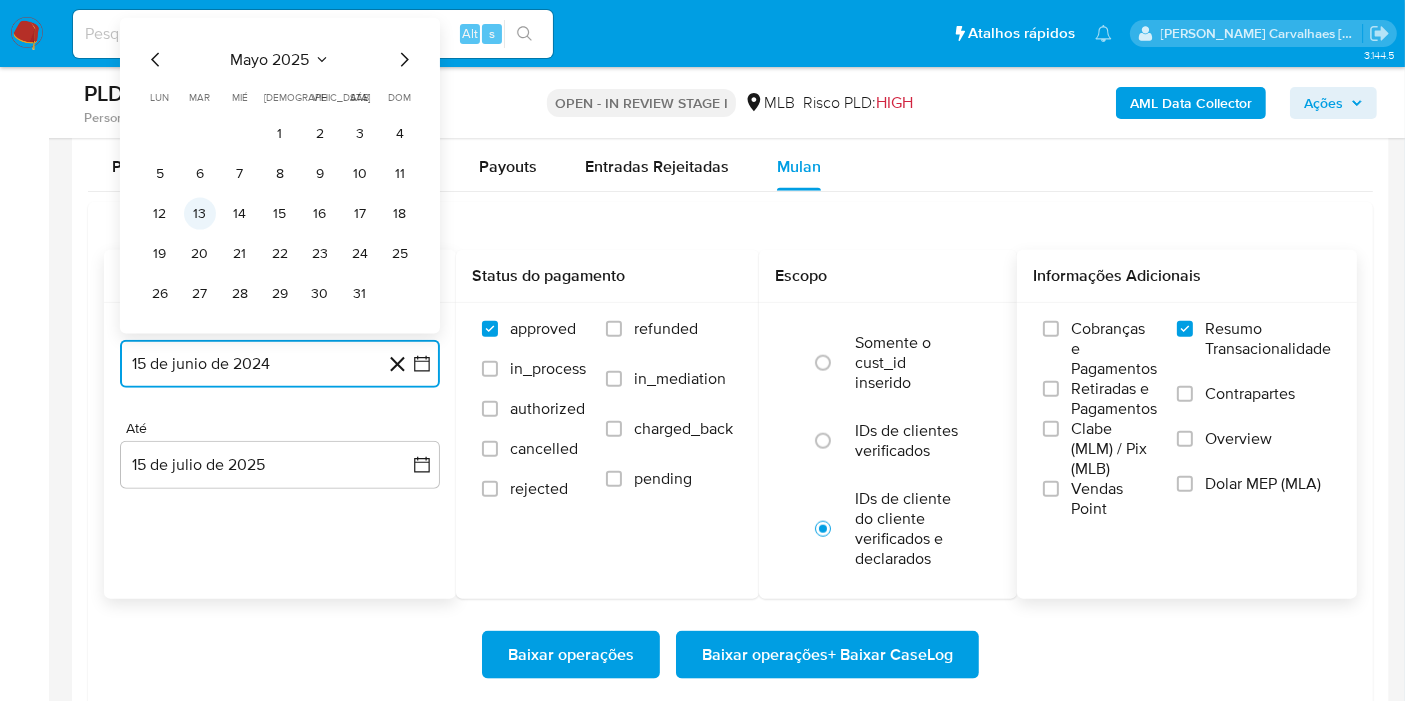 click on "13" at bounding box center (200, 214) 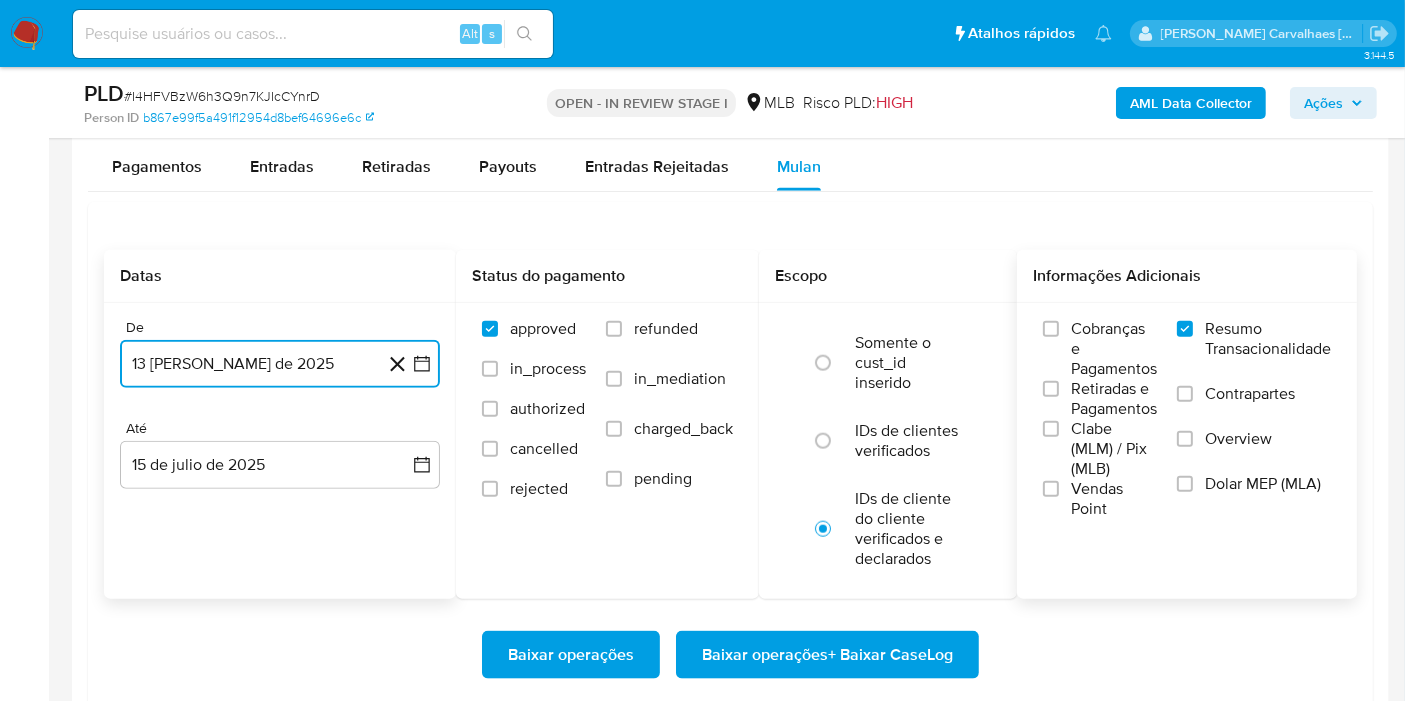 click 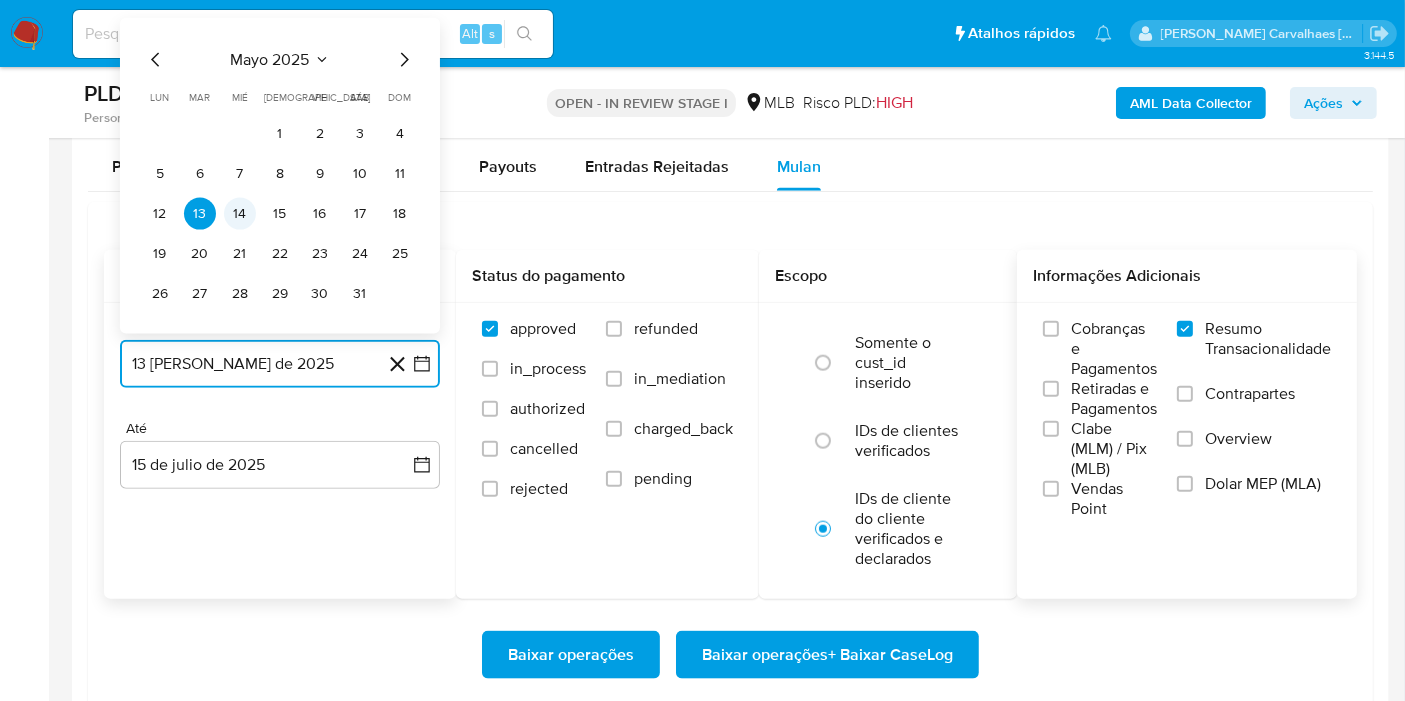 click on "14" at bounding box center (240, 214) 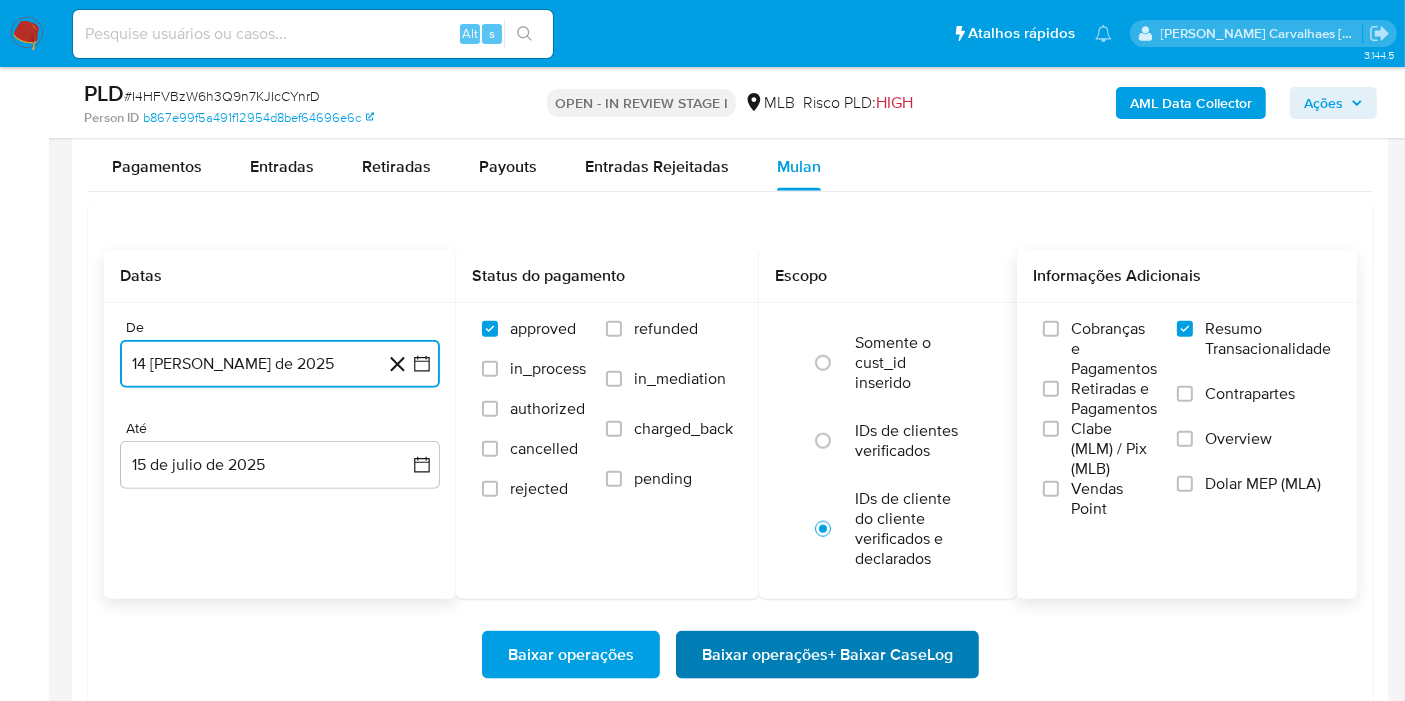 click on "Baixar operações  +   Baixar CaseLog" at bounding box center [827, 655] 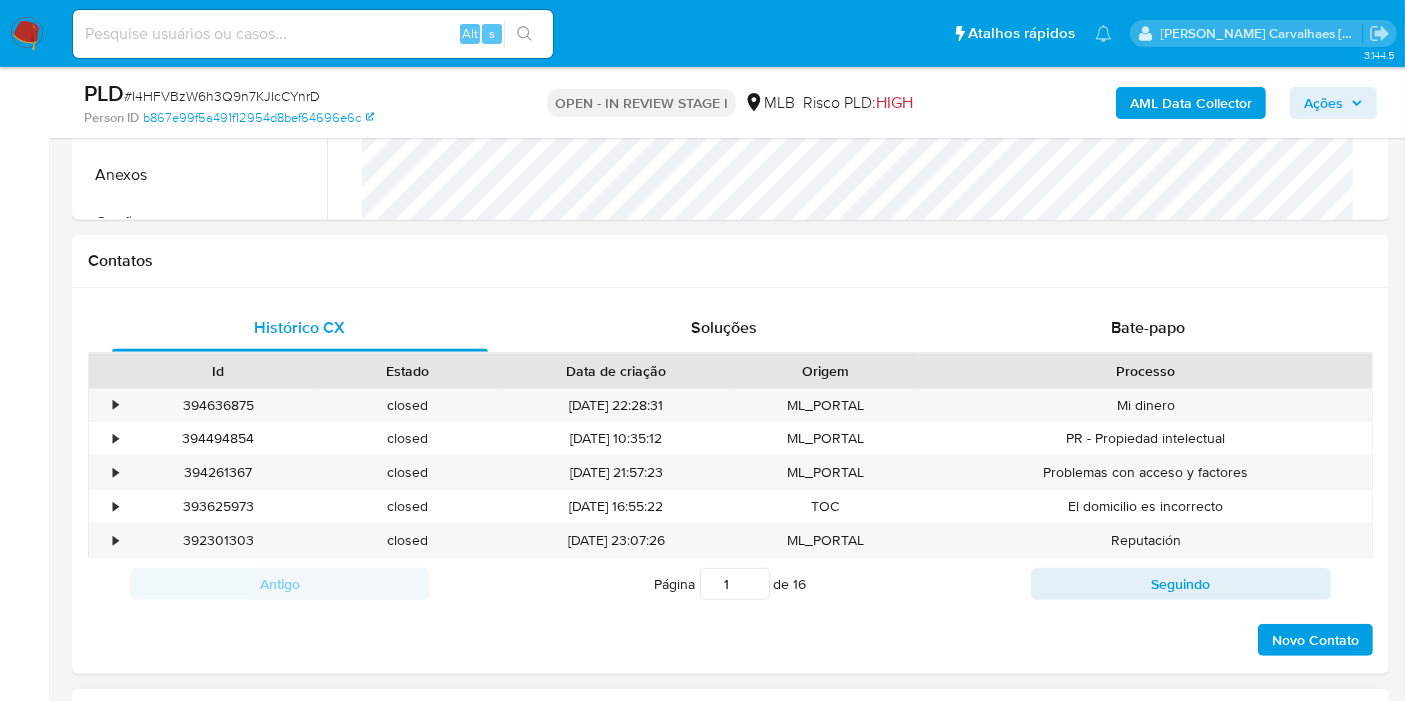 scroll, scrollTop: 555, scrollLeft: 0, axis: vertical 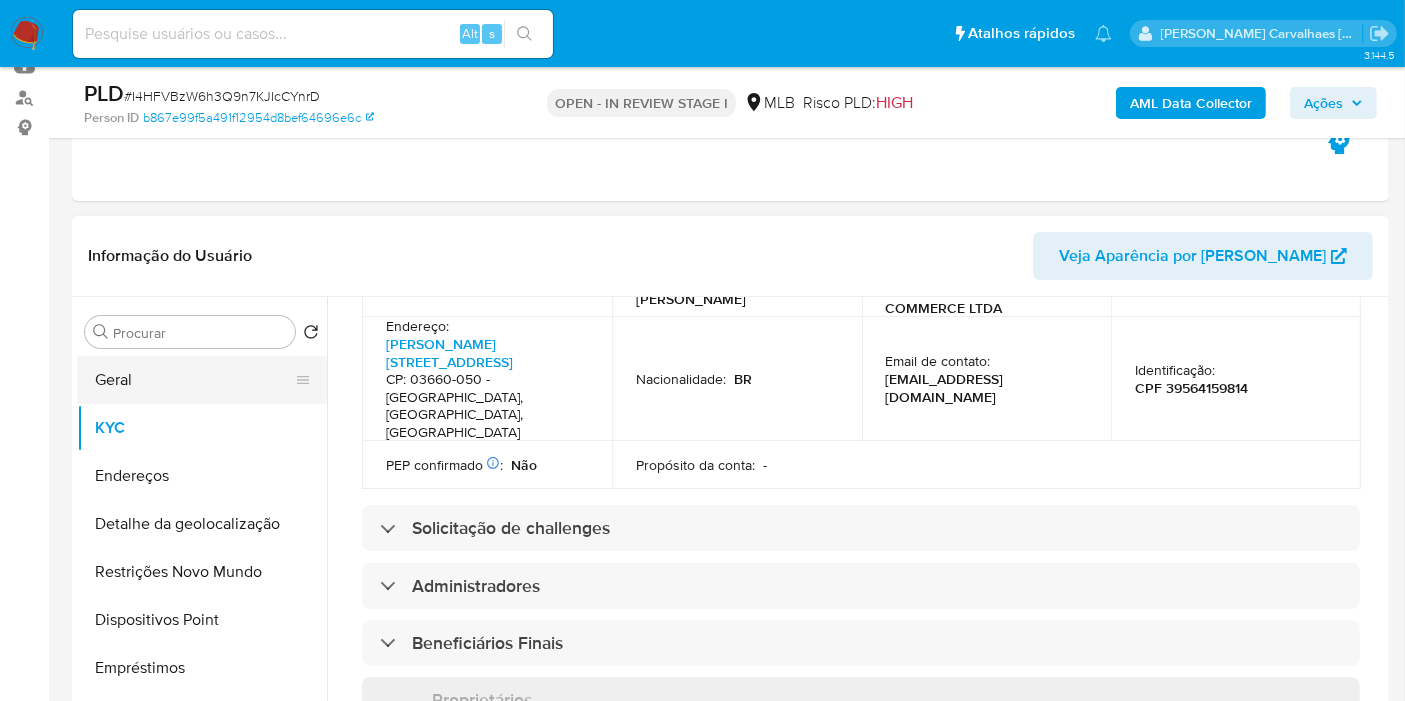 click on "Geral" at bounding box center [194, 380] 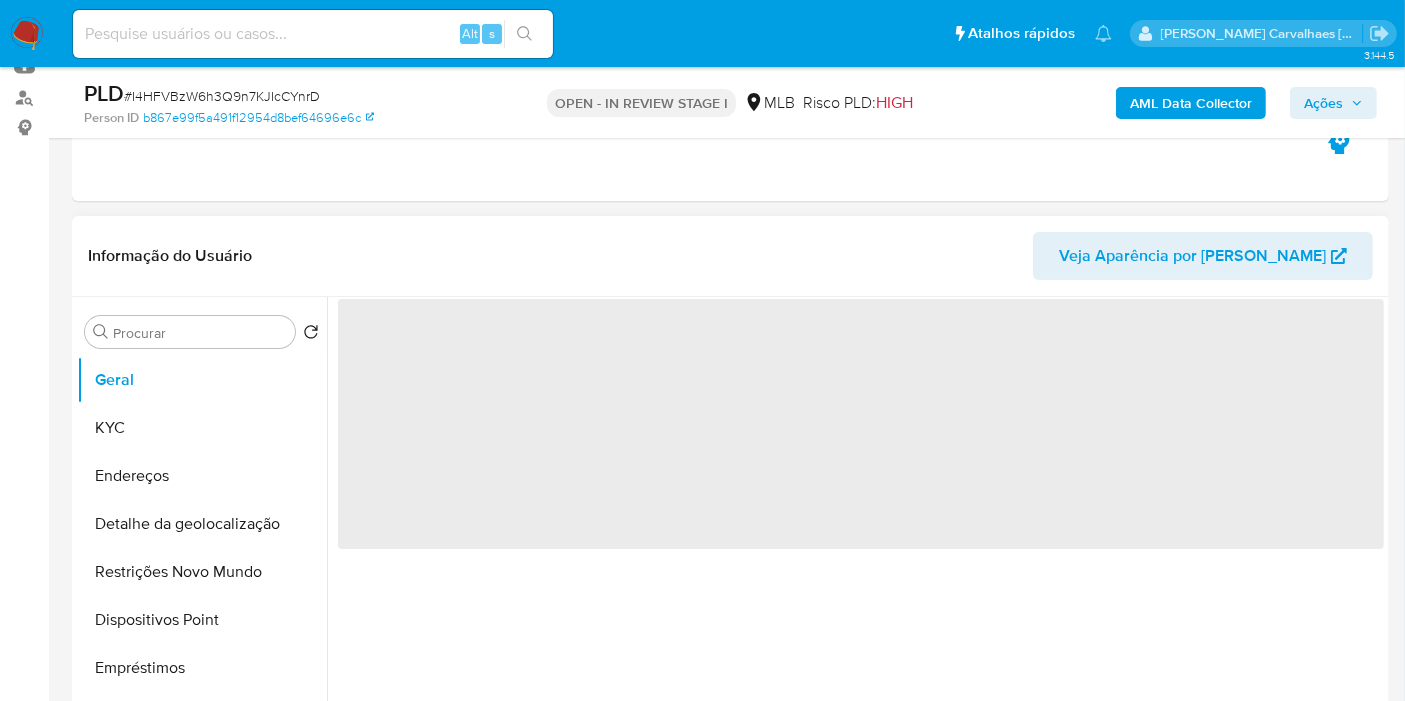 scroll, scrollTop: 0, scrollLeft: 0, axis: both 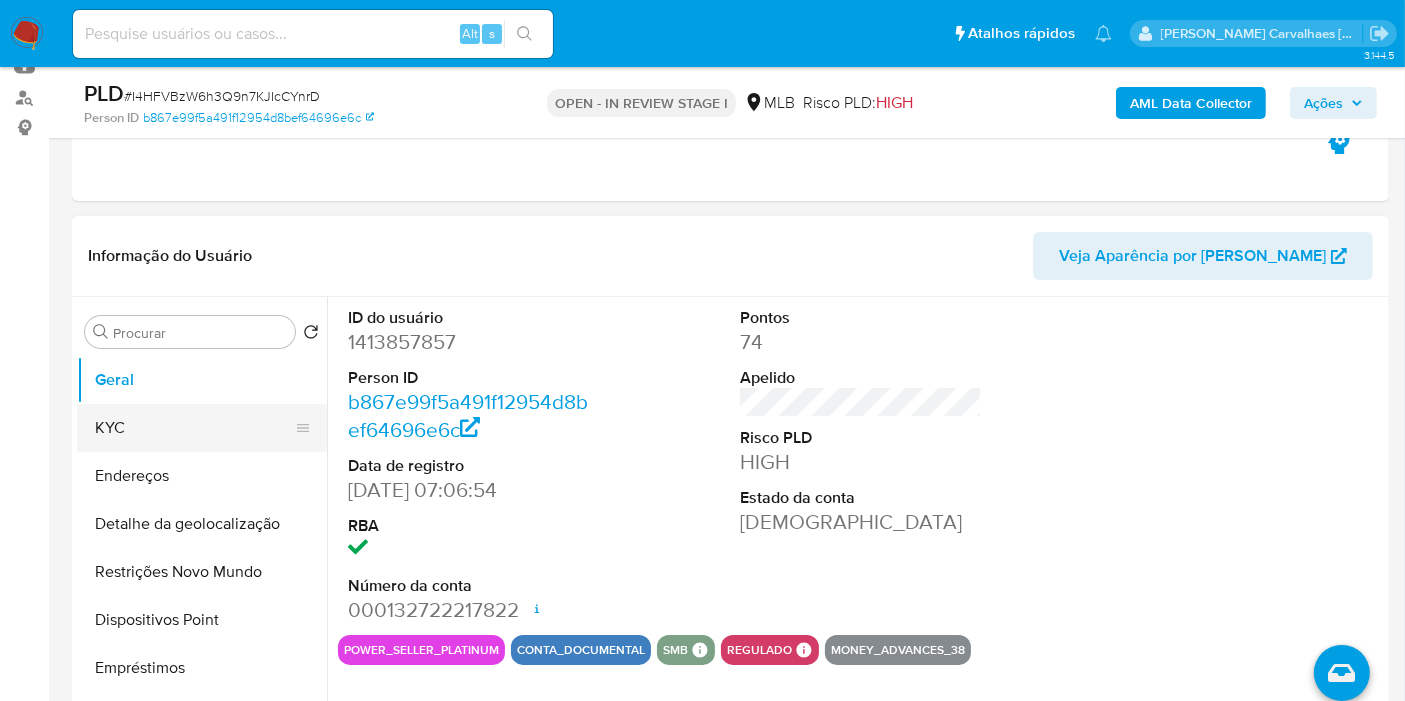 click on "KYC" at bounding box center [194, 428] 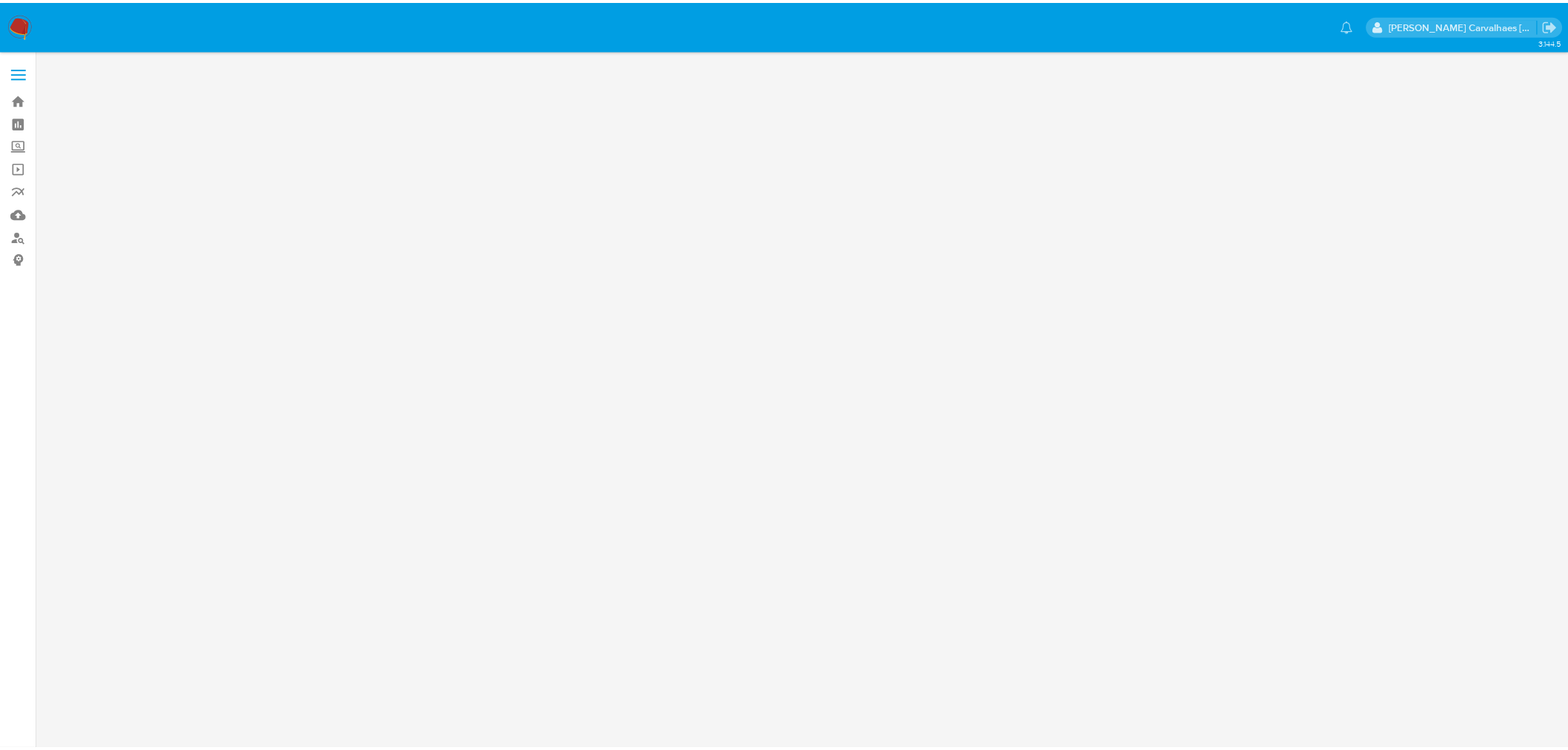 scroll, scrollTop: 0, scrollLeft: 0, axis: both 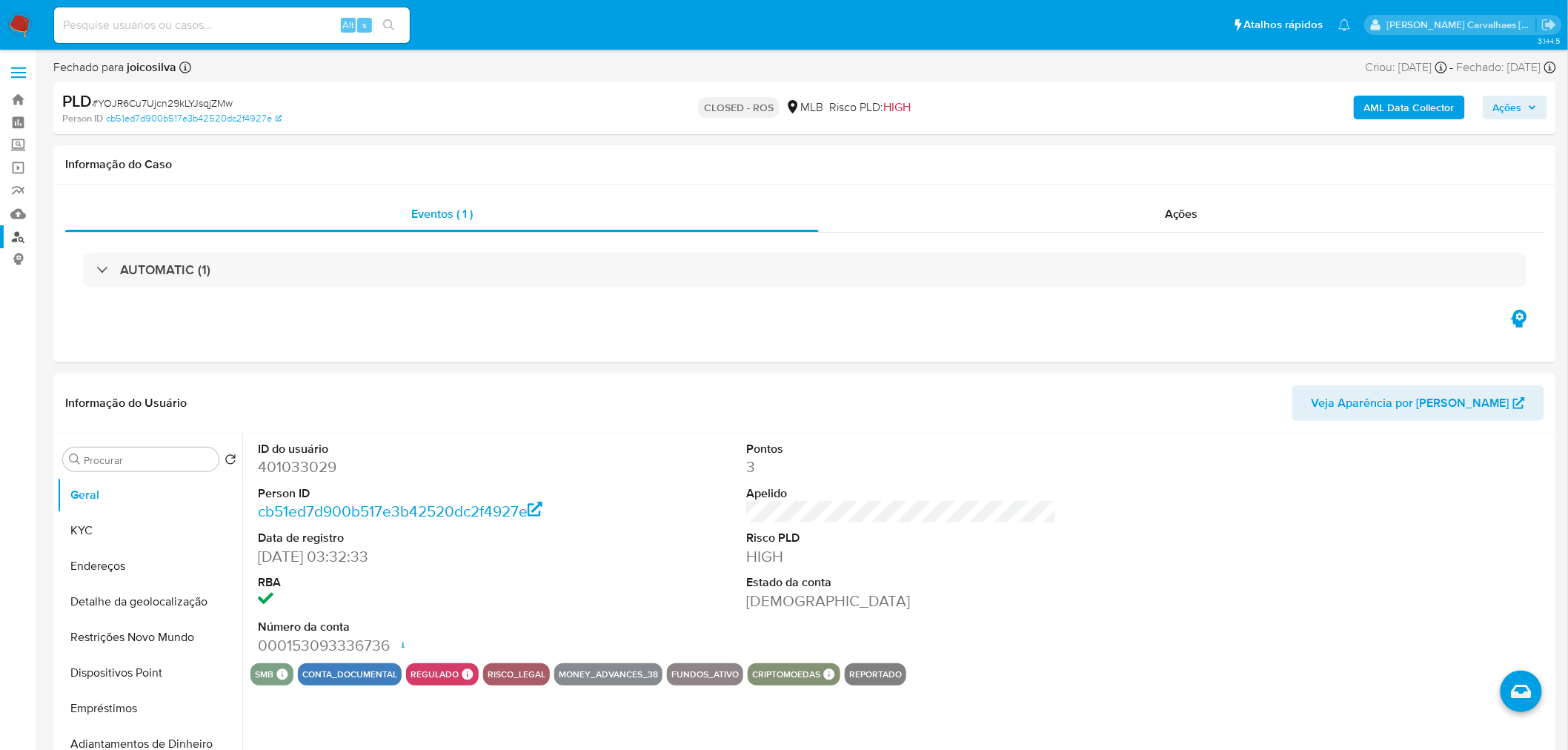 select on "10" 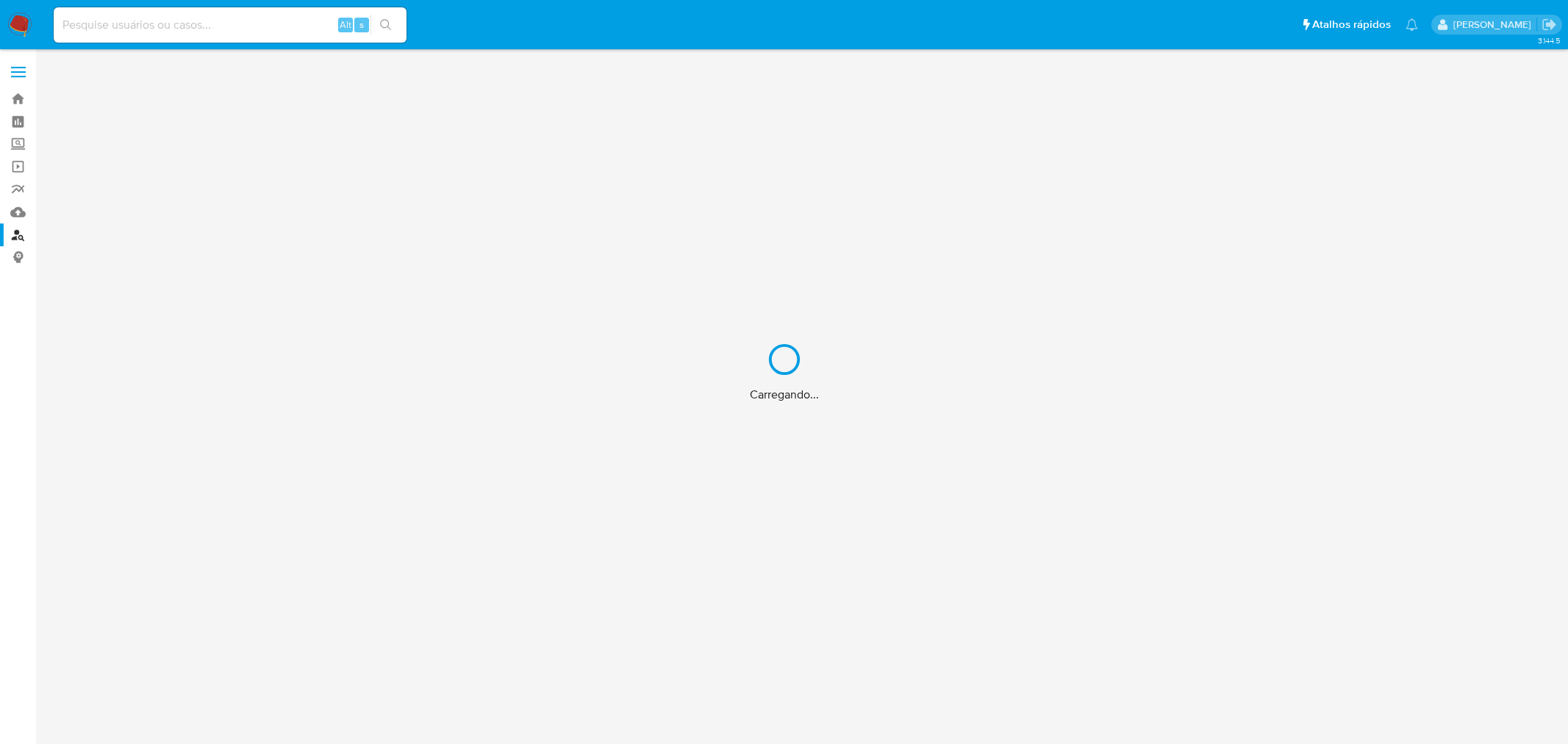 scroll, scrollTop: 0, scrollLeft: 0, axis: both 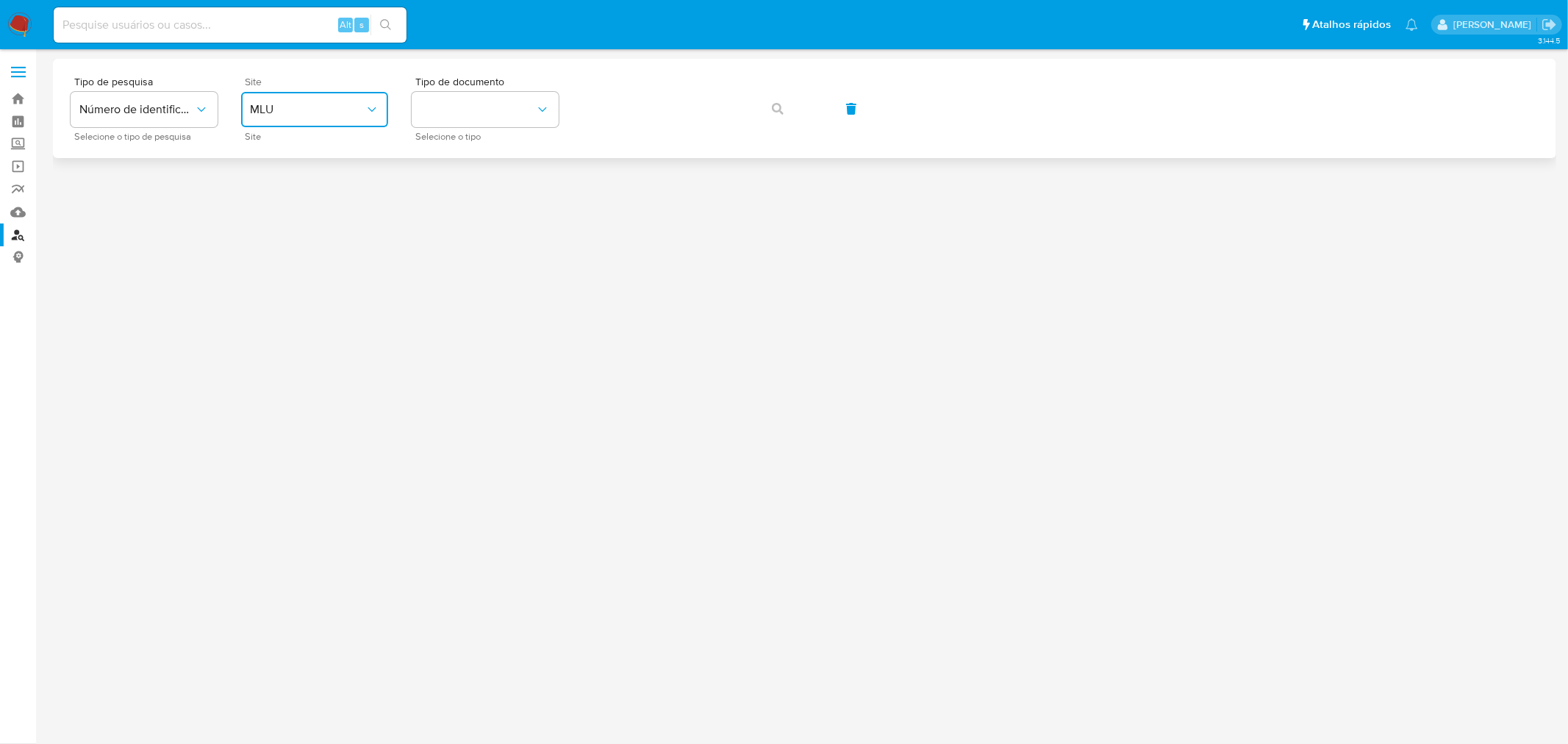 click 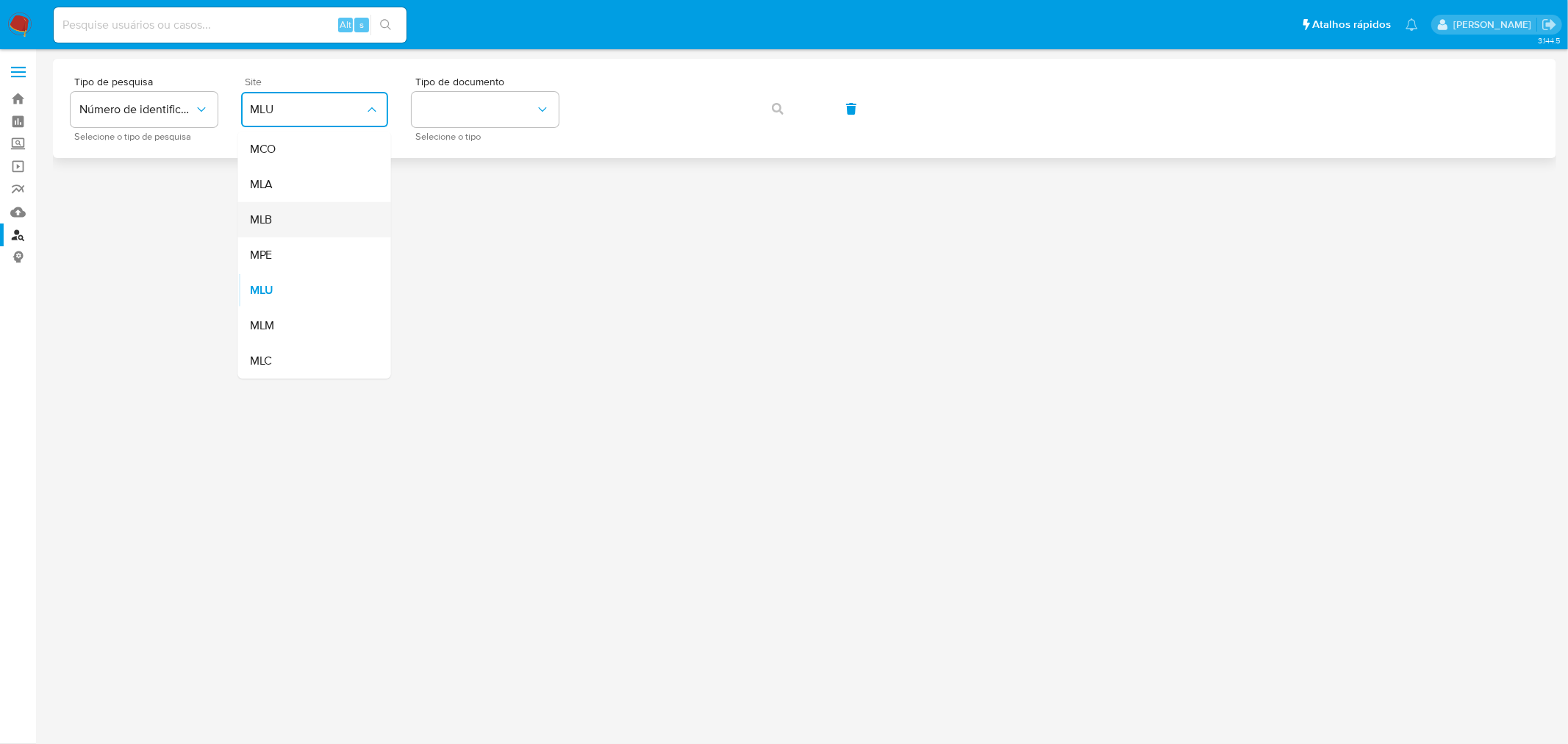 click on "MLB" at bounding box center (310, 220) 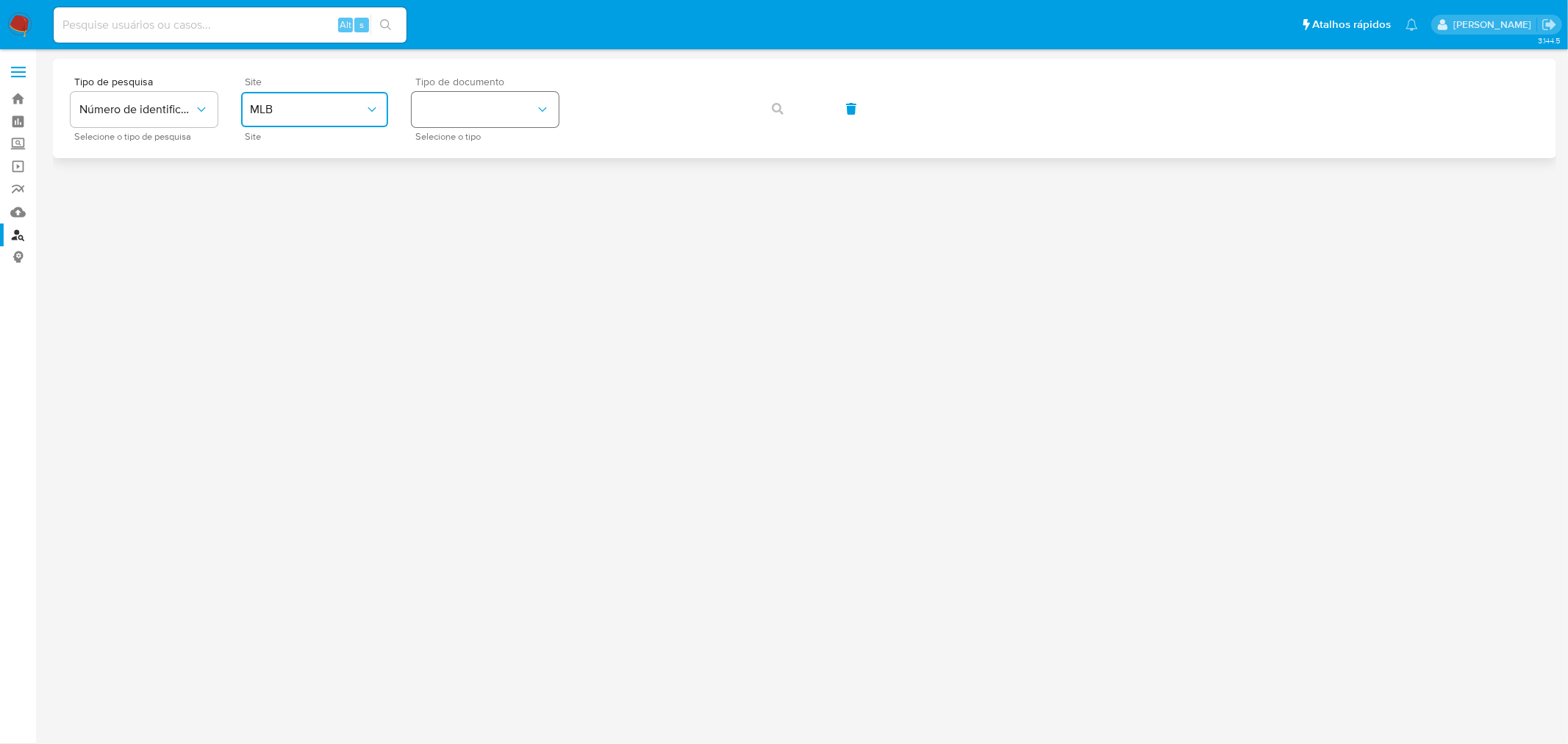 click at bounding box center [485, 110] 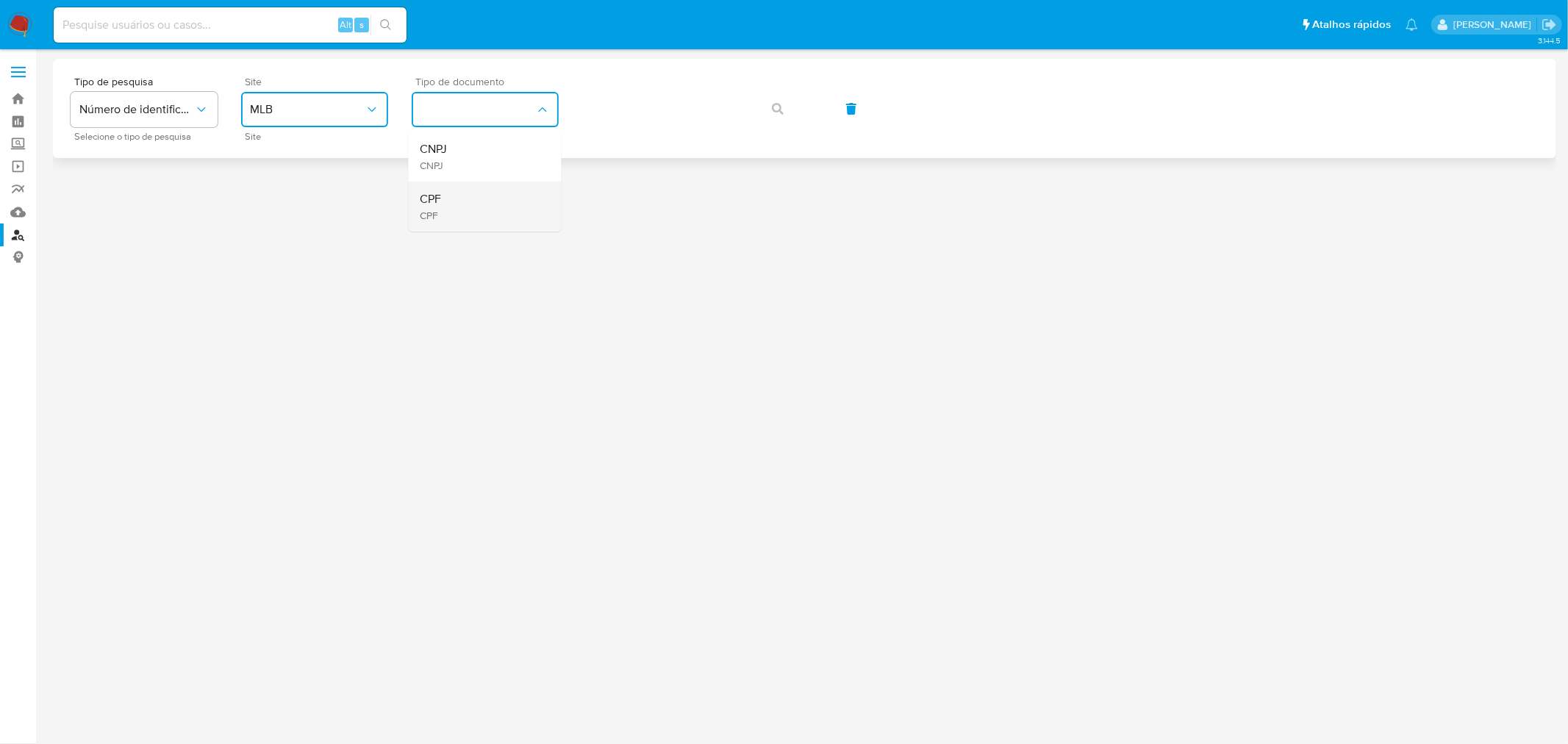 click on "CPF CPF" at bounding box center [481, 207] 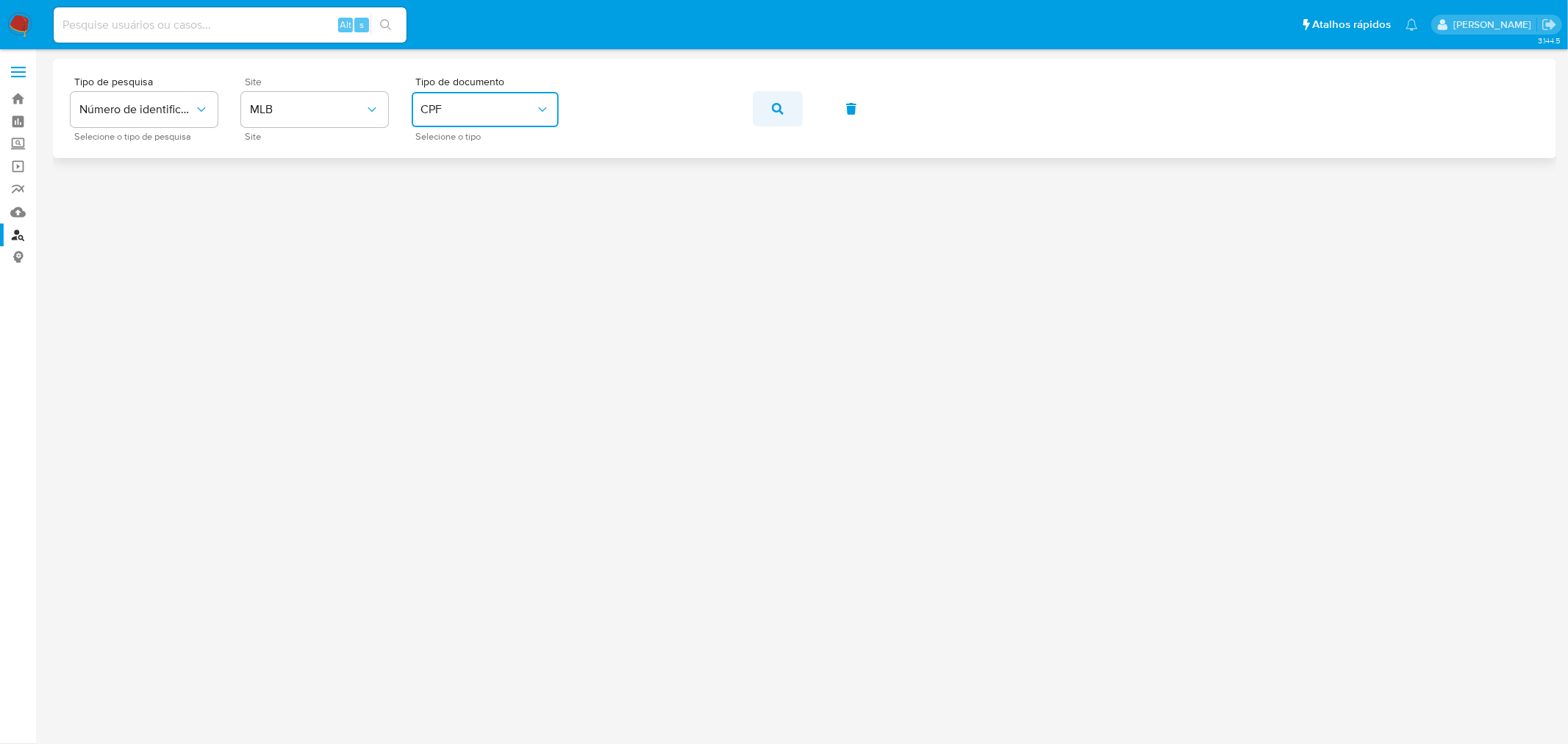 click 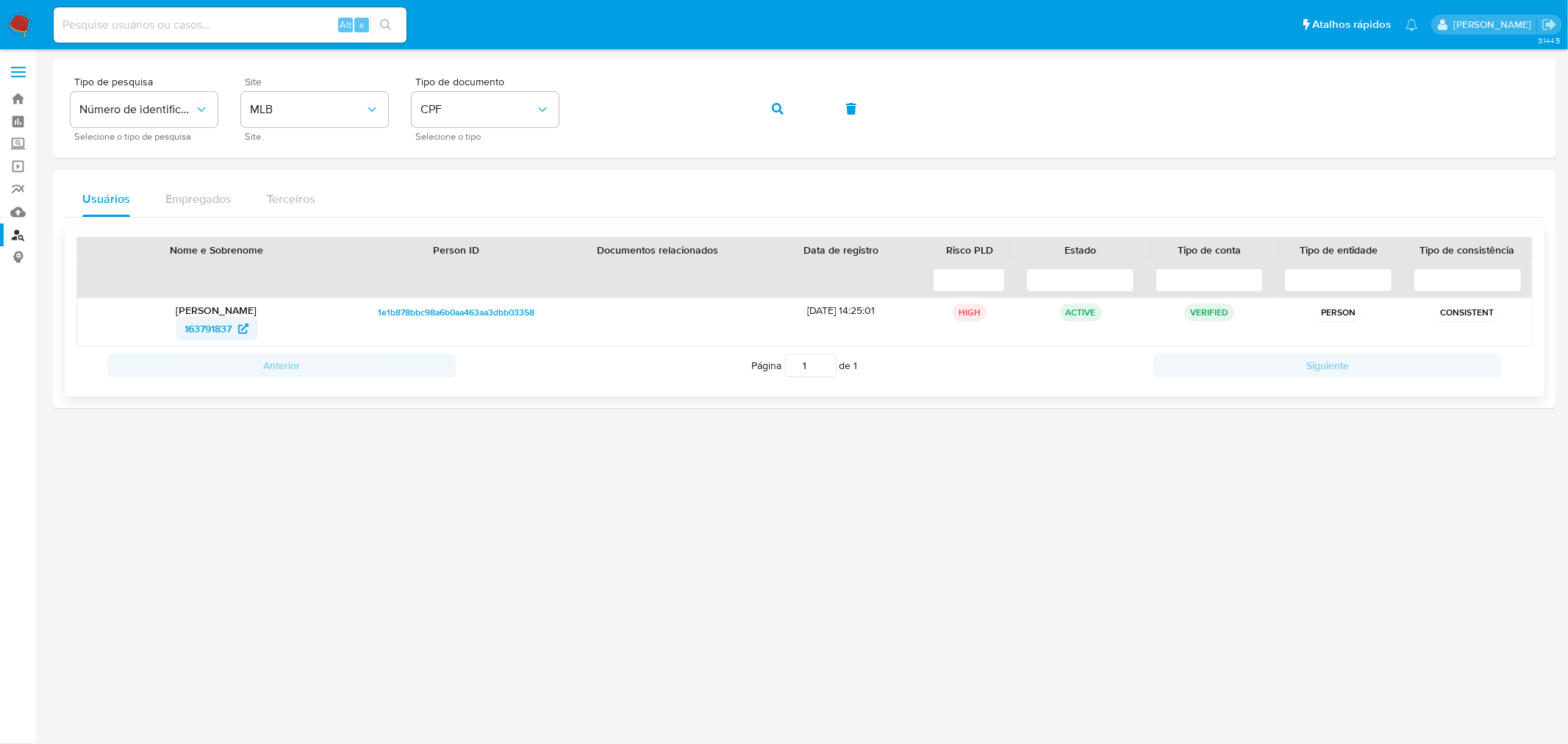 click on "163791837" at bounding box center [209, 329] 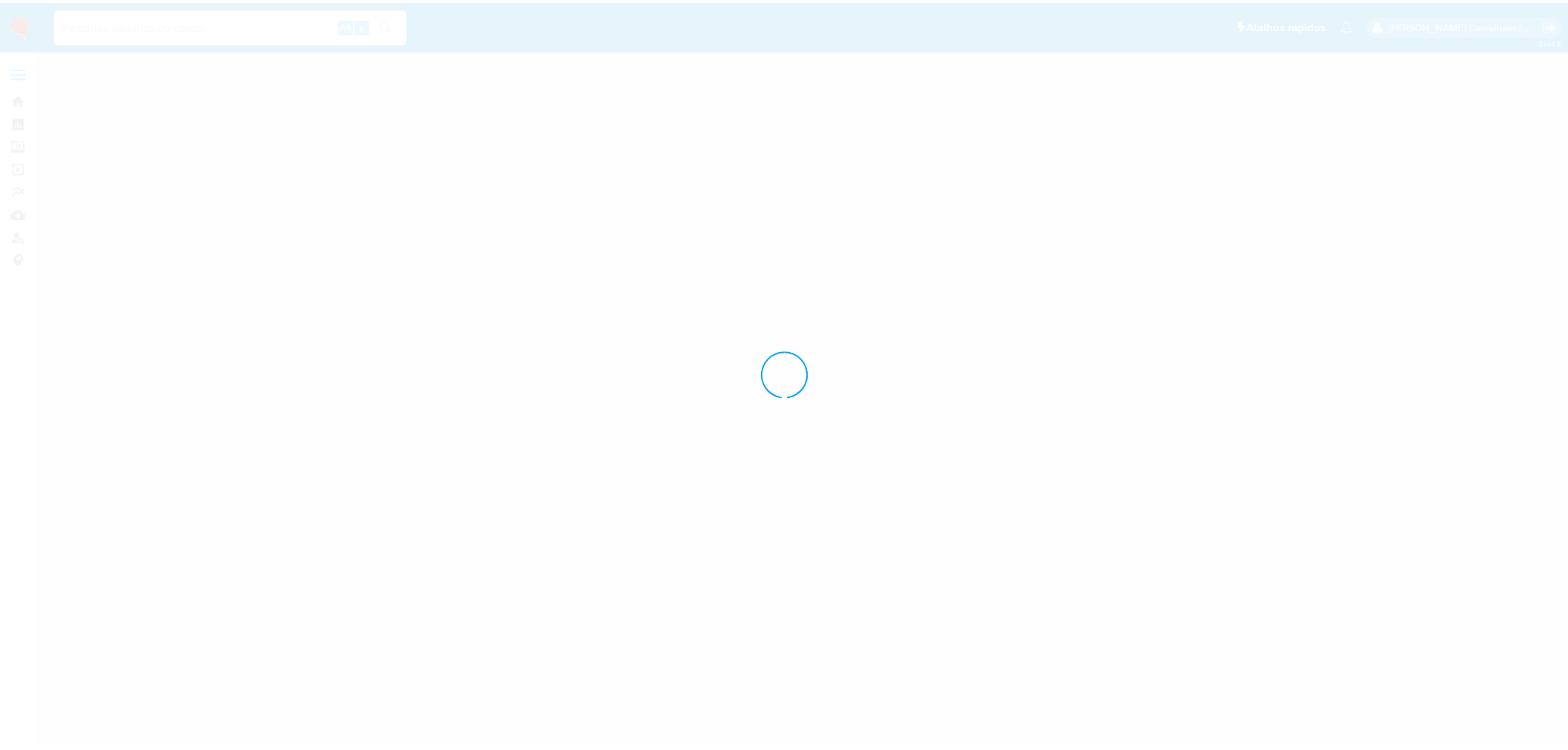 scroll, scrollTop: 0, scrollLeft: 0, axis: both 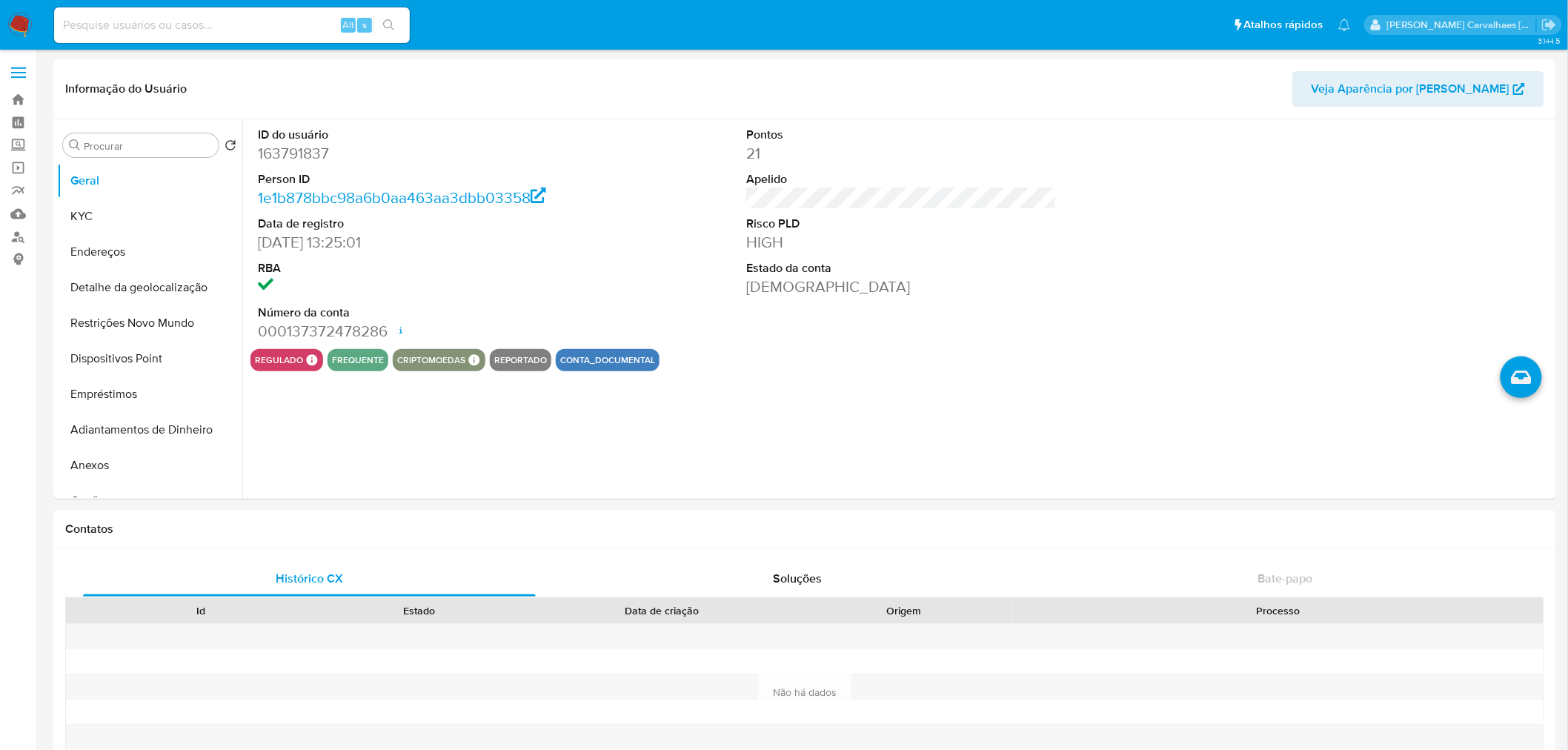 select on "10" 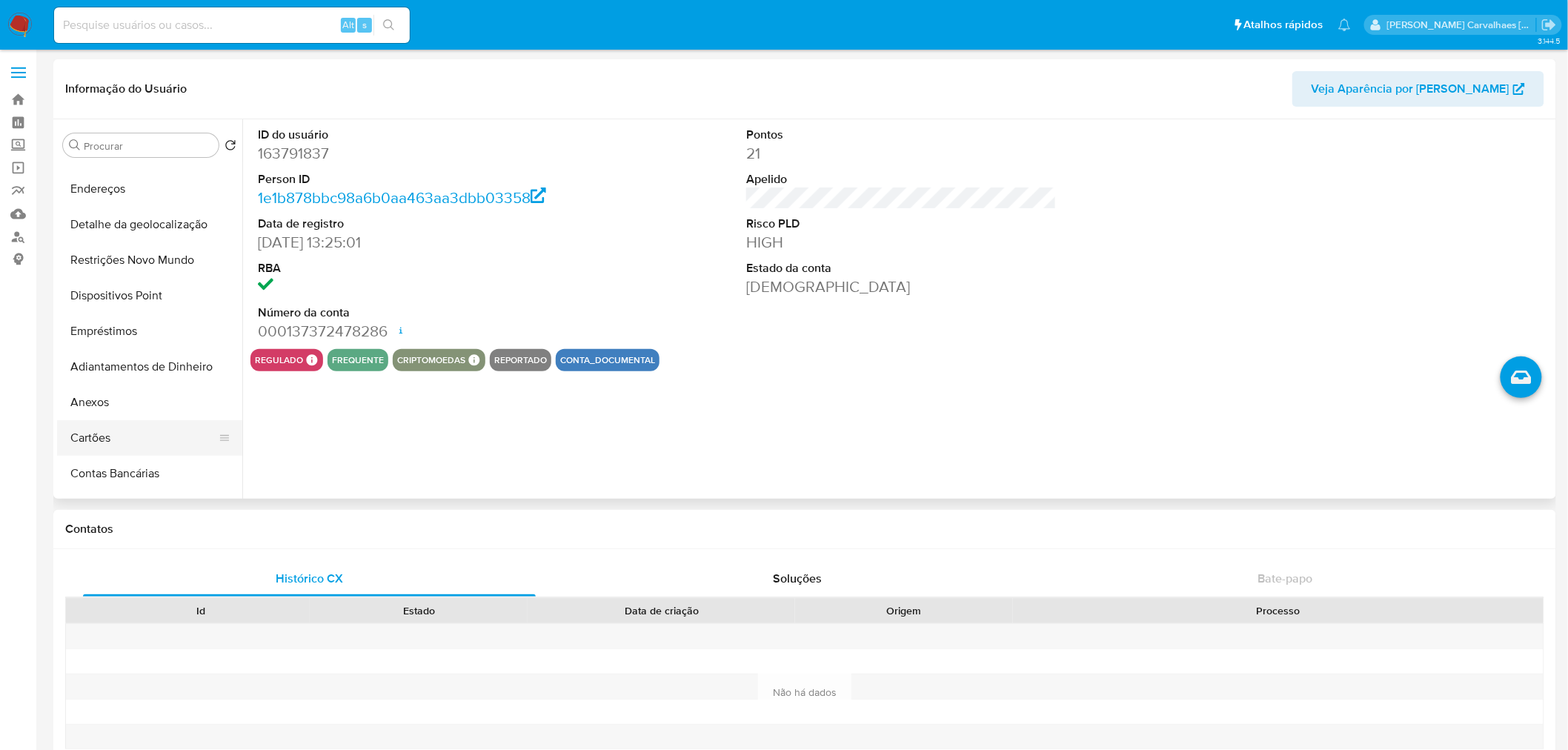 scroll, scrollTop: 82, scrollLeft: 0, axis: vertical 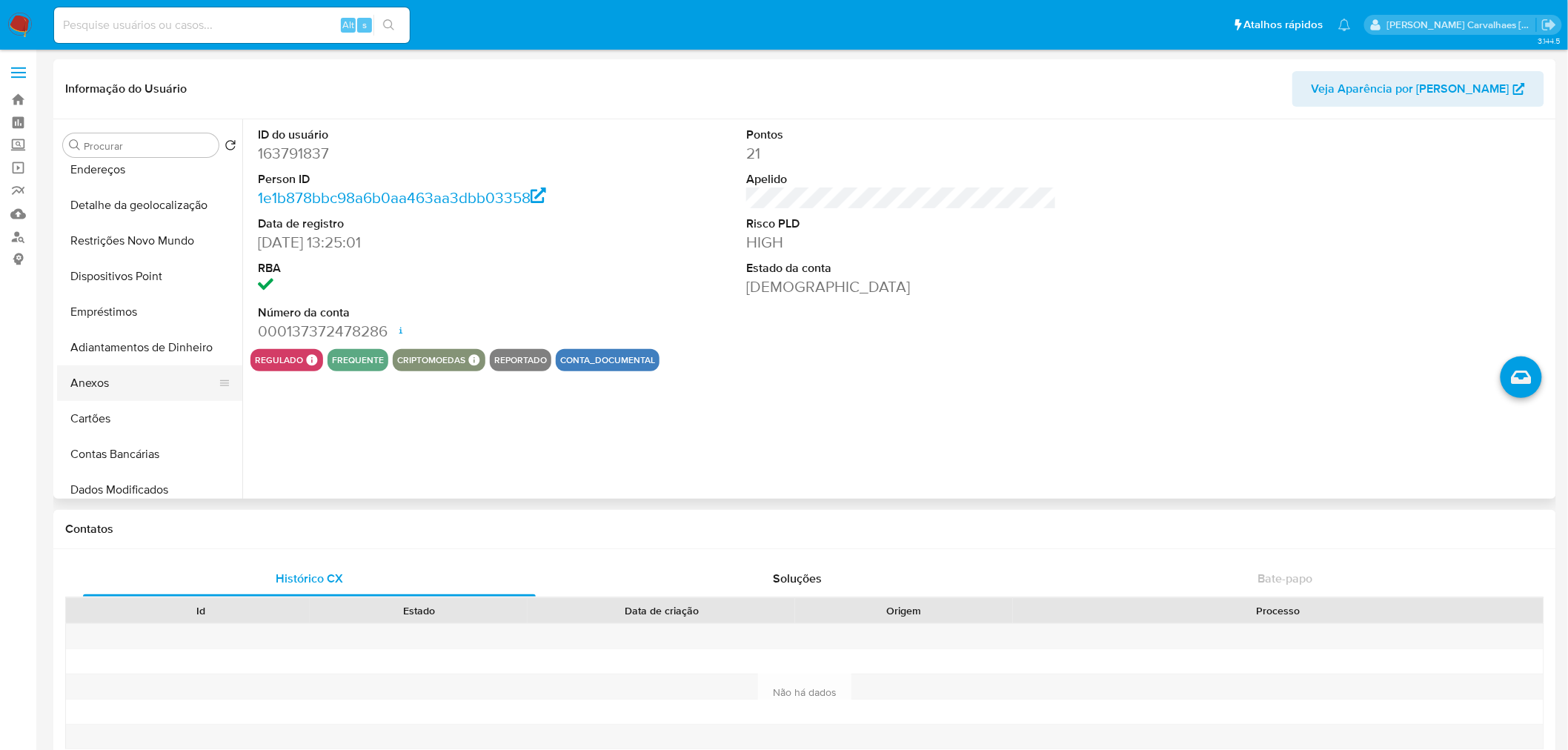 click on "Anexos" at bounding box center (144, 383) 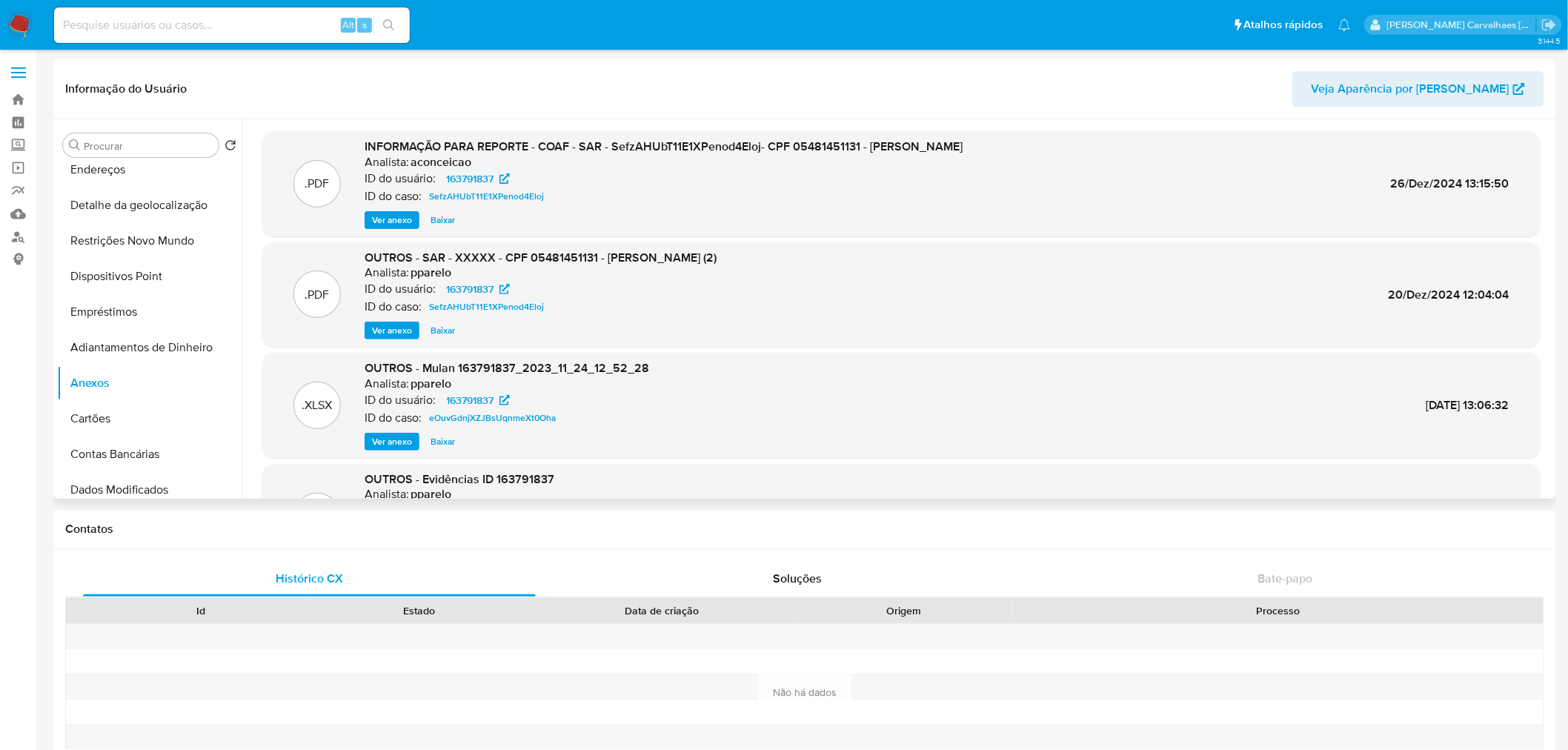 click on "Ver anexo" at bounding box center [392, 220] 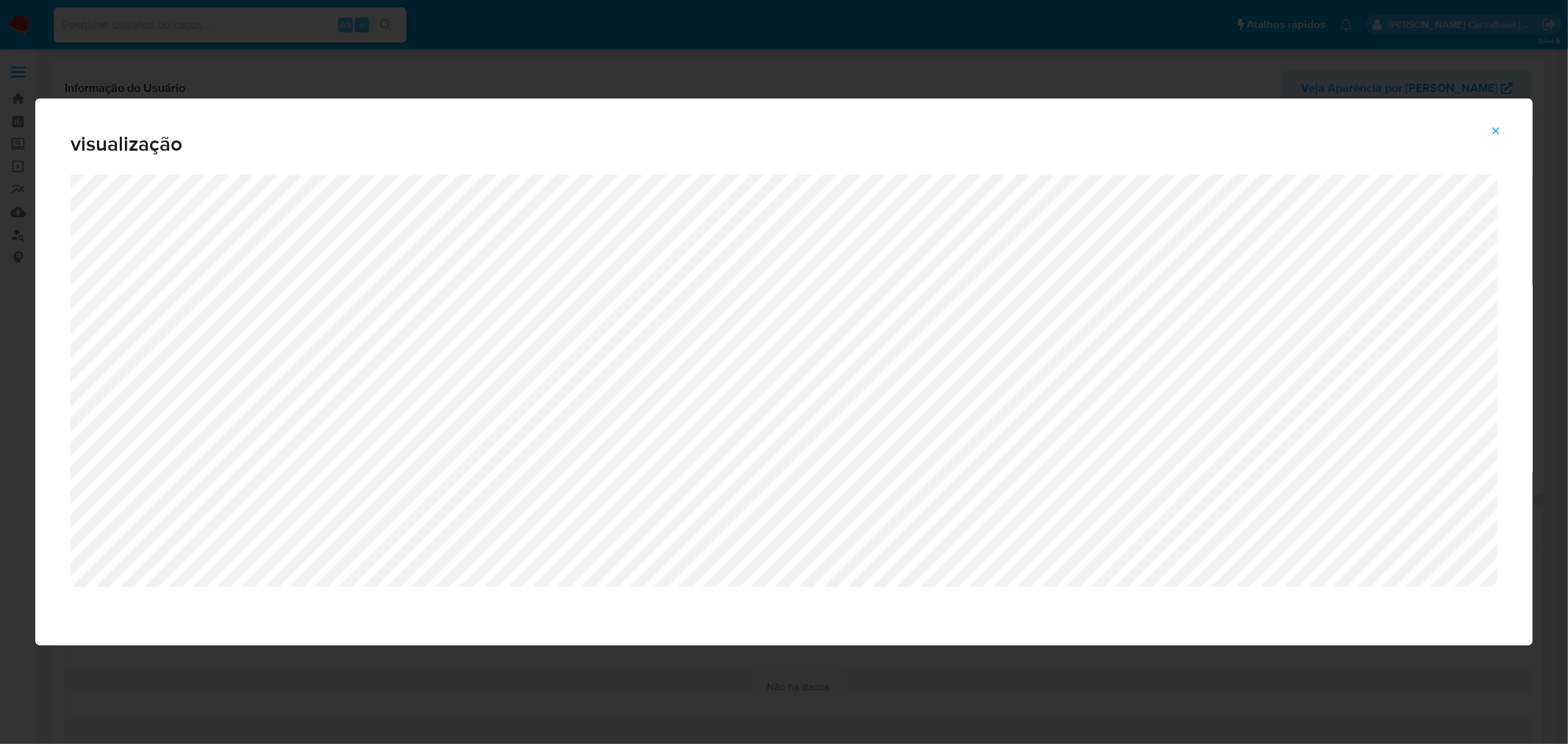 click 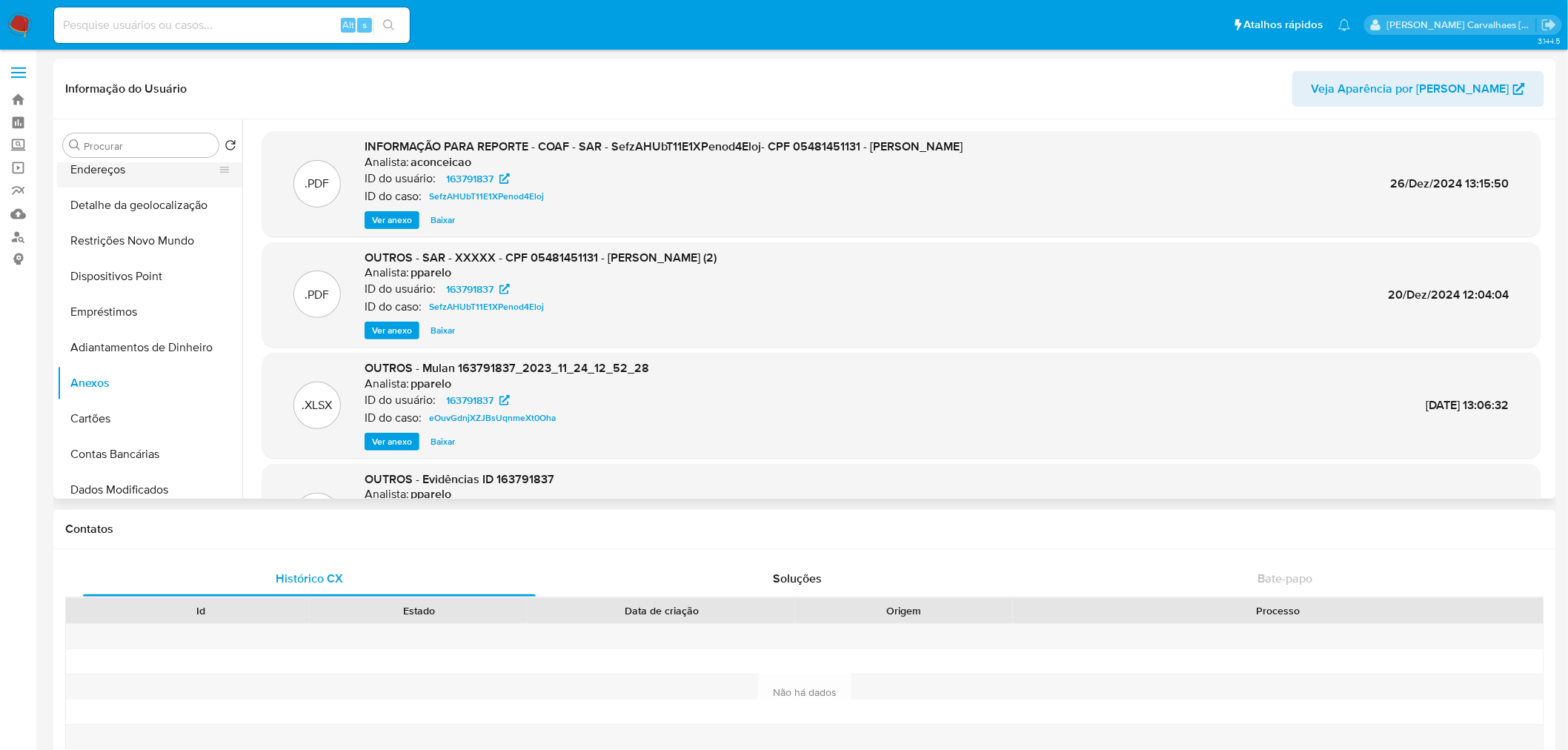click on "Endereços" at bounding box center (144, 170) 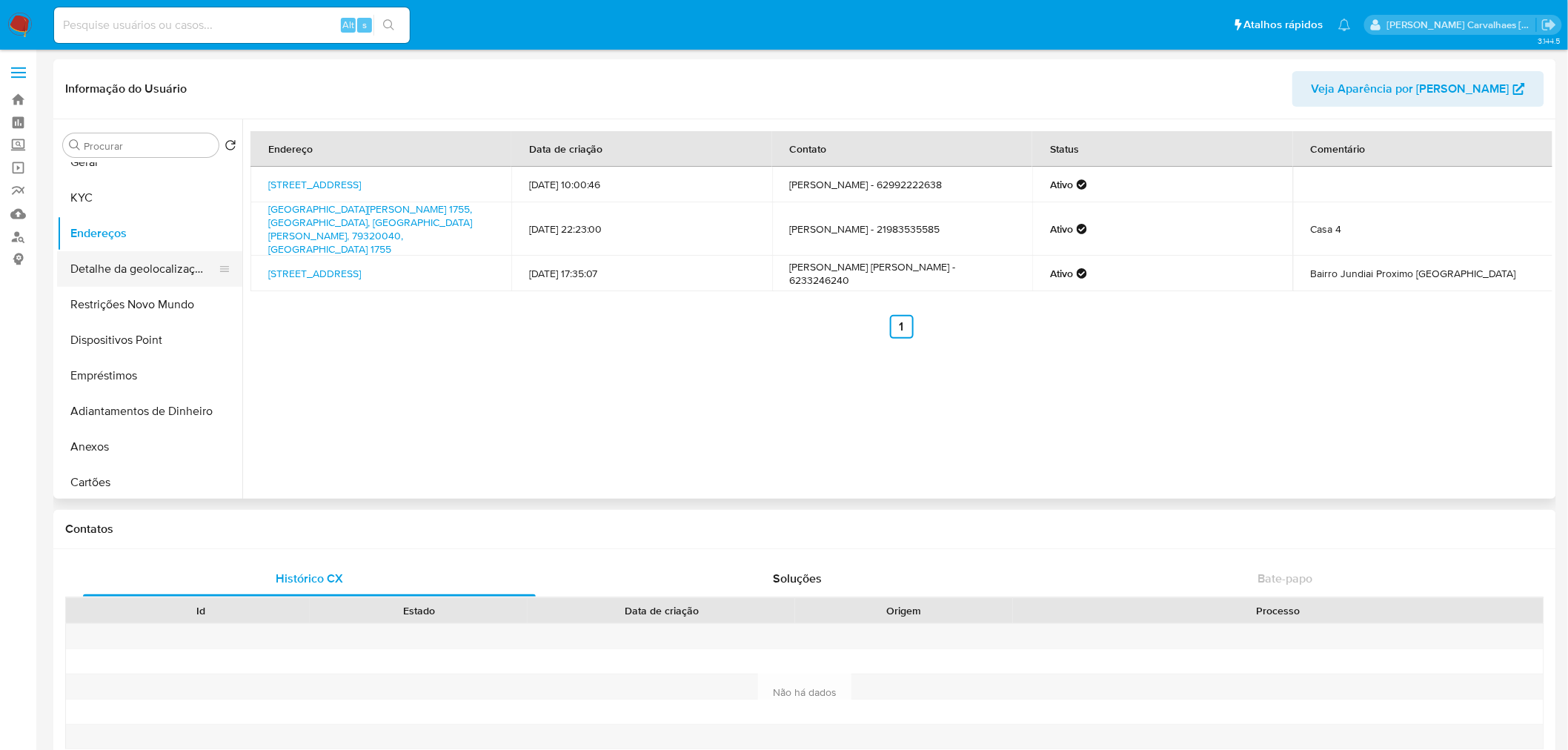 scroll, scrollTop: 0, scrollLeft: 0, axis: both 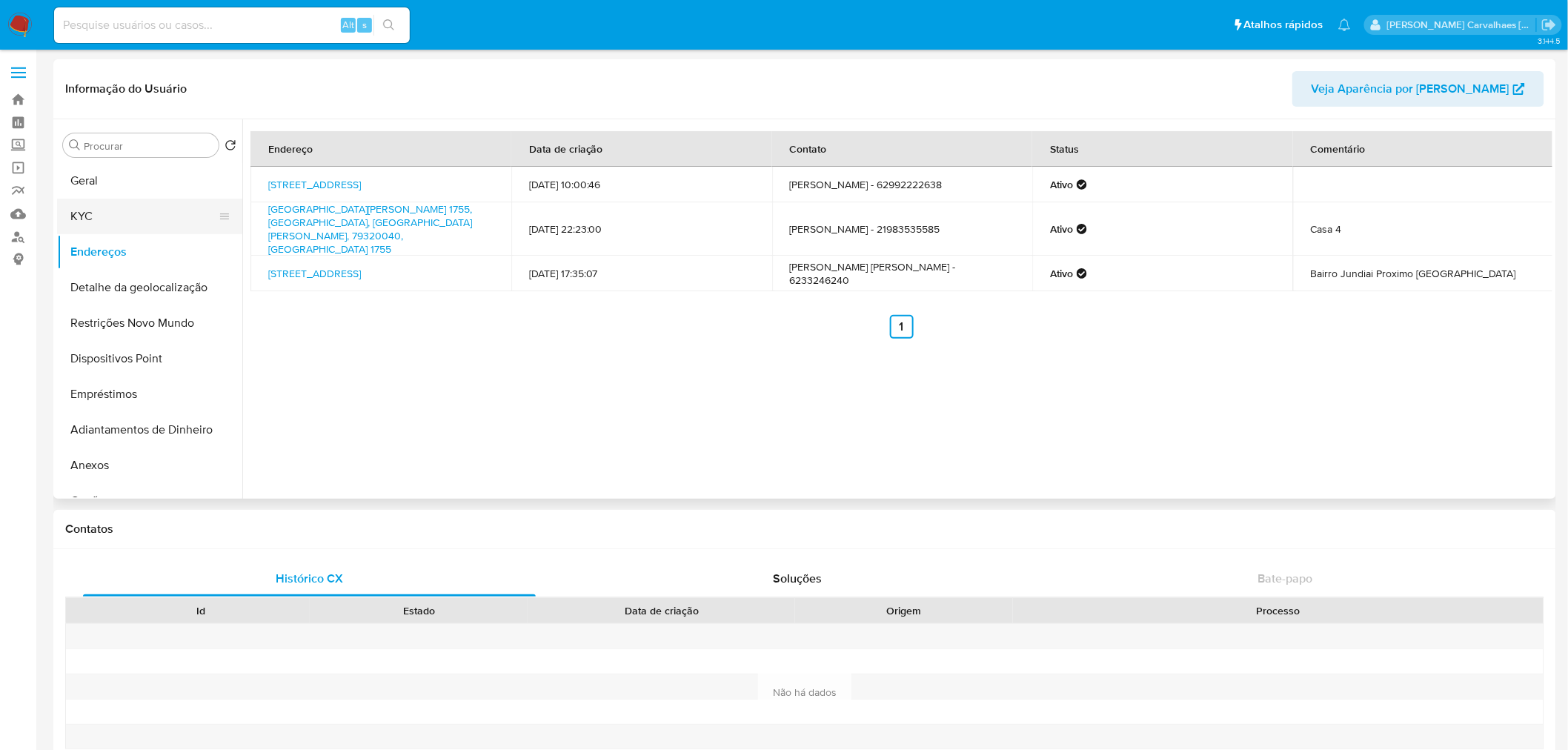 click on "KYC" at bounding box center [144, 216] 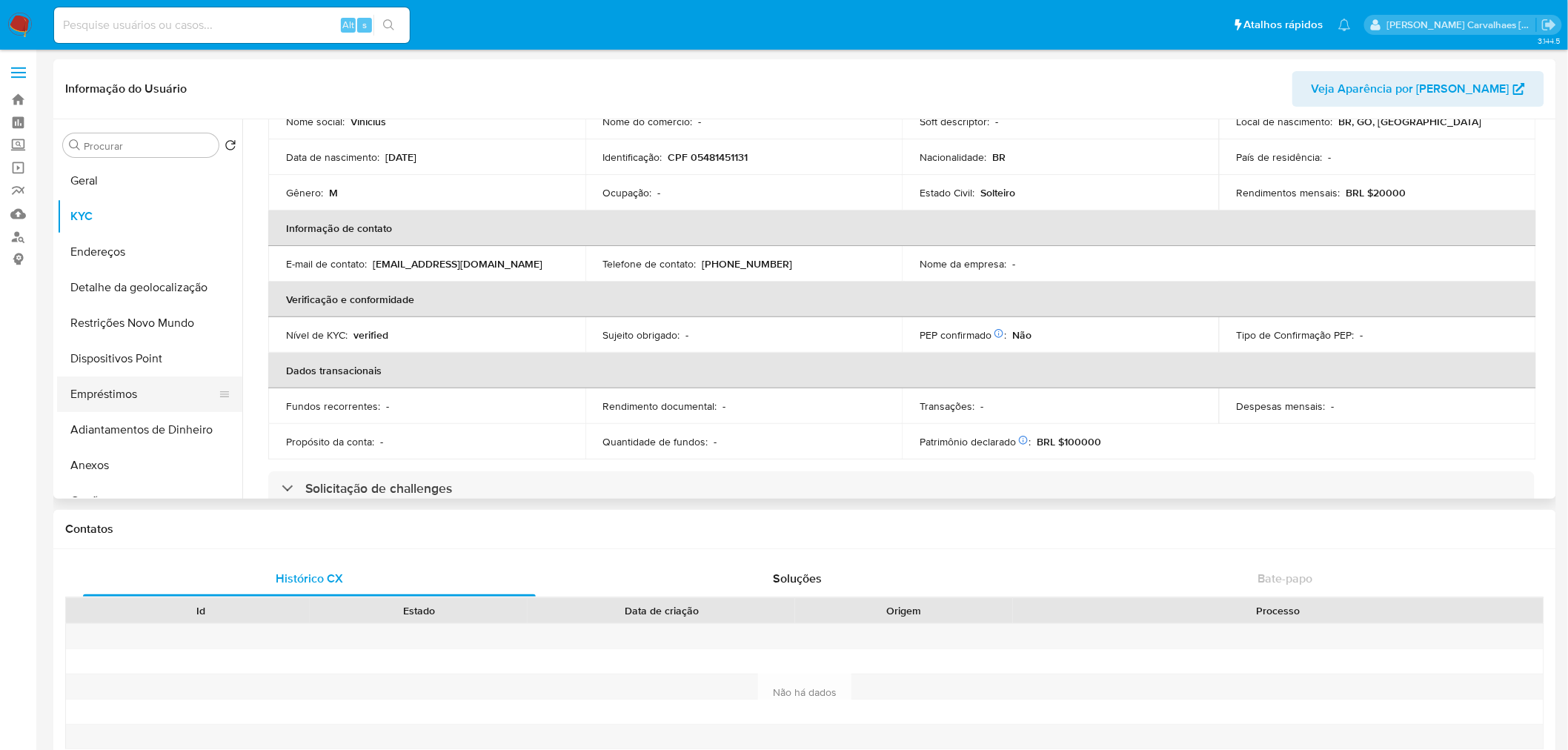 scroll, scrollTop: 165, scrollLeft: 0, axis: vertical 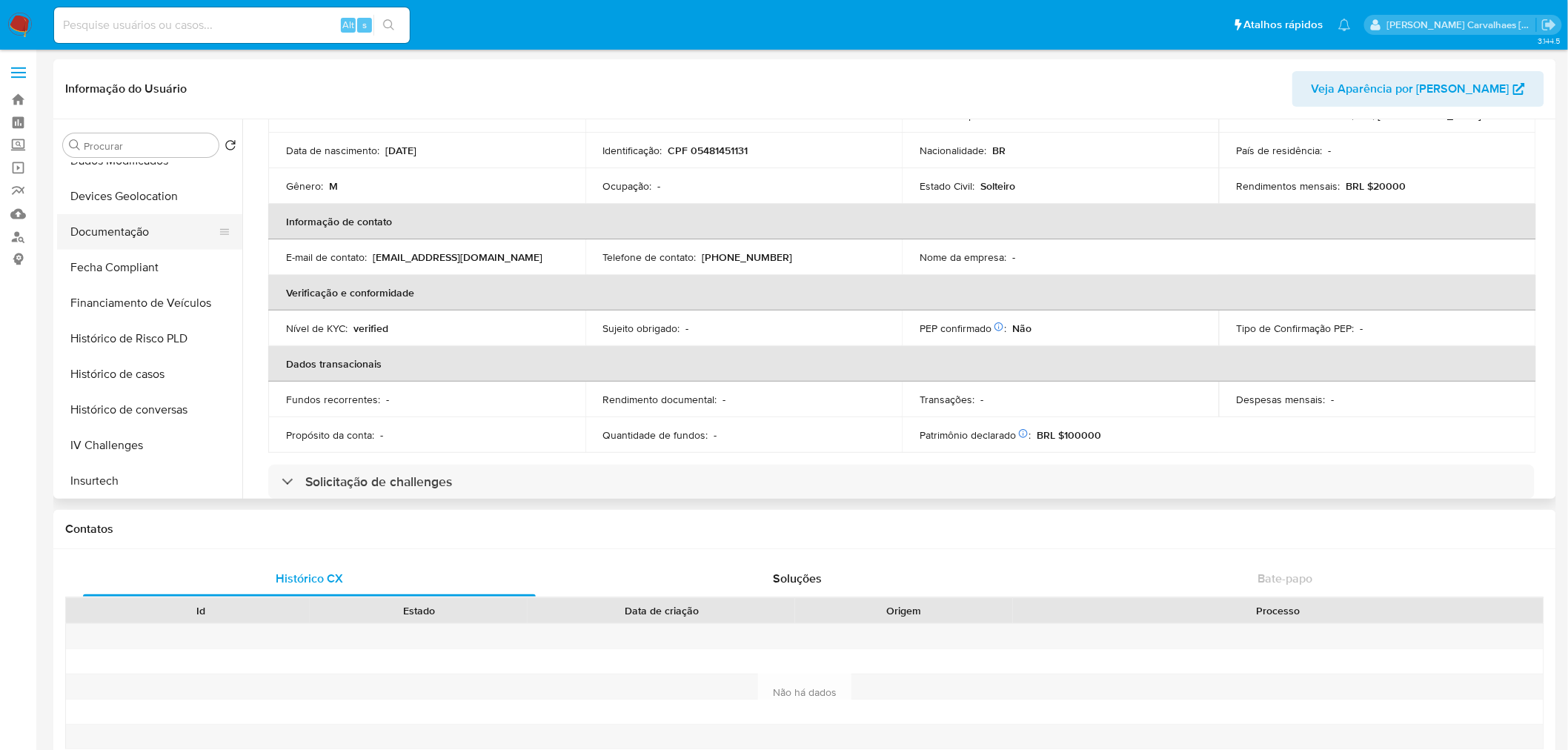 click on "Documentação" at bounding box center (144, 232) 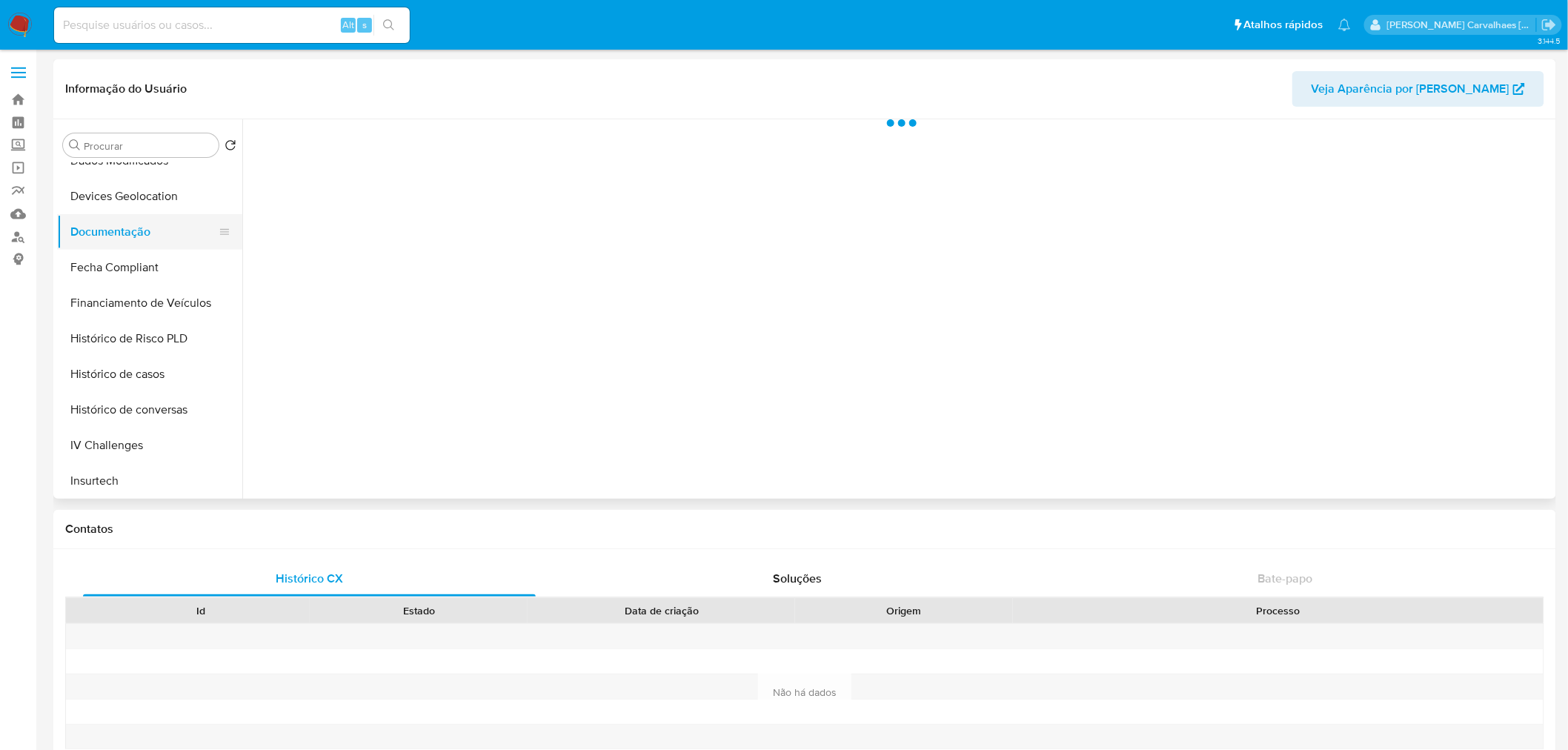 scroll, scrollTop: 0, scrollLeft: 0, axis: both 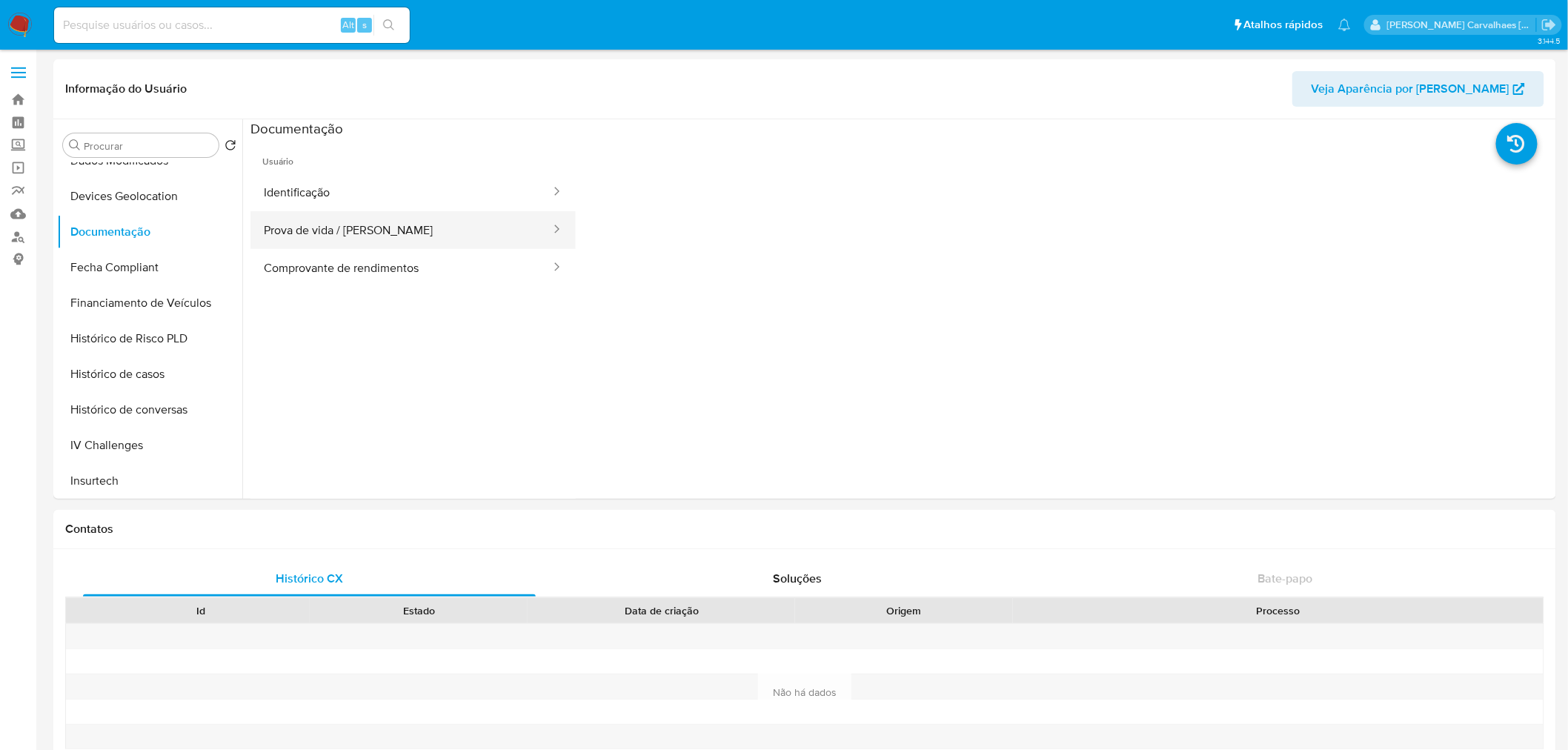 click on "Prova de vida / [PERSON_NAME]" at bounding box center [401, 230] 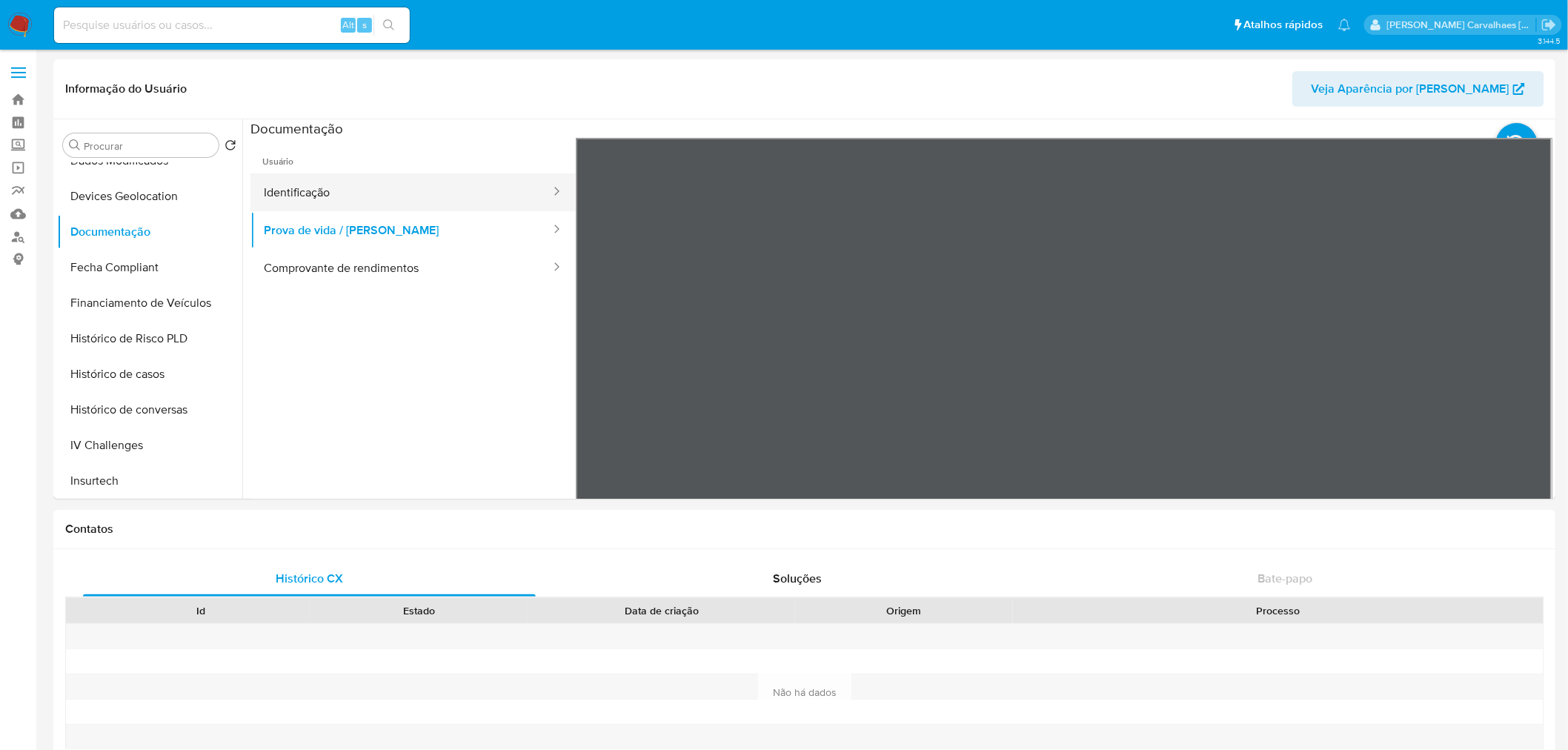 click on "Identificação" at bounding box center [401, 192] 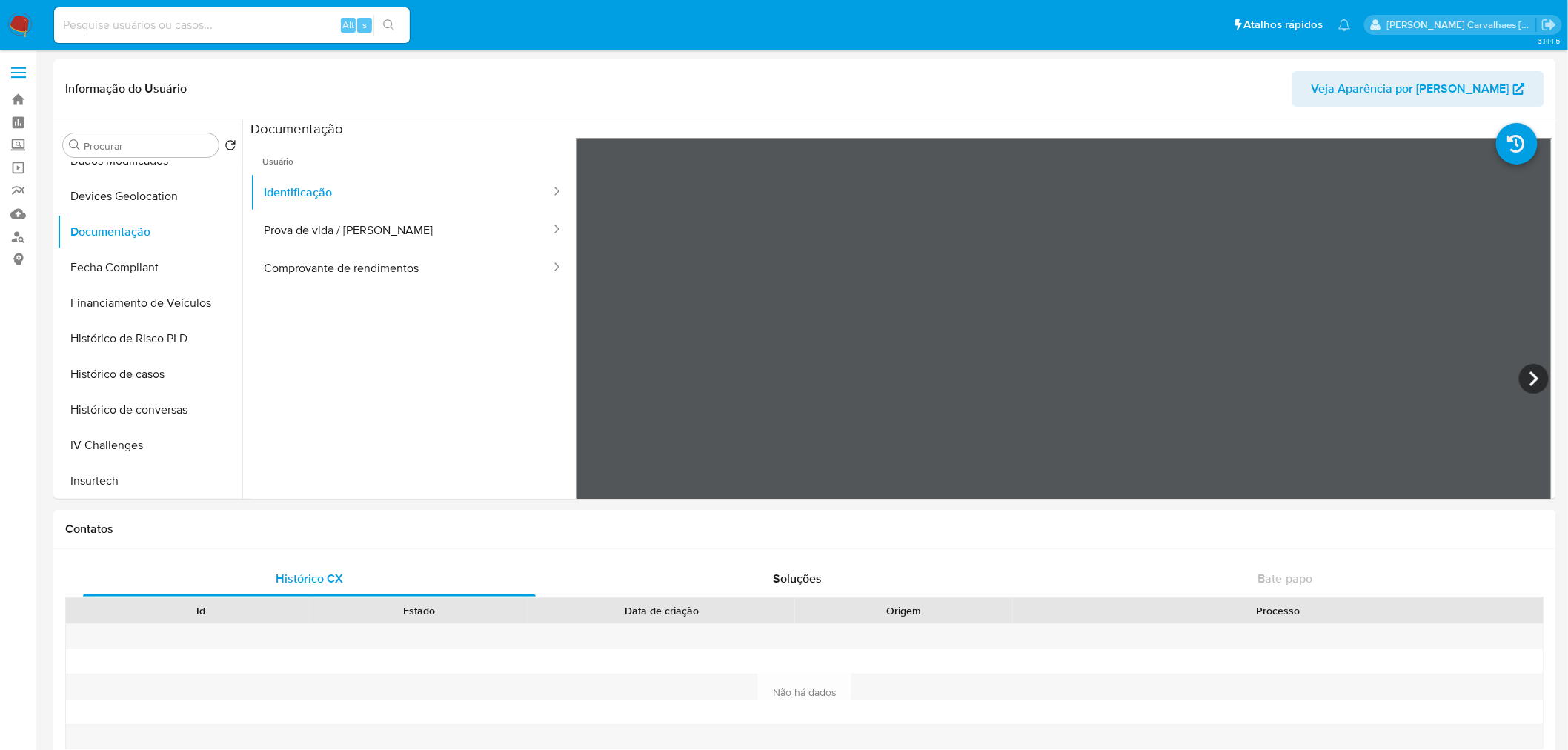 scroll, scrollTop: 329, scrollLeft: 0, axis: vertical 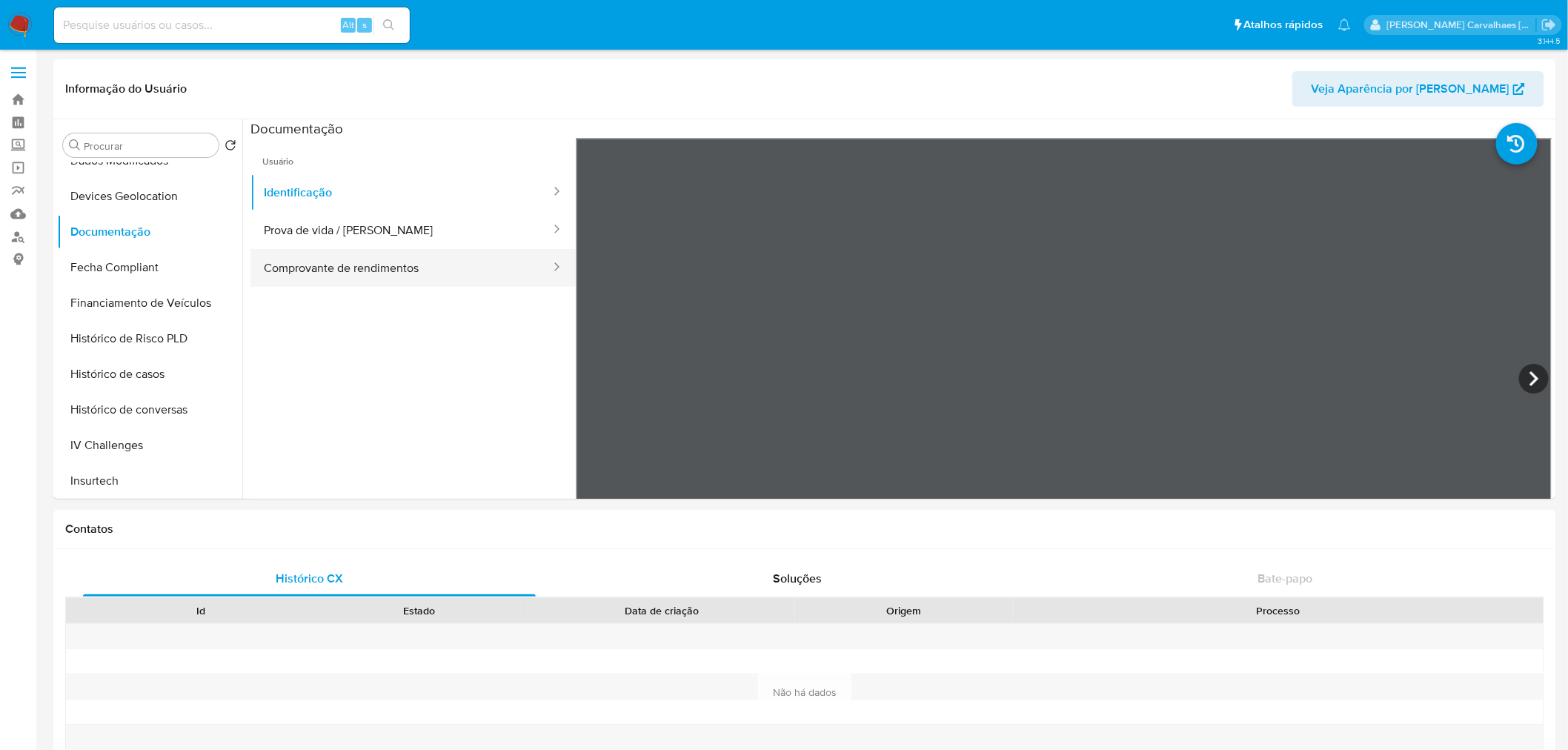 click on "Comprovante de rendimentos" at bounding box center (401, 268) 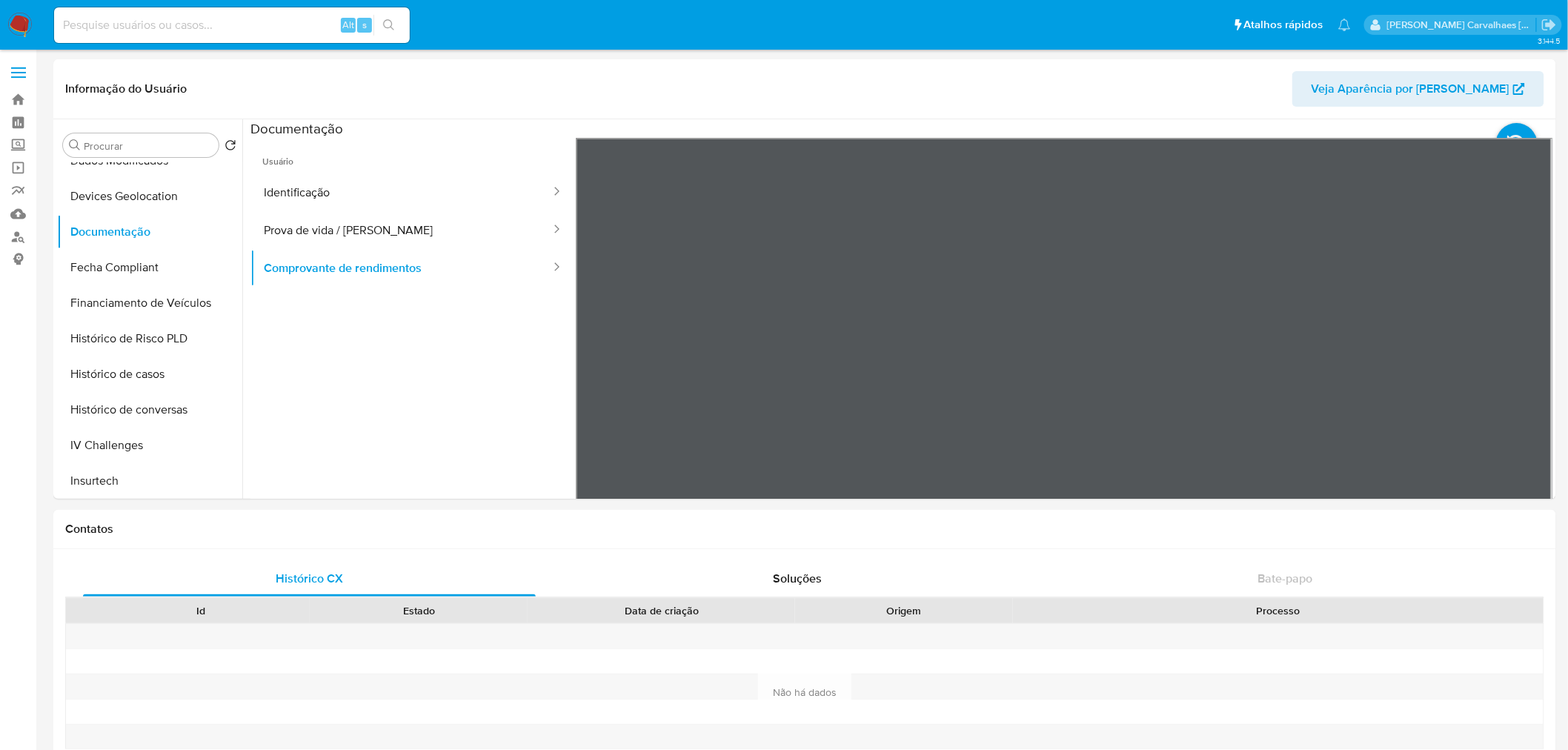scroll, scrollTop: 254, scrollLeft: 0, axis: vertical 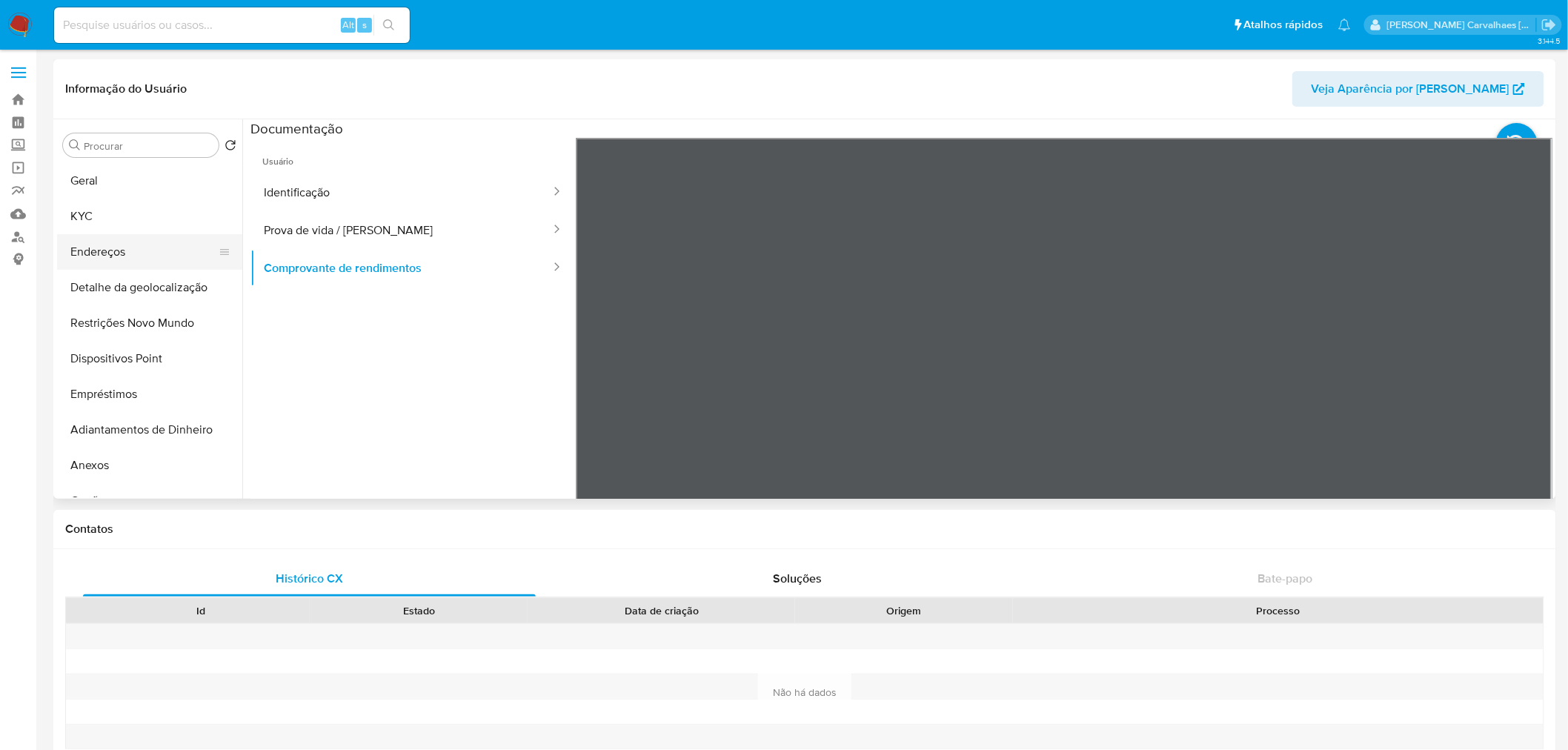 click on "Endereços" at bounding box center [144, 252] 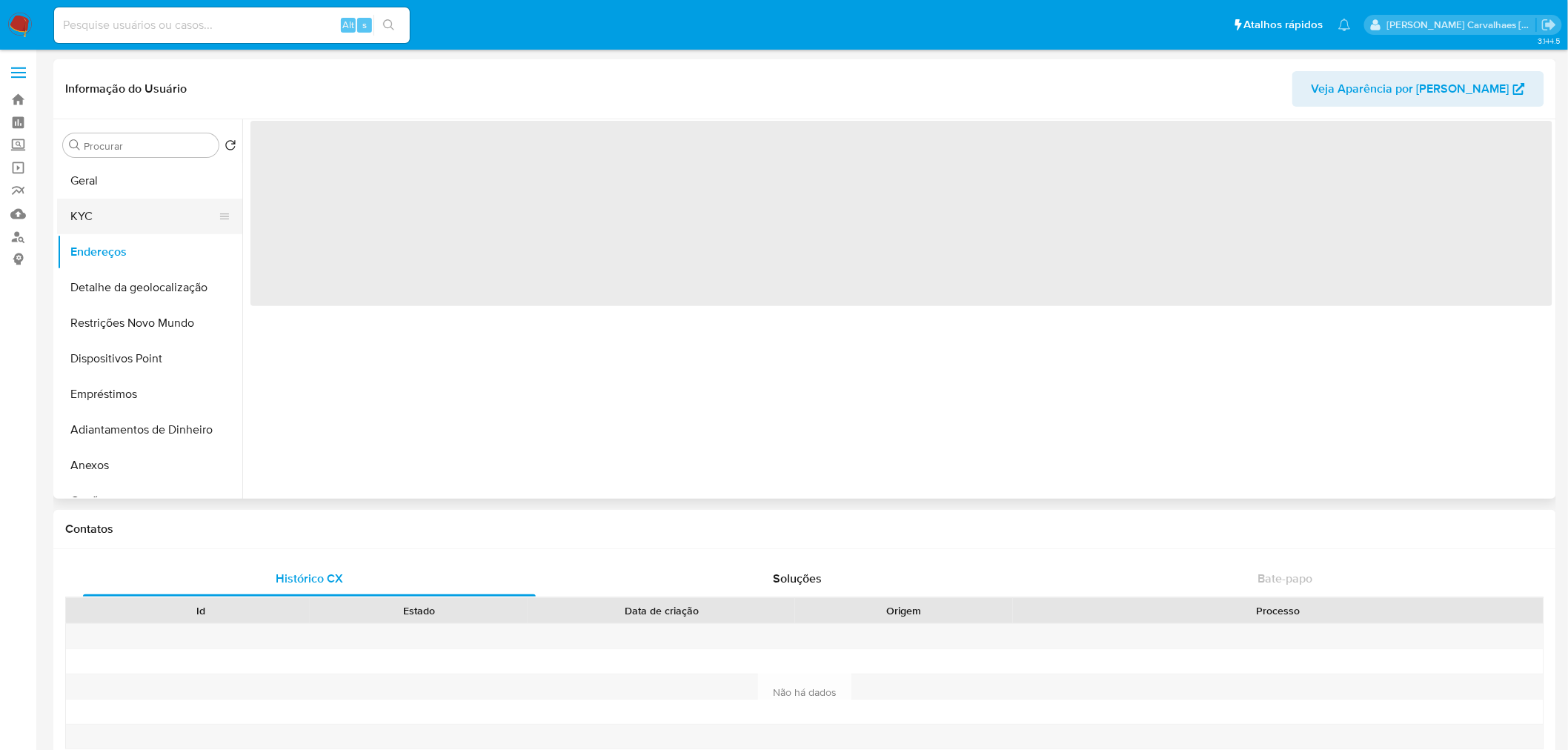 click on "KYC" at bounding box center [144, 216] 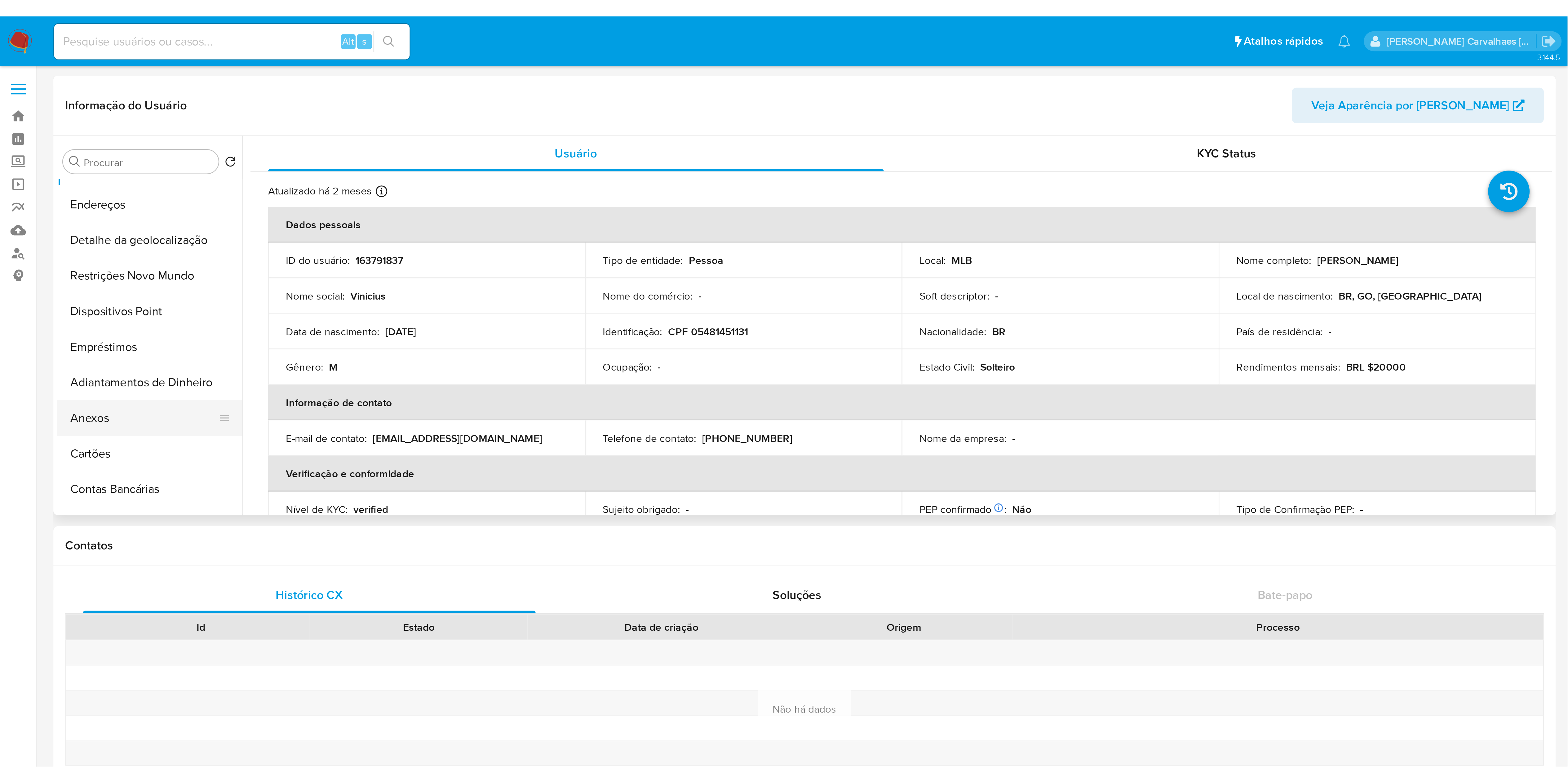 scroll, scrollTop: 34, scrollLeft: 0, axis: vertical 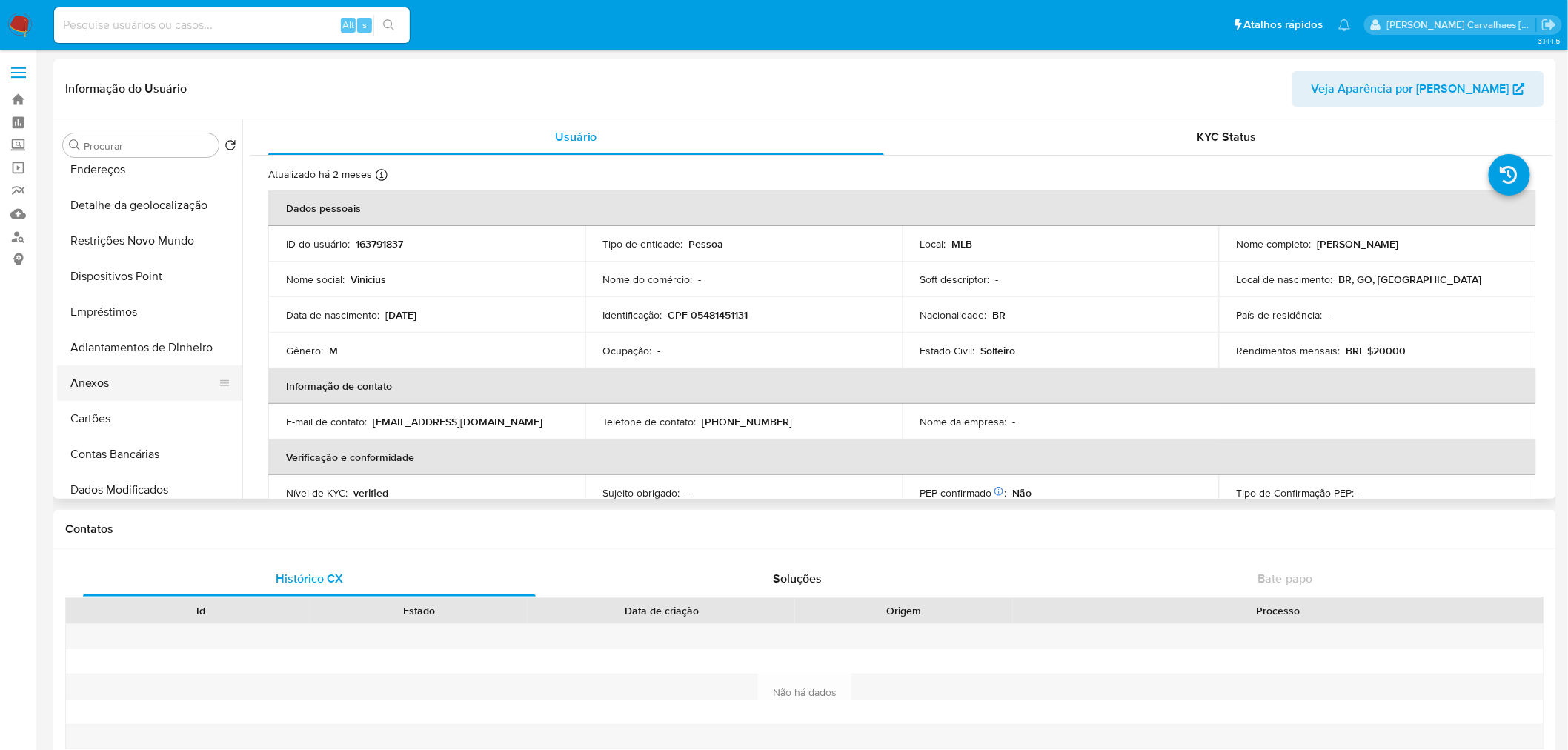 click on "Anexos" at bounding box center (144, 383) 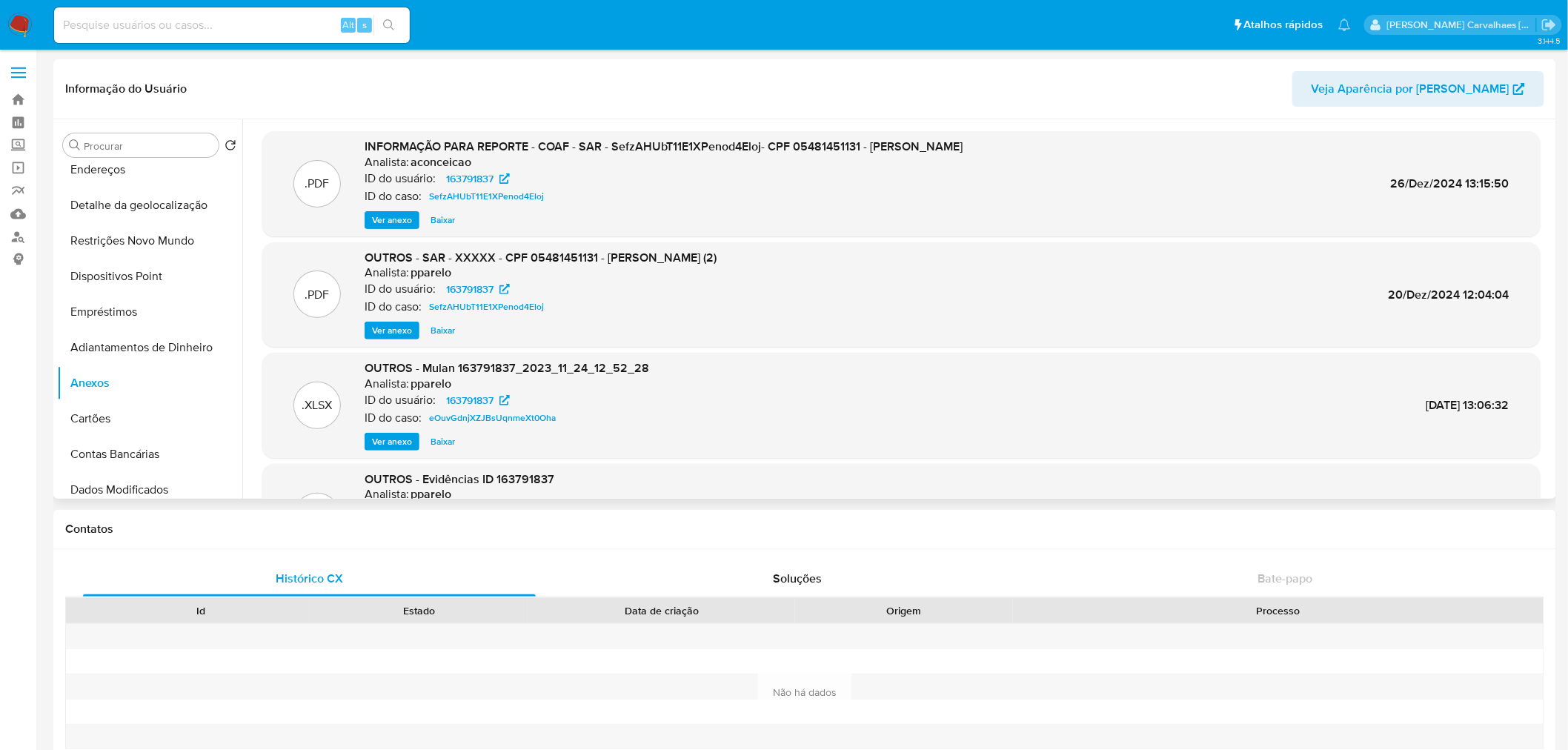 click on "Ver anexo" at bounding box center (392, 220) 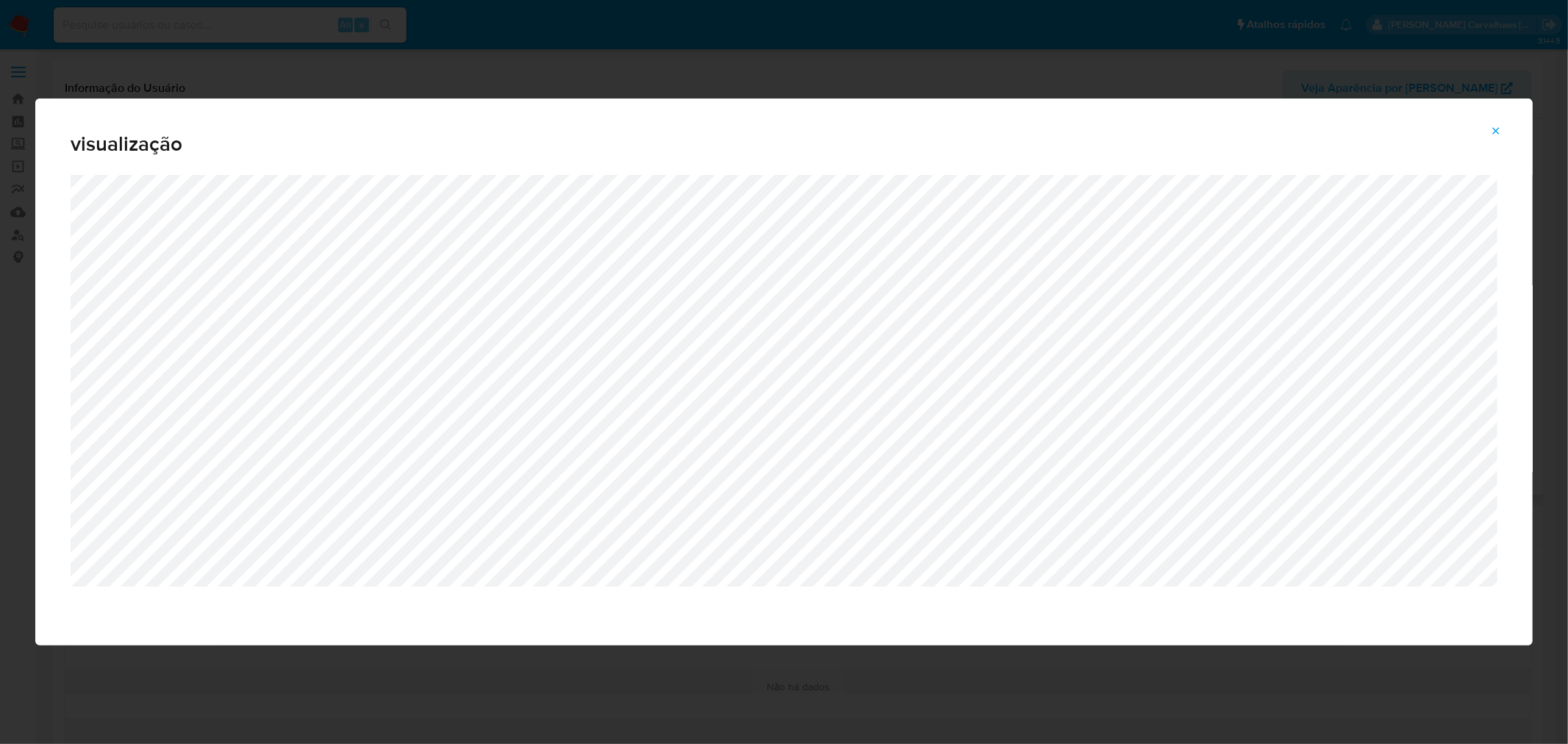 click 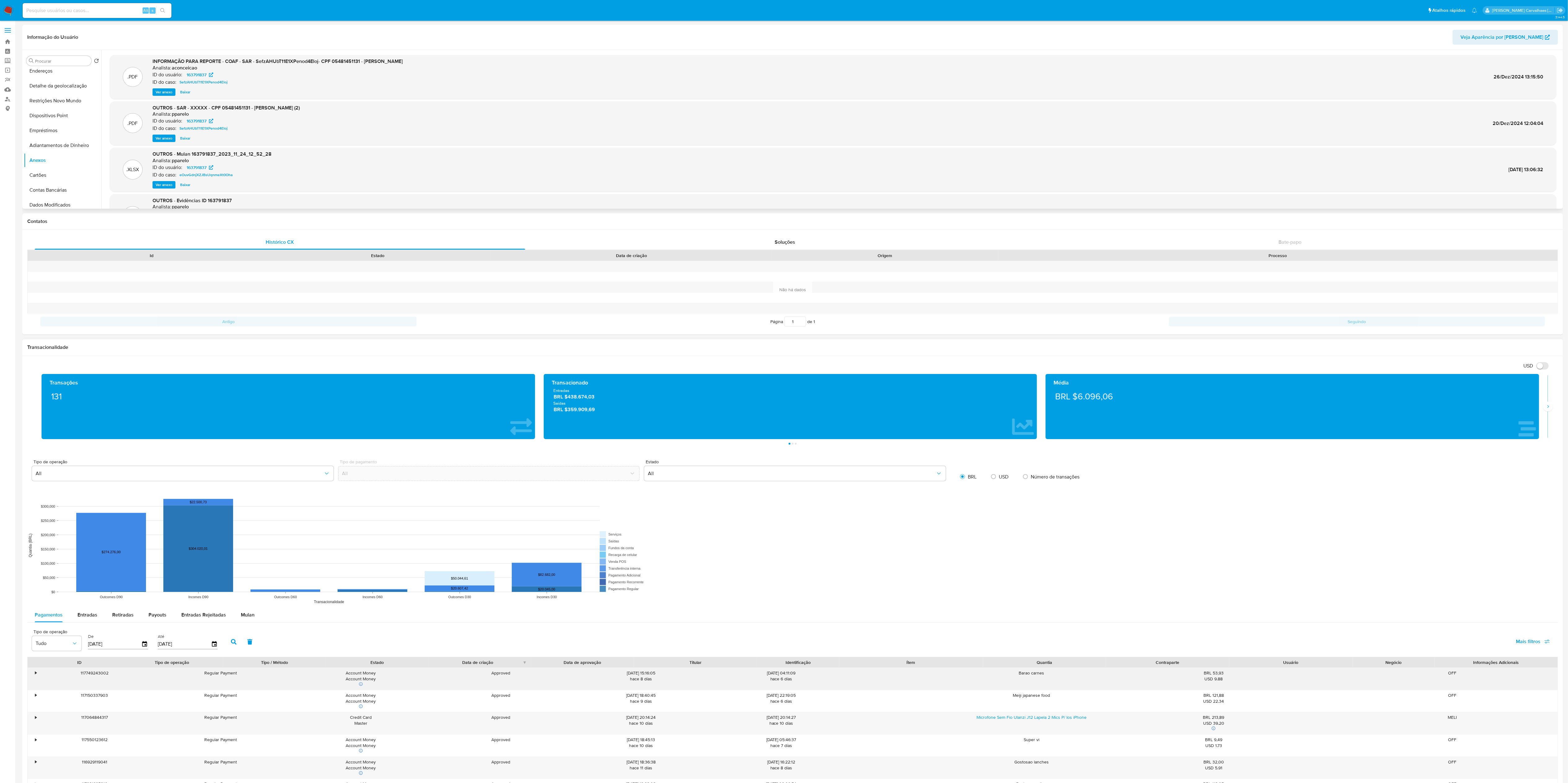 scroll, scrollTop: 35, scrollLeft: 0, axis: vertical 